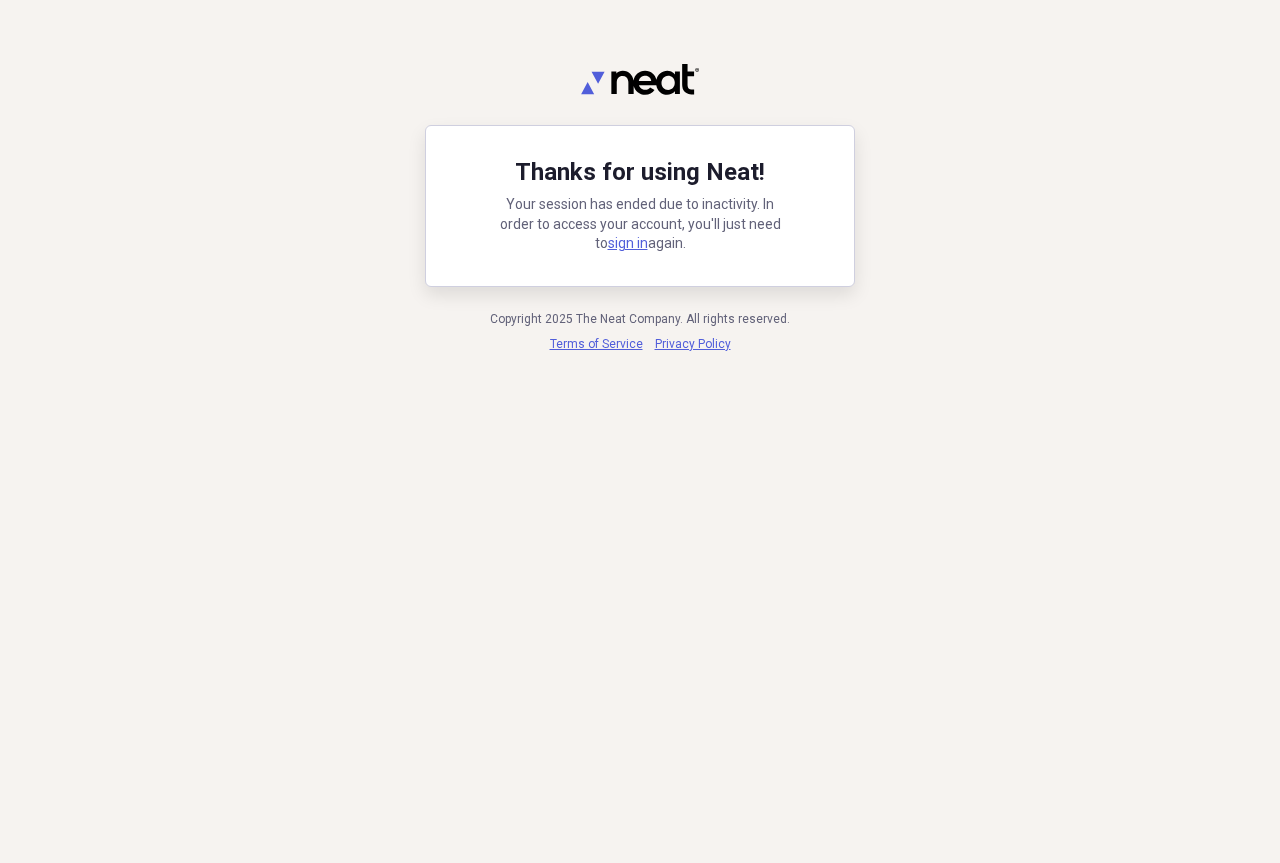scroll, scrollTop: 0, scrollLeft: 0, axis: both 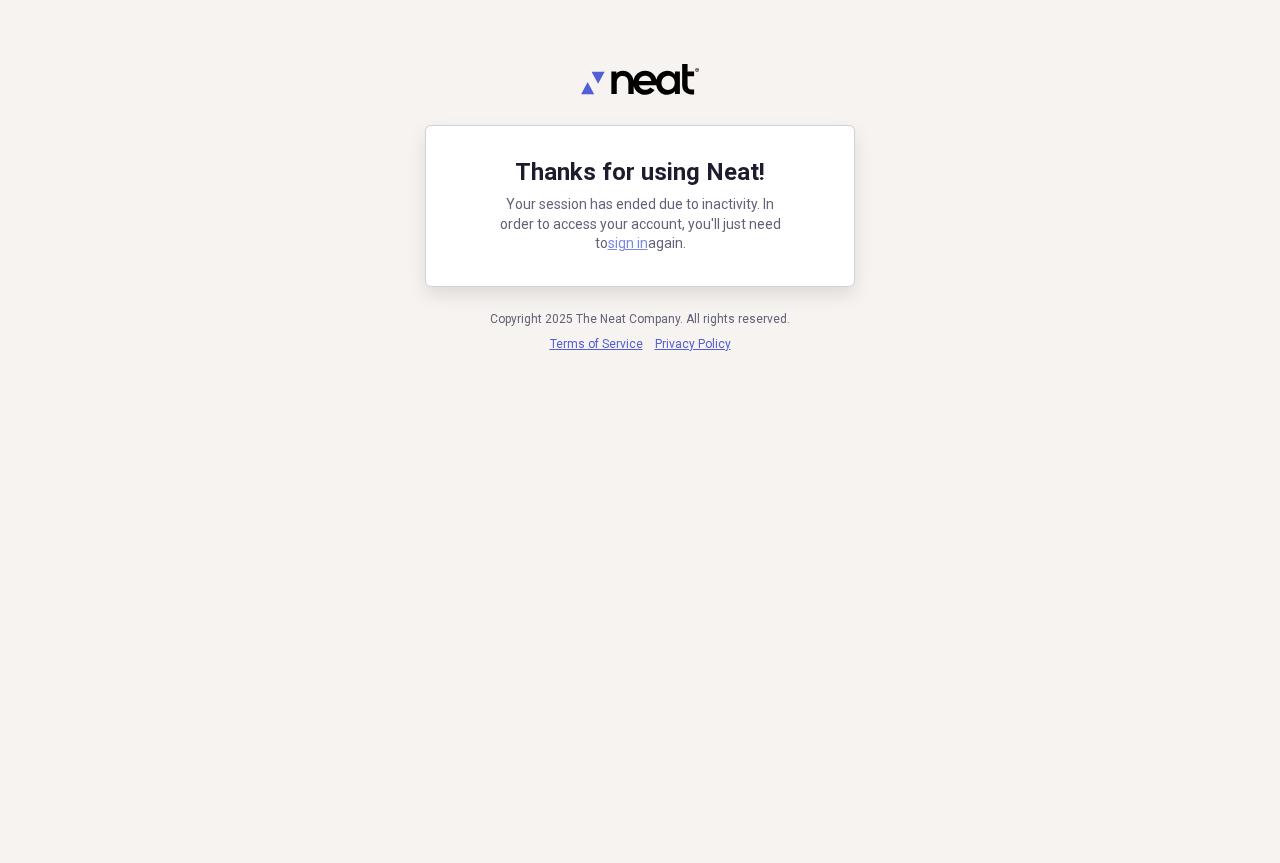 click on "sign in" at bounding box center [628, 243] 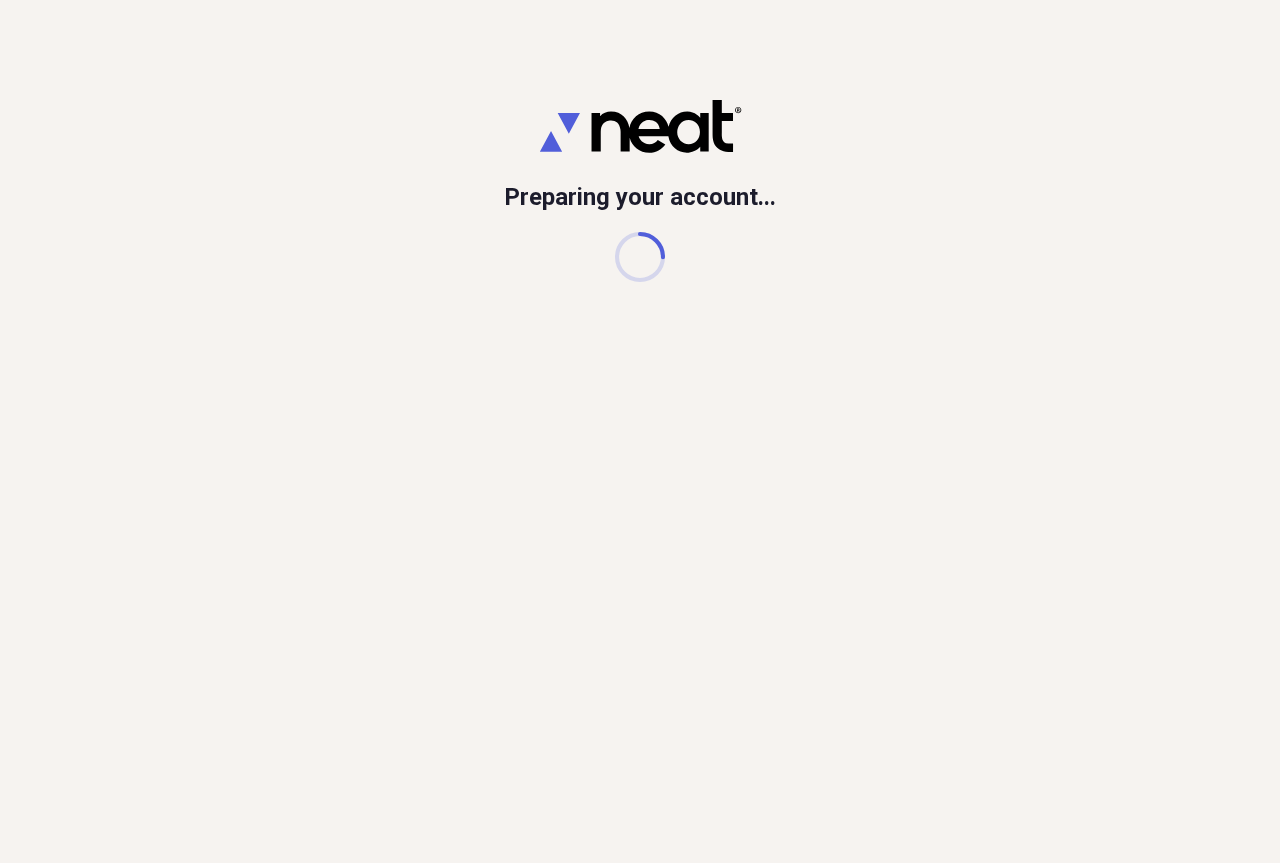scroll, scrollTop: 0, scrollLeft: 0, axis: both 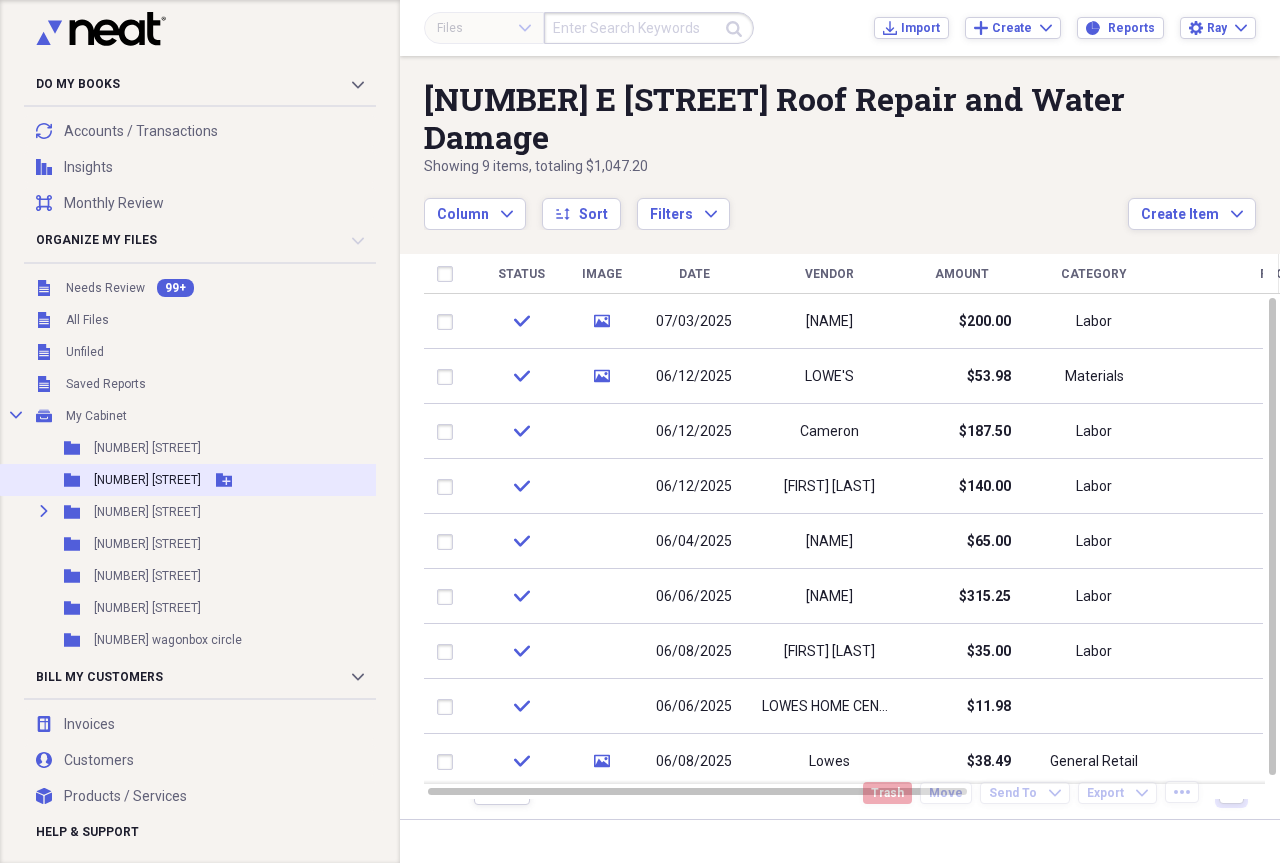click on "[NUMBER] [STREET]" at bounding box center [147, 480] 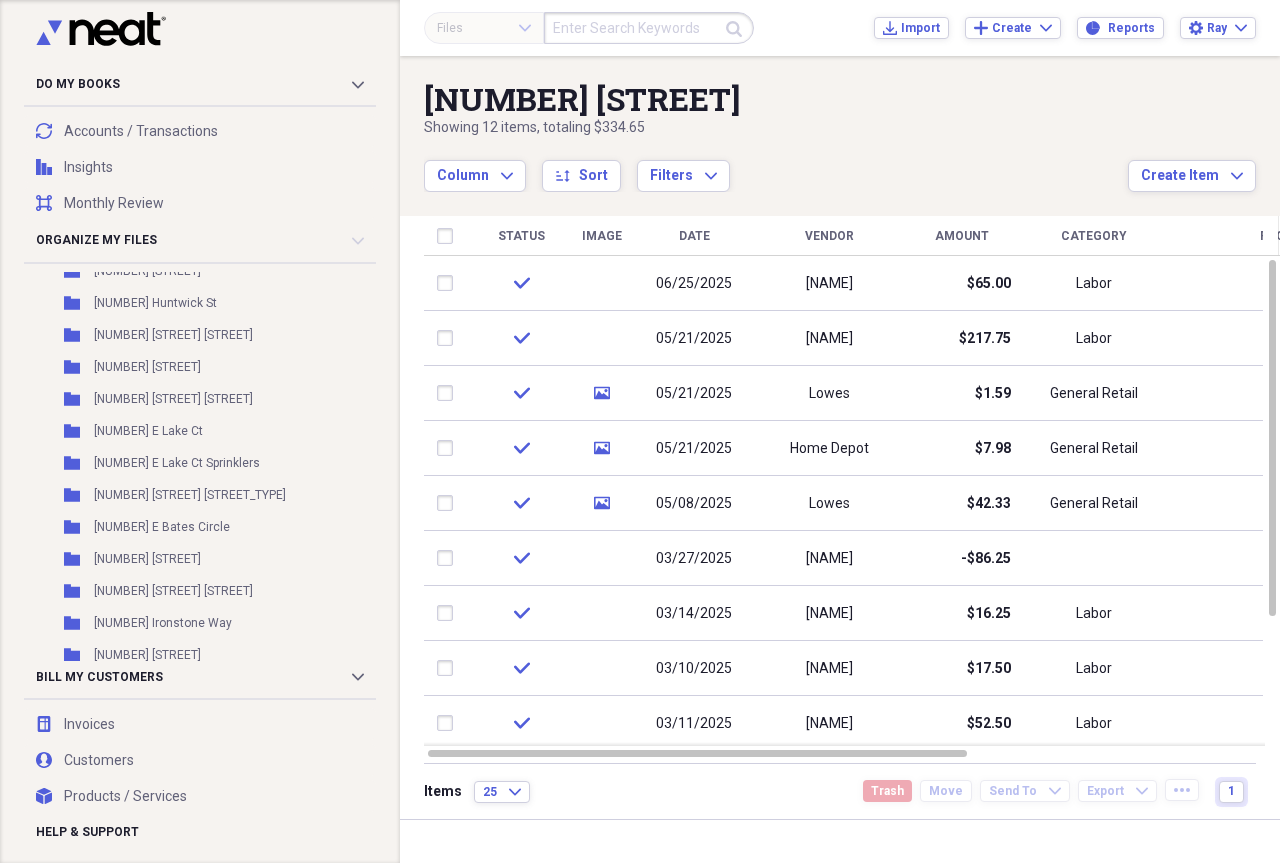 scroll, scrollTop: 607, scrollLeft: 0, axis: vertical 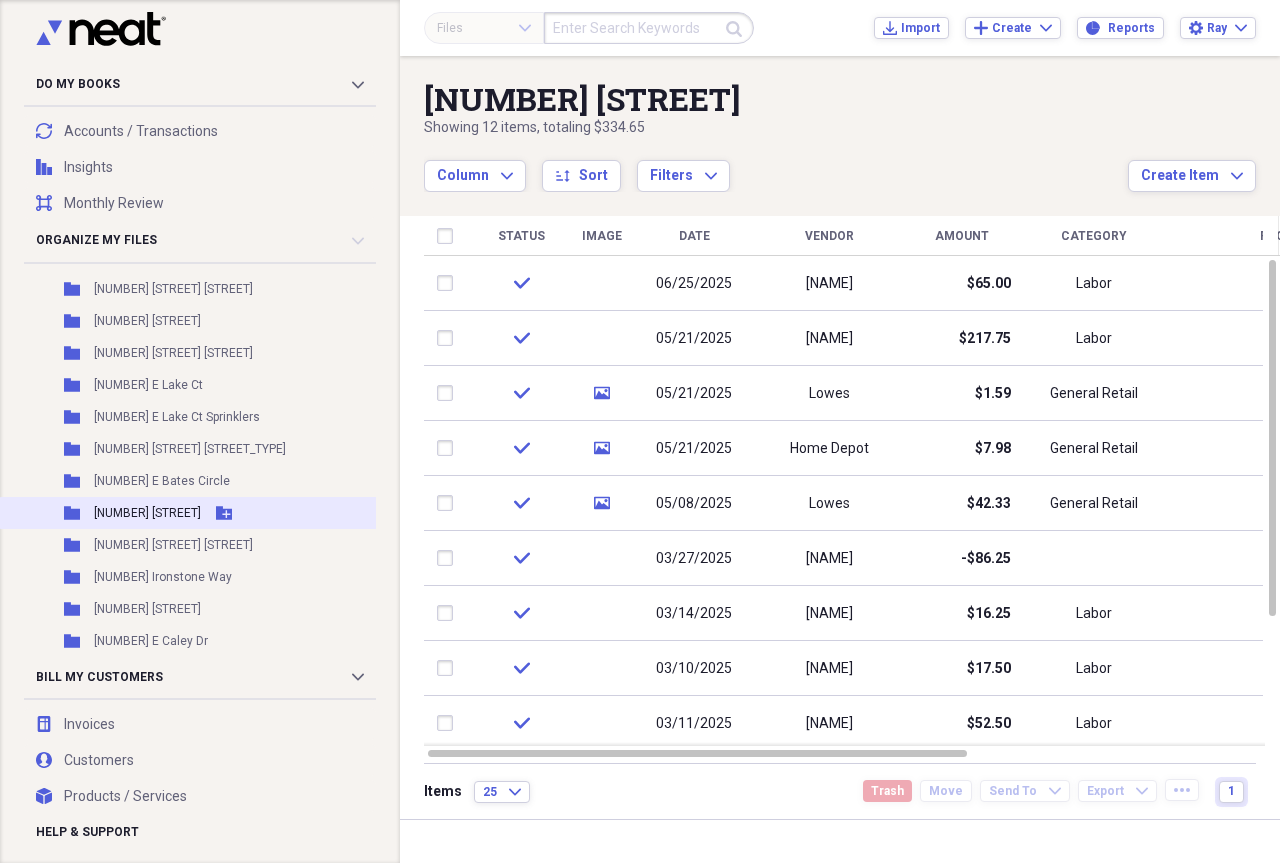 click on "[NUMBER] [STREET]" at bounding box center [147, 513] 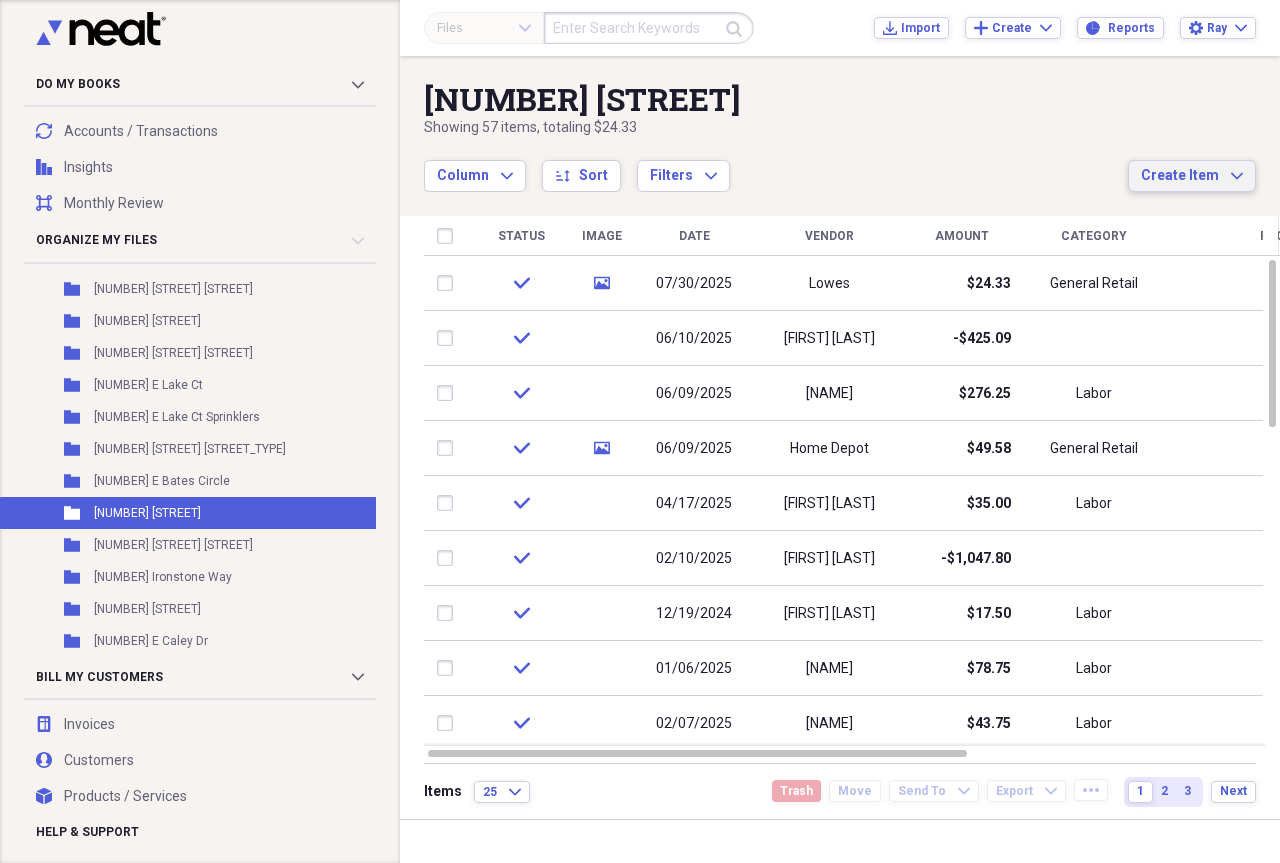 click 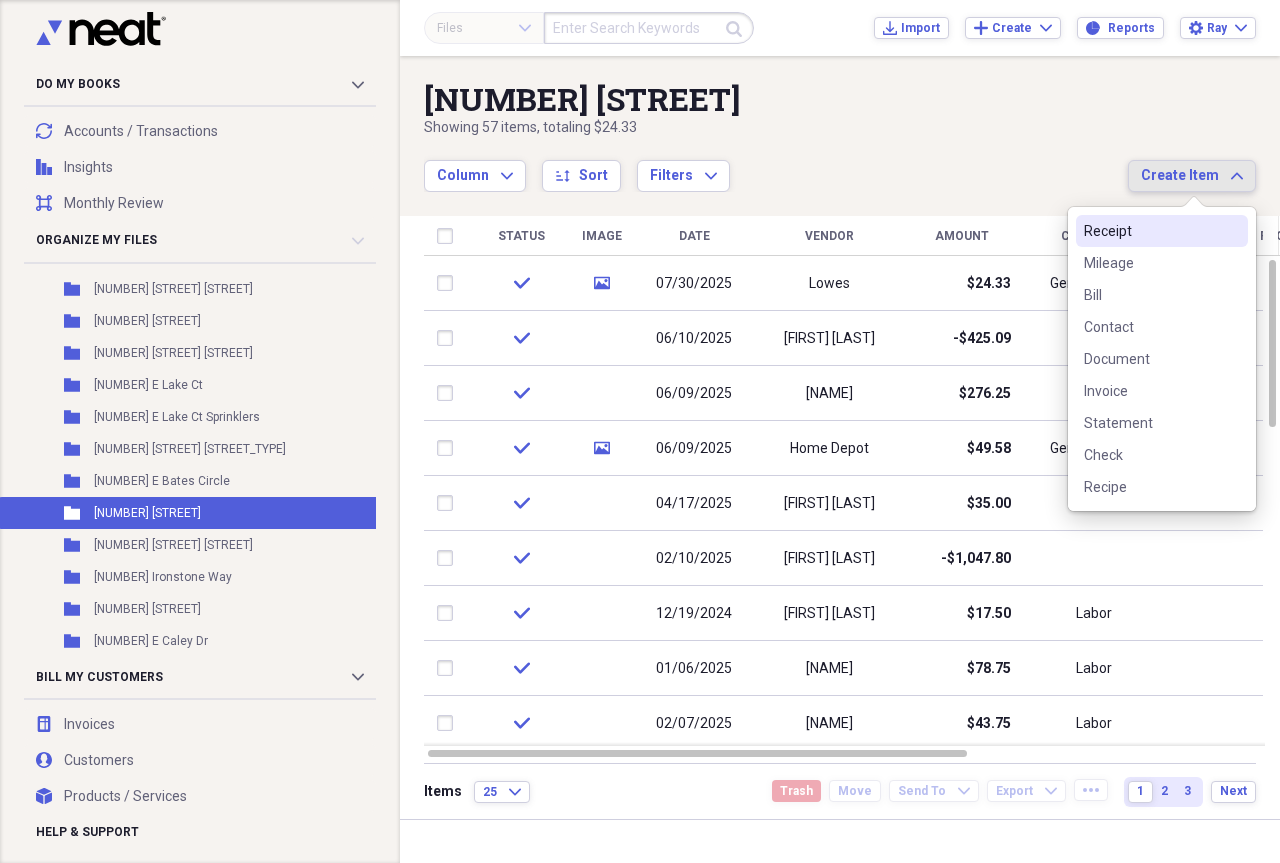 click on "Receipt" at bounding box center (1150, 231) 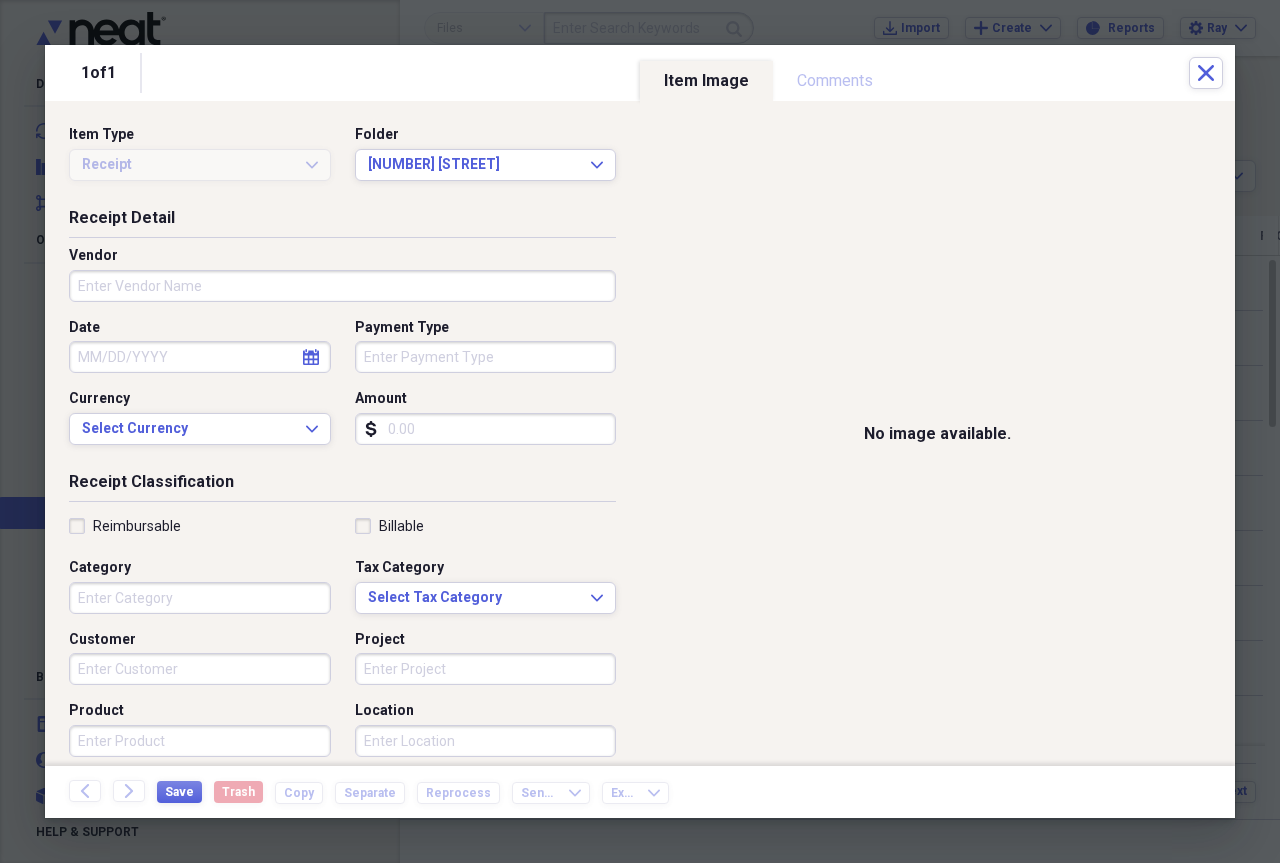 click on "Amount" at bounding box center (486, 429) 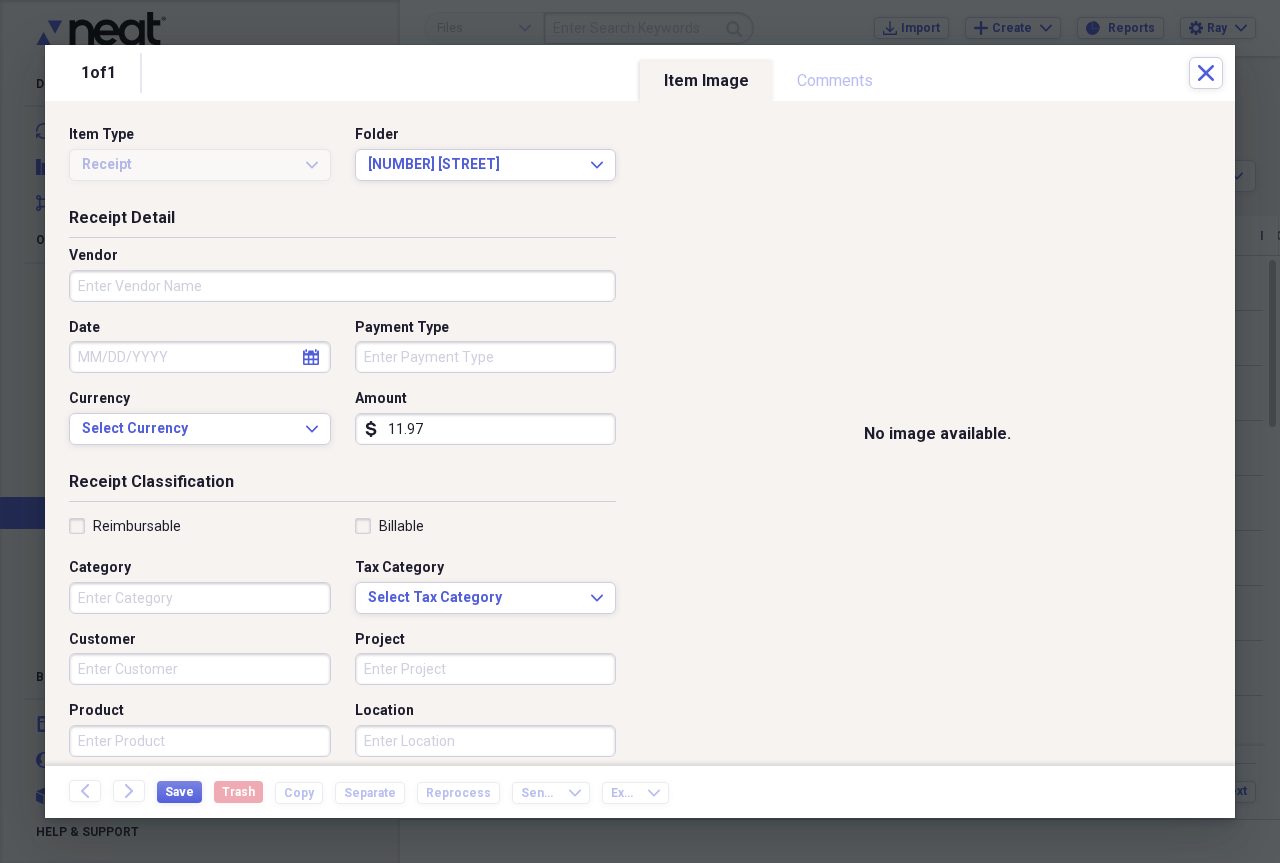 type on "11.97" 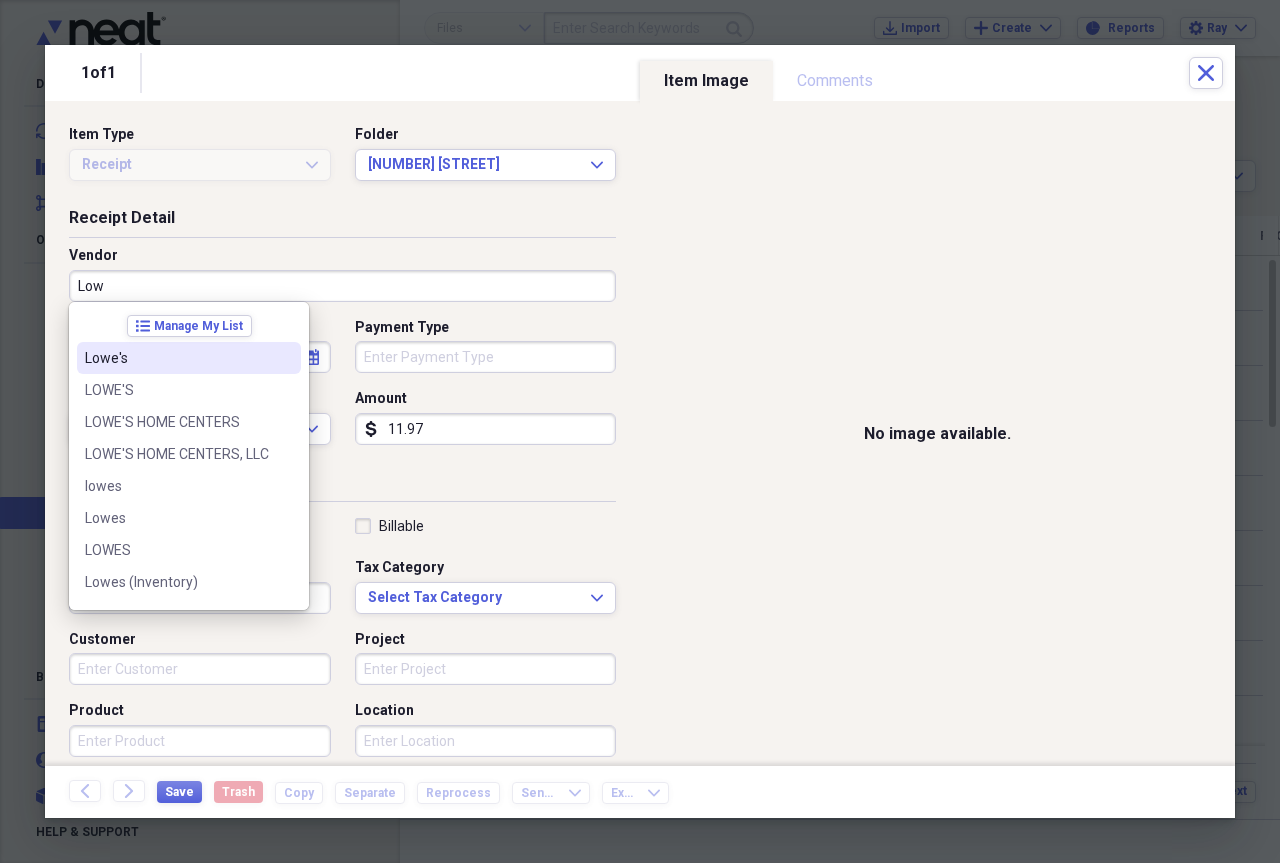 click on "Lowe's" at bounding box center [177, 358] 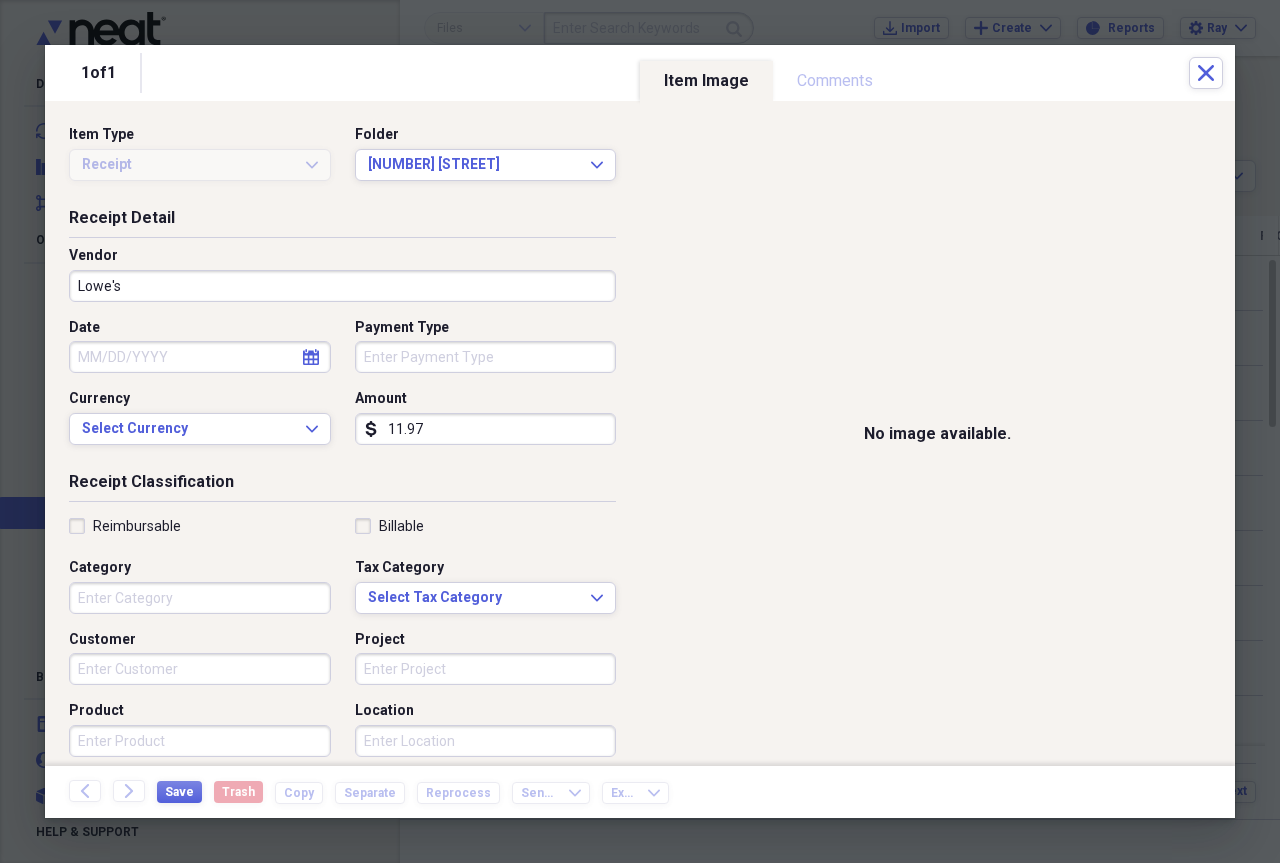 click 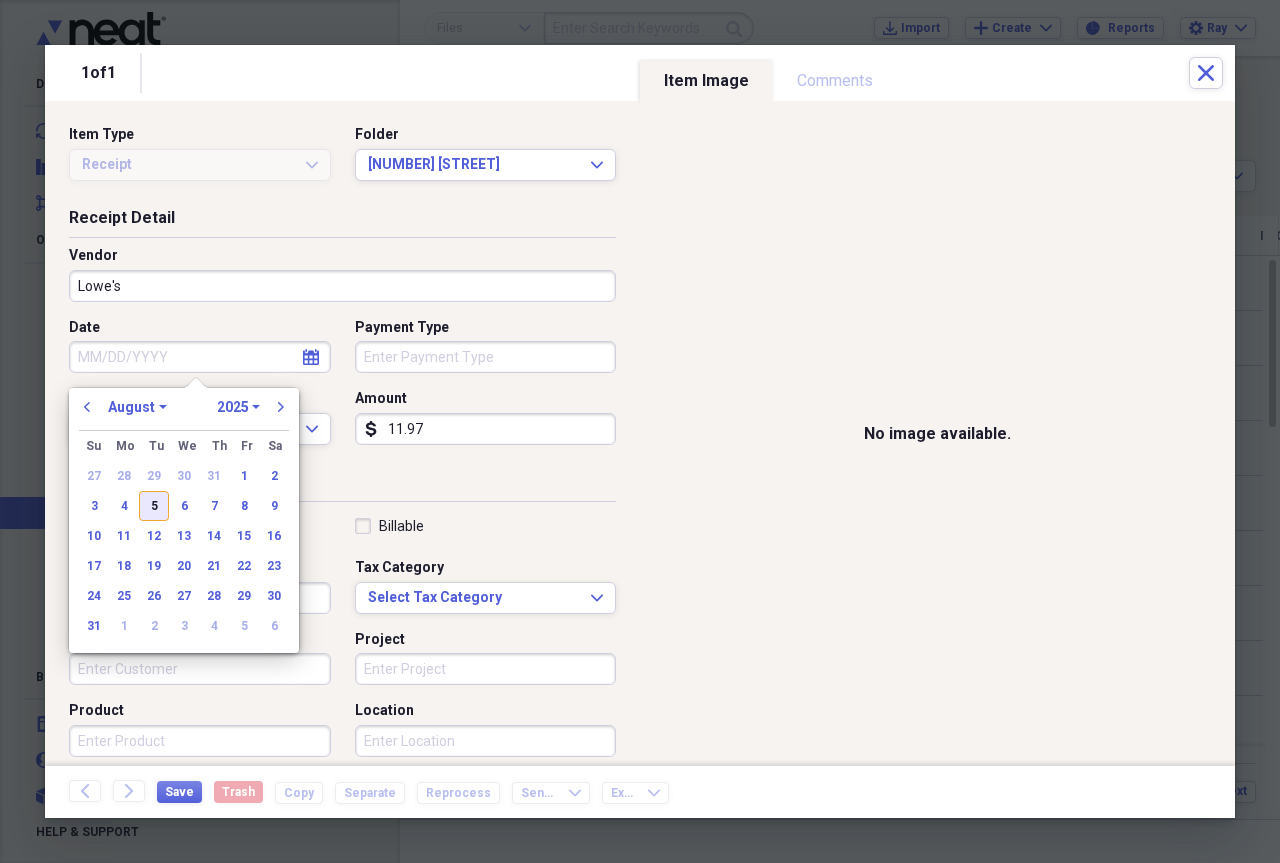 click on "5" at bounding box center [154, 506] 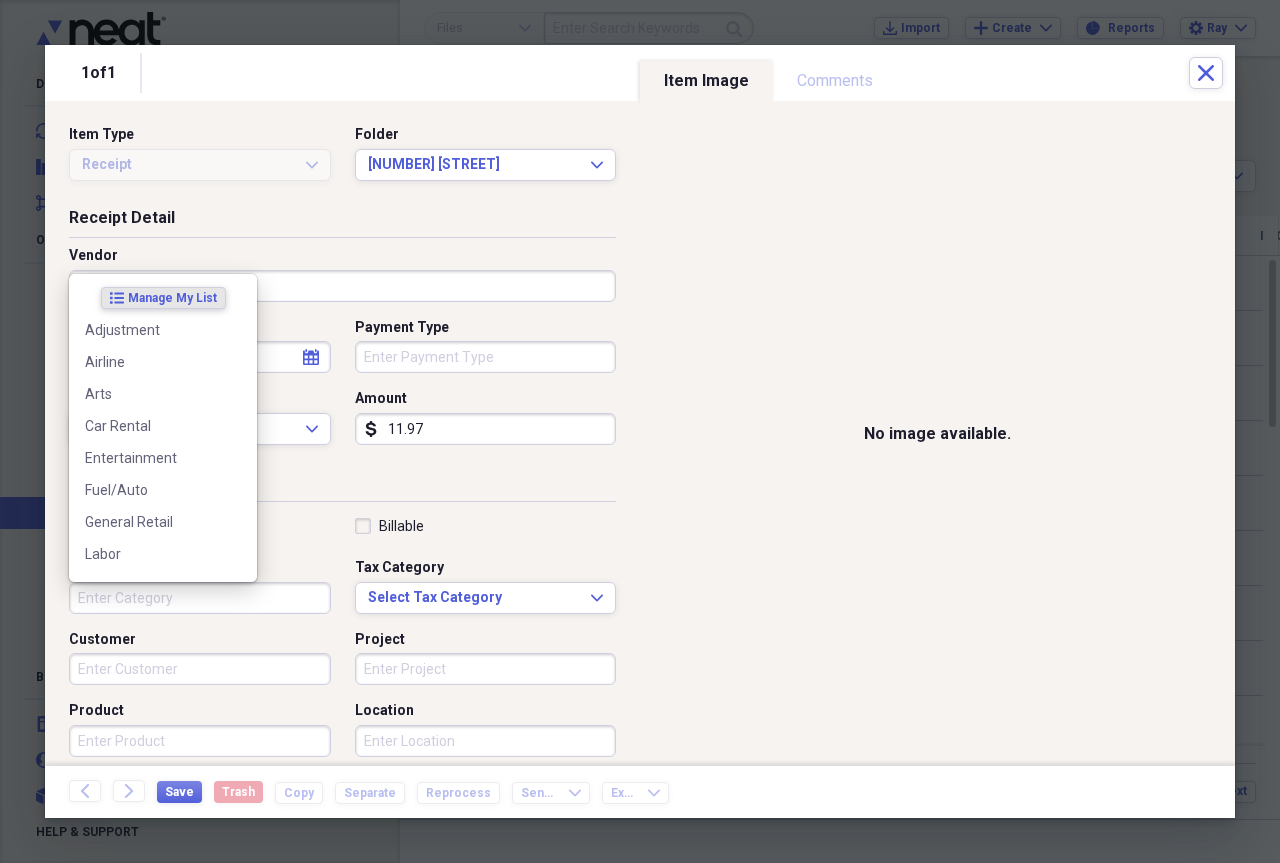 click on "Category" at bounding box center (200, 598) 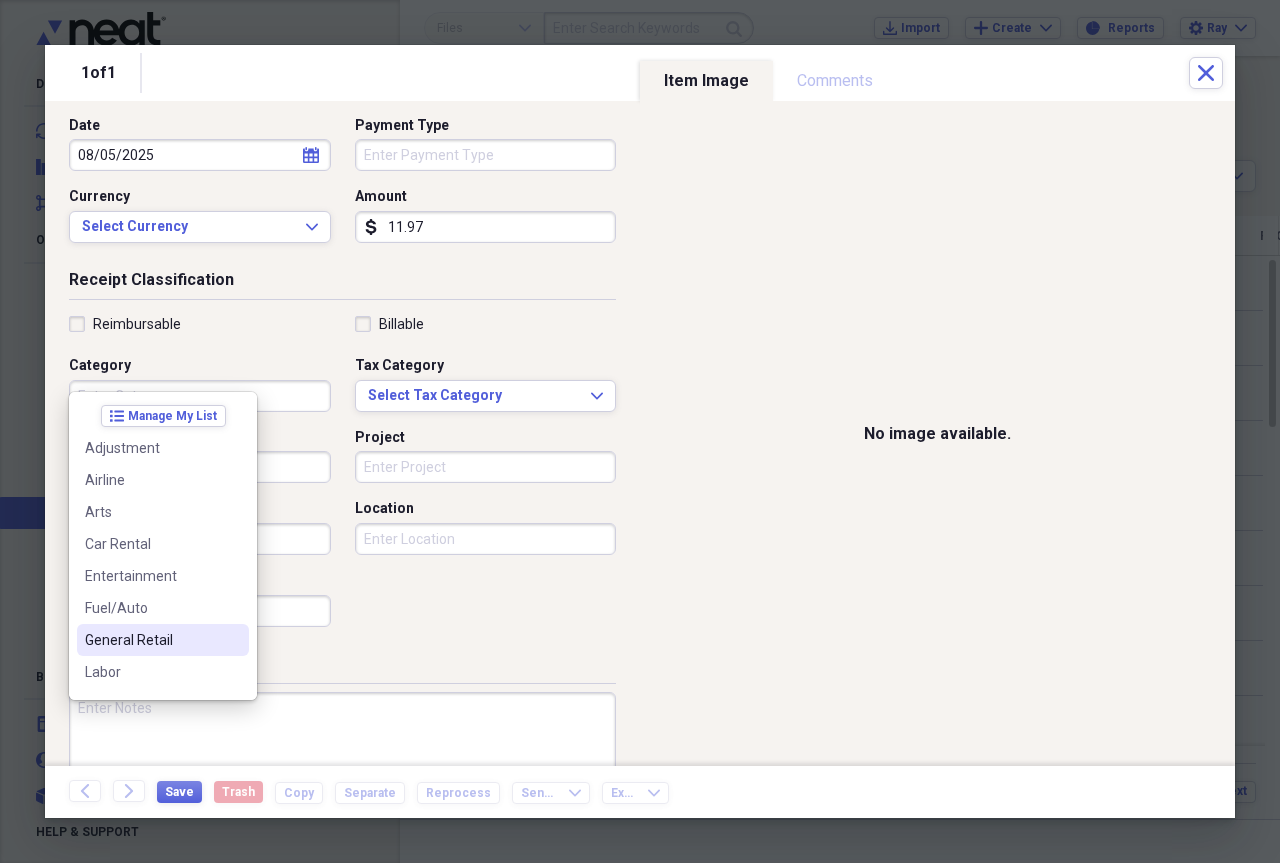 scroll, scrollTop: 231, scrollLeft: 0, axis: vertical 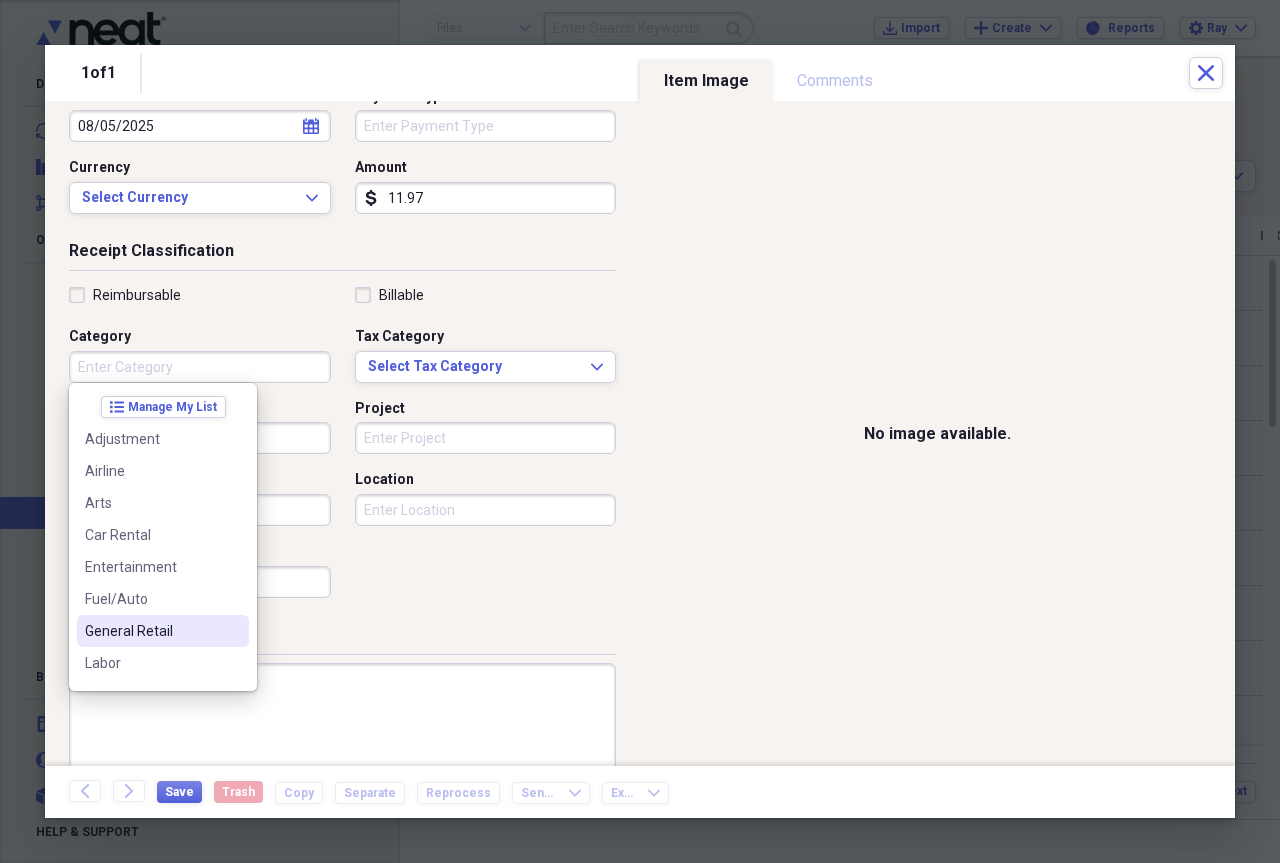 click on "Reimbursable Billable Category Tax Category Select Tax Category Expand Customer Project Product Location Class" at bounding box center (342, 446) 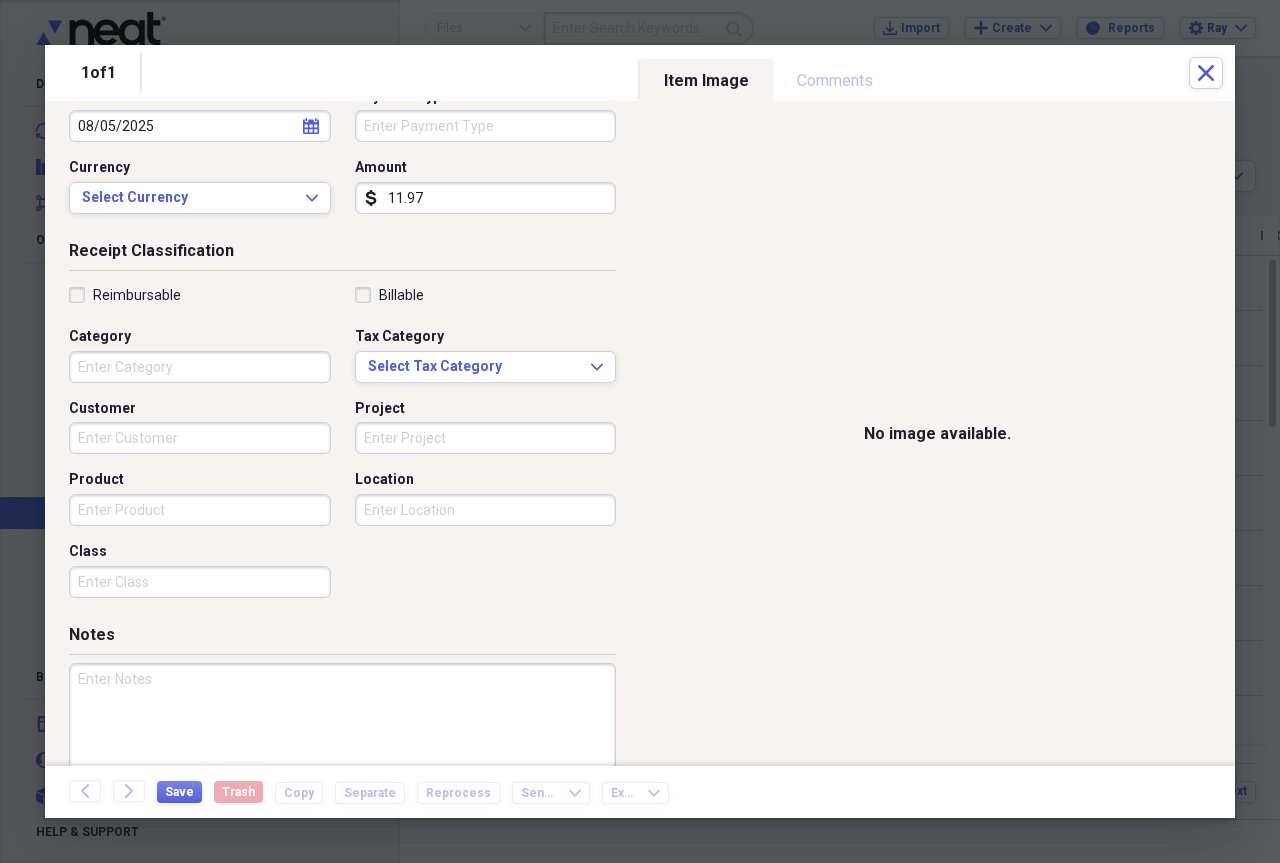 click on "Product" at bounding box center [200, 510] 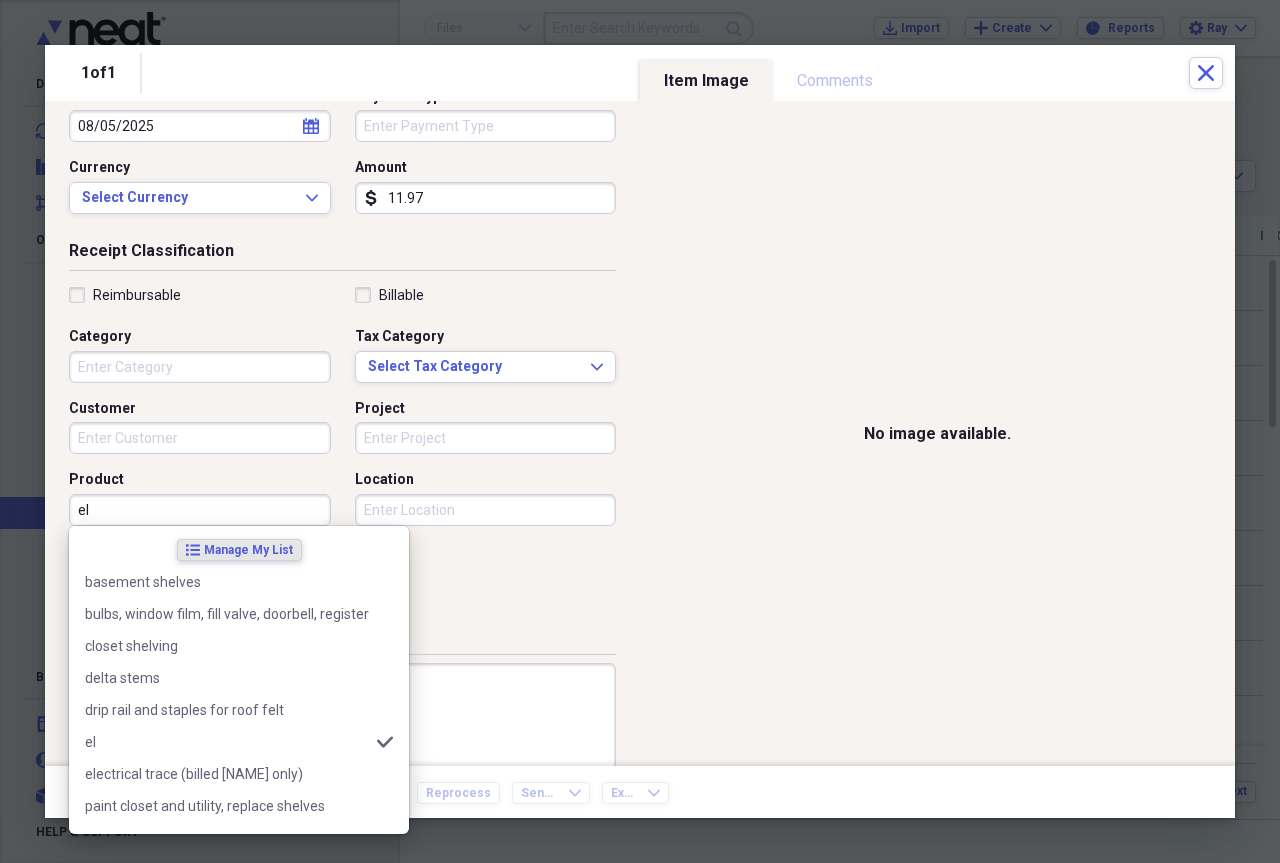 type on "e" 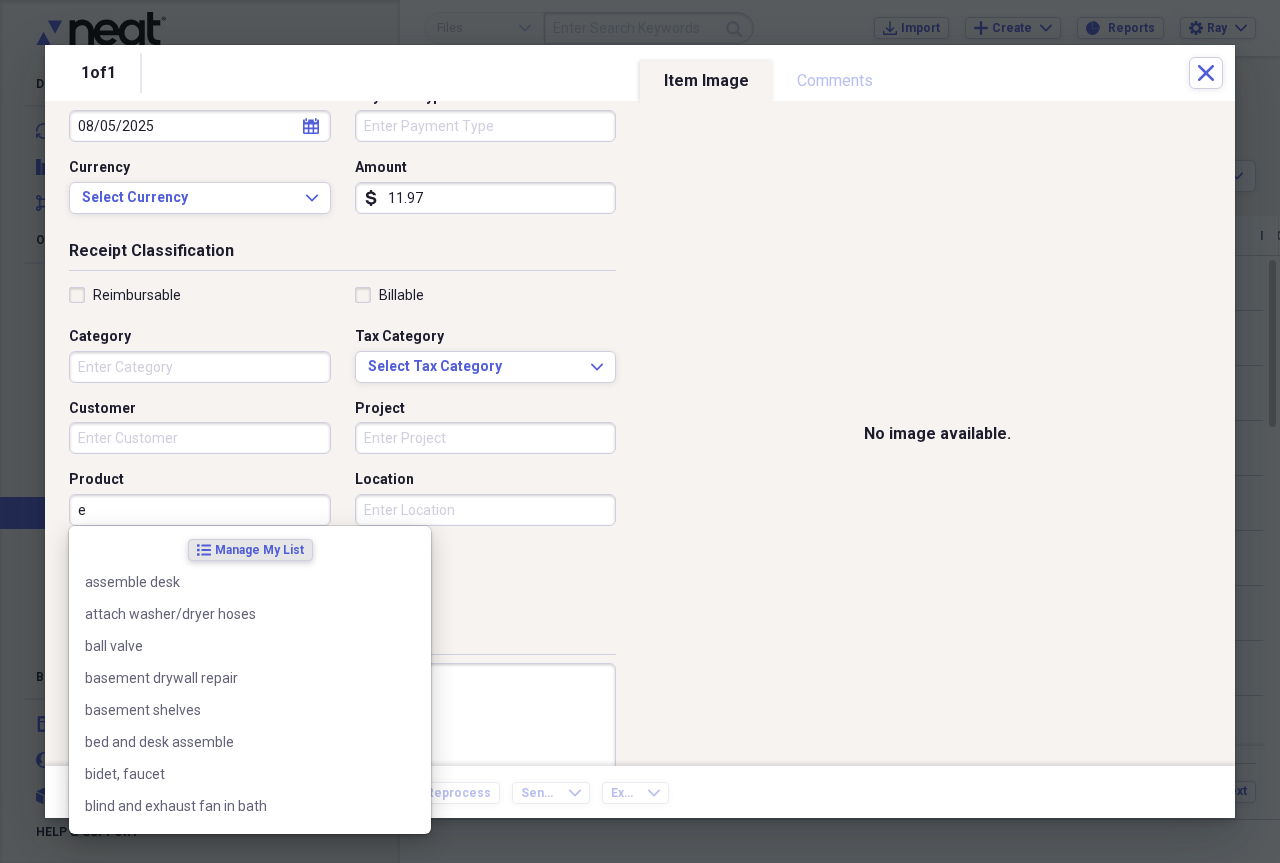 type 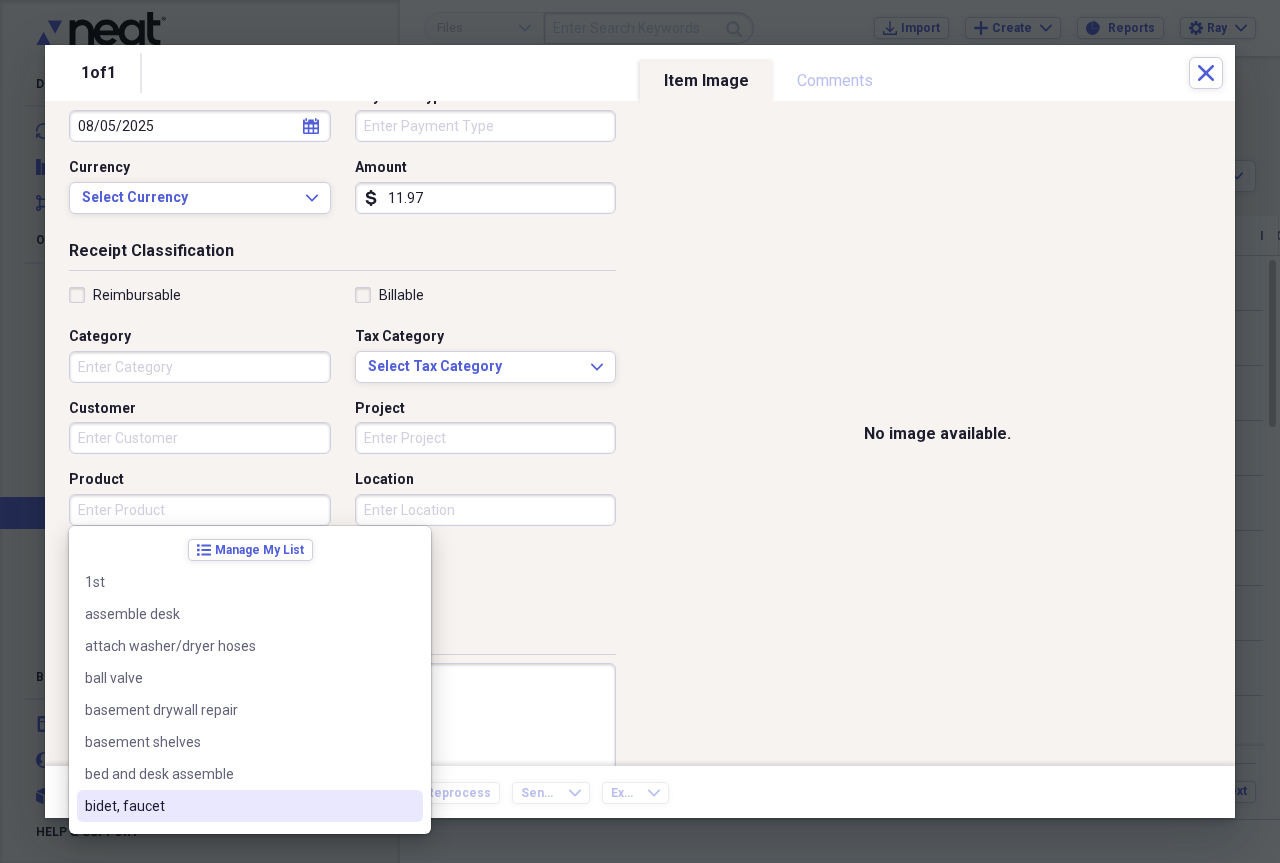 click at bounding box center [342, 728] 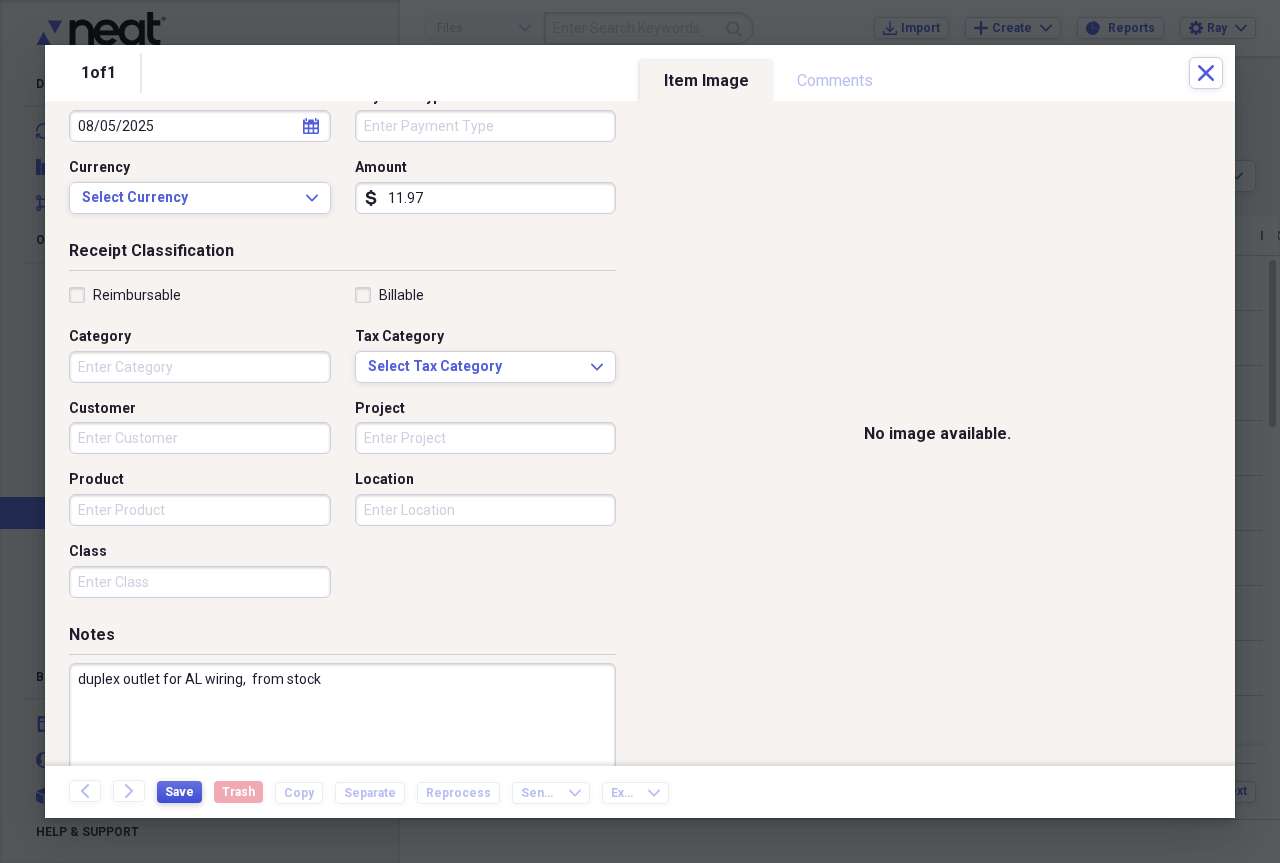 type on "duplex outlet for AL wiring,  from stock" 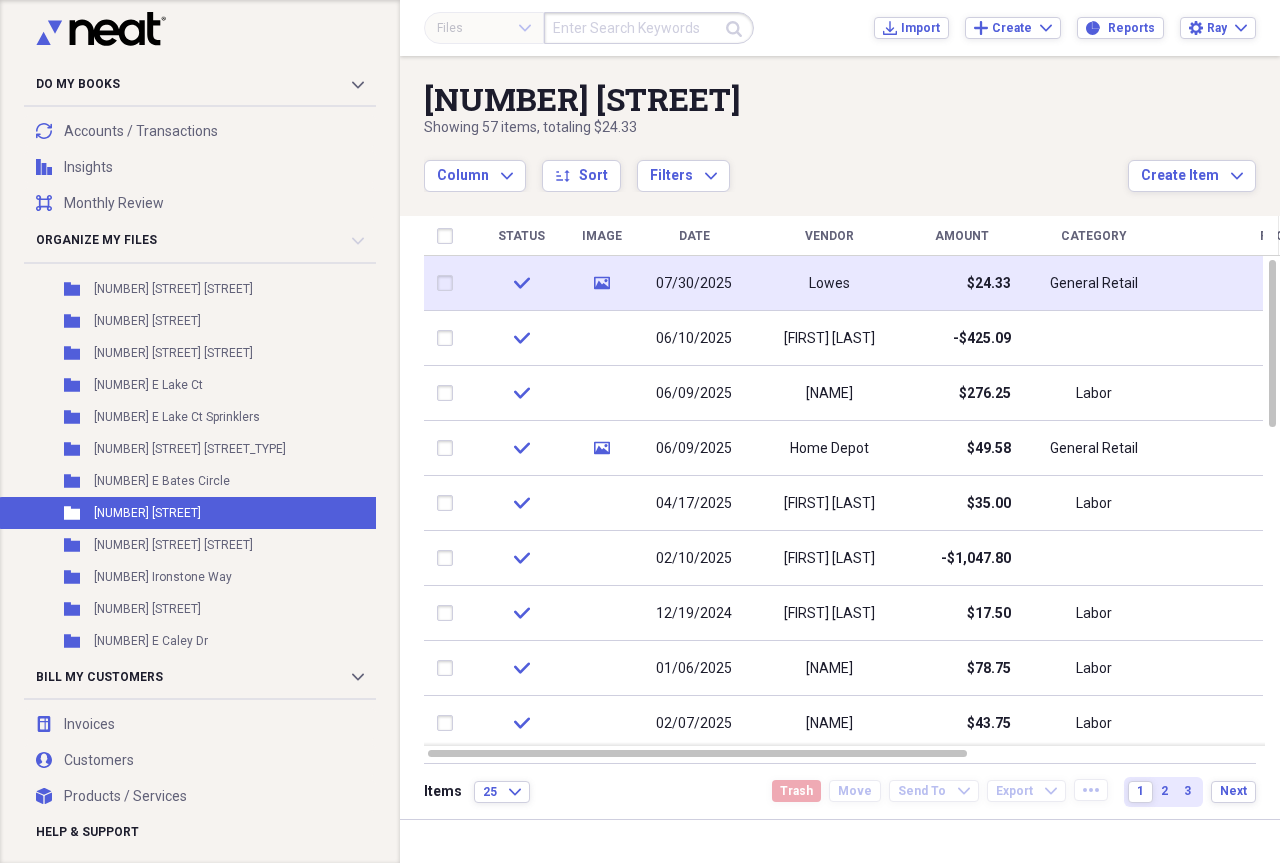 click on "07/30/2025" at bounding box center [694, 284] 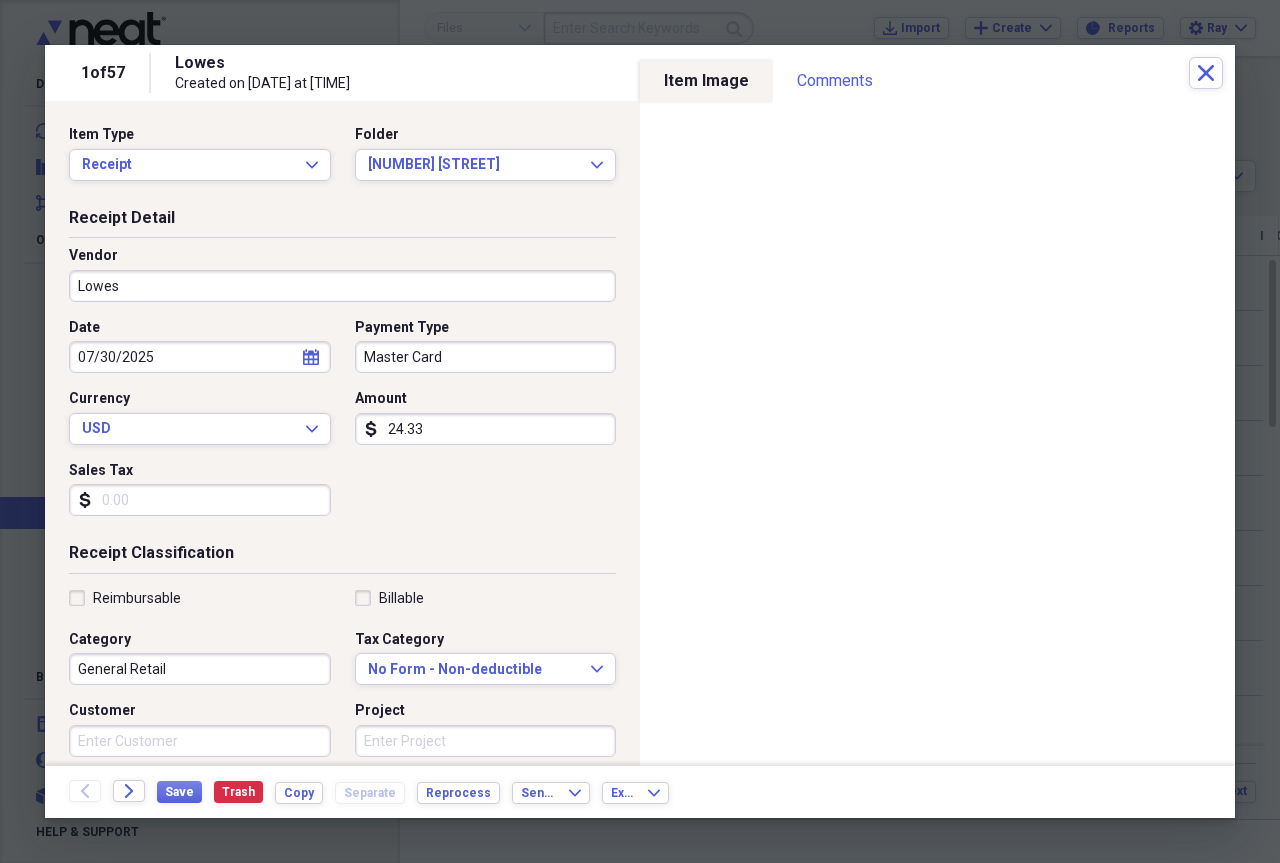 click on "calendar" 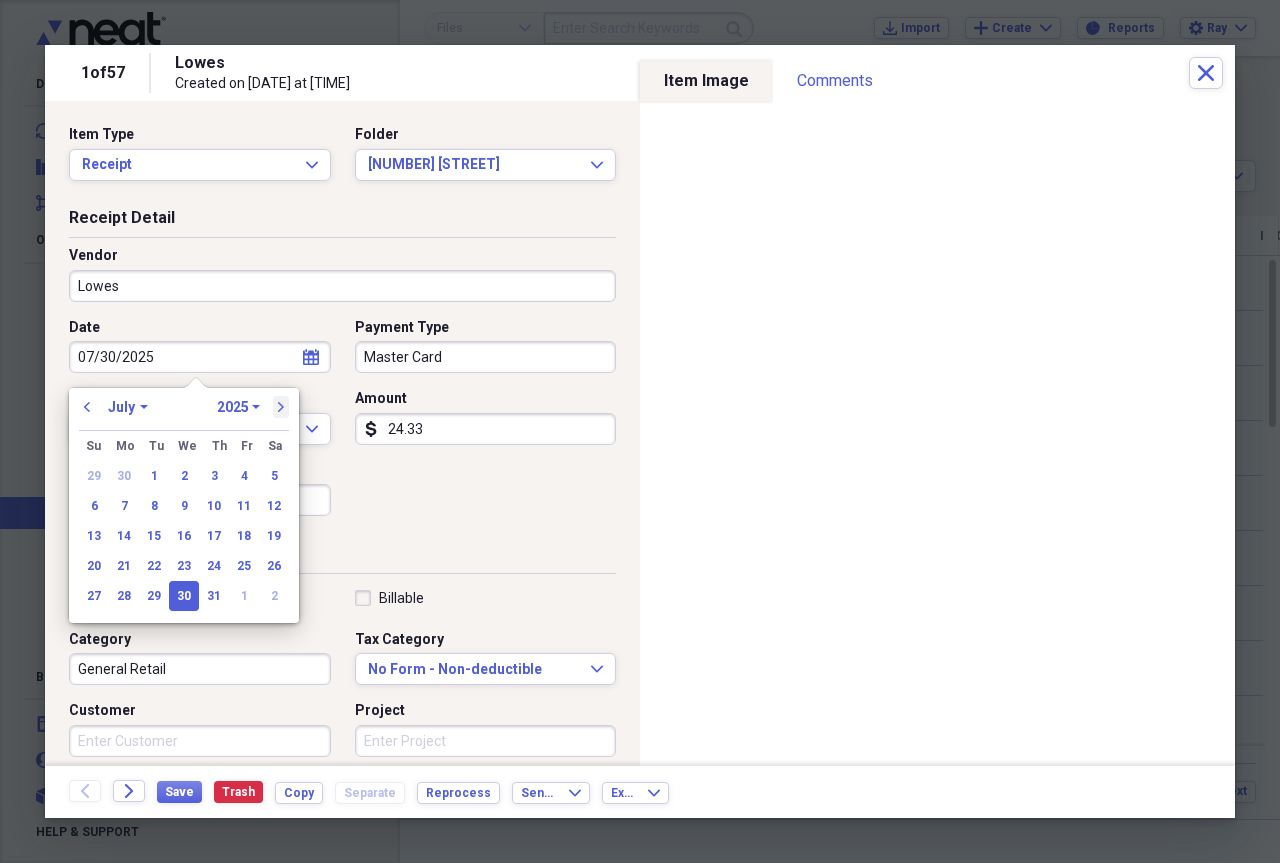 click on "next" at bounding box center (281, 407) 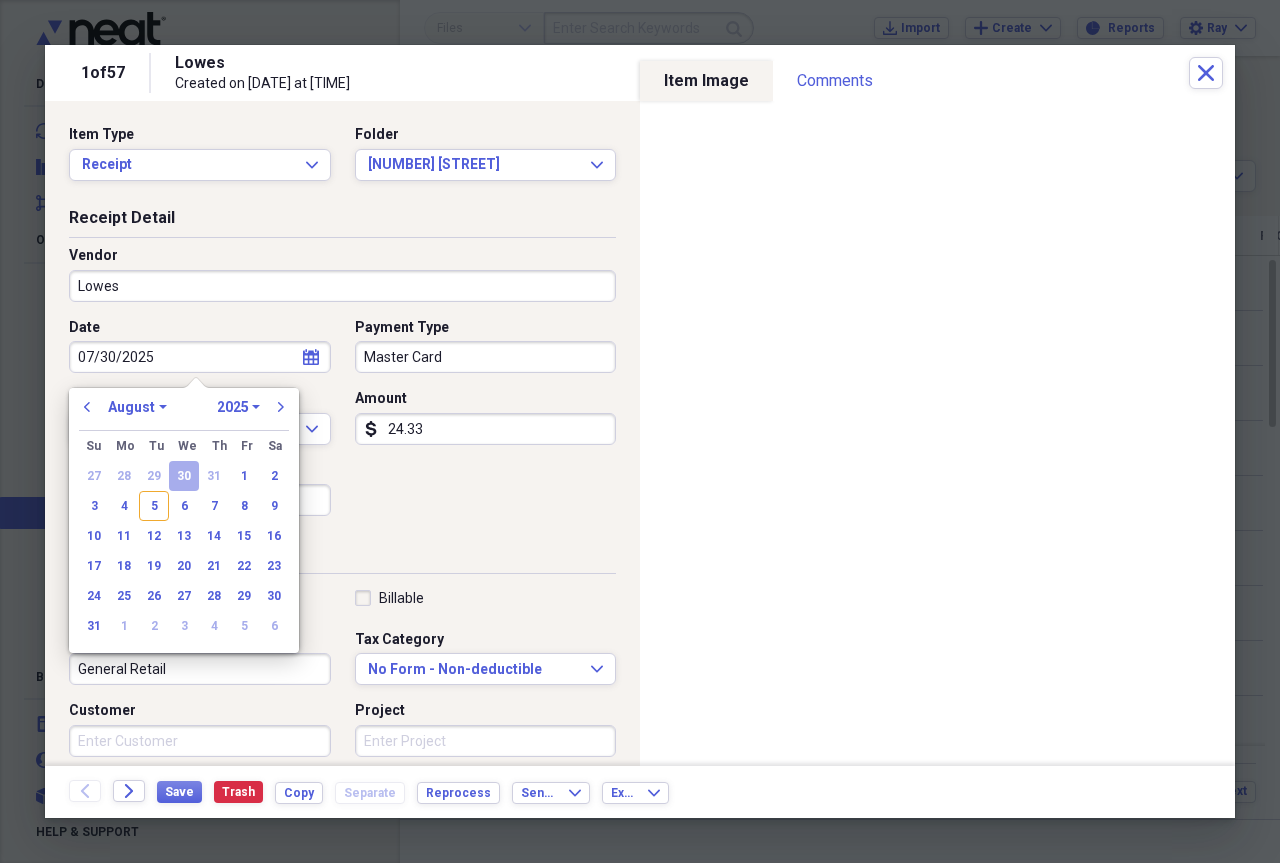 click on "5" at bounding box center [154, 506] 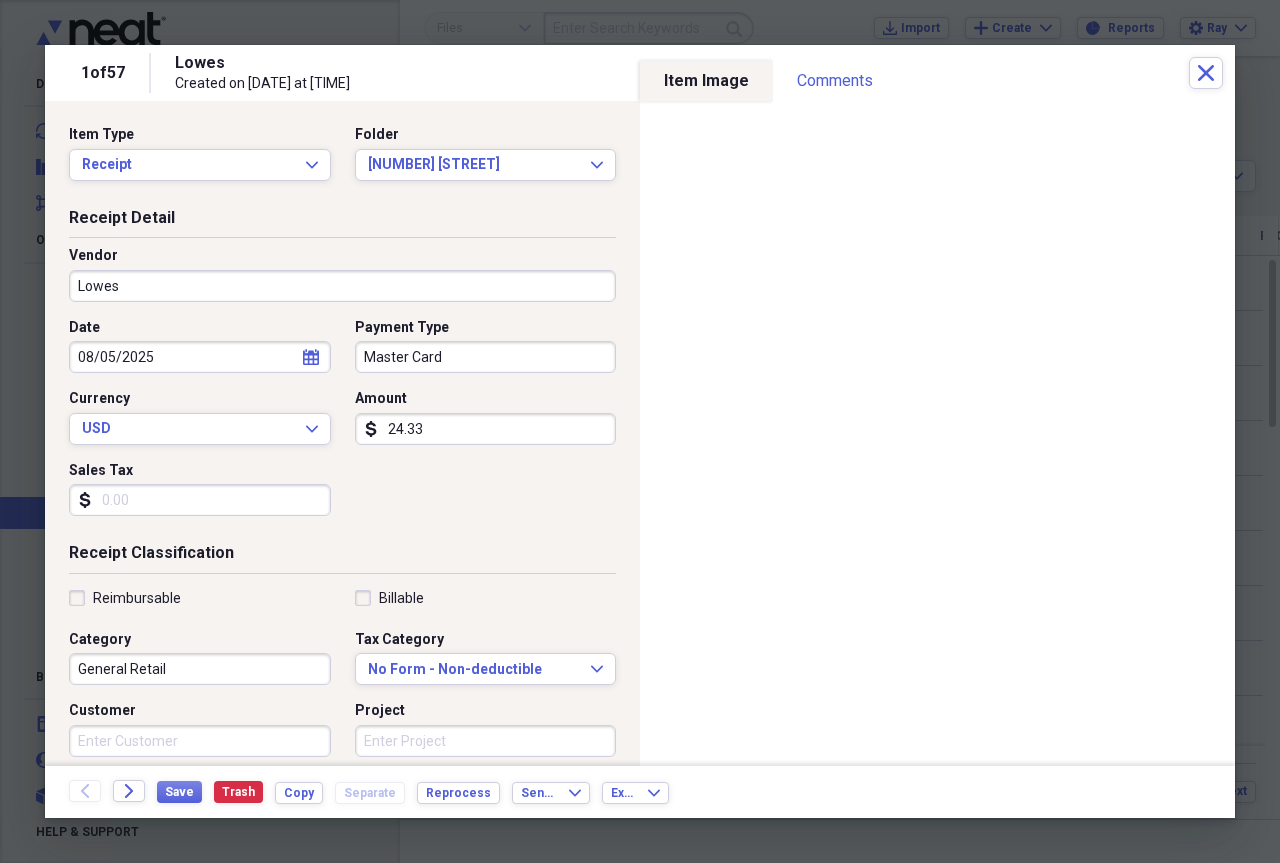 click 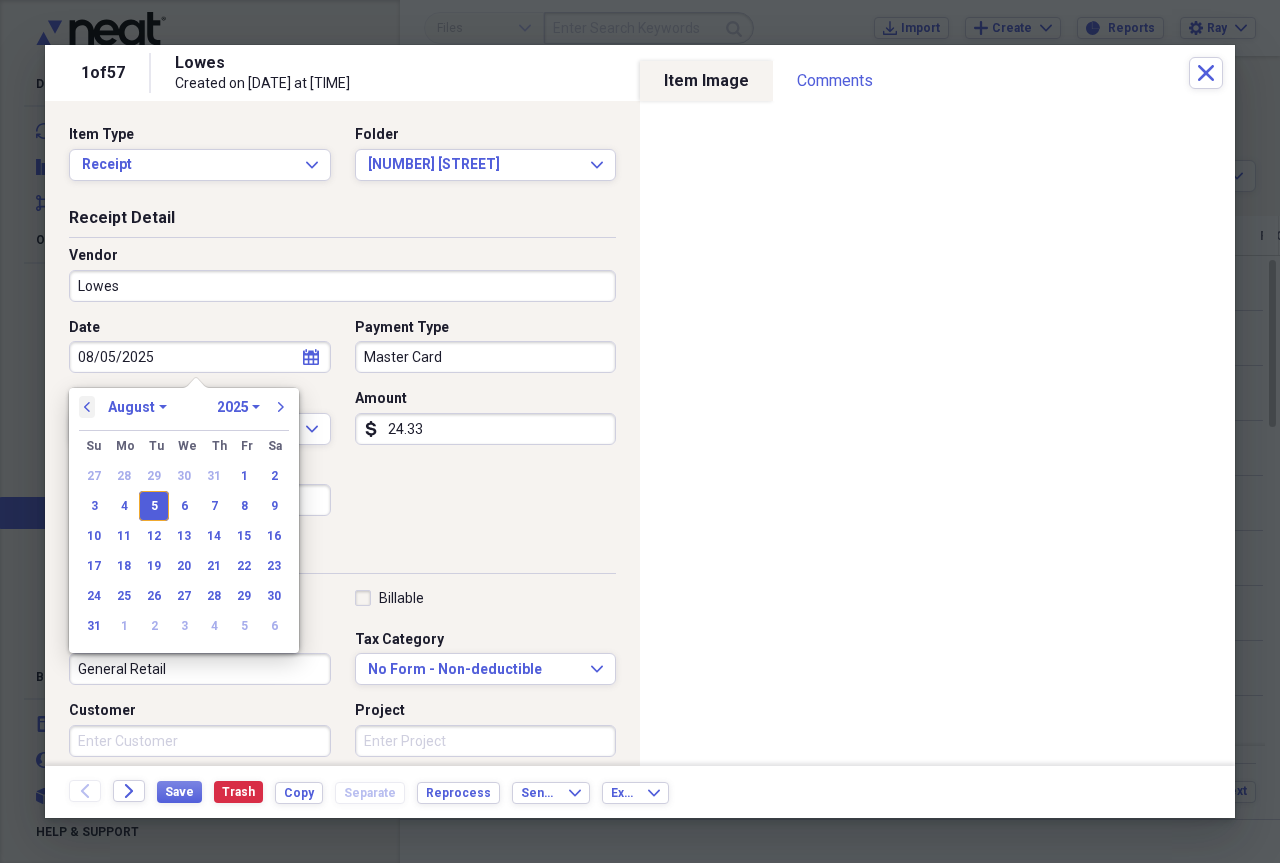 click on "previous" at bounding box center [87, 407] 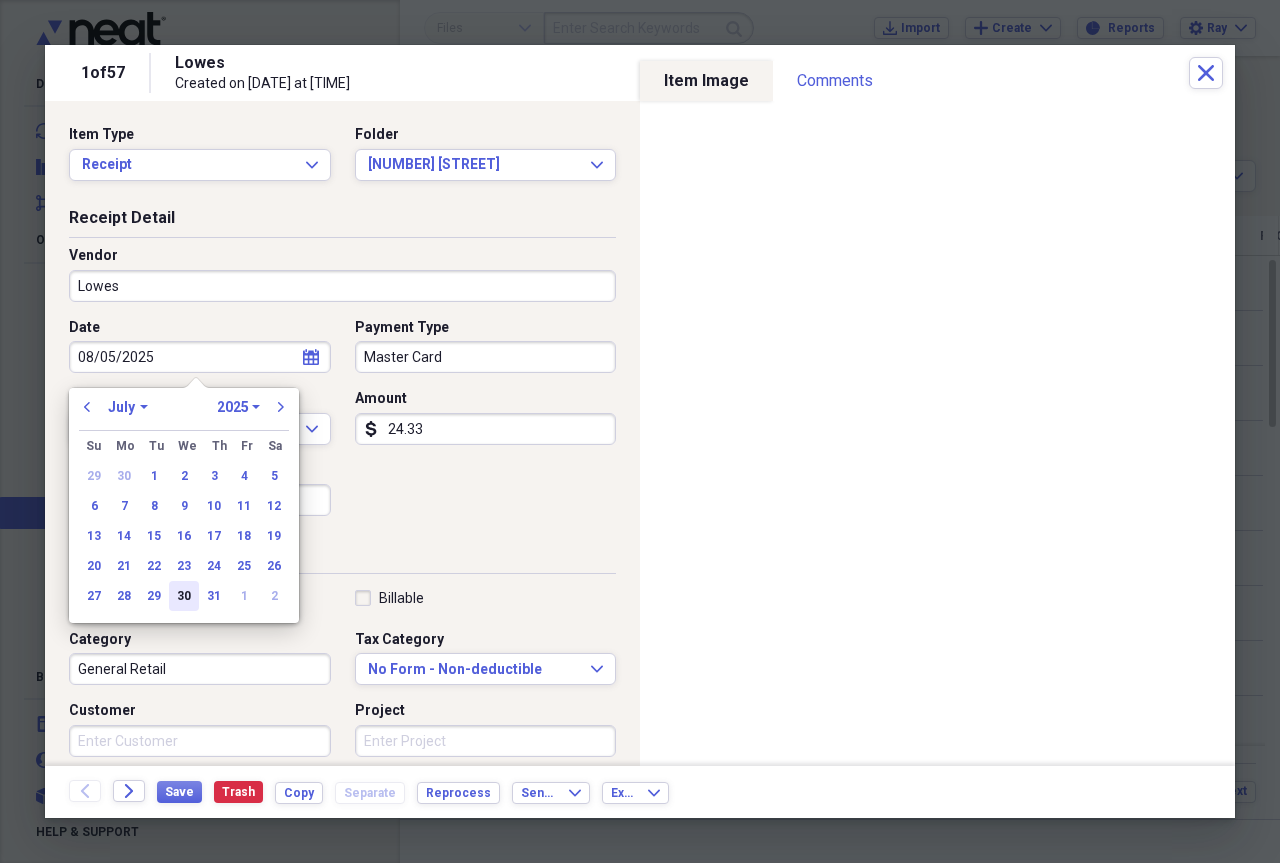 click on "30" at bounding box center (184, 596) 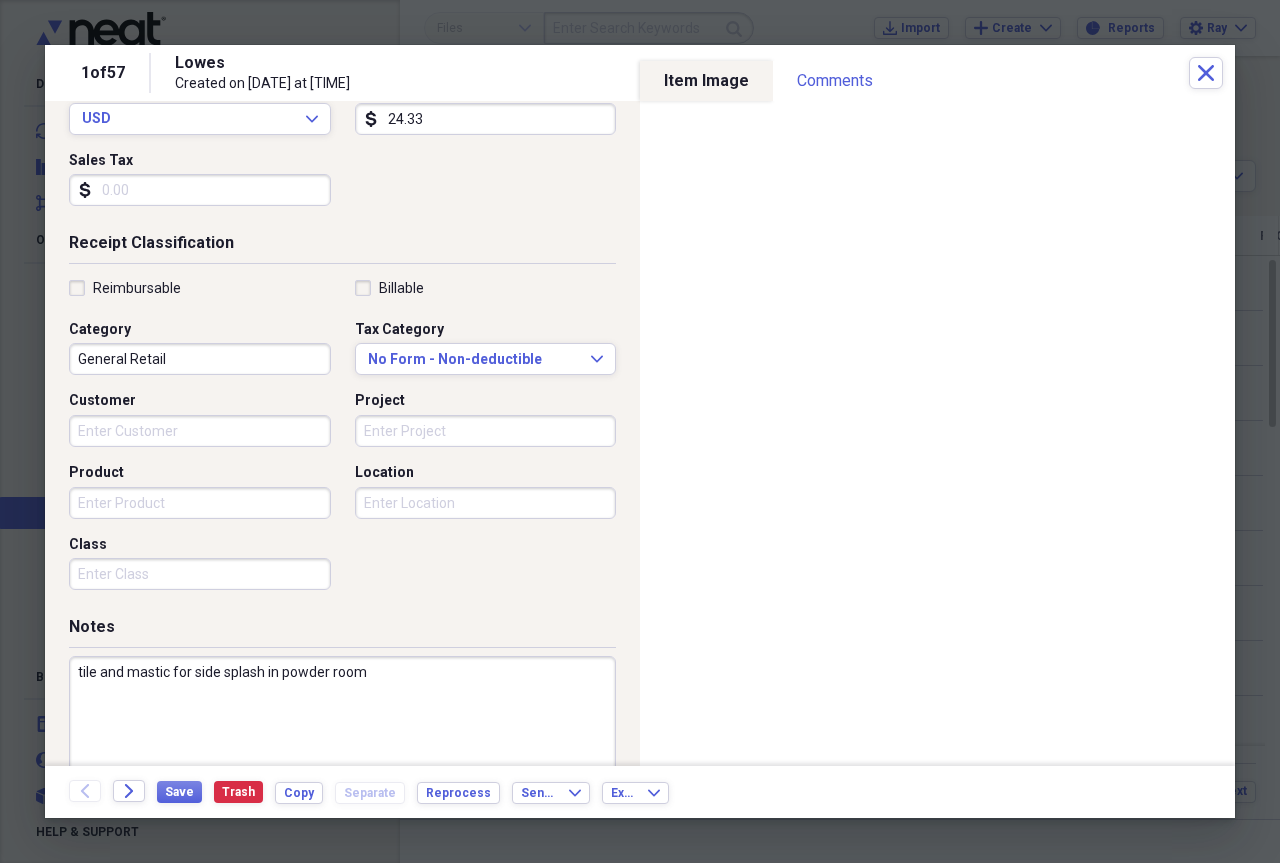 scroll, scrollTop: 325, scrollLeft: 0, axis: vertical 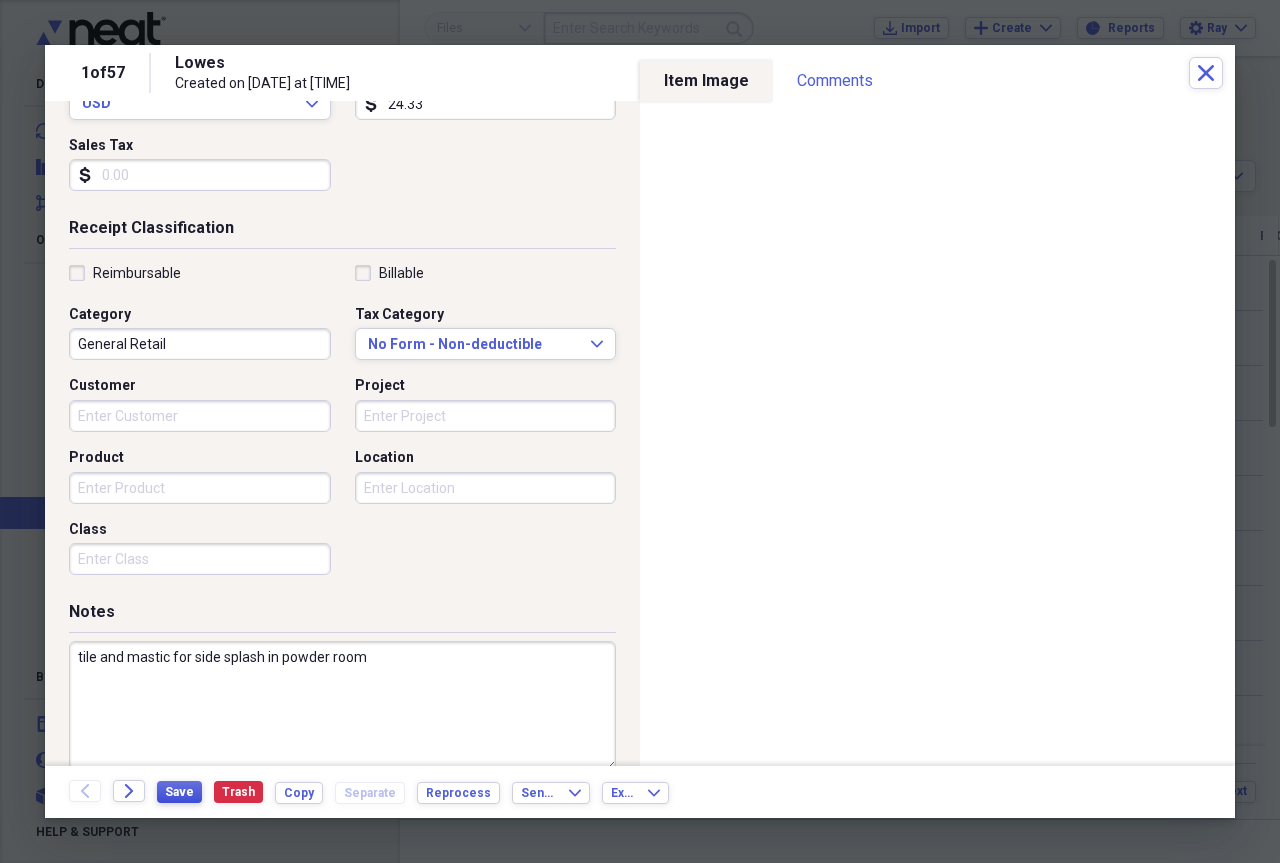 click on "Save" at bounding box center [179, 792] 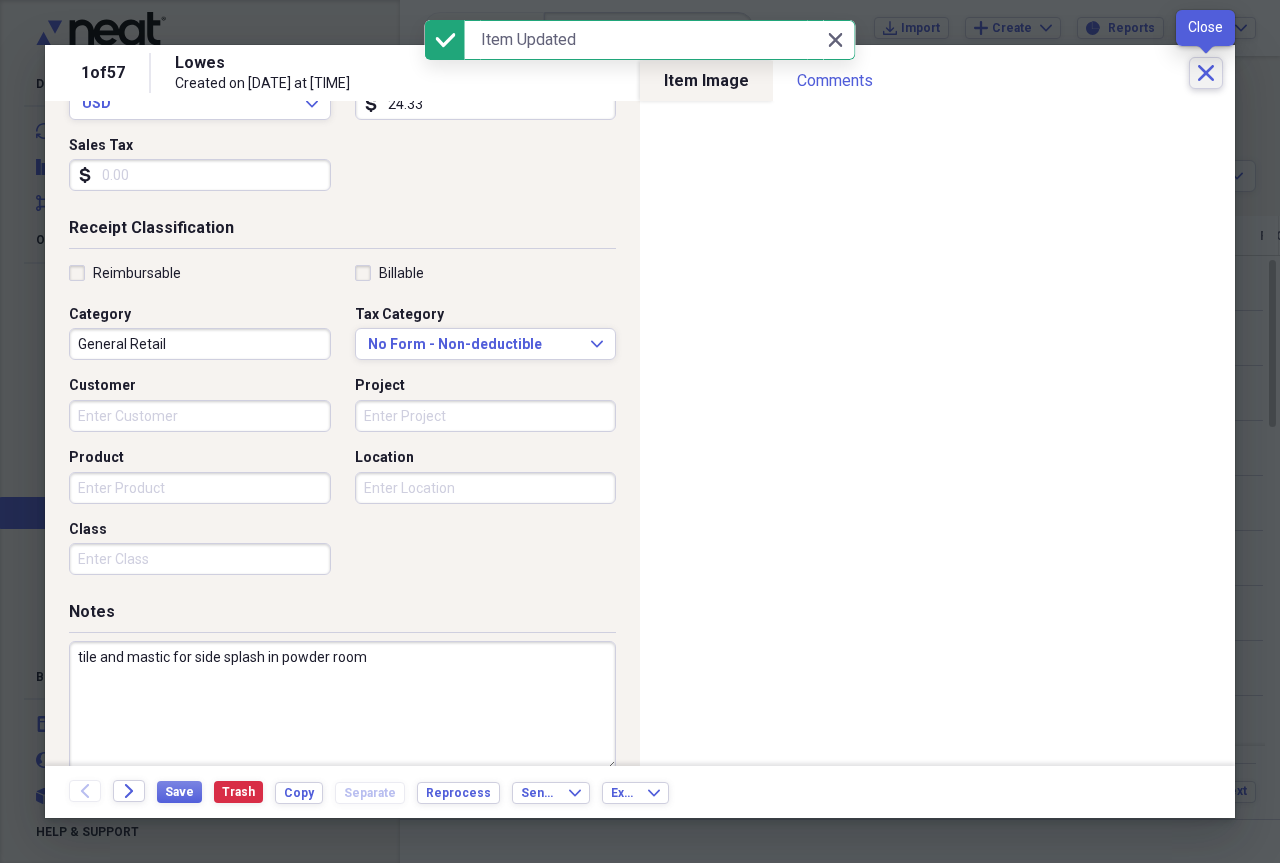 click on "Close" 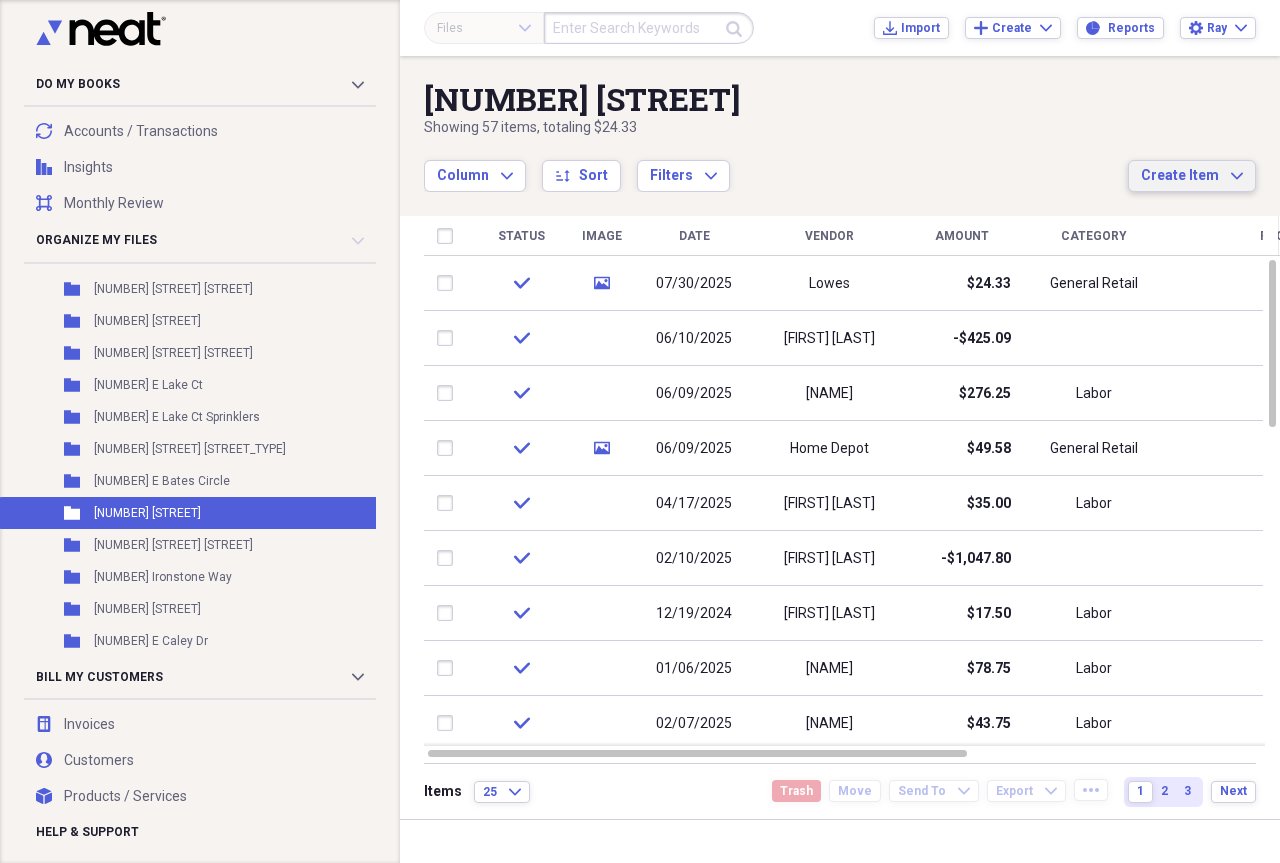 click on "Create Item Expand" at bounding box center (1192, 176) 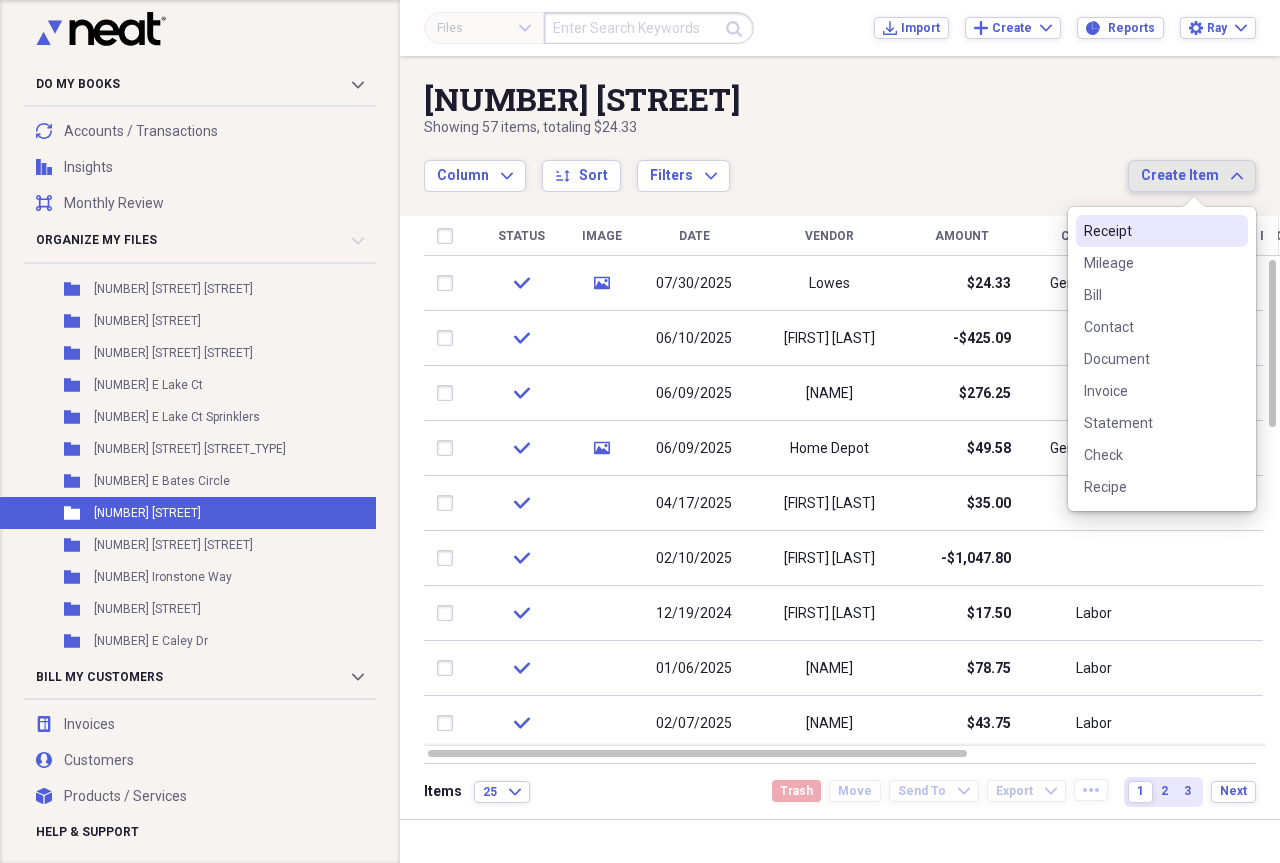 click on "Receipt" at bounding box center [1150, 231] 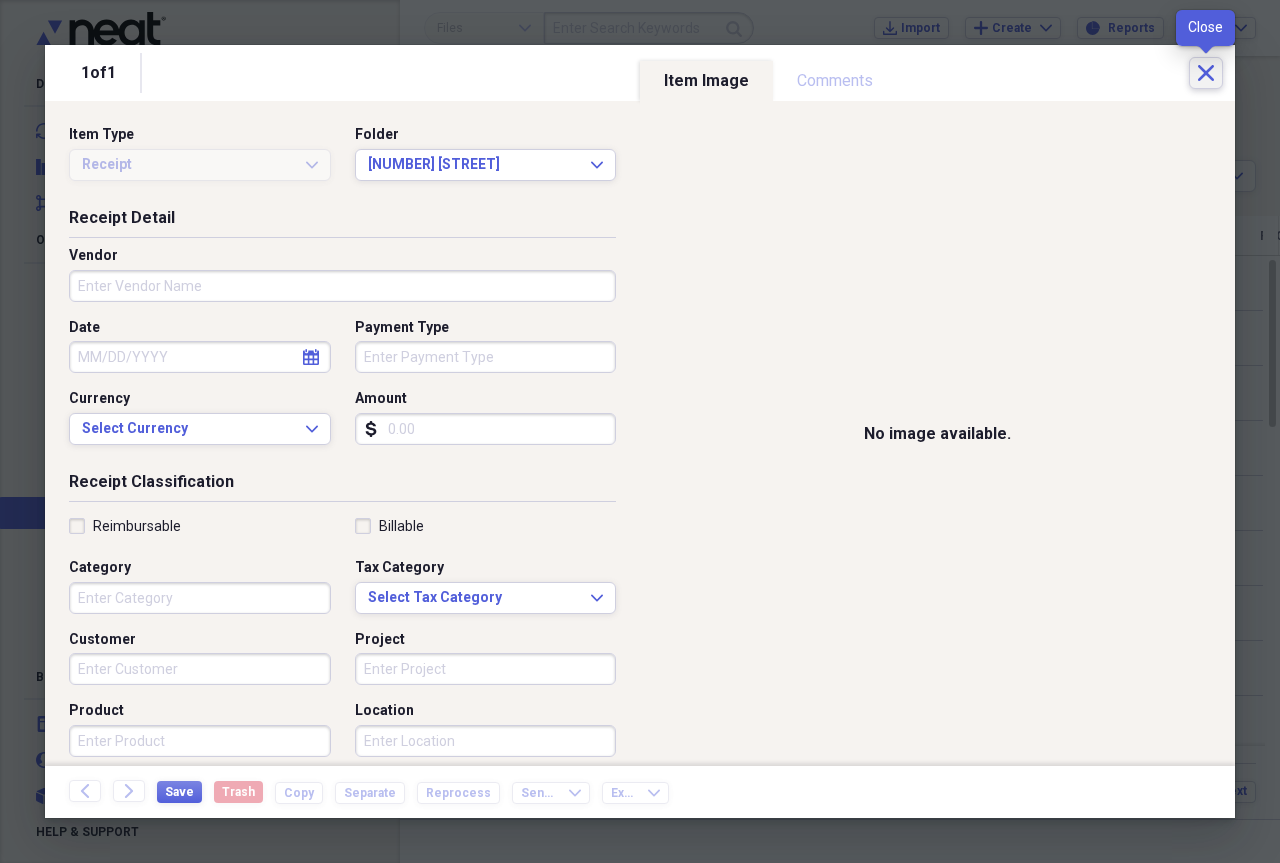 click 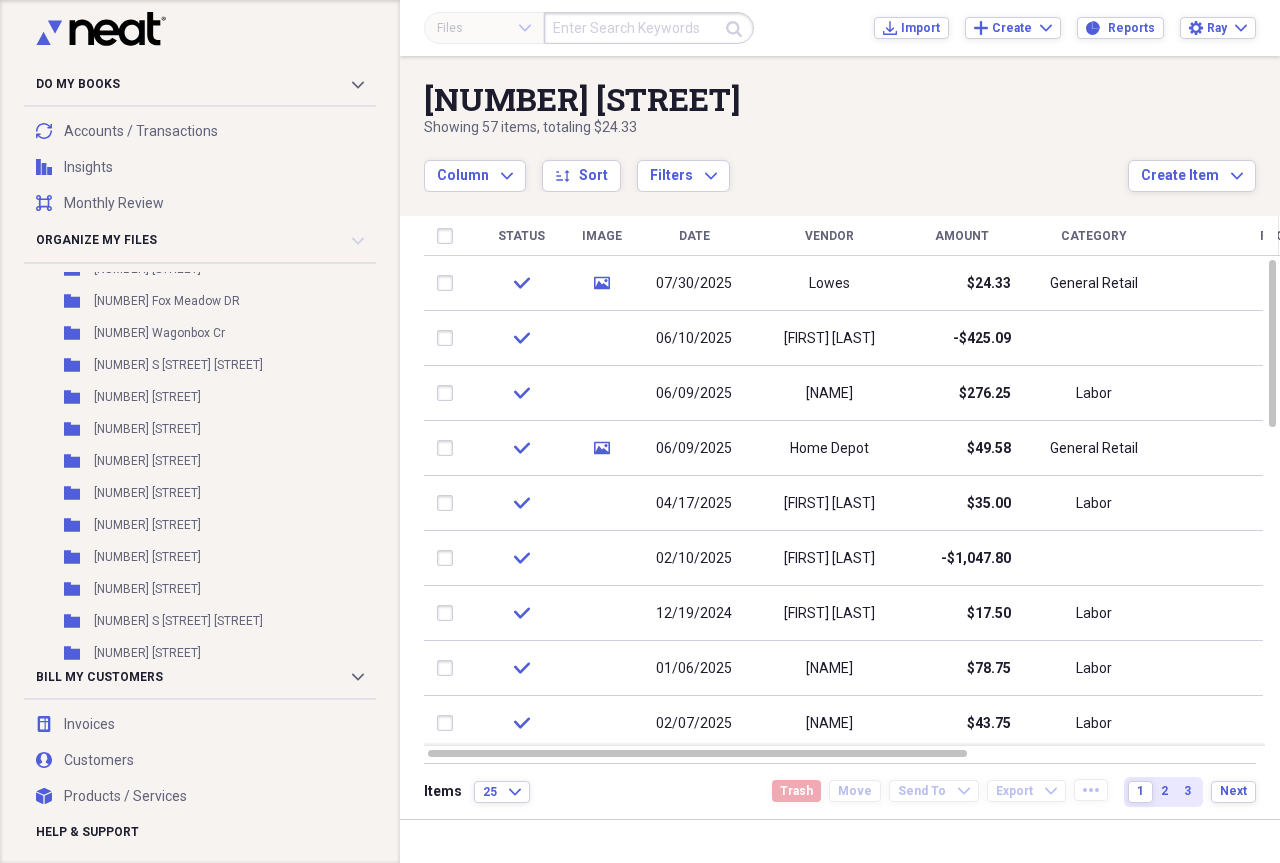 scroll, scrollTop: 1838, scrollLeft: 0, axis: vertical 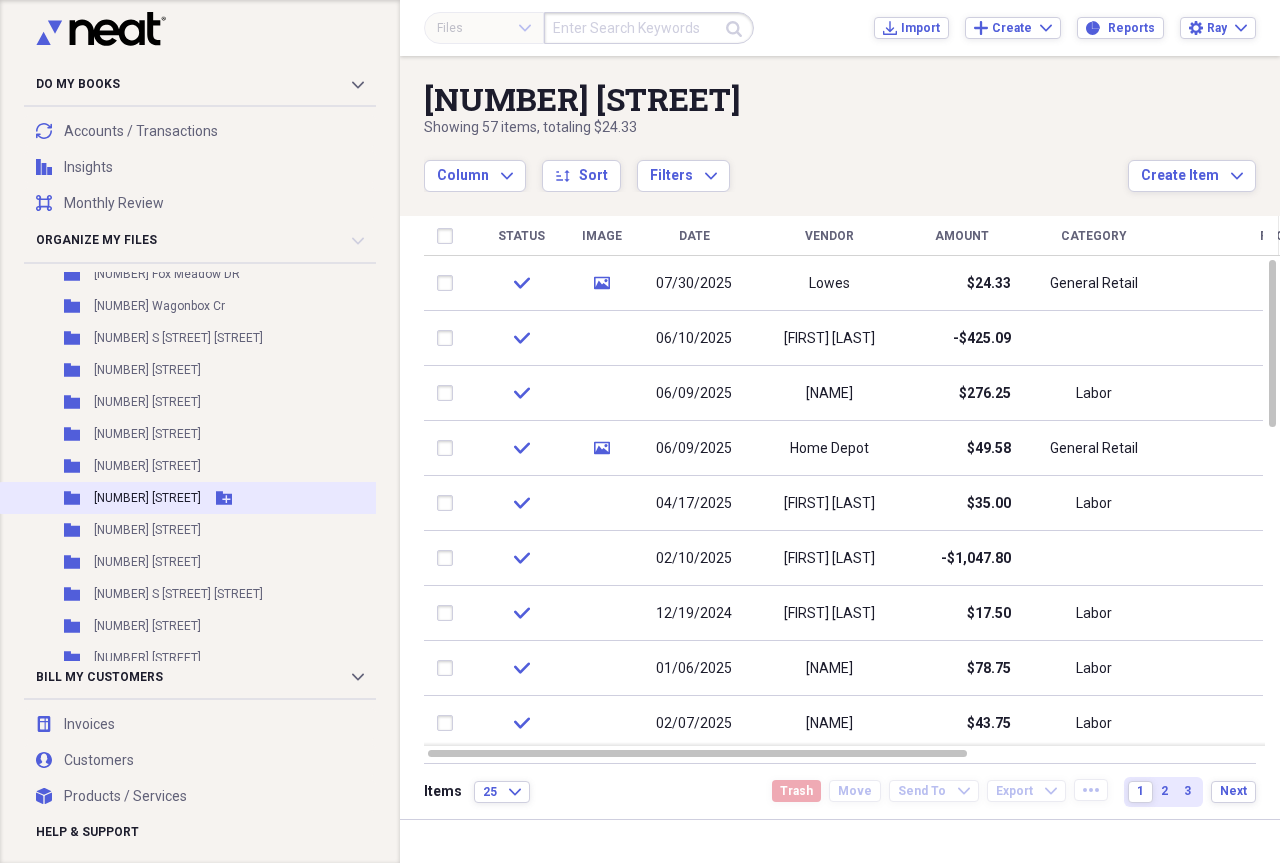 click on "[NUMBER] [STREET]" at bounding box center (147, 498) 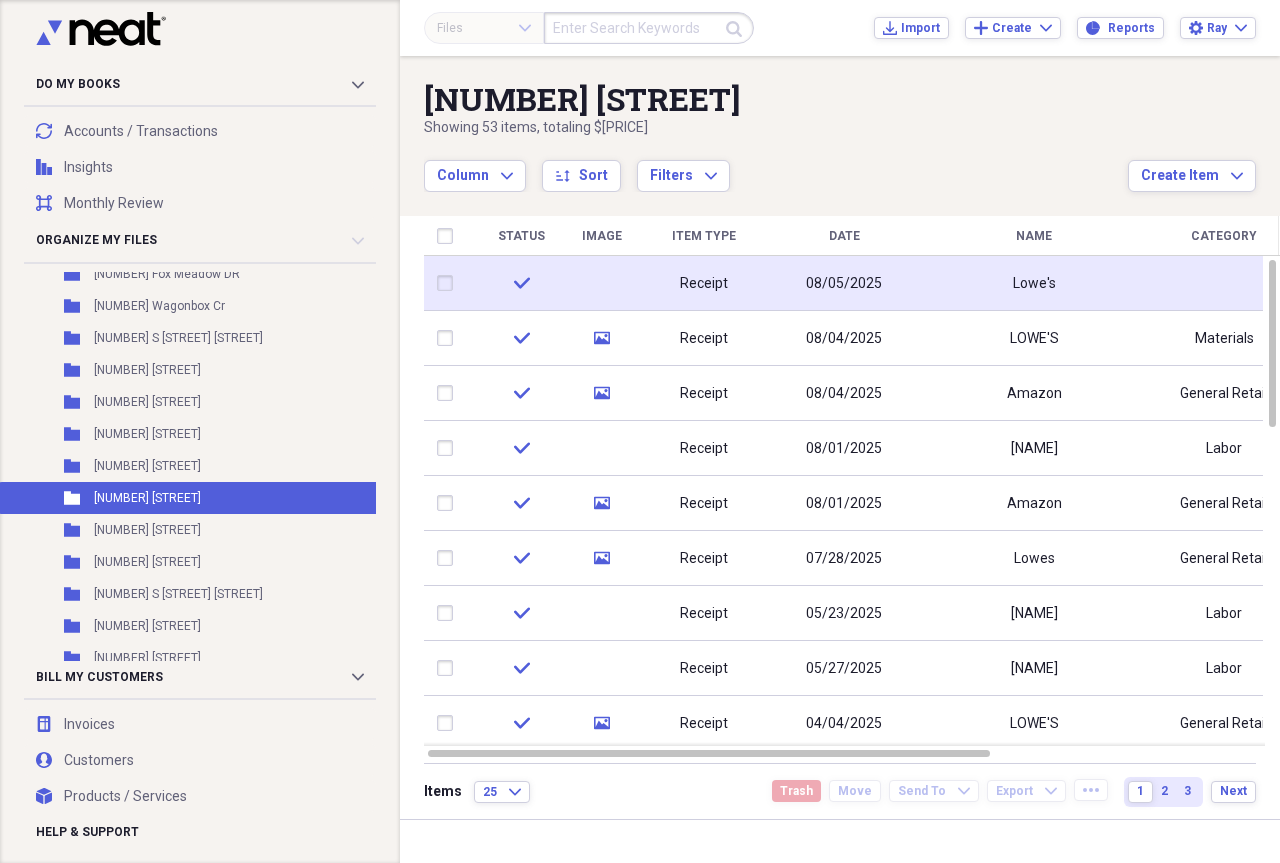click on "08/05/2025" at bounding box center [844, 284] 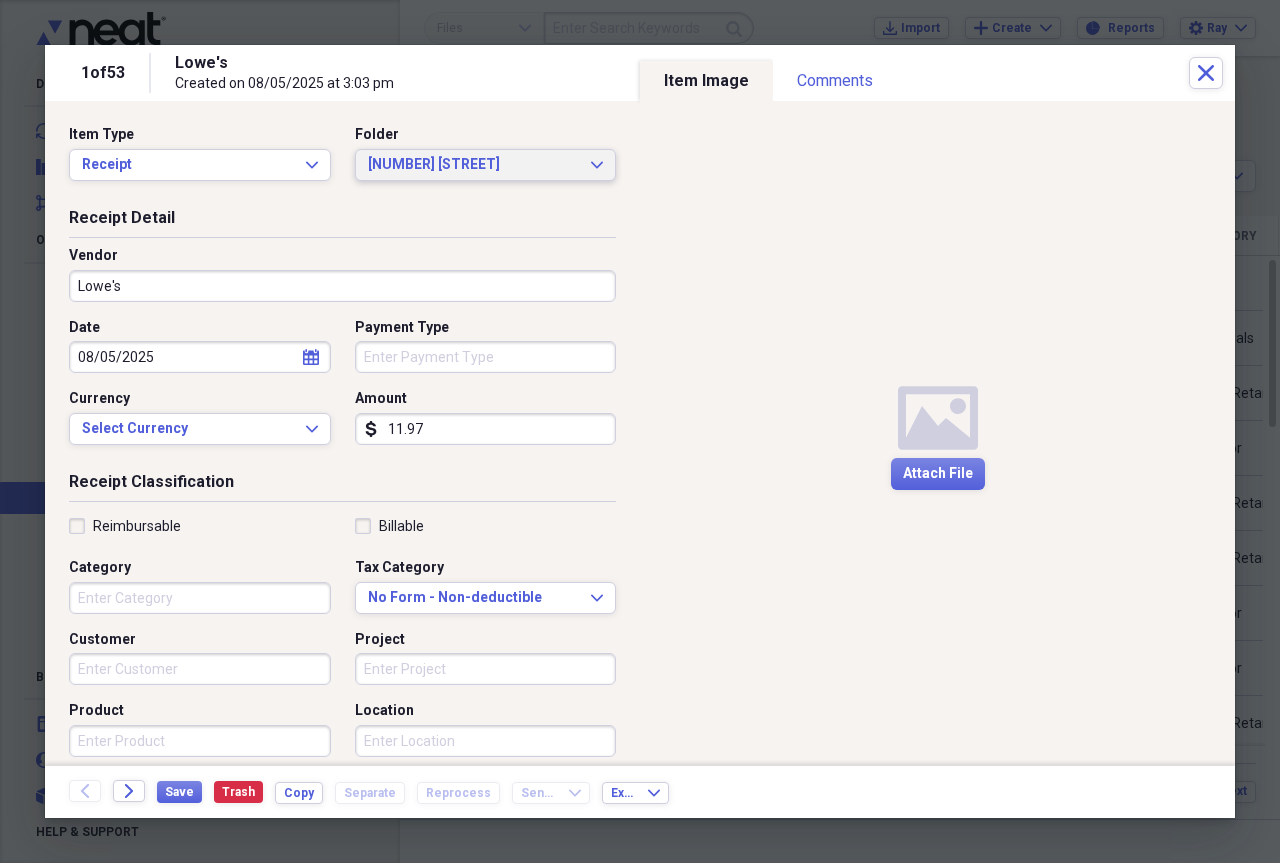 click 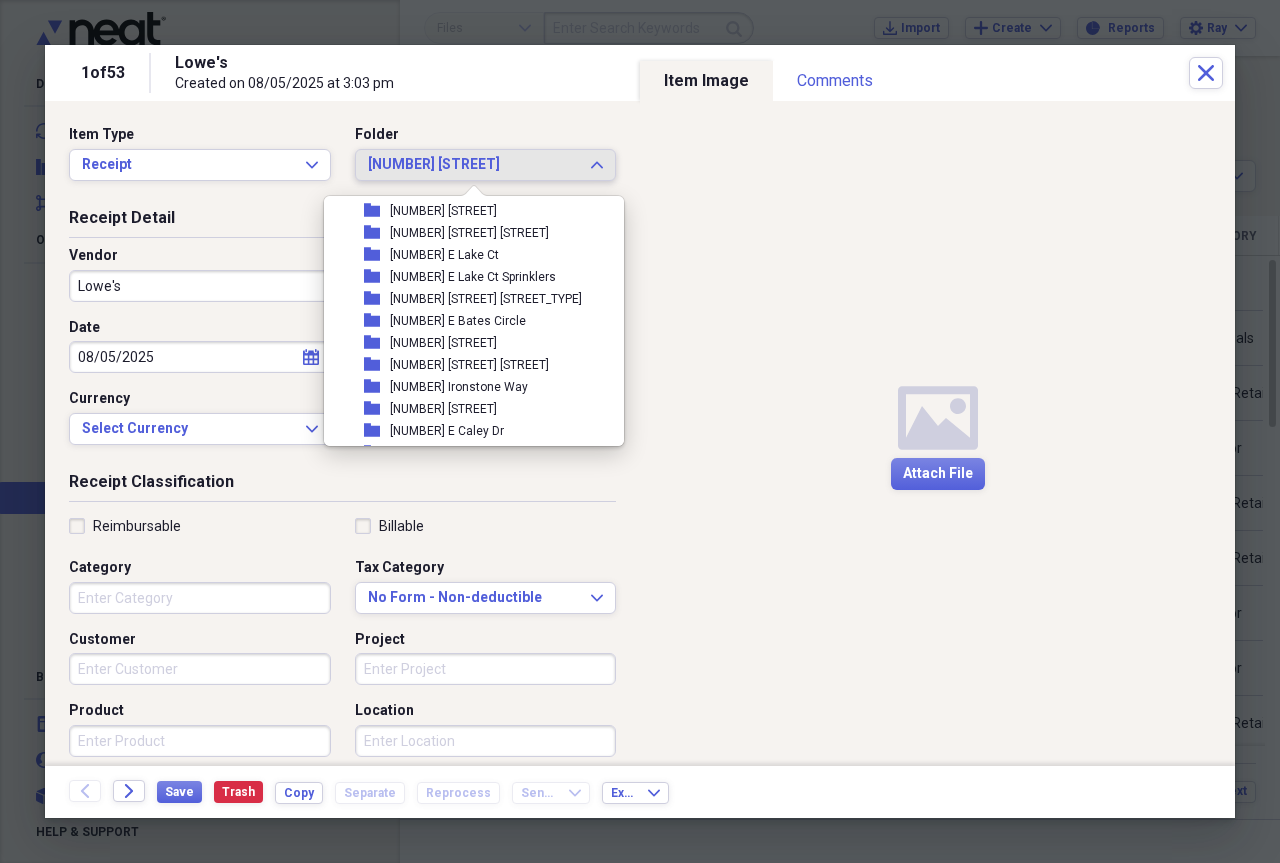 scroll, scrollTop: 414, scrollLeft: 0, axis: vertical 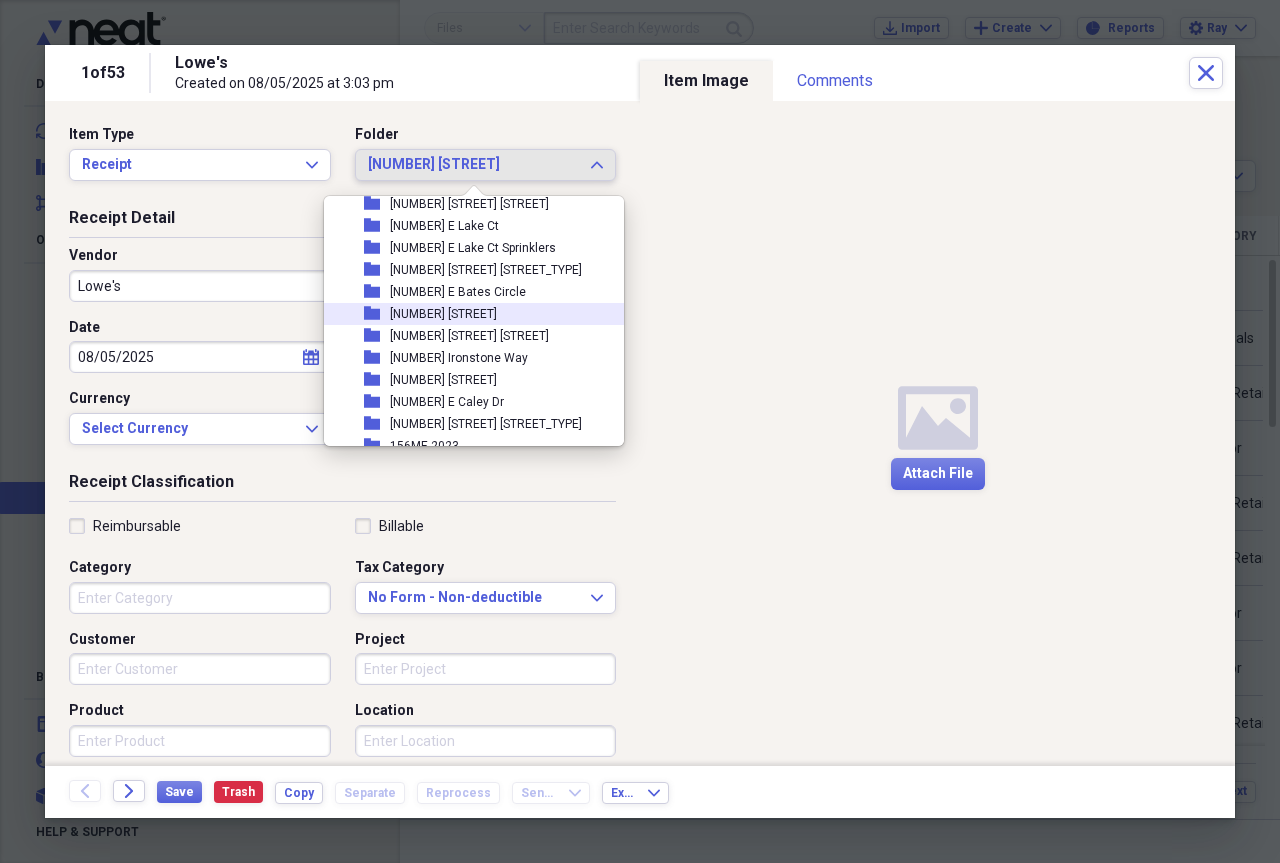 click on "[NUMBER] [STREET]" at bounding box center [443, 314] 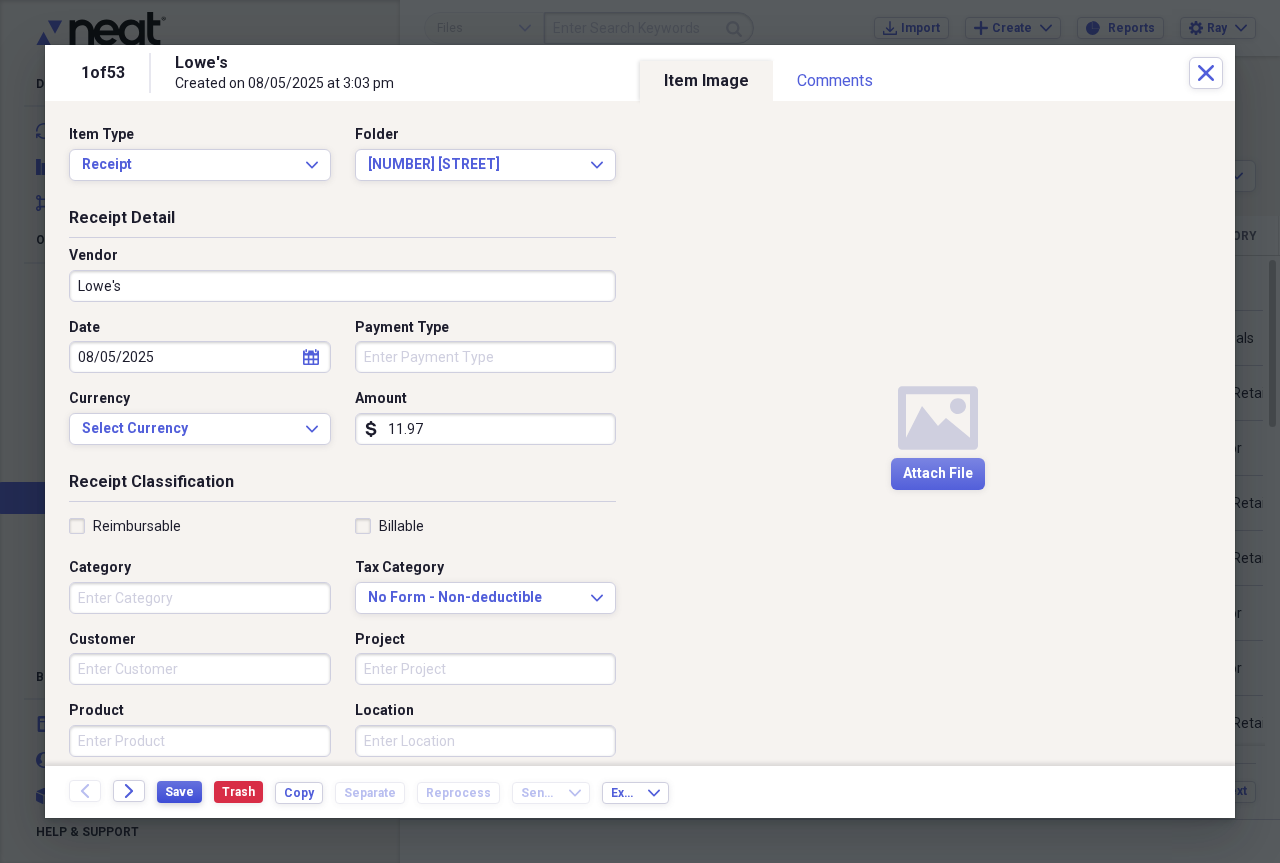 click on "Save" at bounding box center (179, 792) 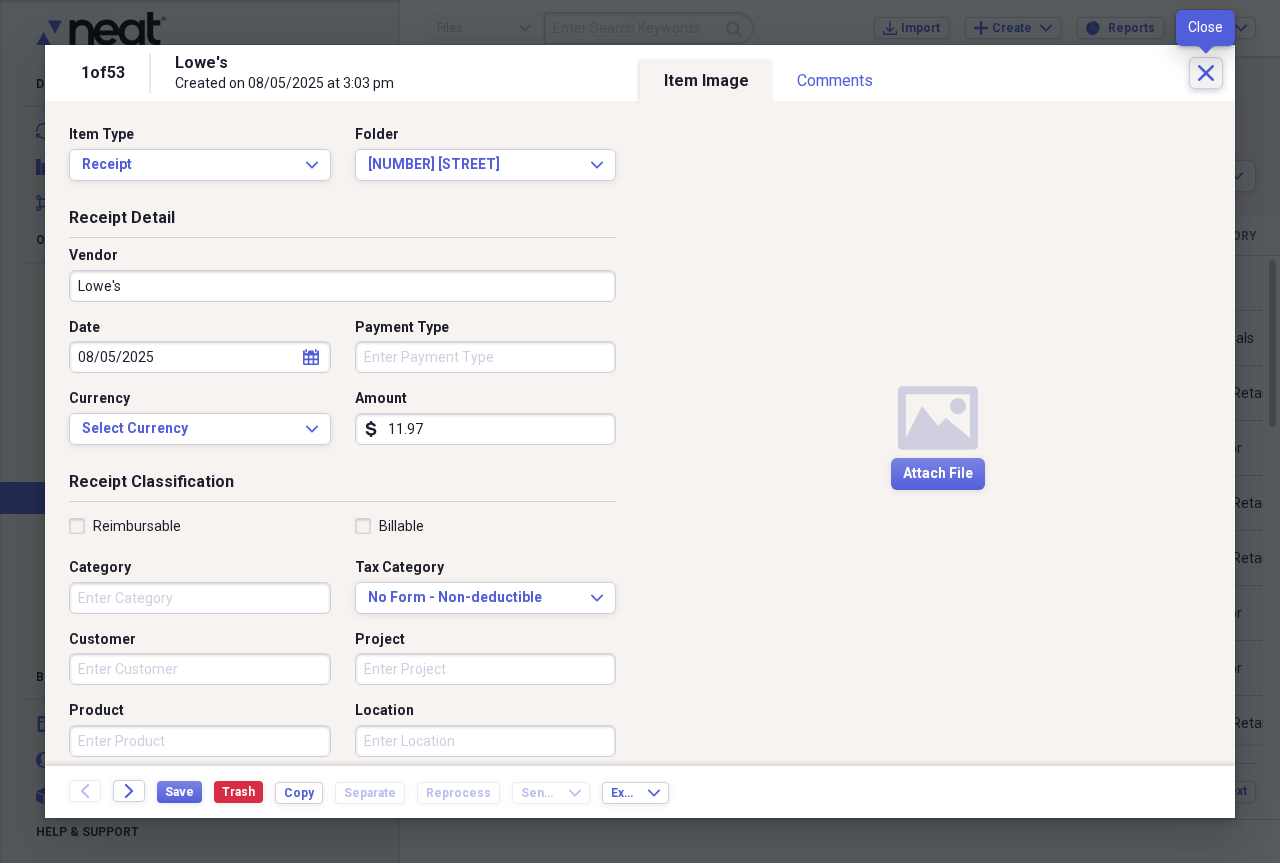 click 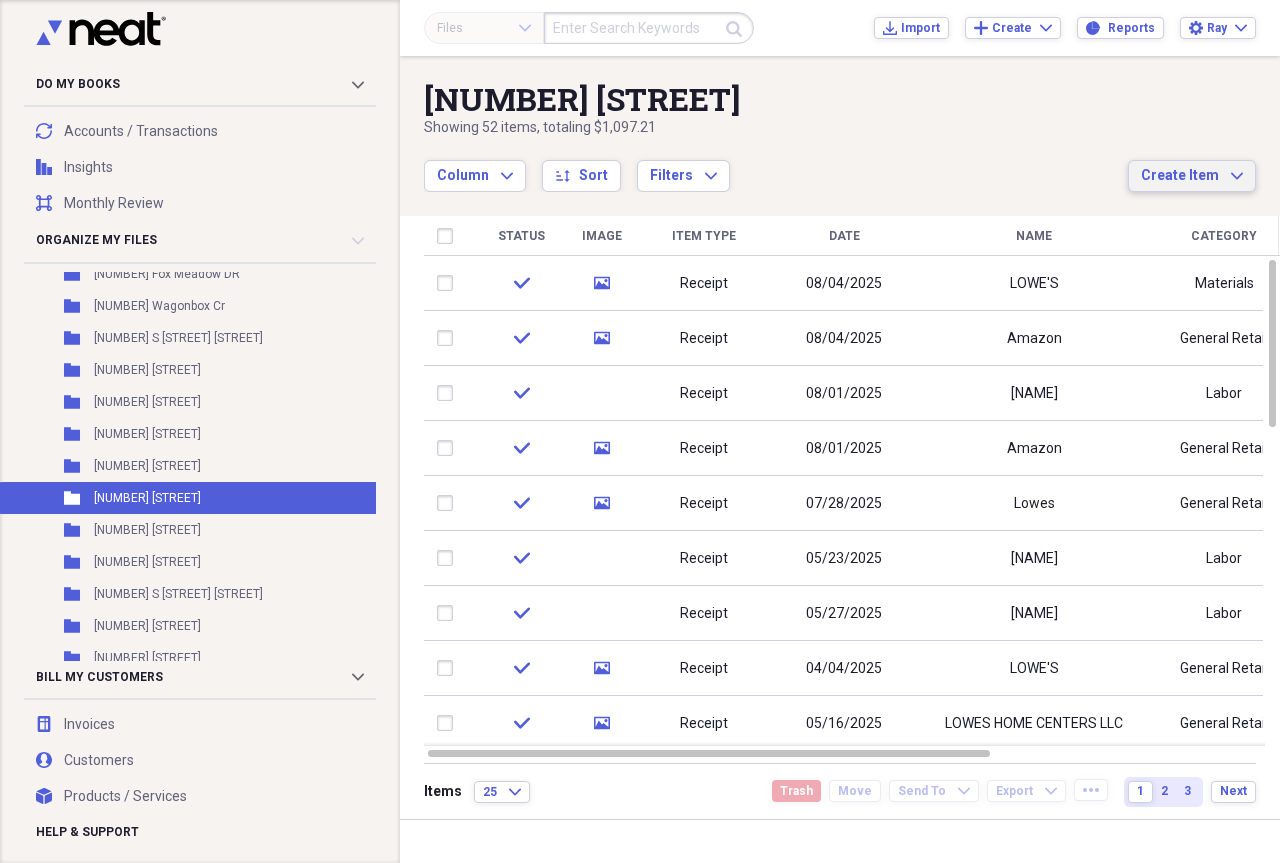 click on "Expand" 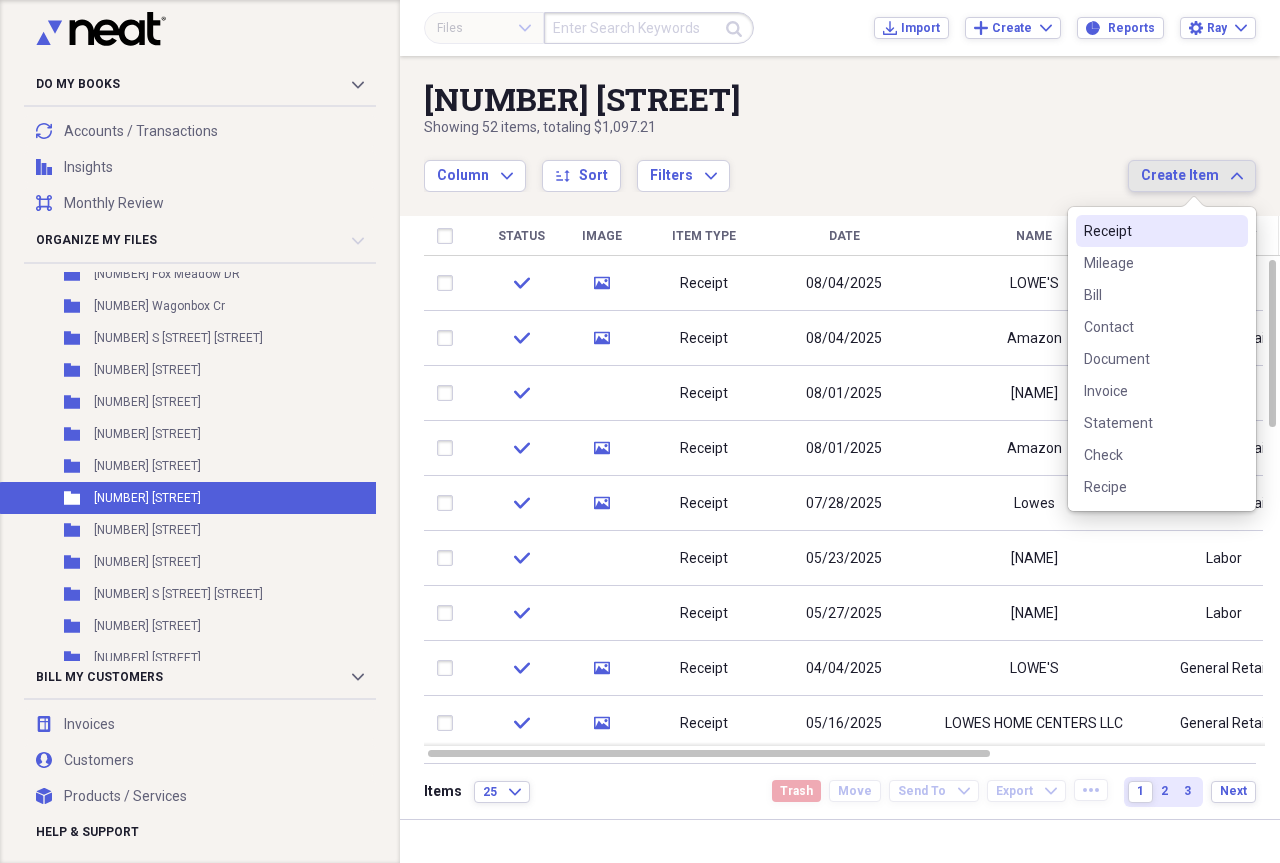 click on "Receipt" at bounding box center [1150, 231] 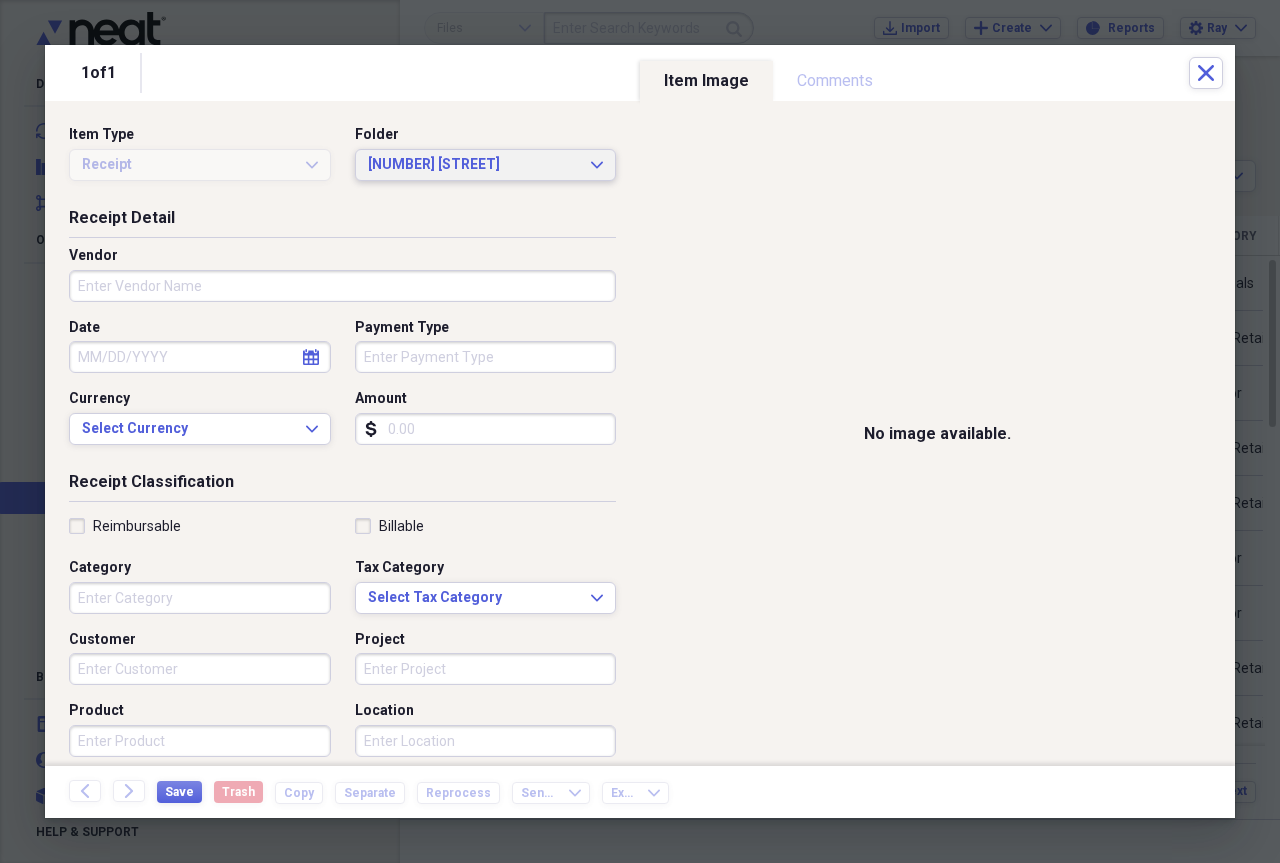 click 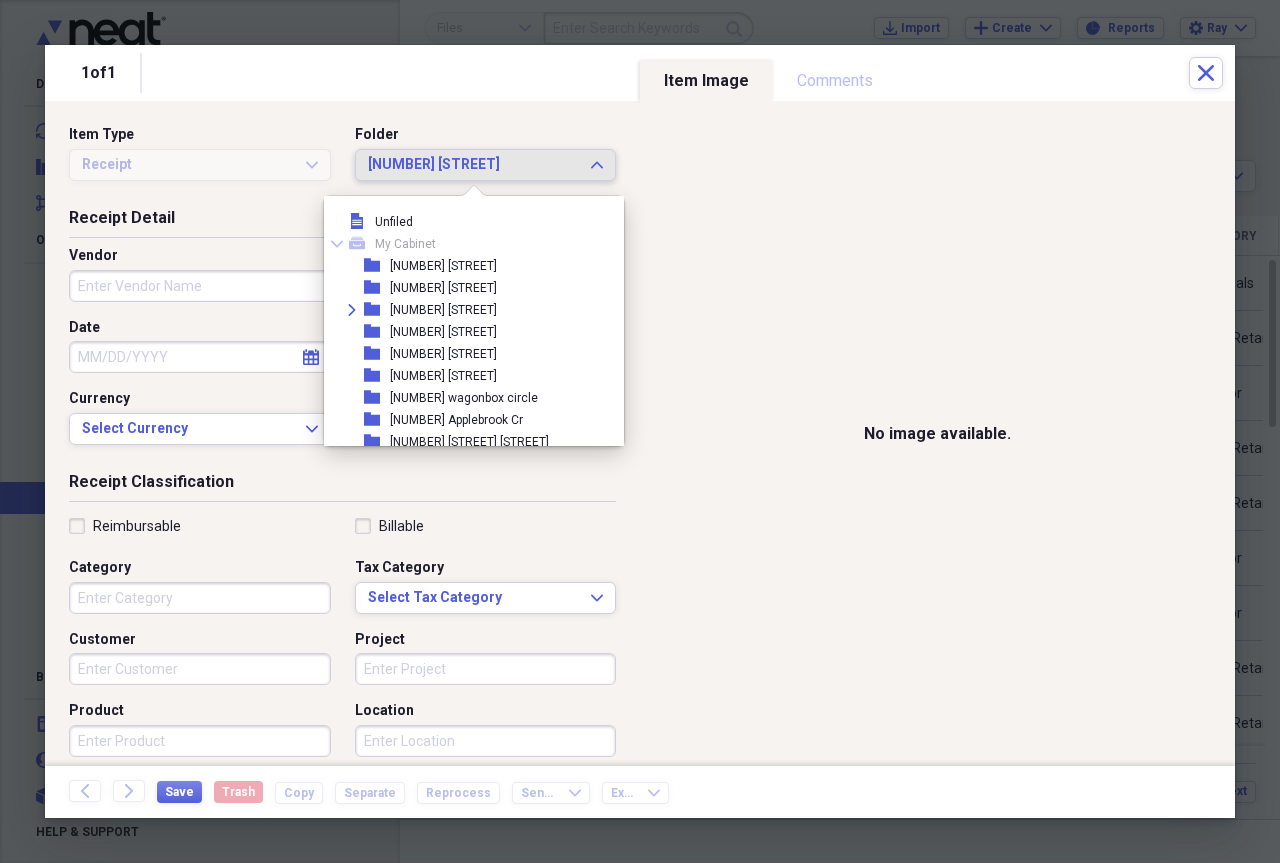 scroll, scrollTop: 1243, scrollLeft: 0, axis: vertical 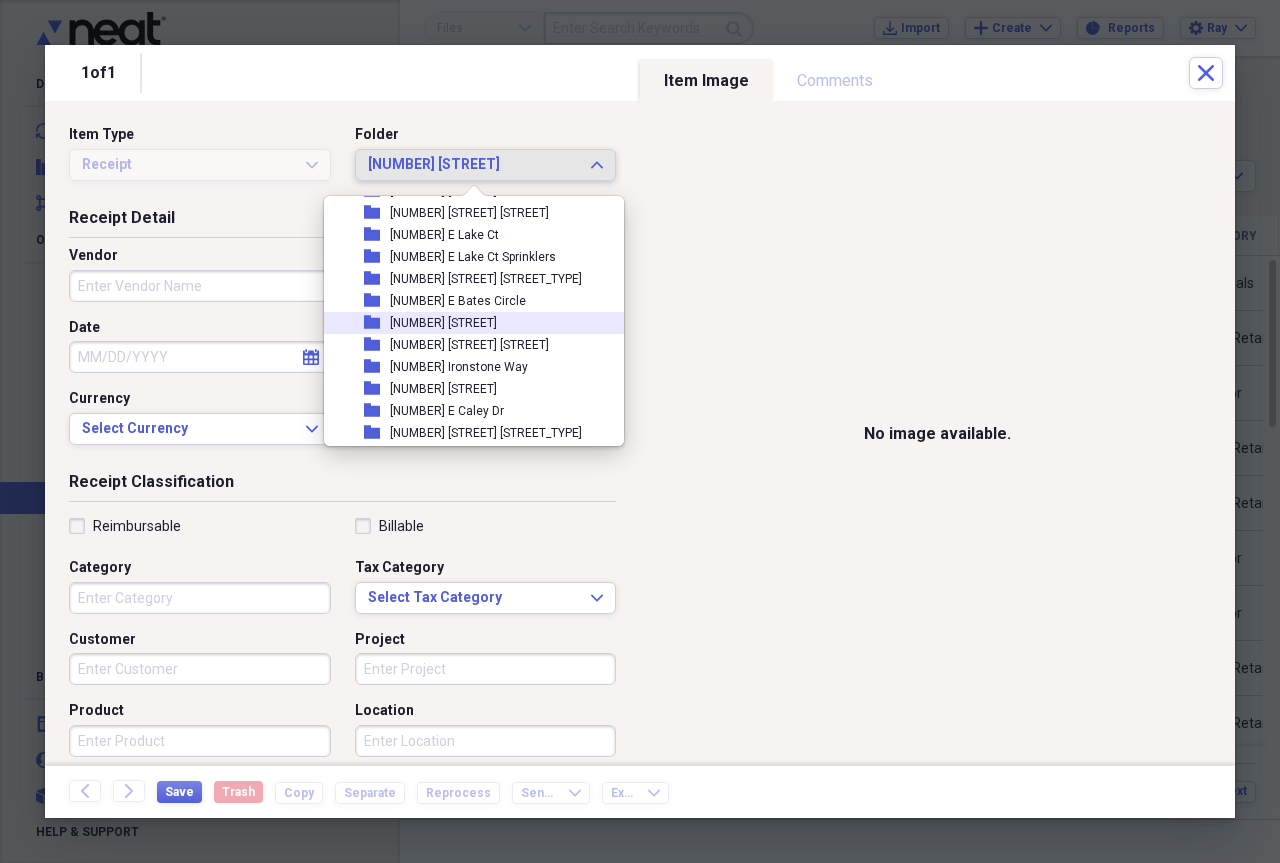 click on "[NUMBER] [STREET]" at bounding box center [443, 323] 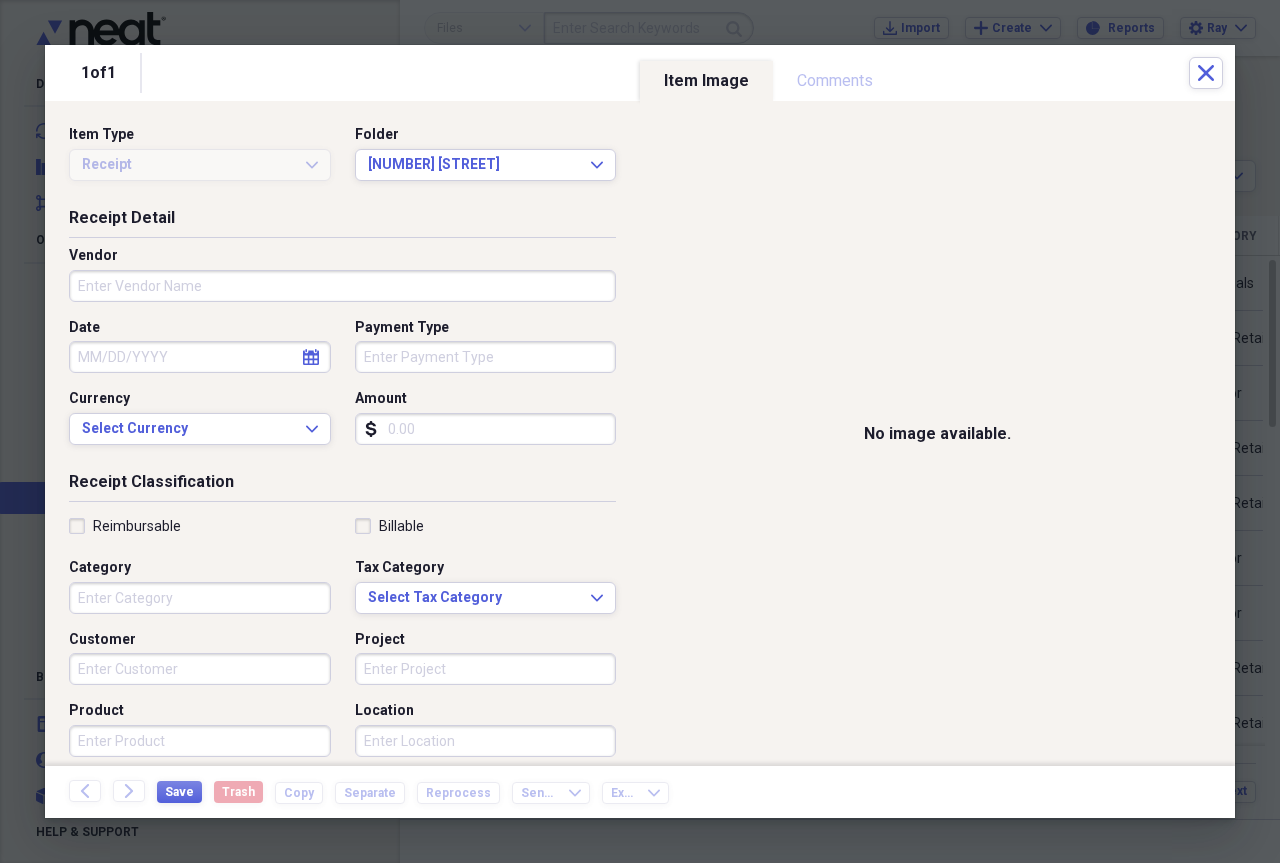 click on "Vendor" at bounding box center (342, 286) 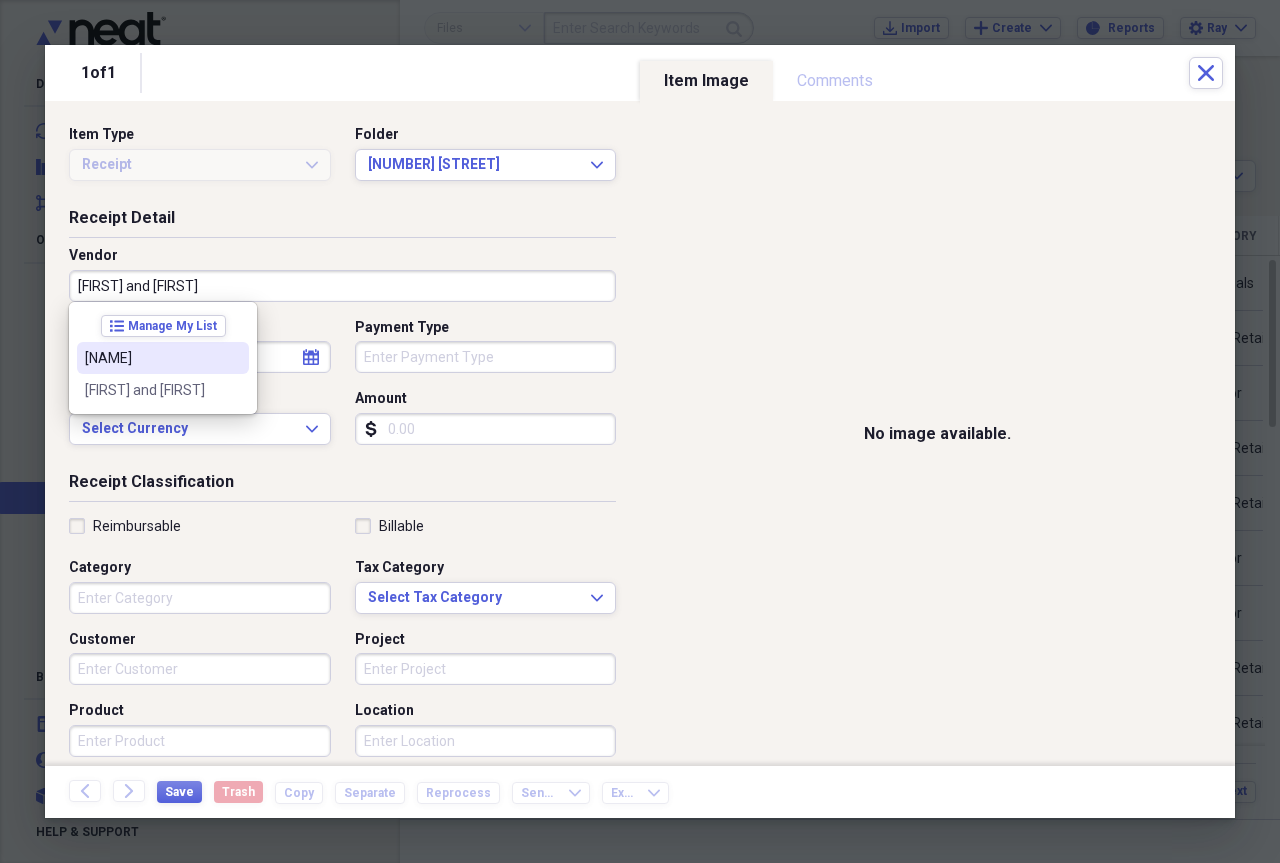 click on "[NAME]" at bounding box center (151, 358) 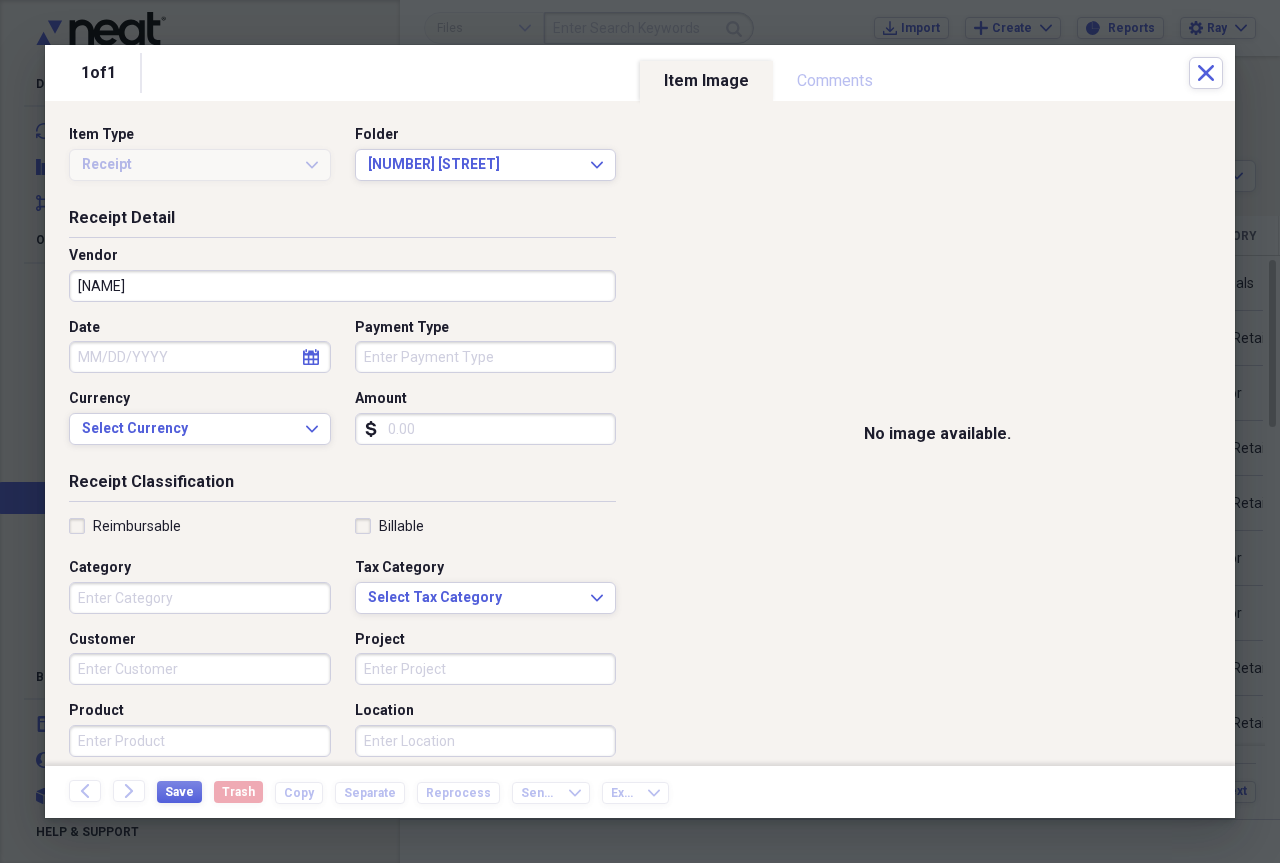 click on "calendar" 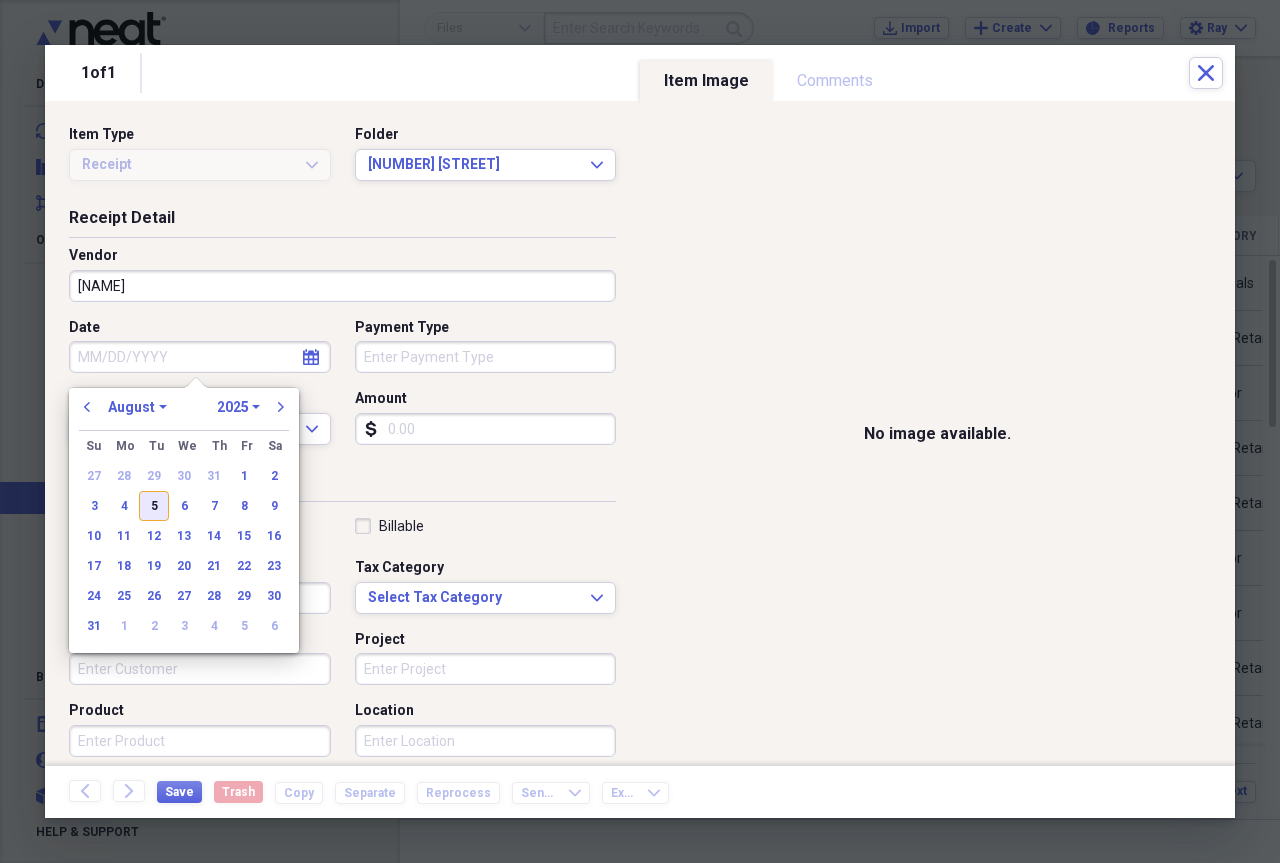 click on "5" at bounding box center [154, 506] 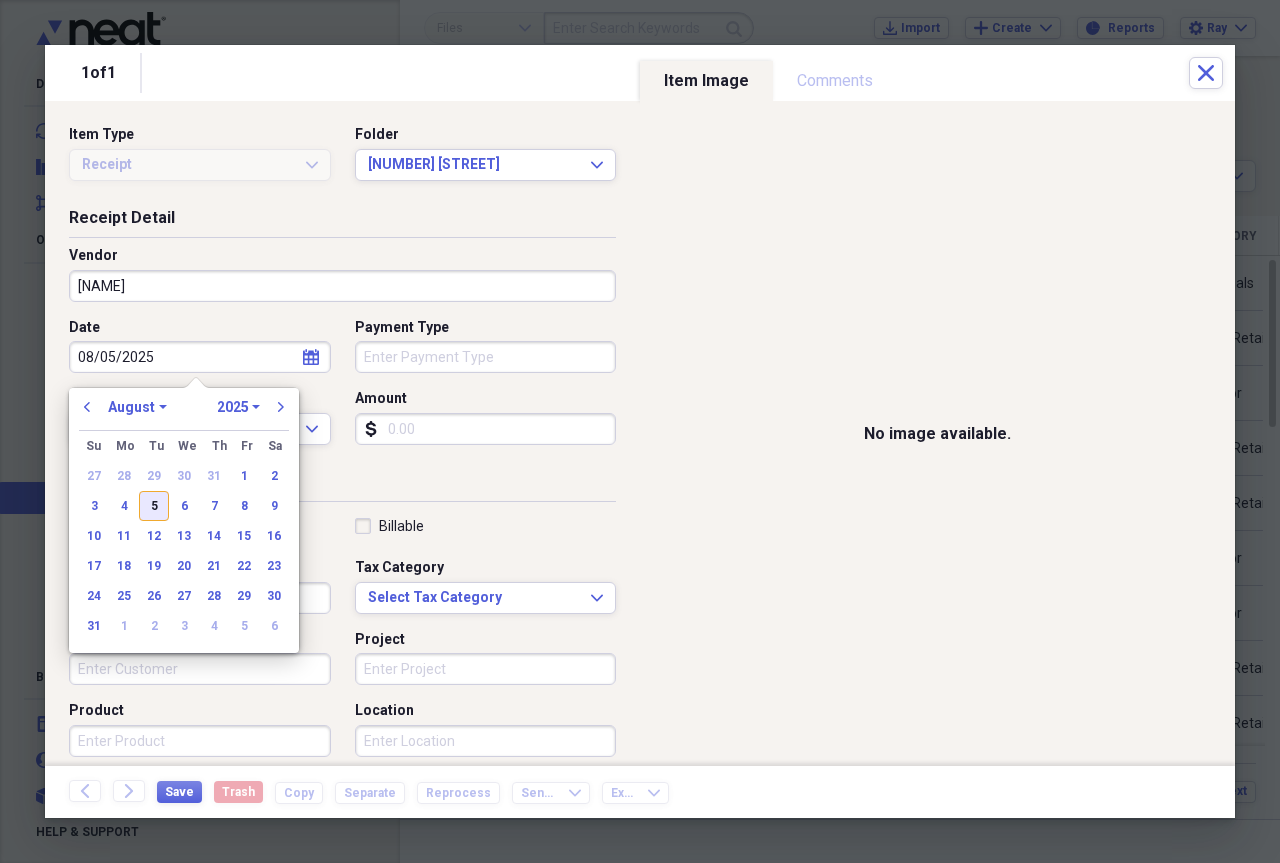 type on "08/05/2025" 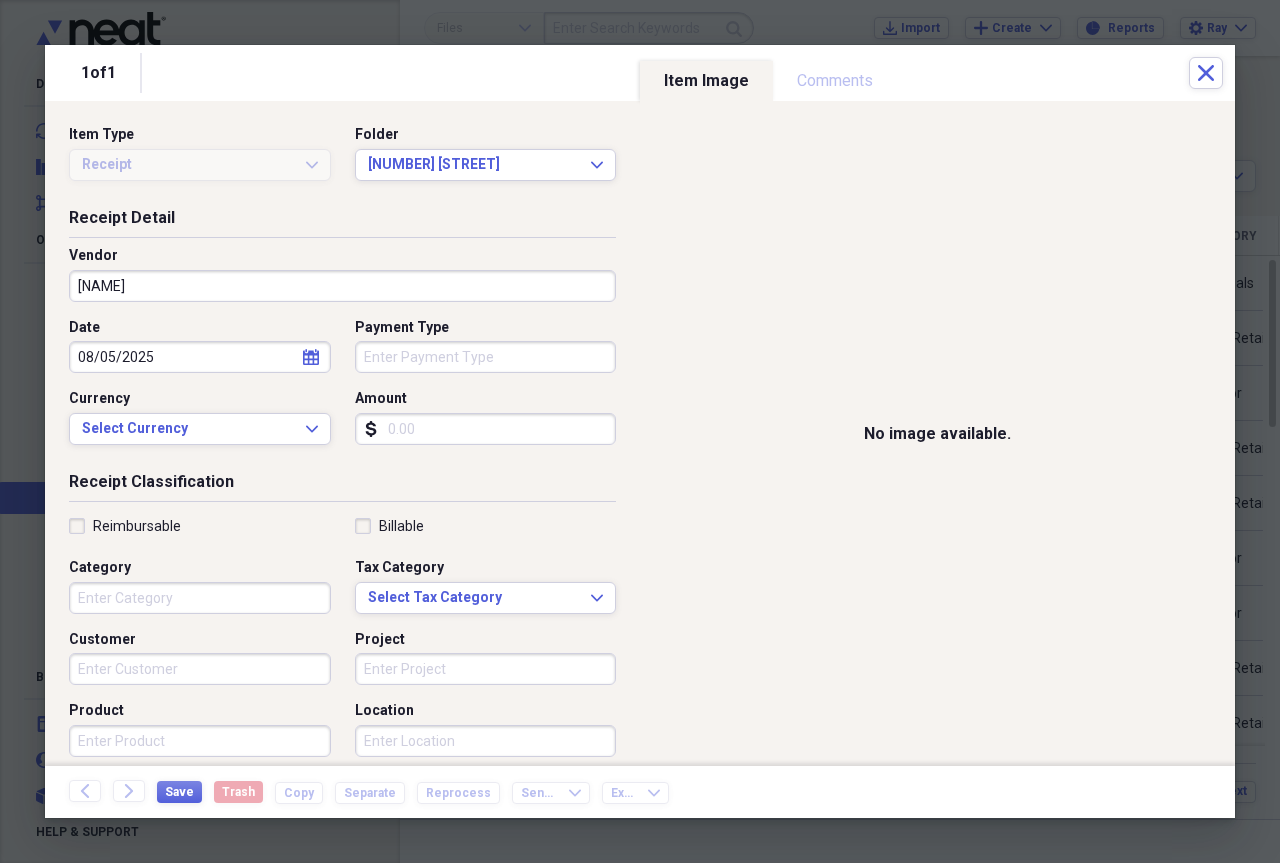 click on "Amount" at bounding box center [486, 429] 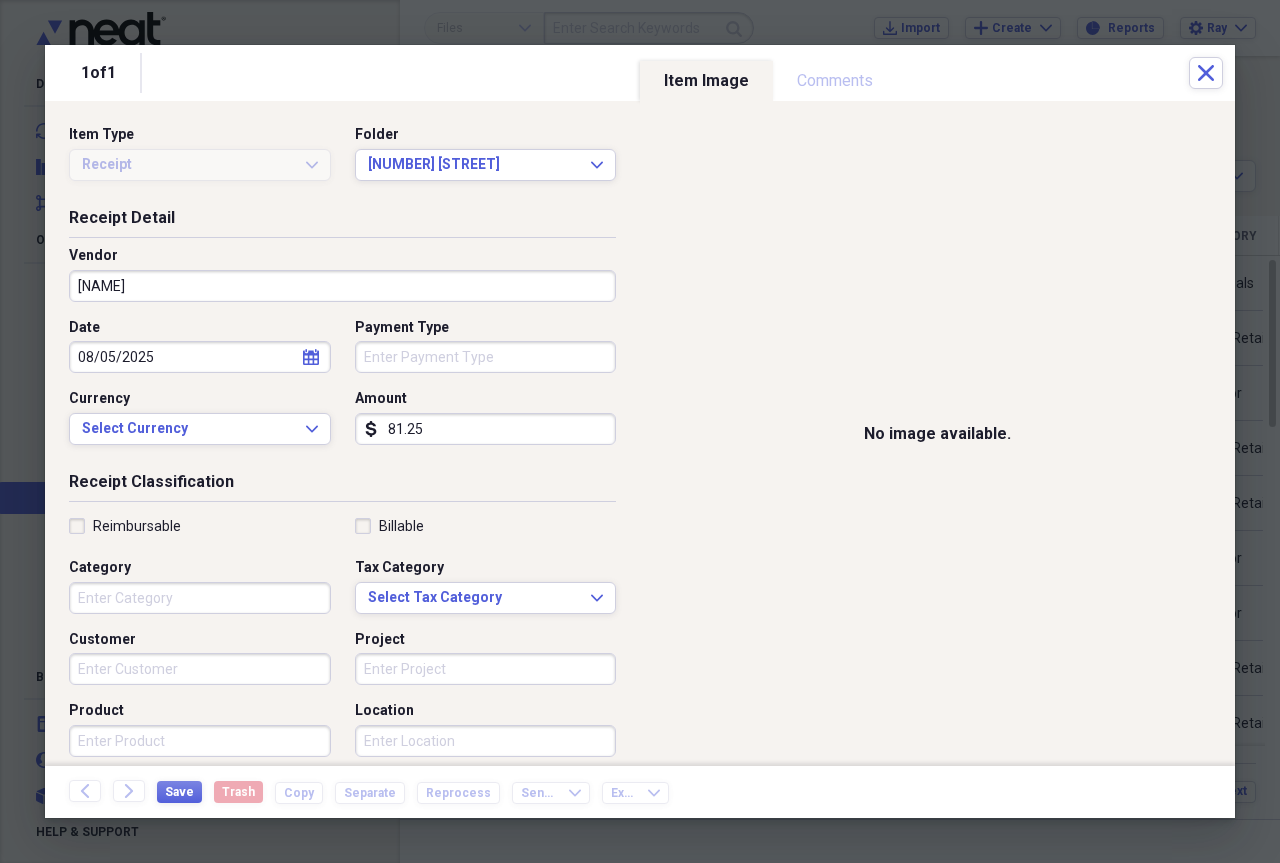 type on "81.25" 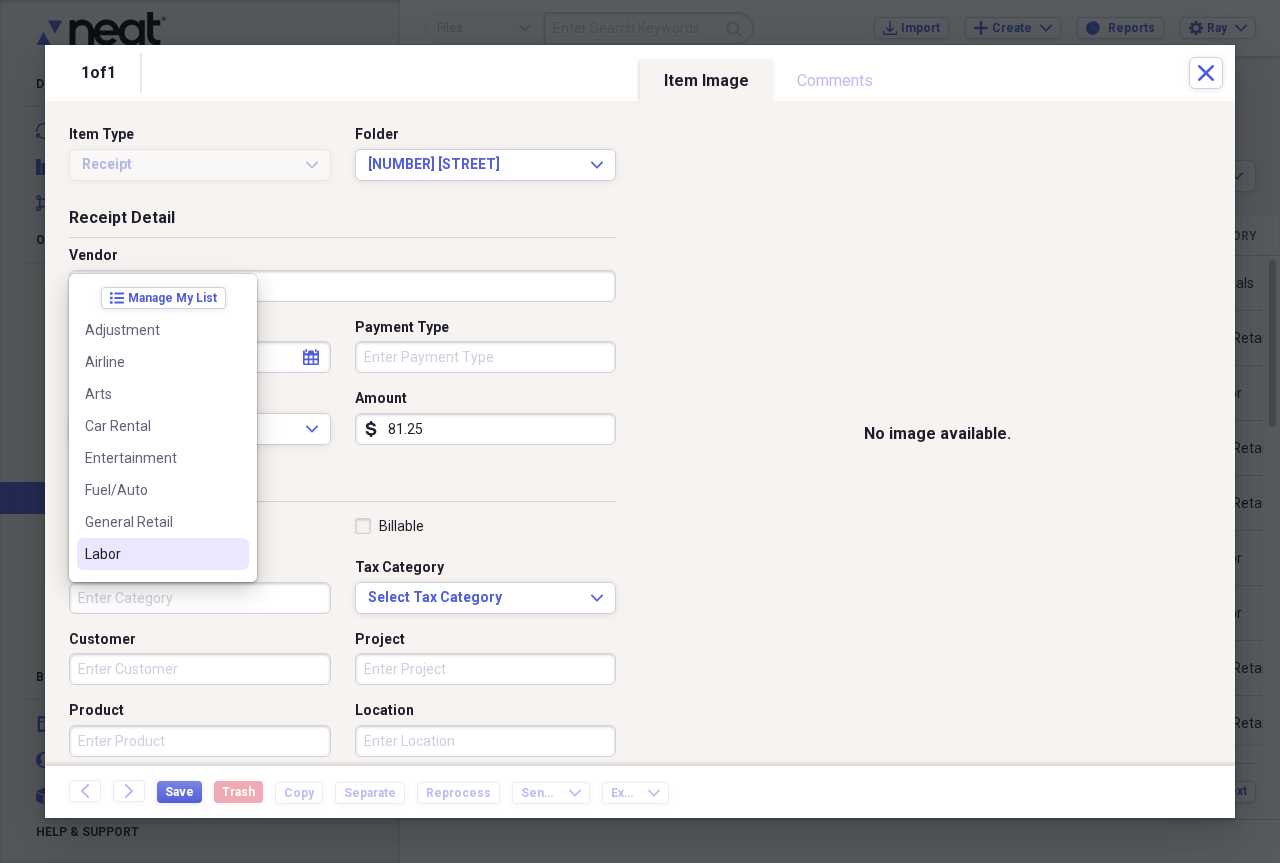 click on "Labor" at bounding box center (151, 554) 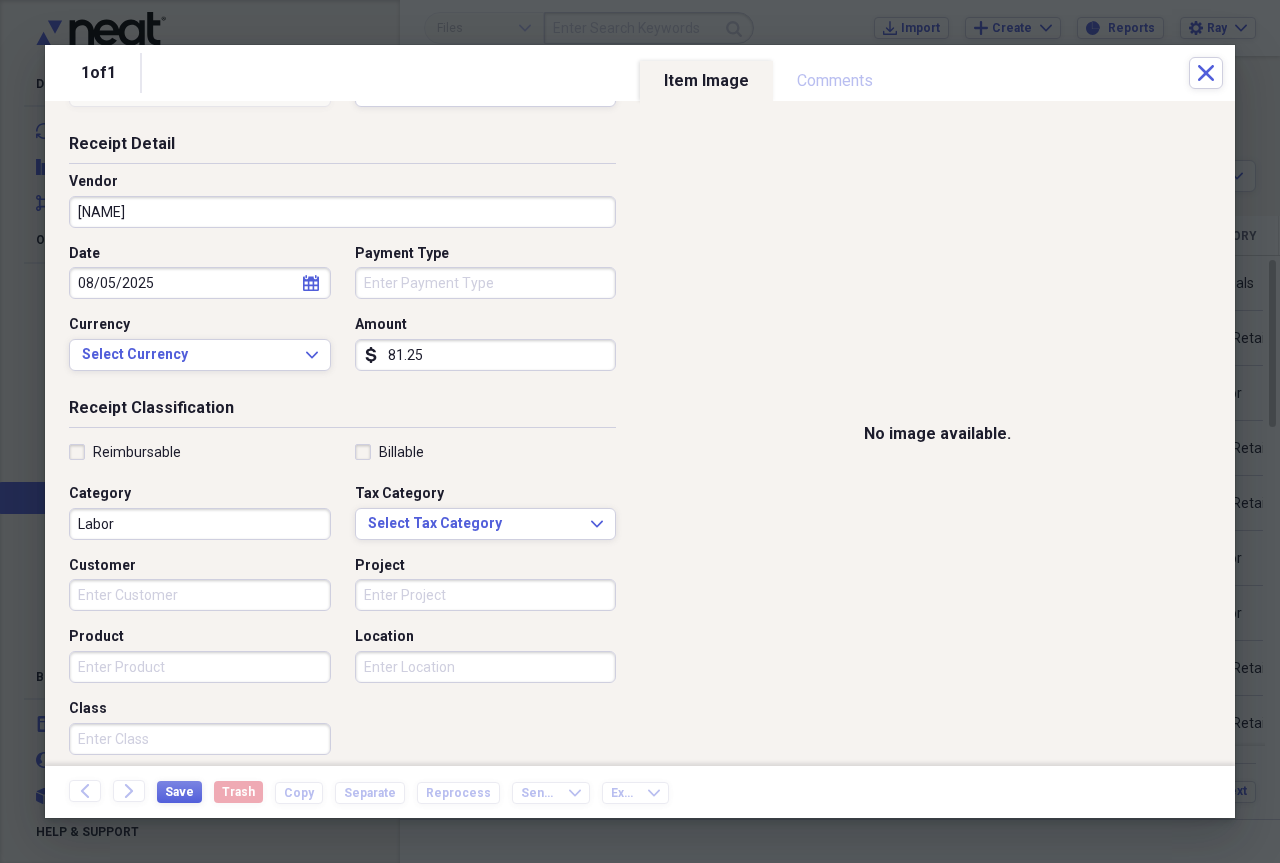 scroll, scrollTop: 284, scrollLeft: 0, axis: vertical 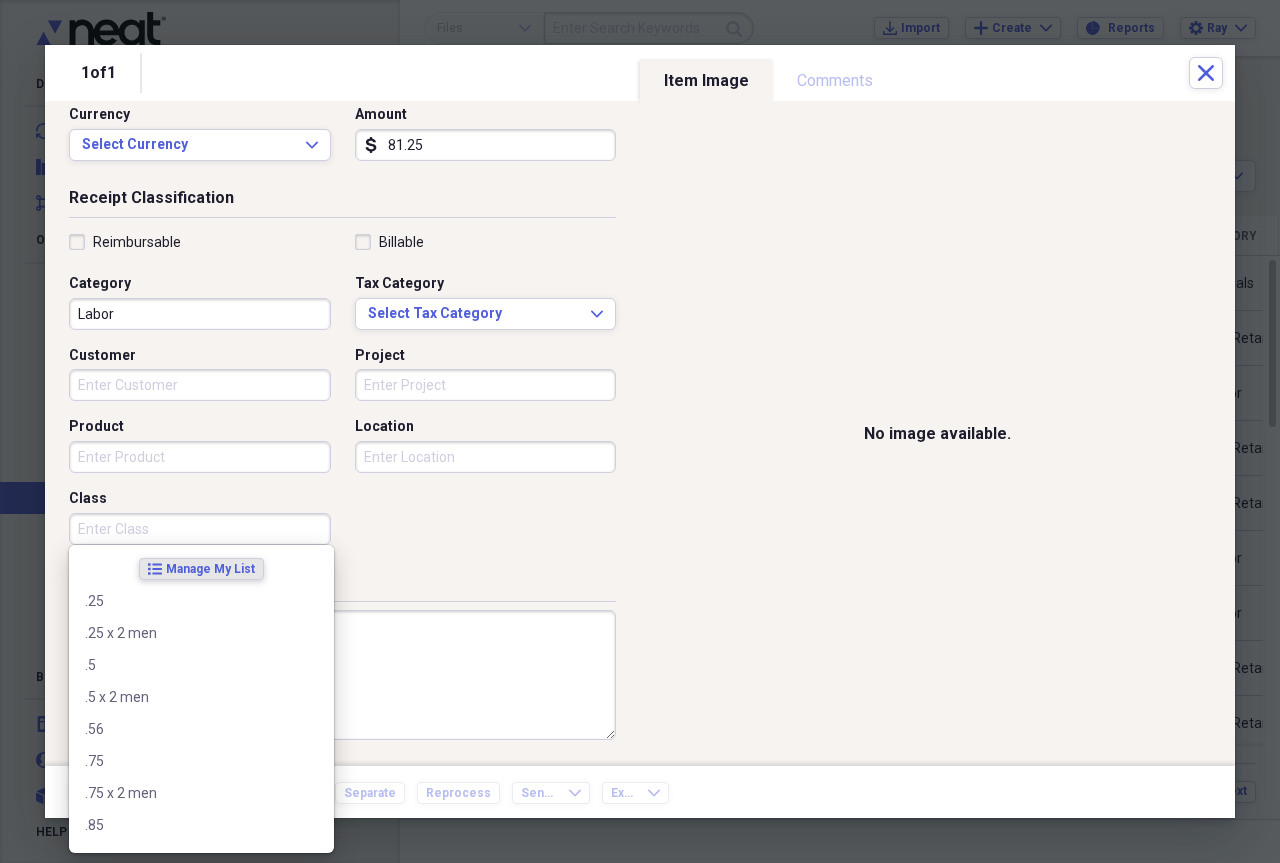 click on "Class" at bounding box center [200, 529] 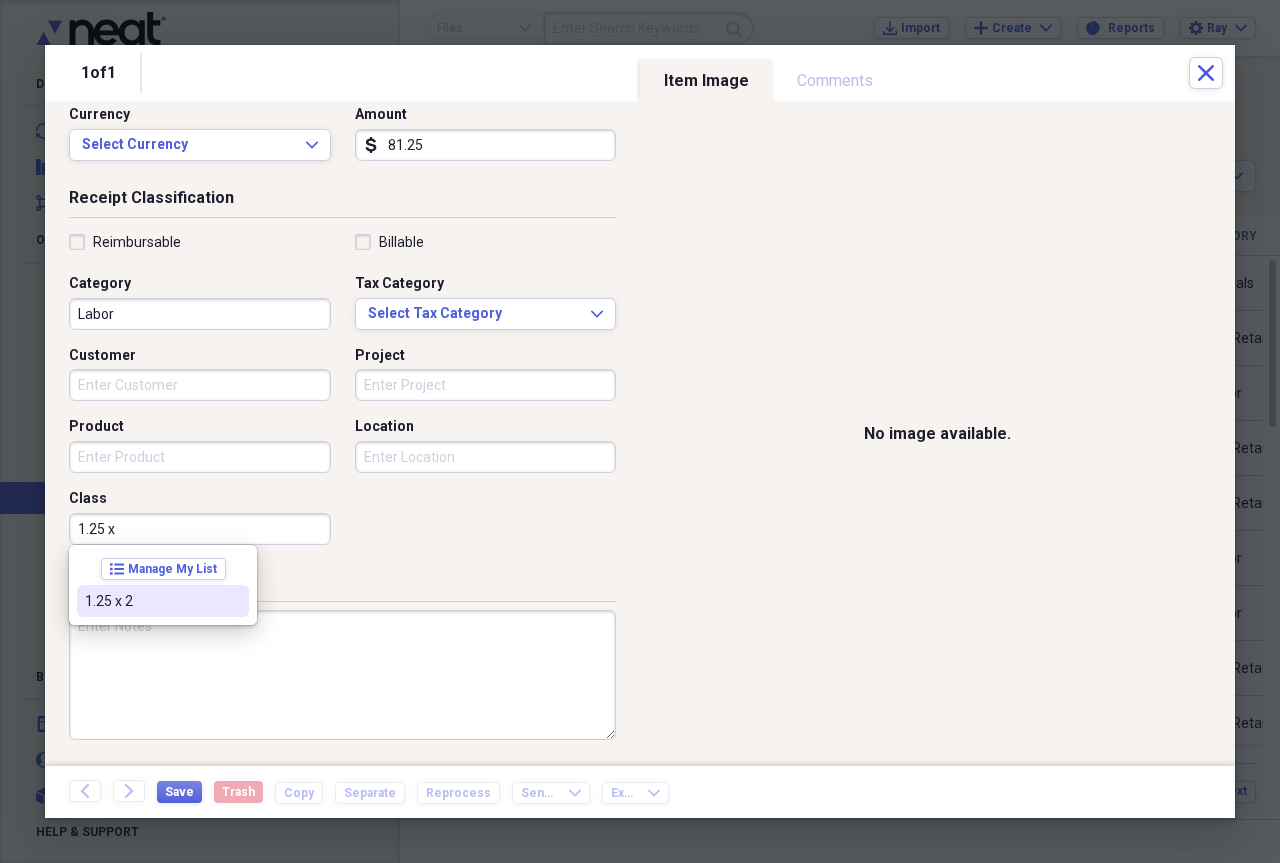 click on "1.25 x 2" at bounding box center (151, 601) 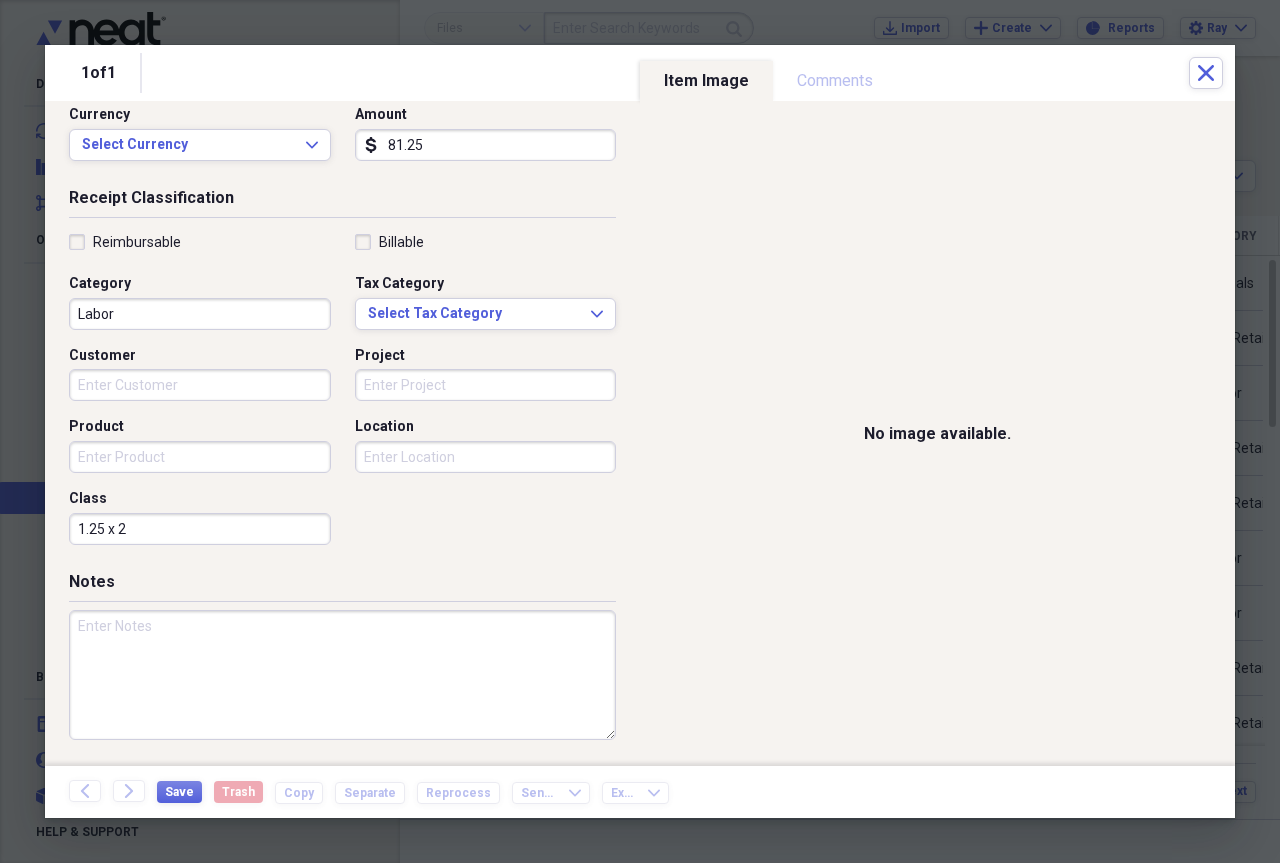 click at bounding box center [342, 675] 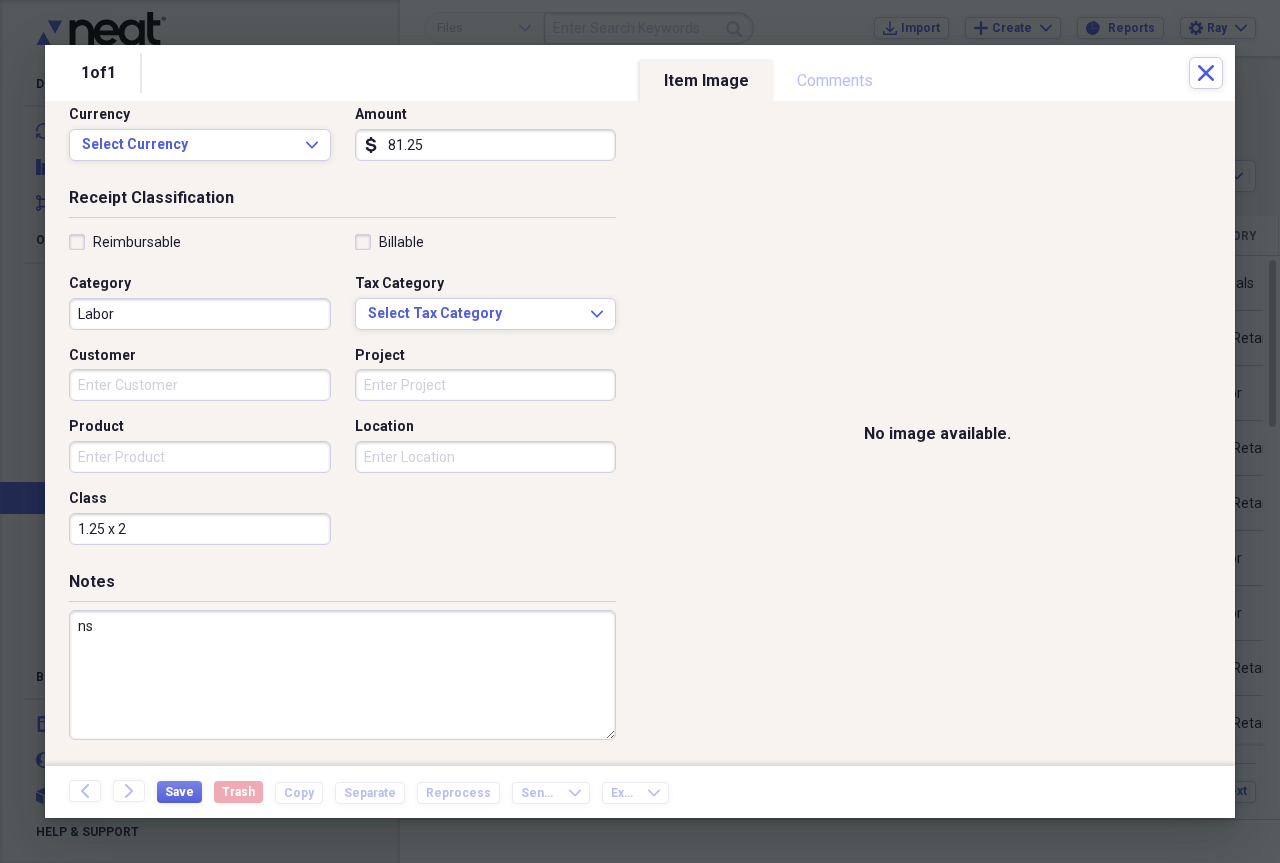 type on "n" 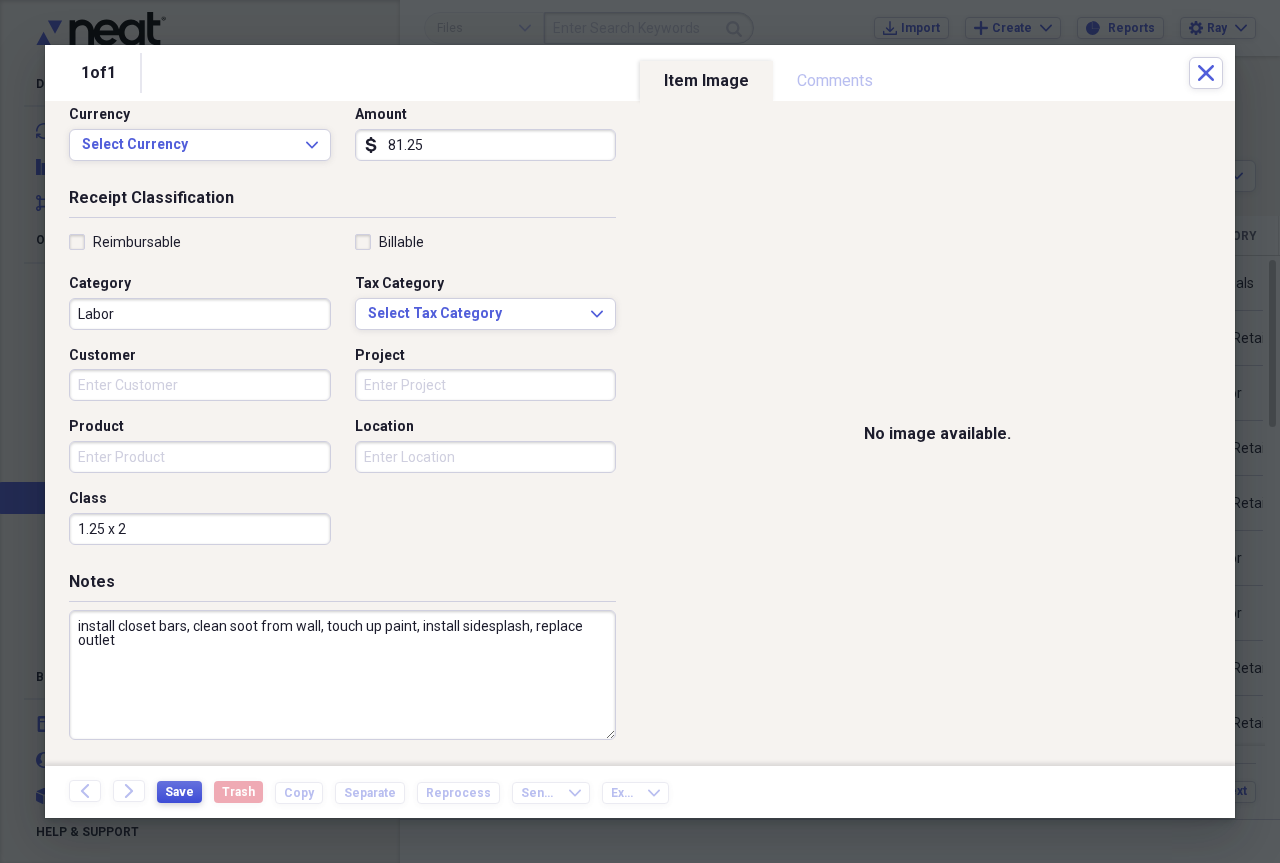 type on "install closet bars, clean soot from wall, touch up paint, install sidesplash, replace outlet" 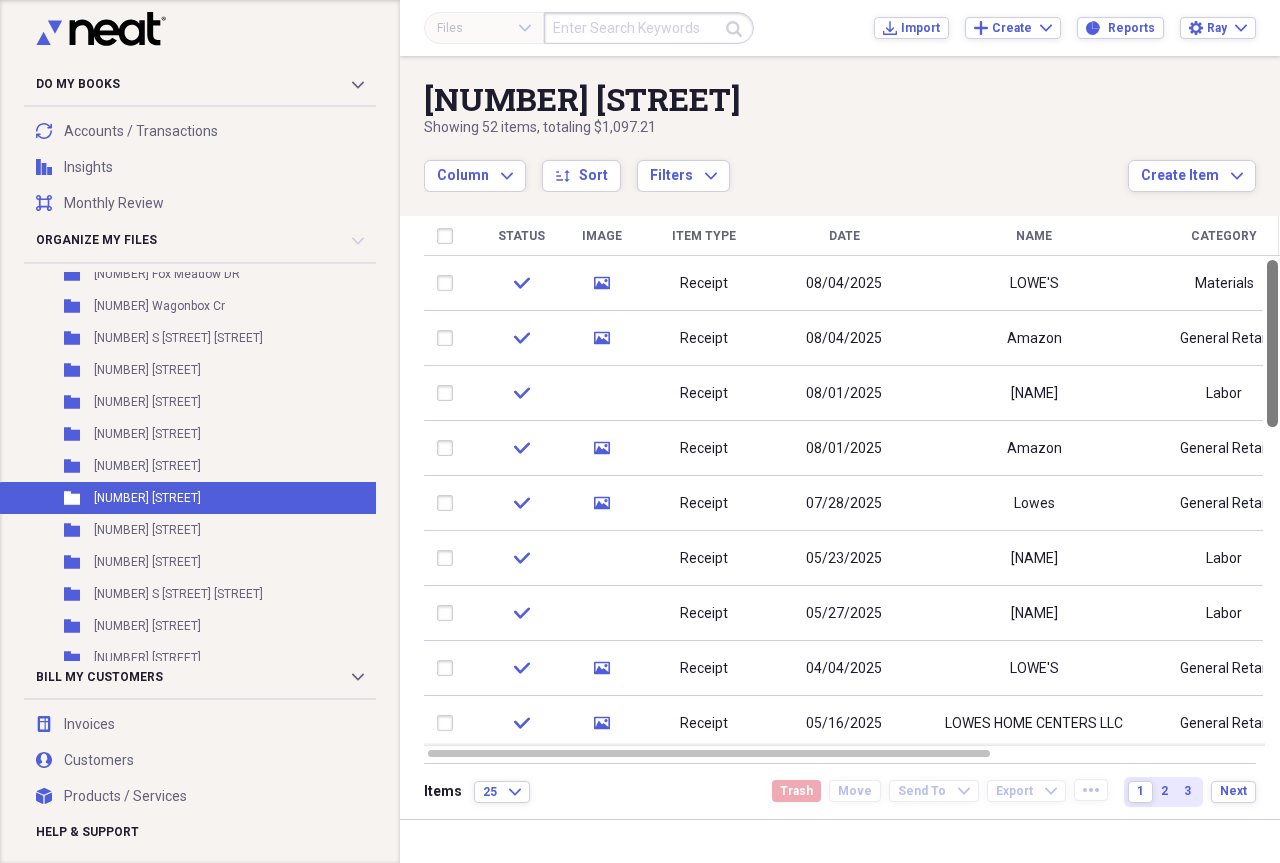 drag, startPoint x: 1272, startPoint y: 277, endPoint x: 1272, endPoint y: 149, distance: 128 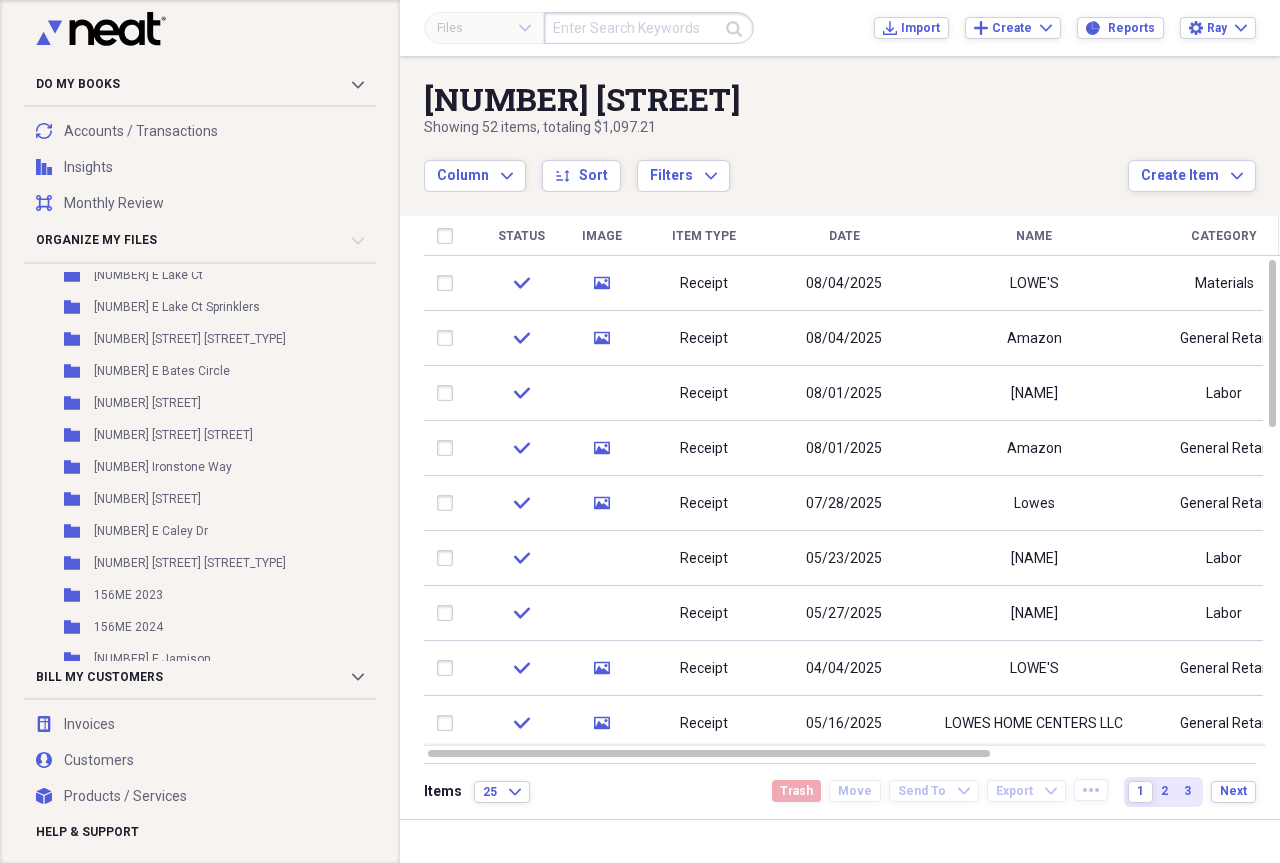 scroll, scrollTop: 708, scrollLeft: 0, axis: vertical 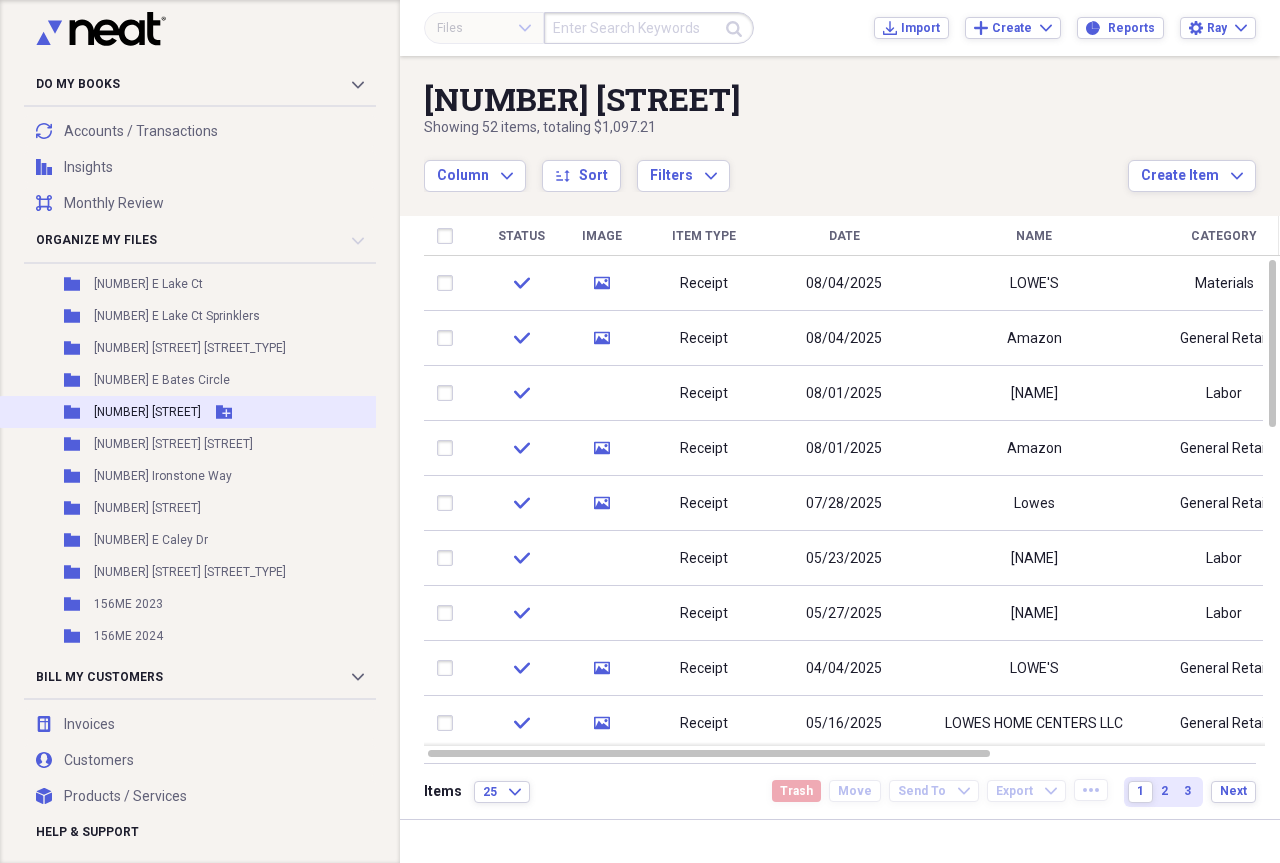 click on "[NUMBER] [STREET]" at bounding box center (147, 412) 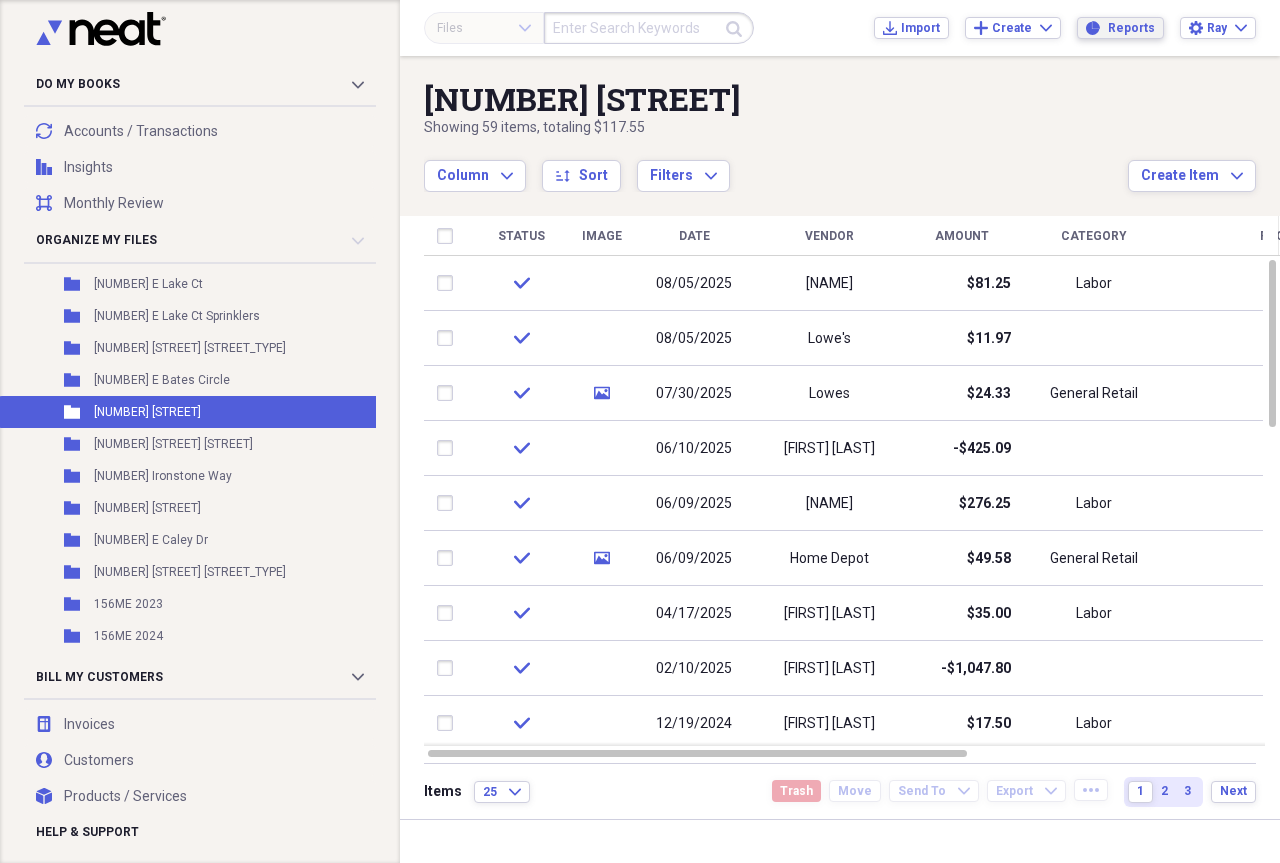 click on "Reports" at bounding box center (1131, 28) 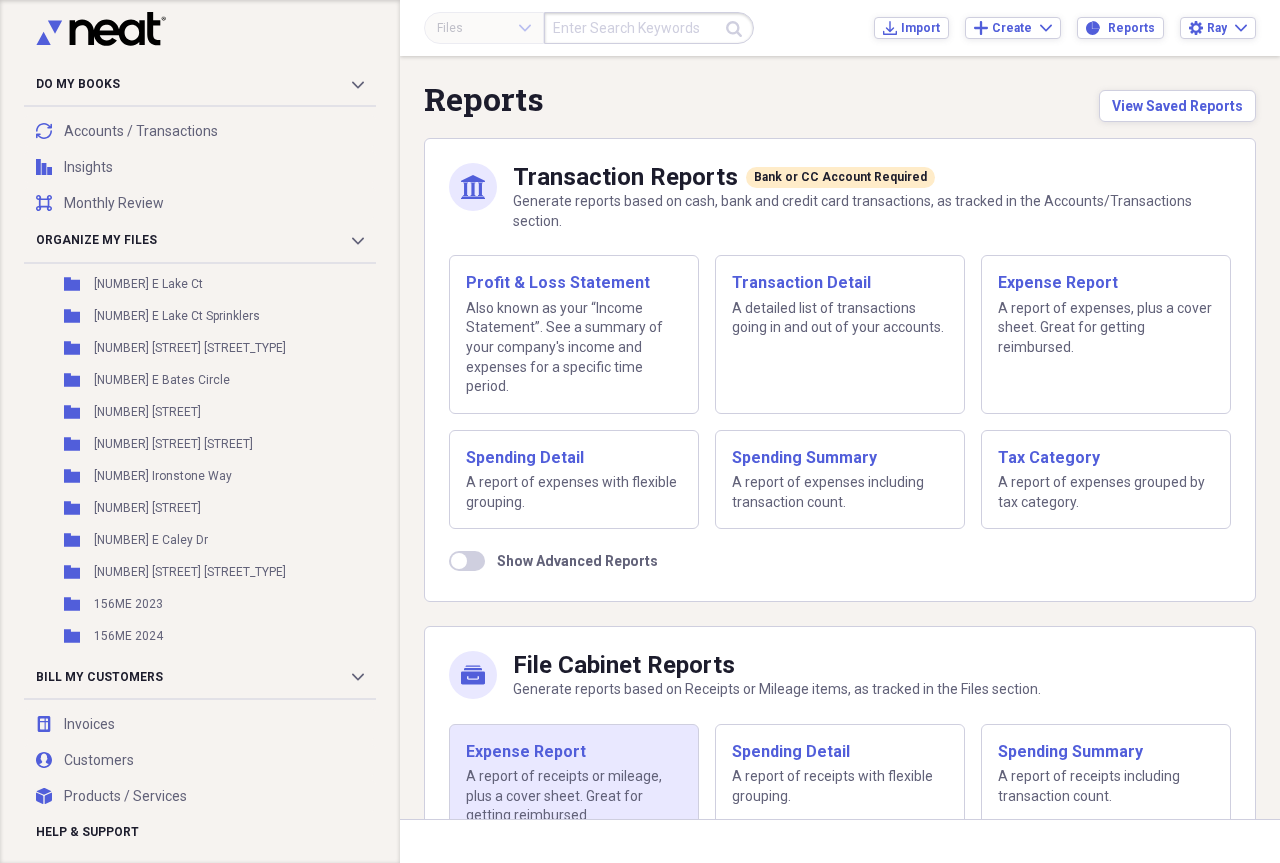 click on "Expense Report" at bounding box center [574, 752] 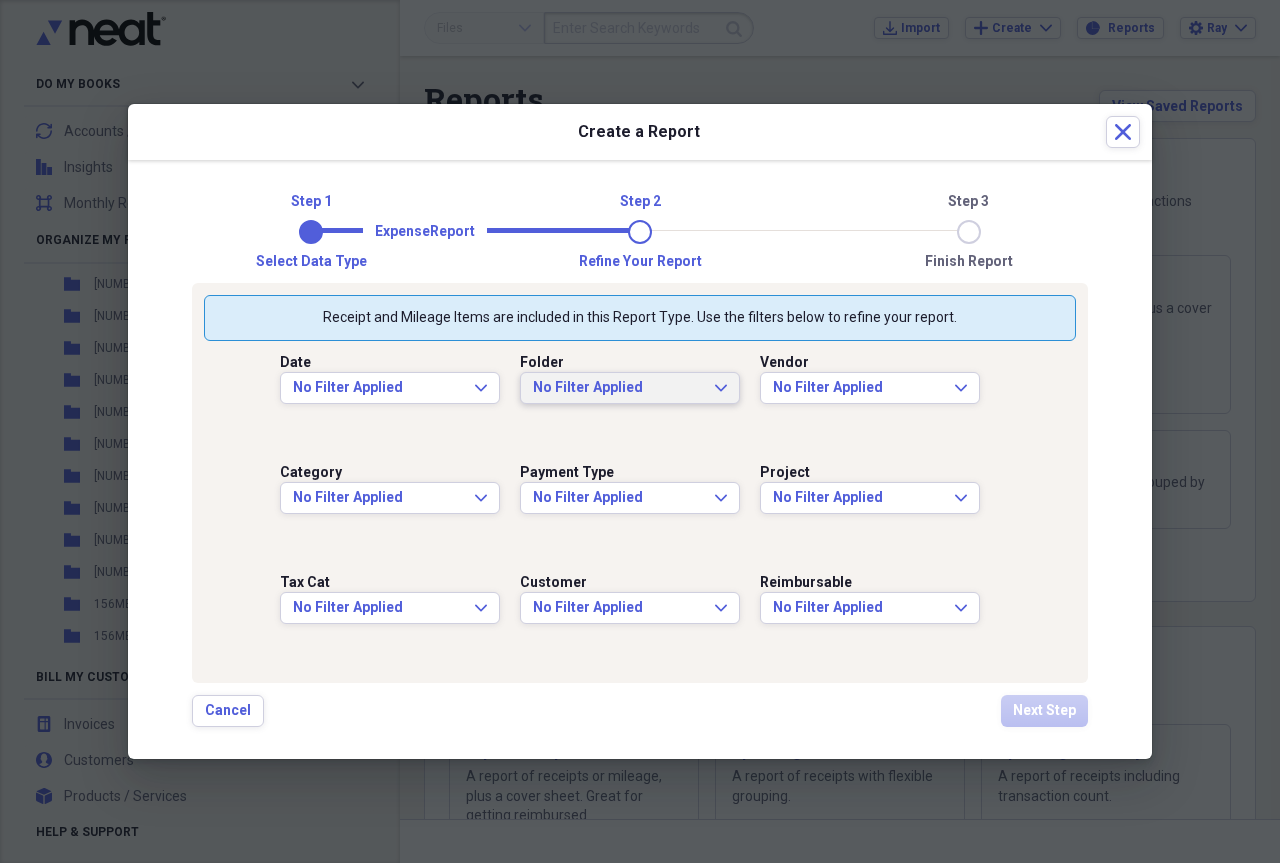 click 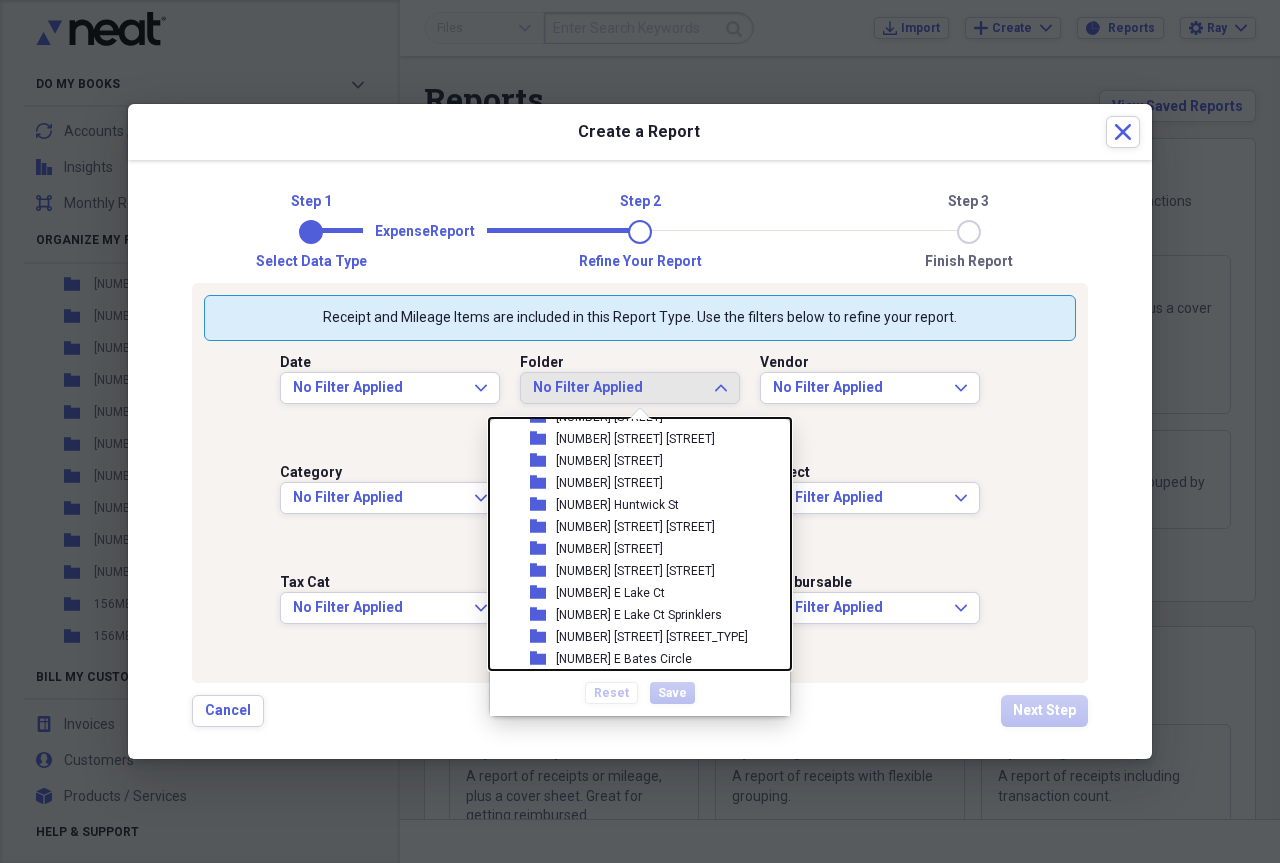 scroll, scrollTop: 385, scrollLeft: 0, axis: vertical 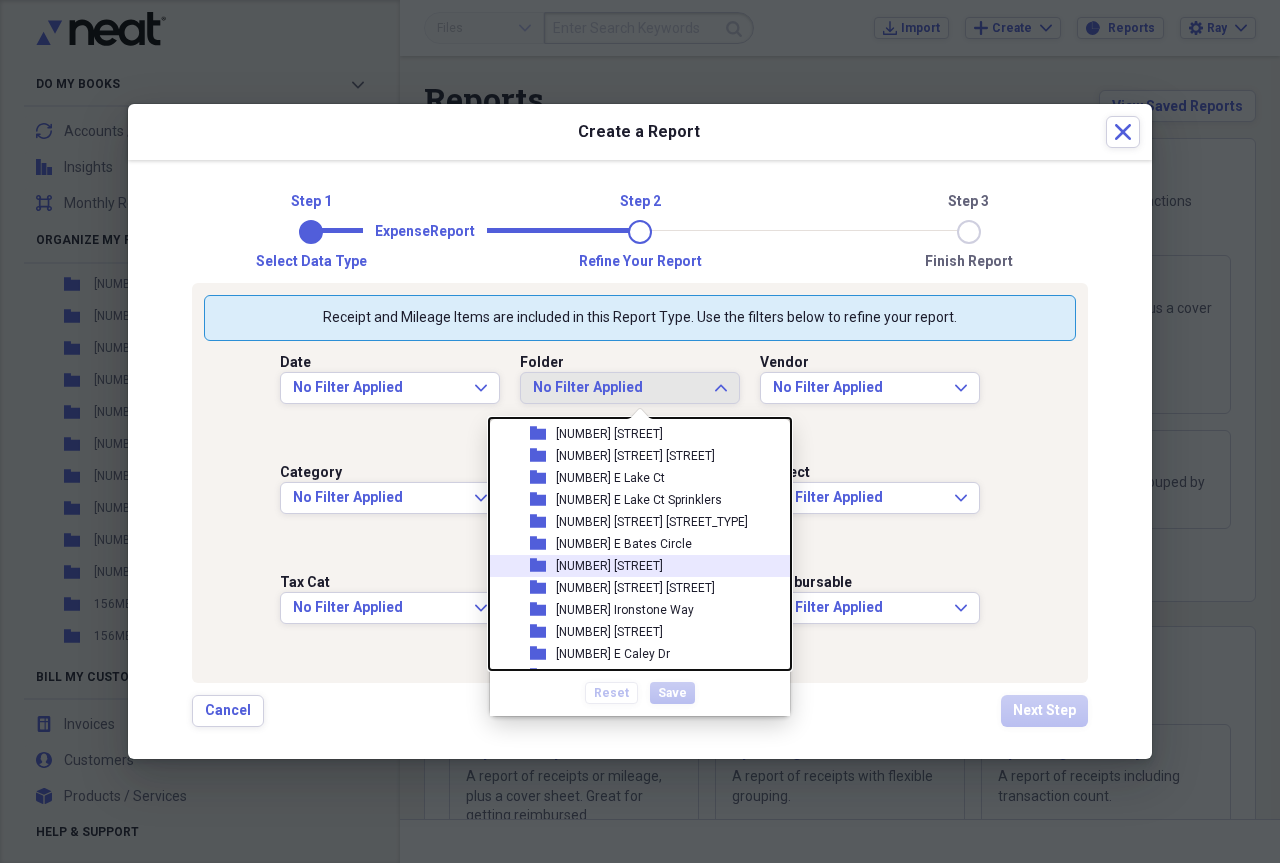 click on "[NUMBER] [STREET]" at bounding box center [609, 566] 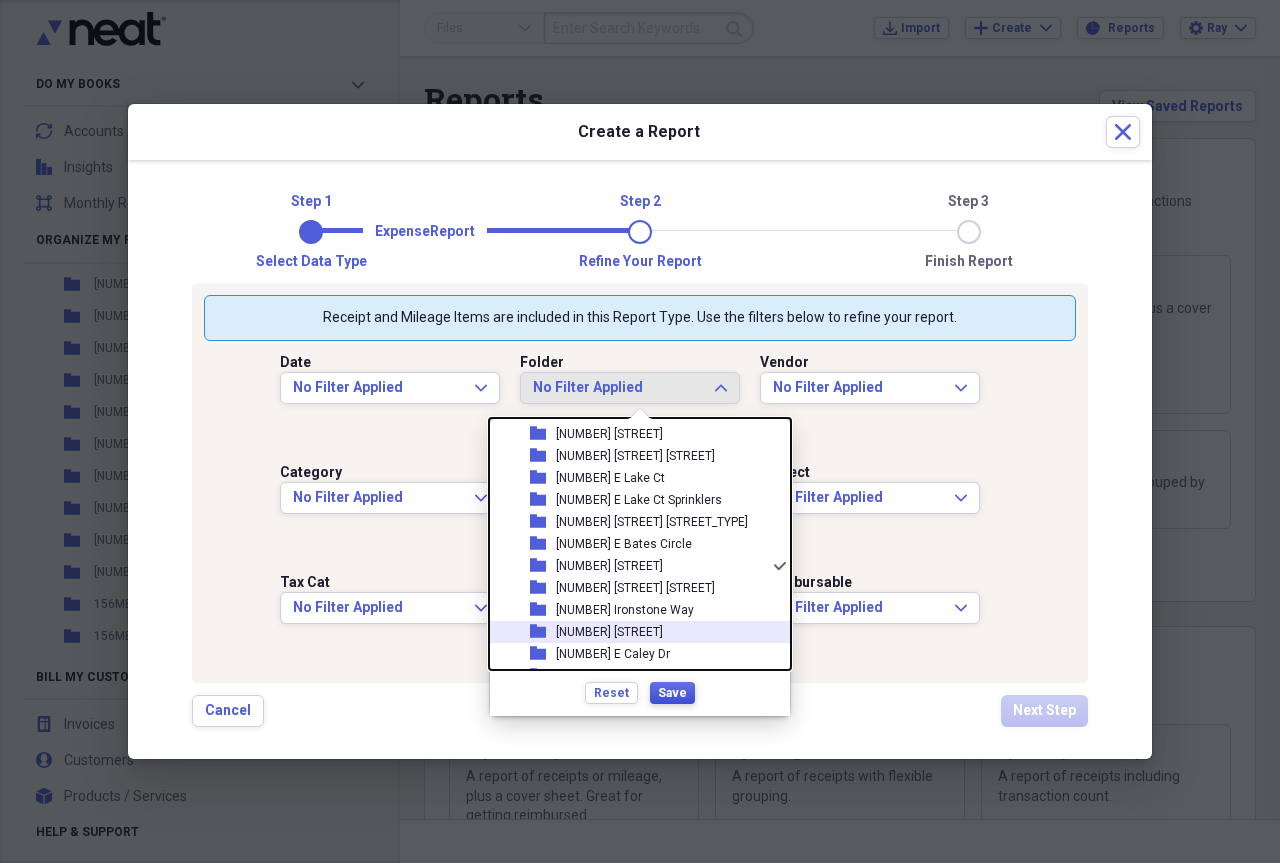 click on "Save" at bounding box center (672, 693) 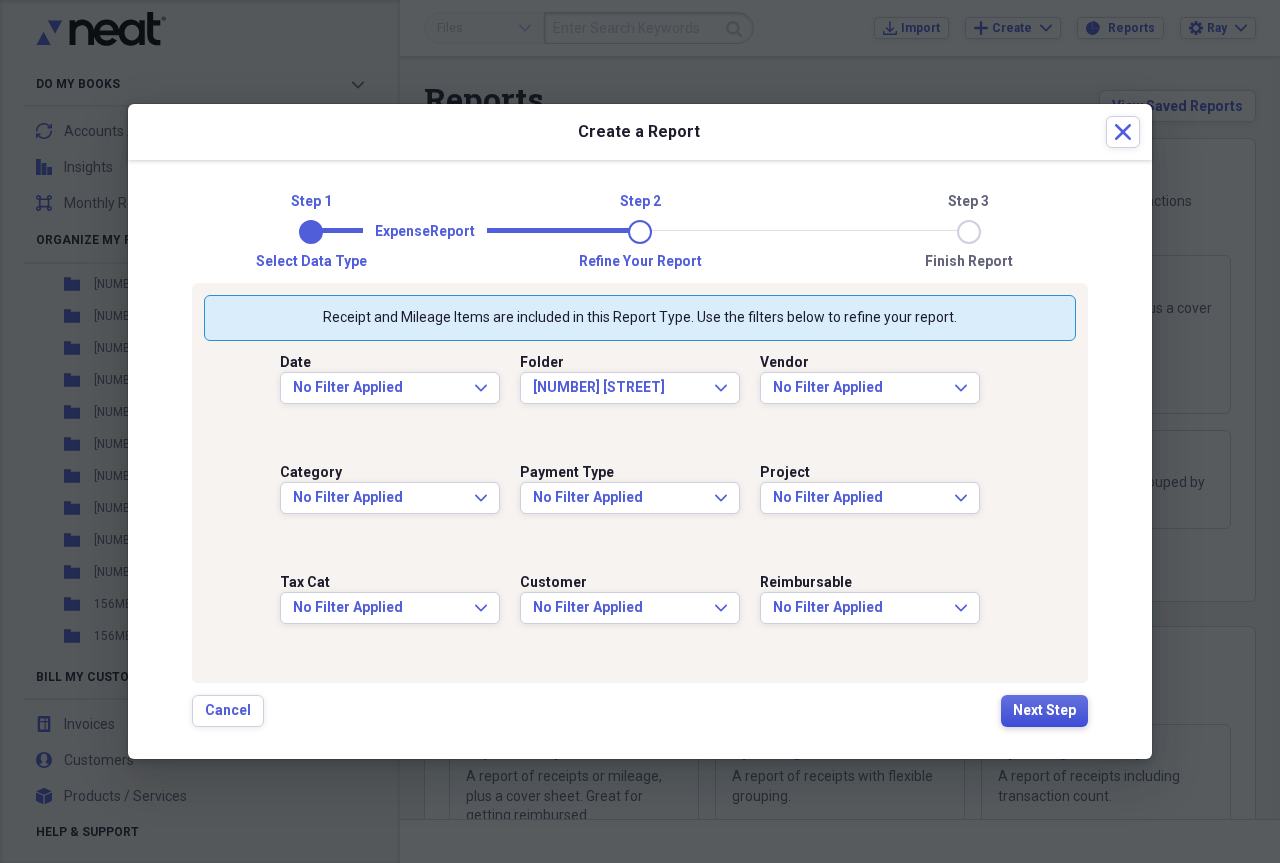 click on "Next Step" at bounding box center (1044, 711) 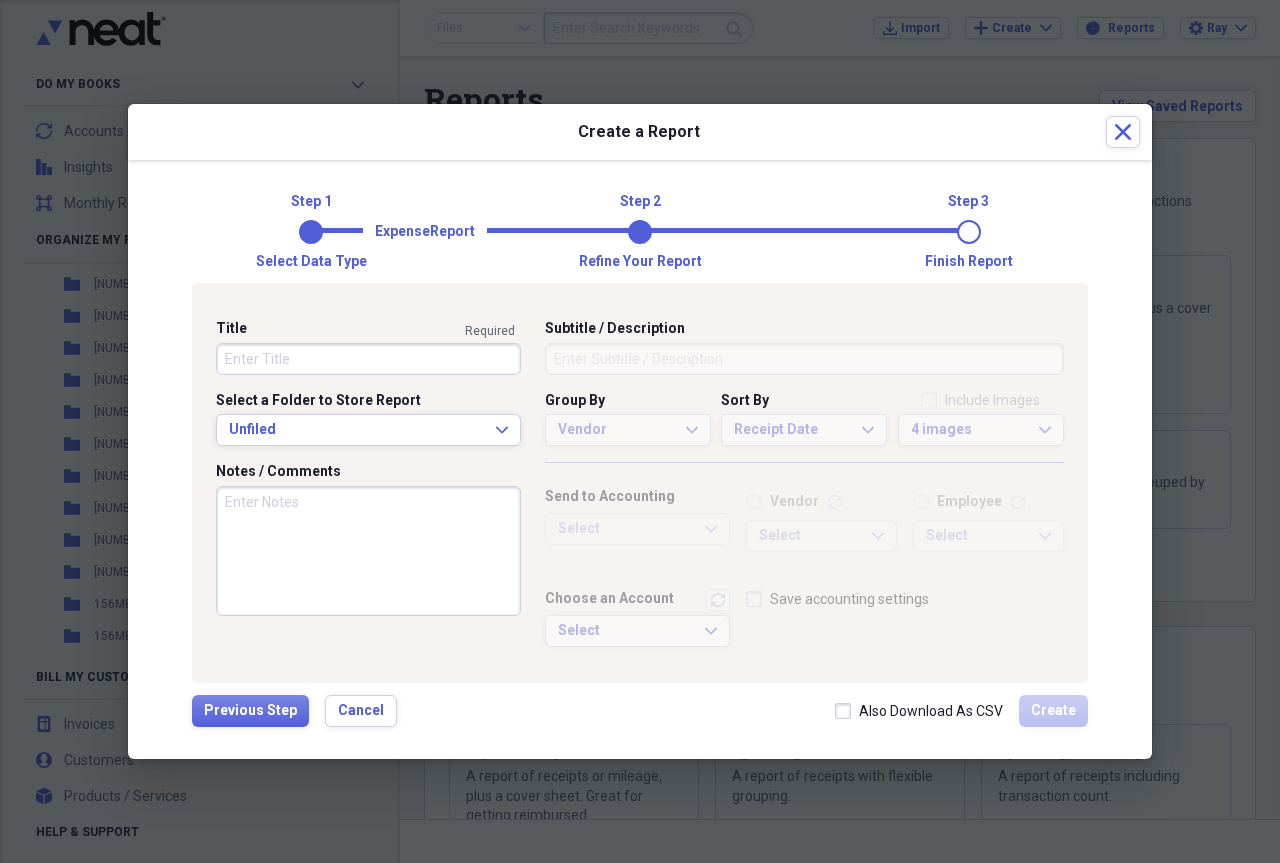 click on "Title" at bounding box center [368, 359] 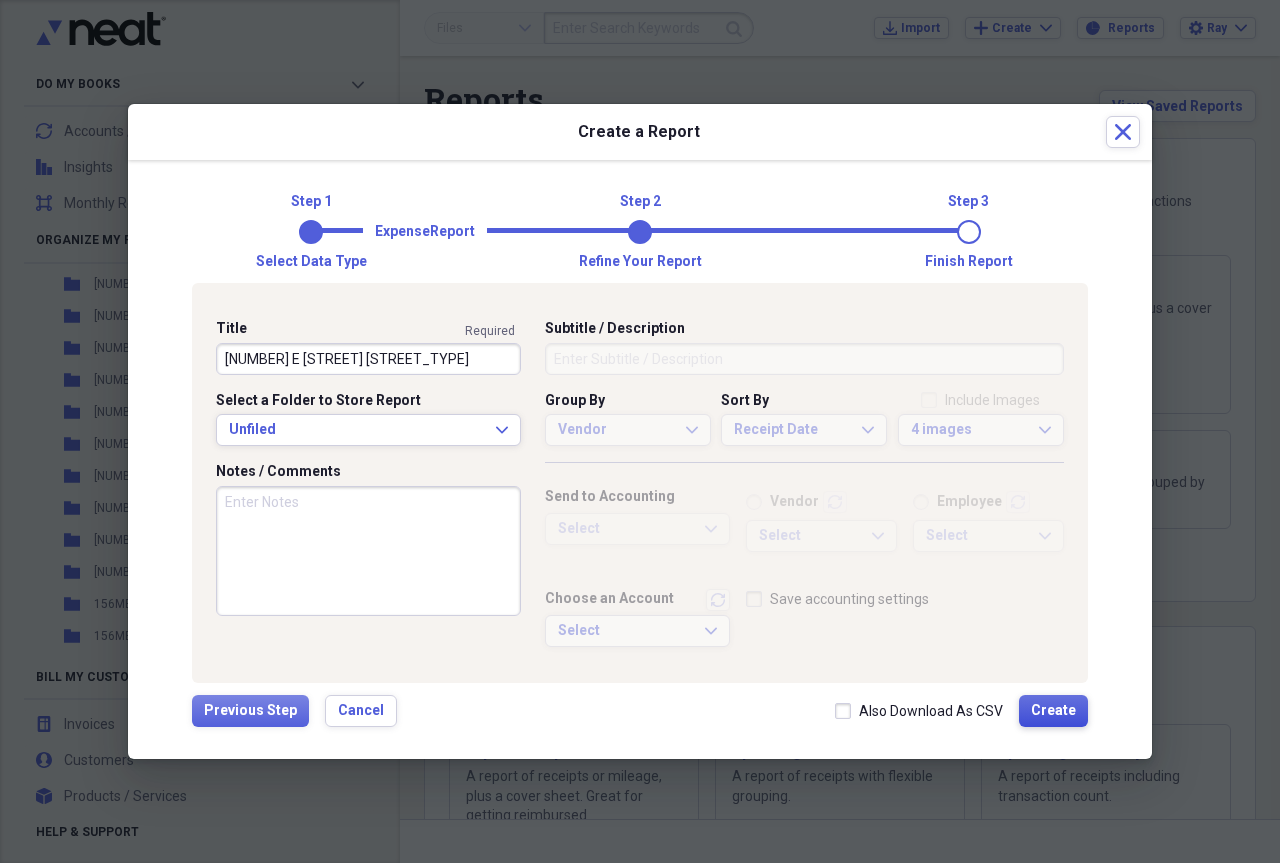 type on "[NUMBER] E [STREET] [STREET_TYPE]" 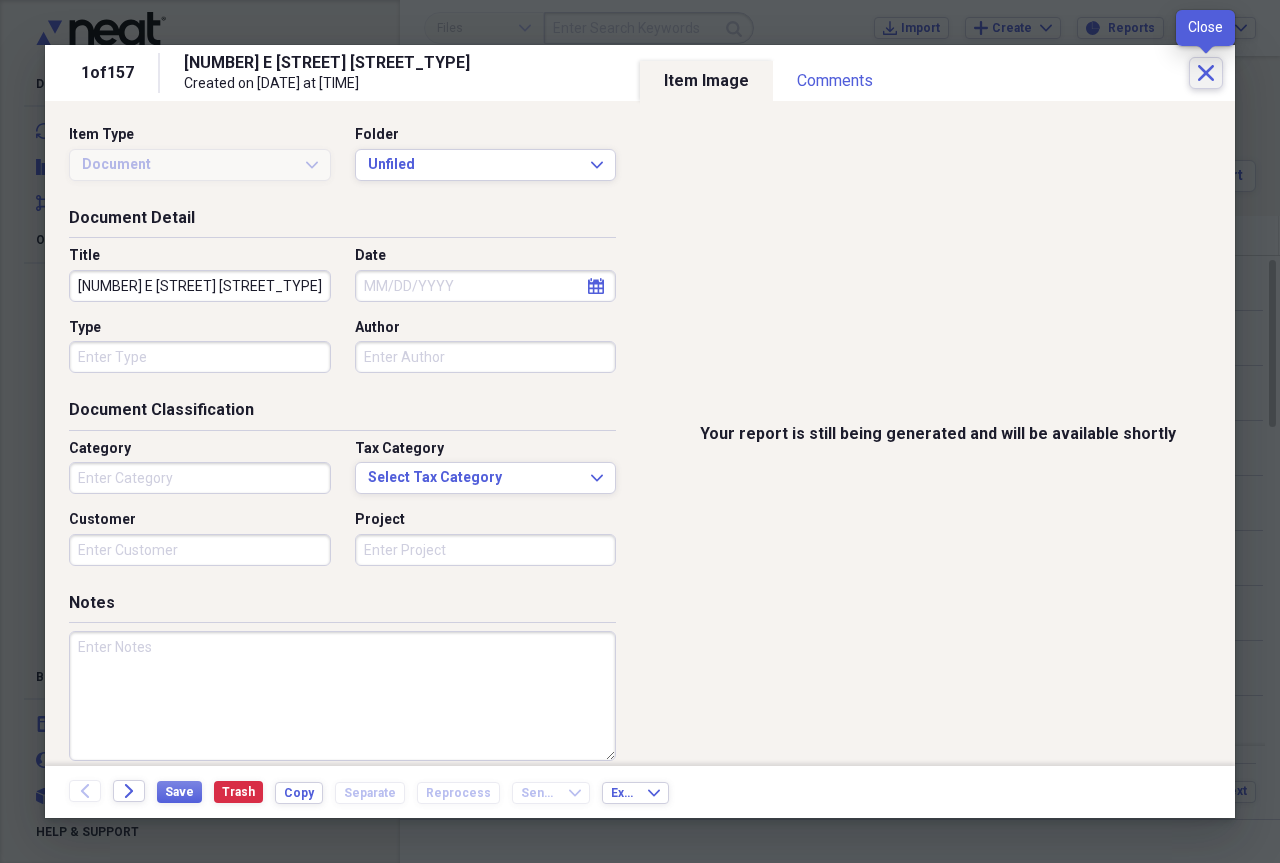 click on "Close" 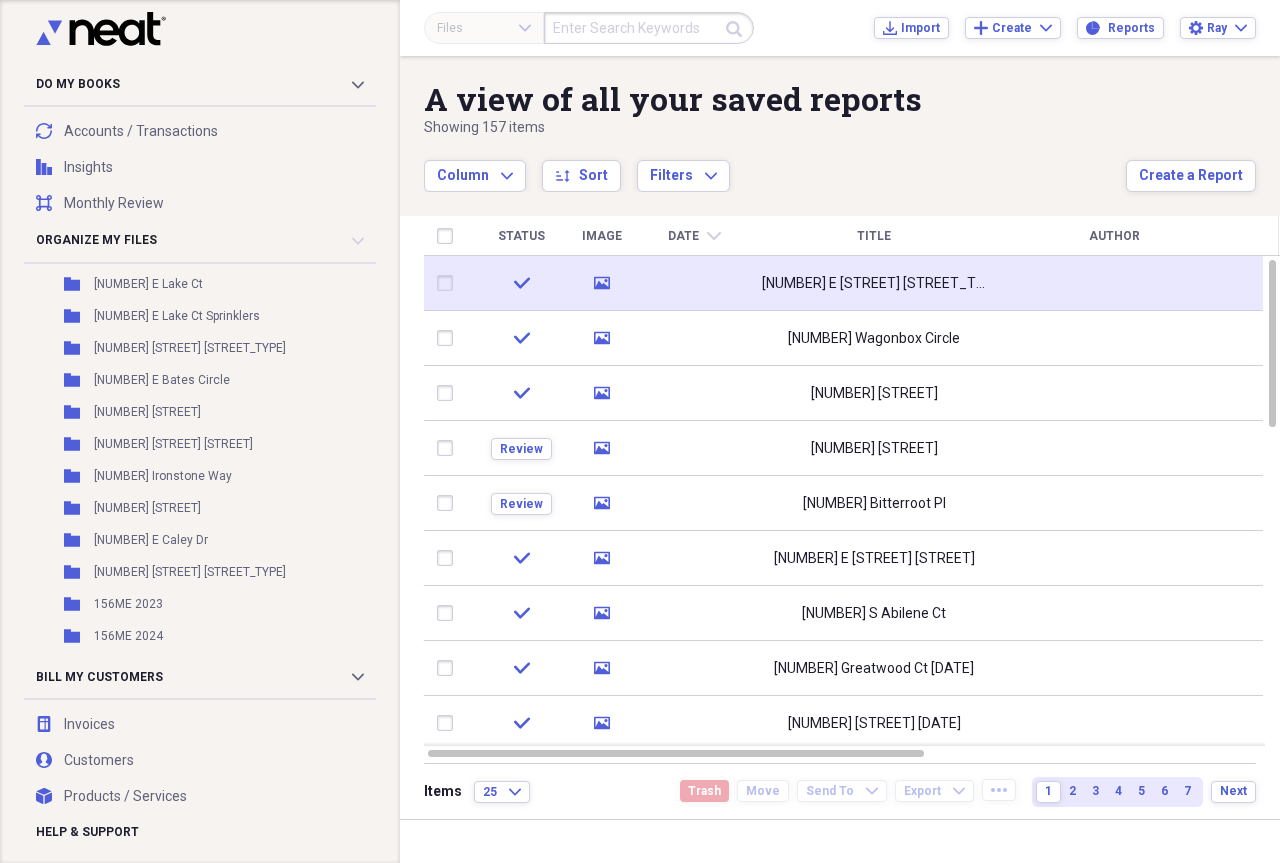 click on "[NUMBER] E [STREET] [STREET_TYPE]" at bounding box center (874, 284) 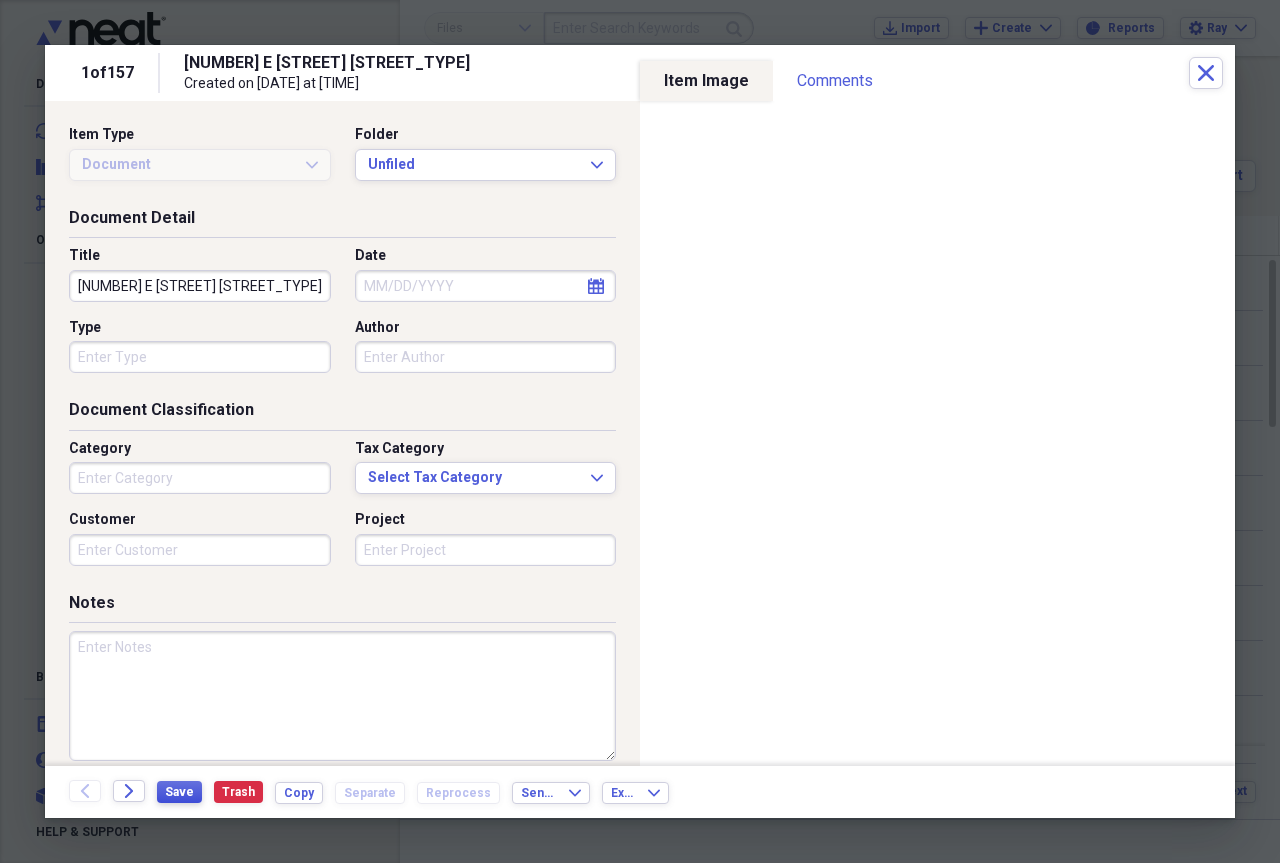 drag, startPoint x: 171, startPoint y: 795, endPoint x: 501, endPoint y: 855, distance: 335.4102 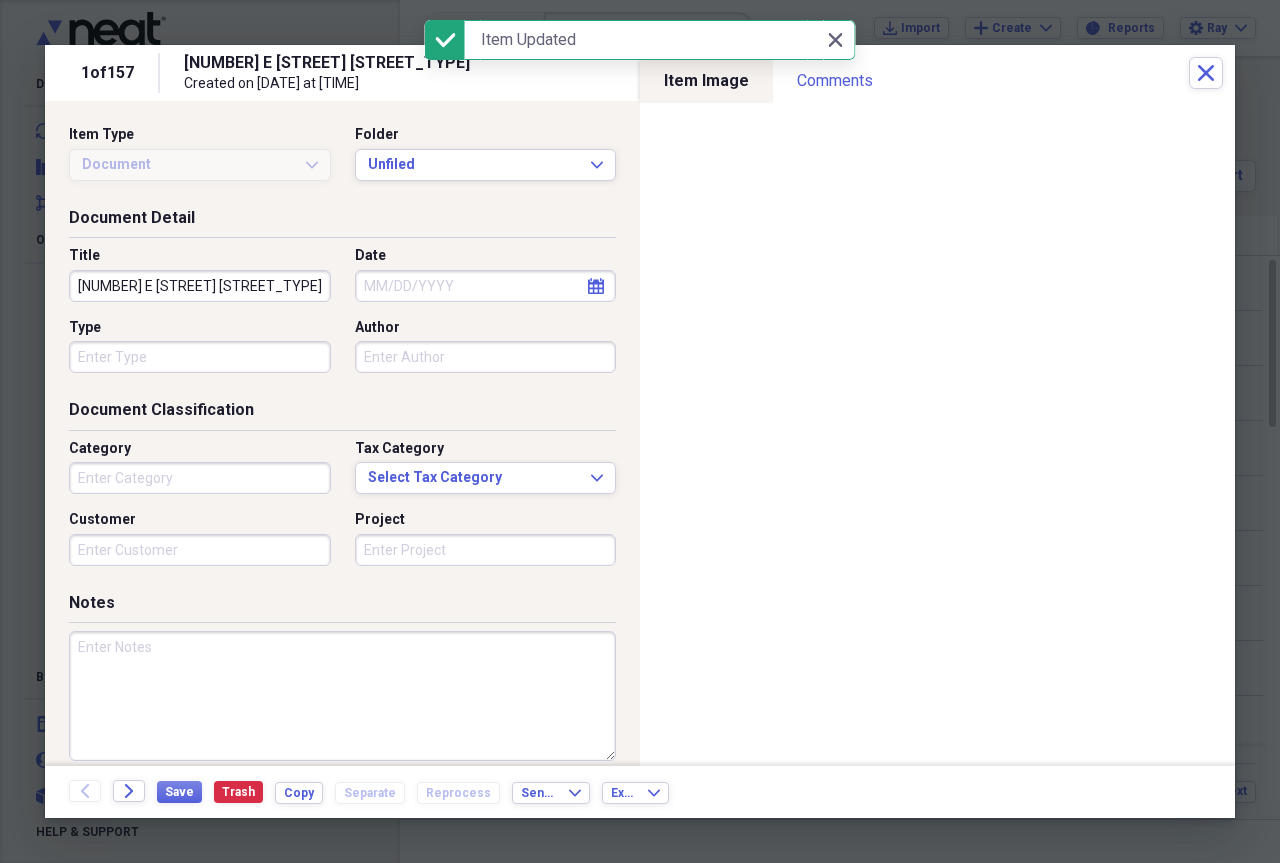 drag, startPoint x: 831, startPoint y: 45, endPoint x: 800, endPoint y: 45, distance: 31 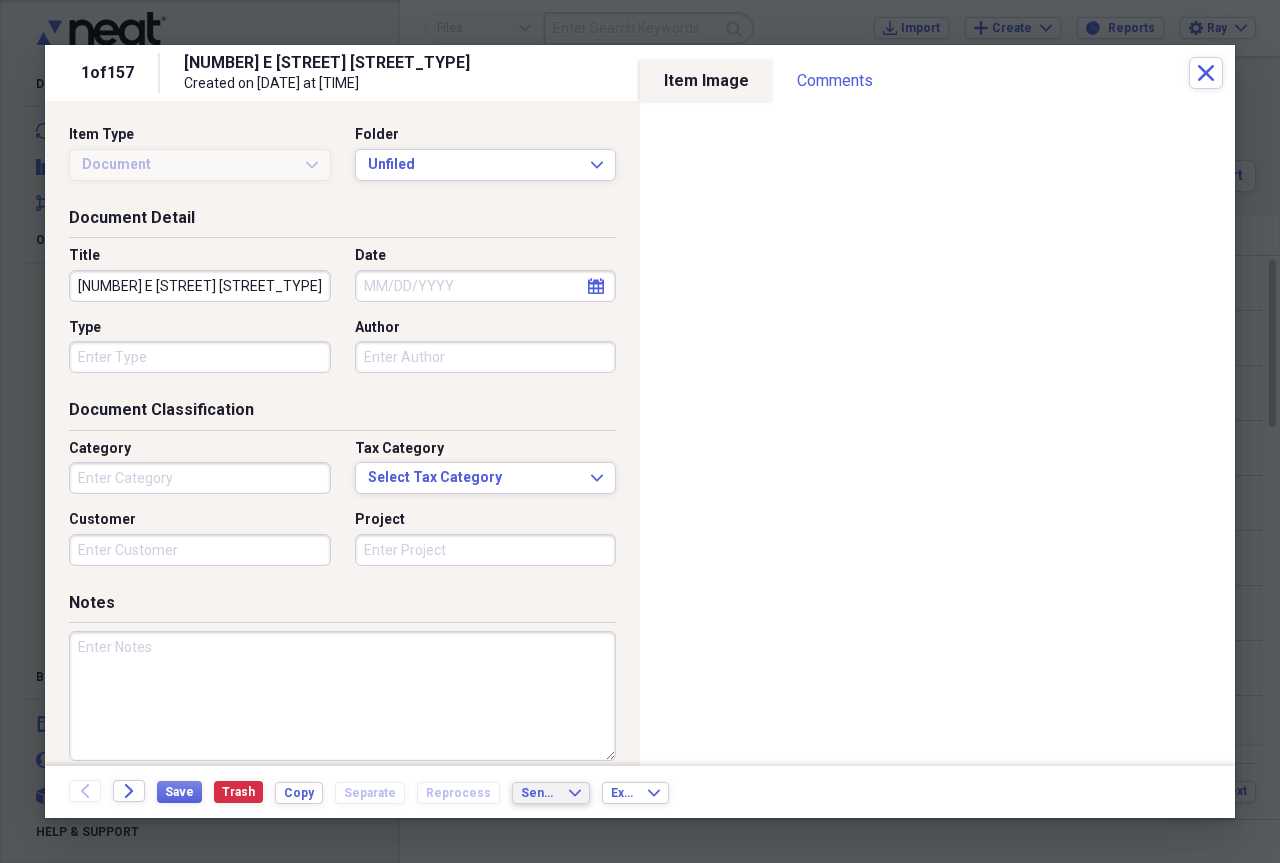 click 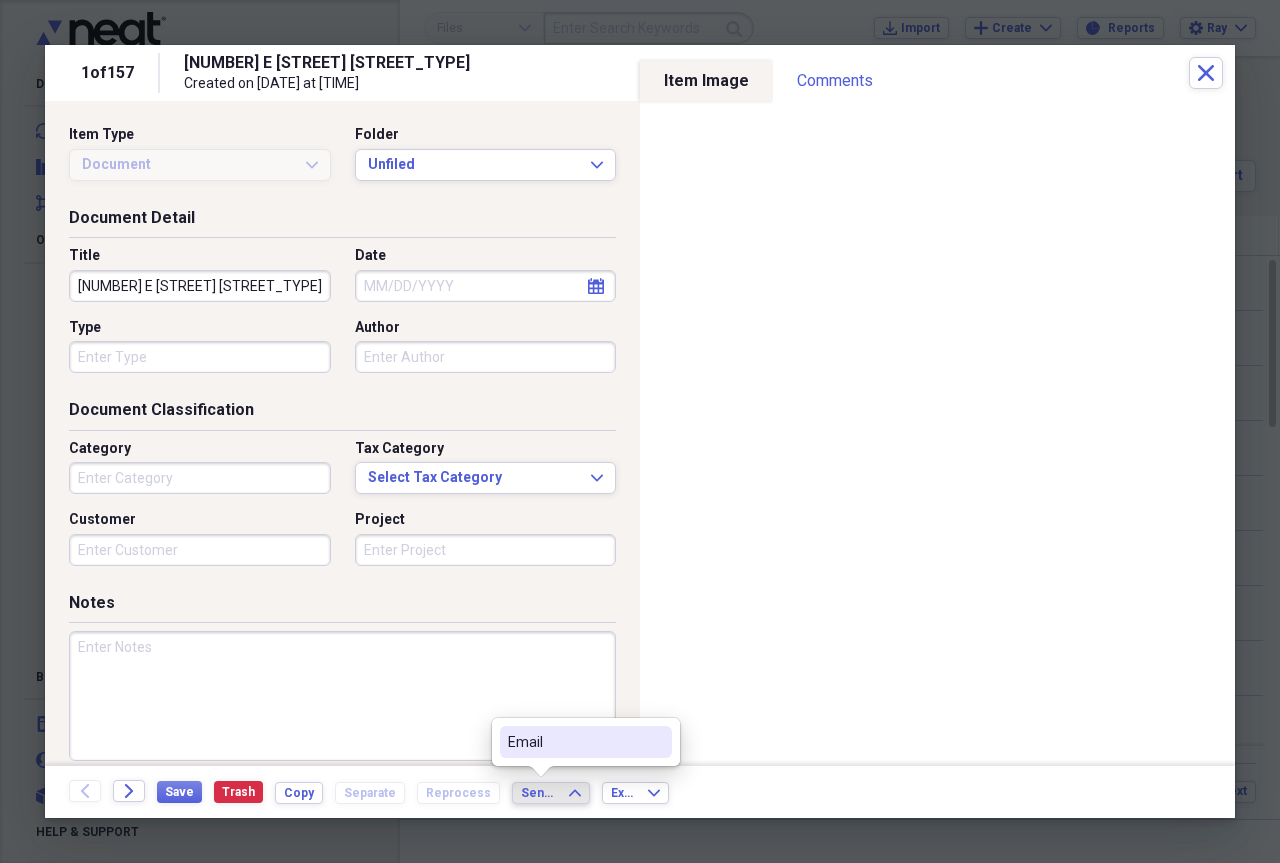 click on "Email" at bounding box center (574, 742) 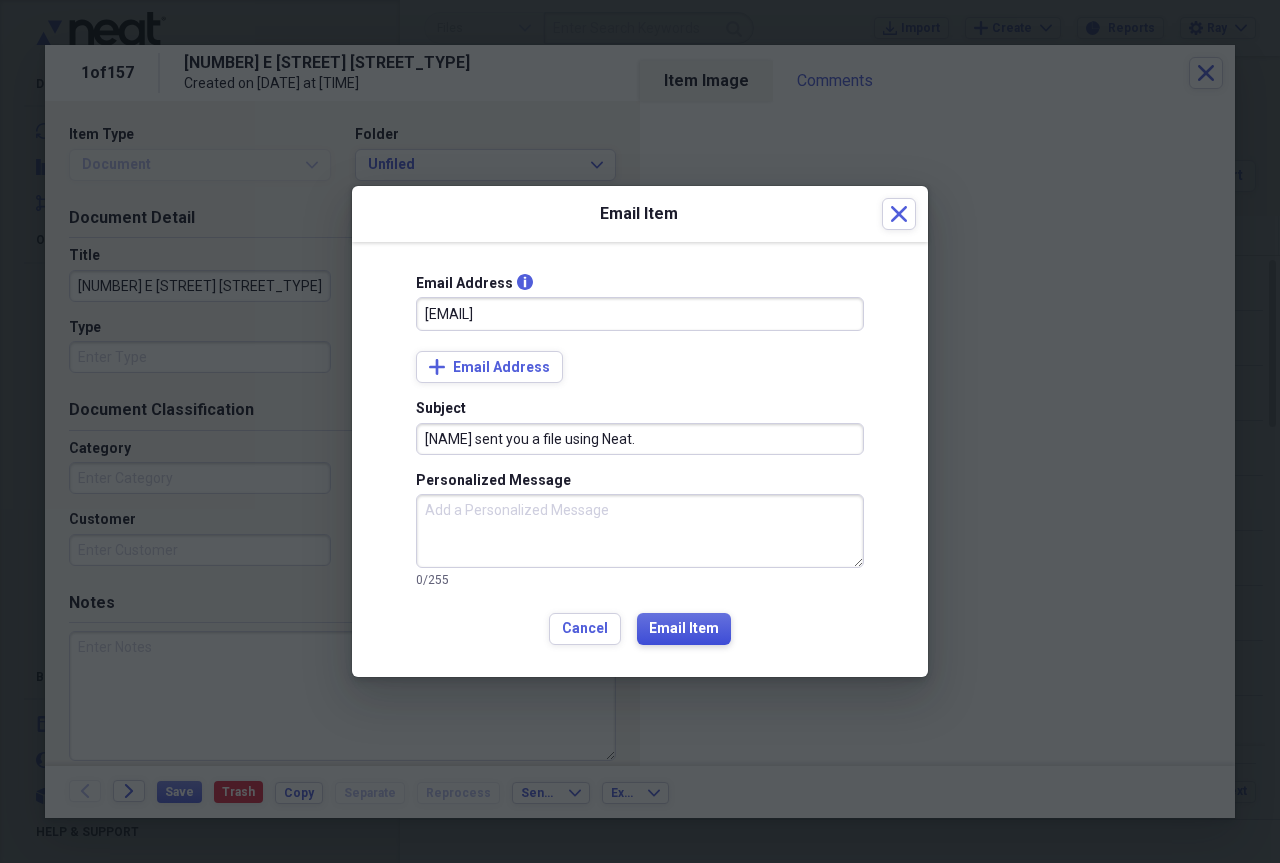 type on "[EMAIL]" 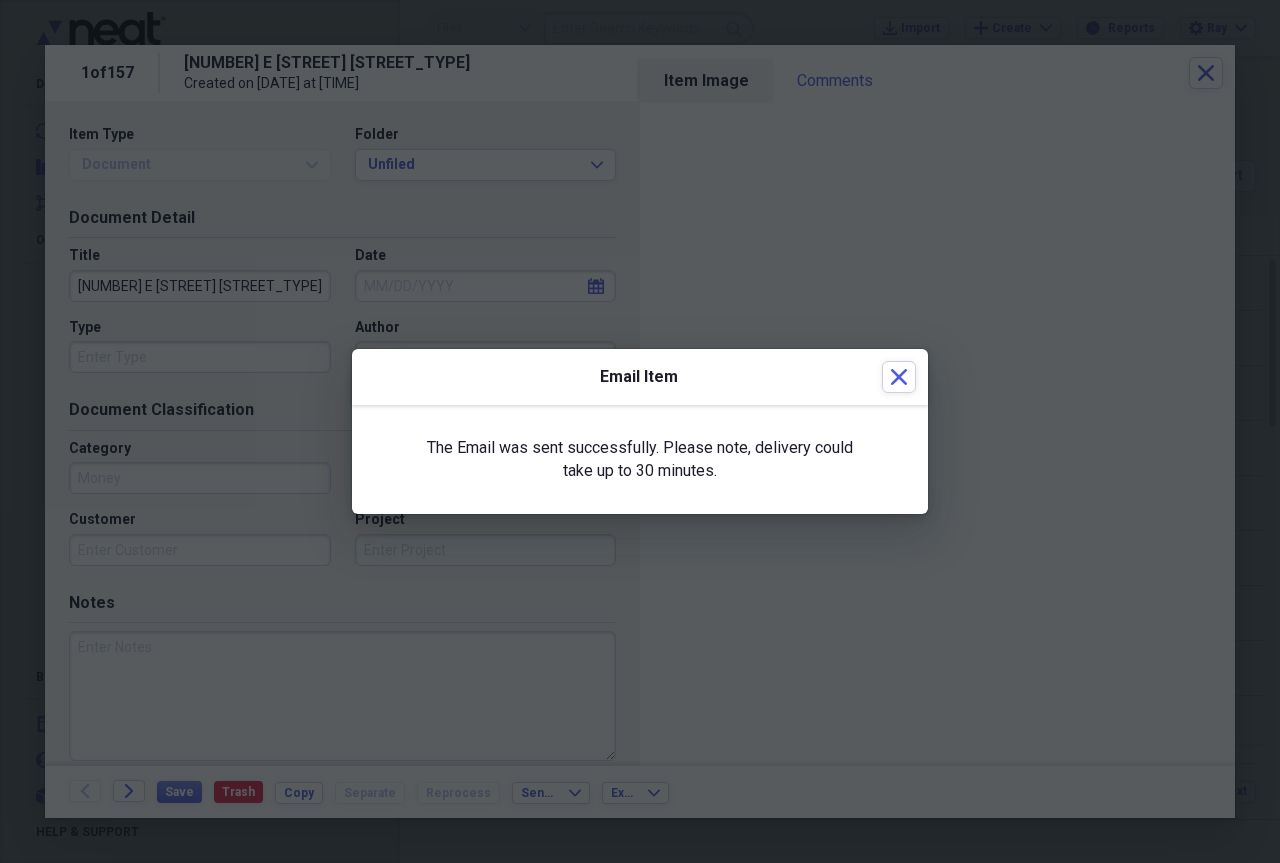 type on "Money" 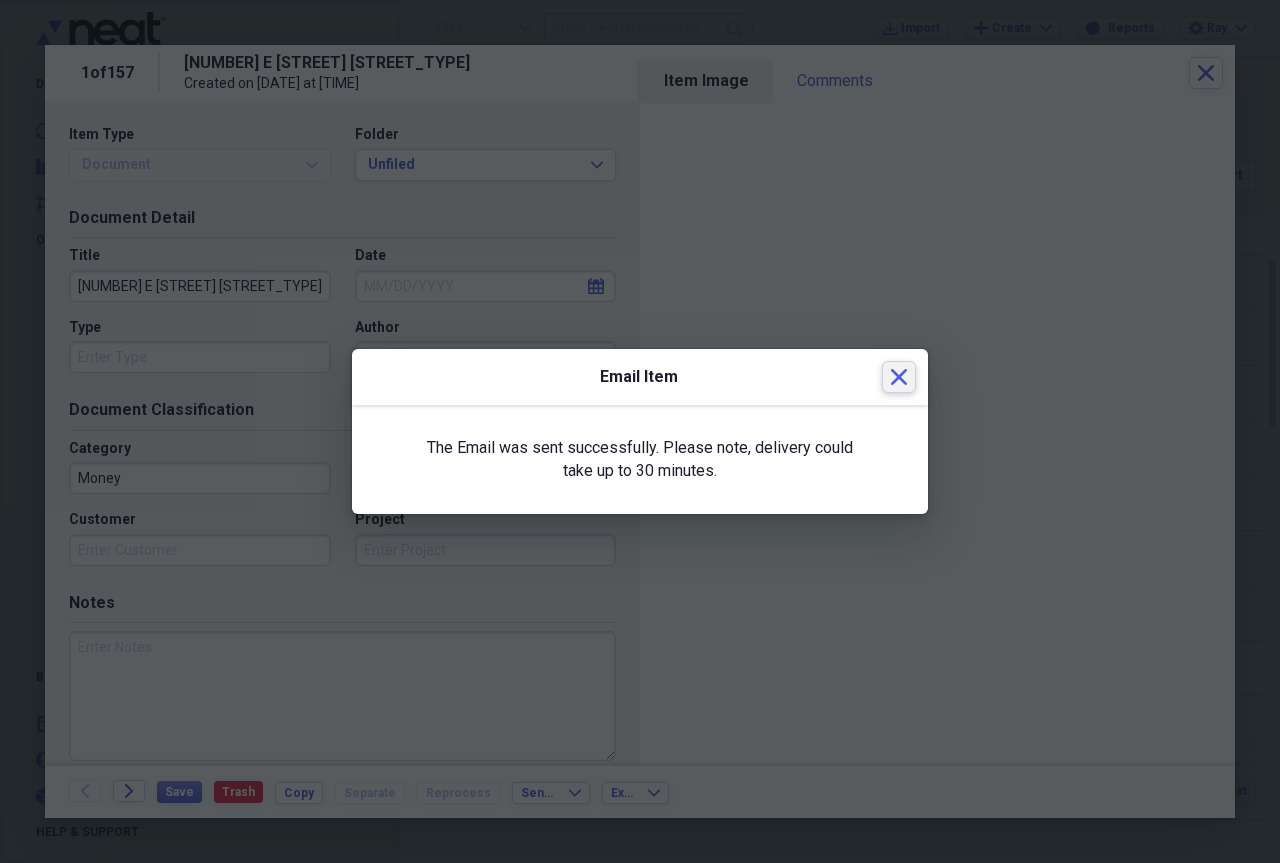 click 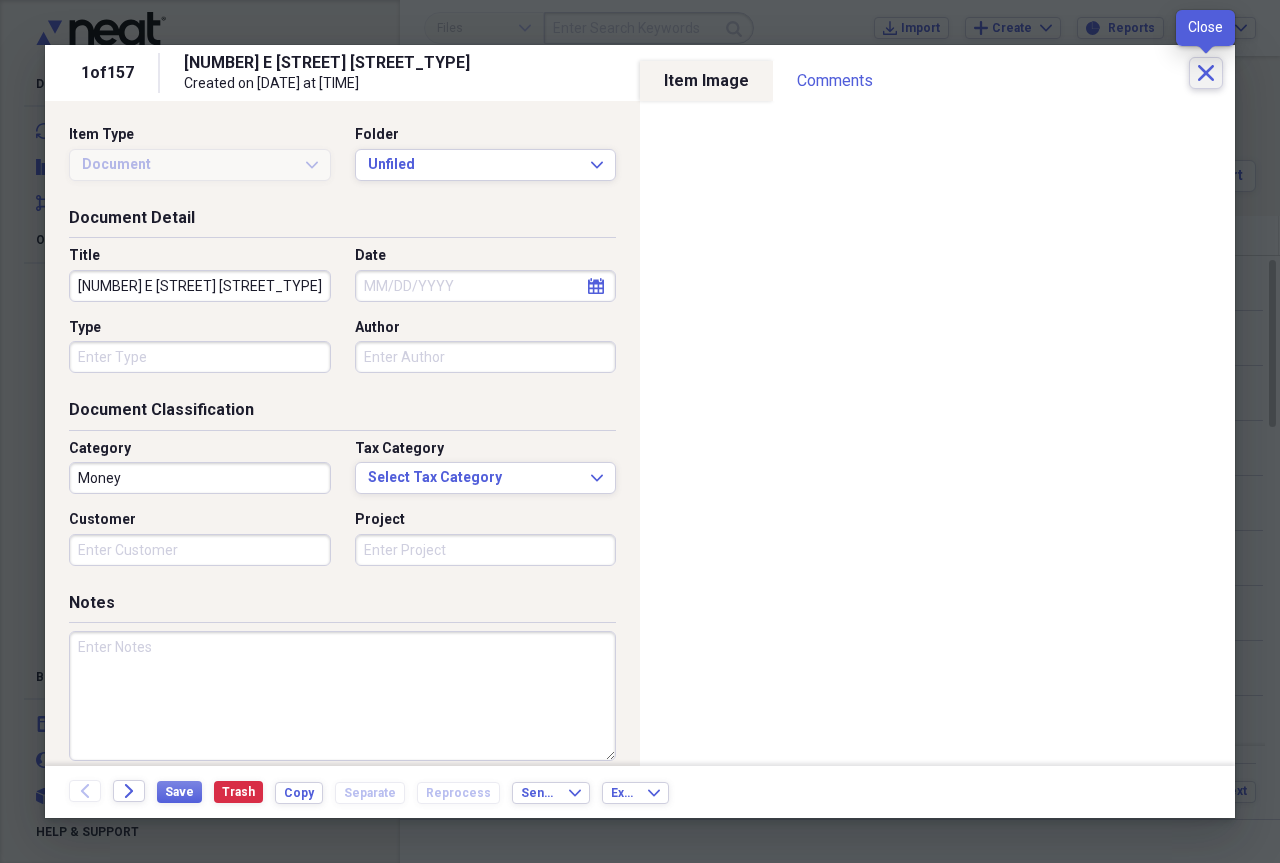 click 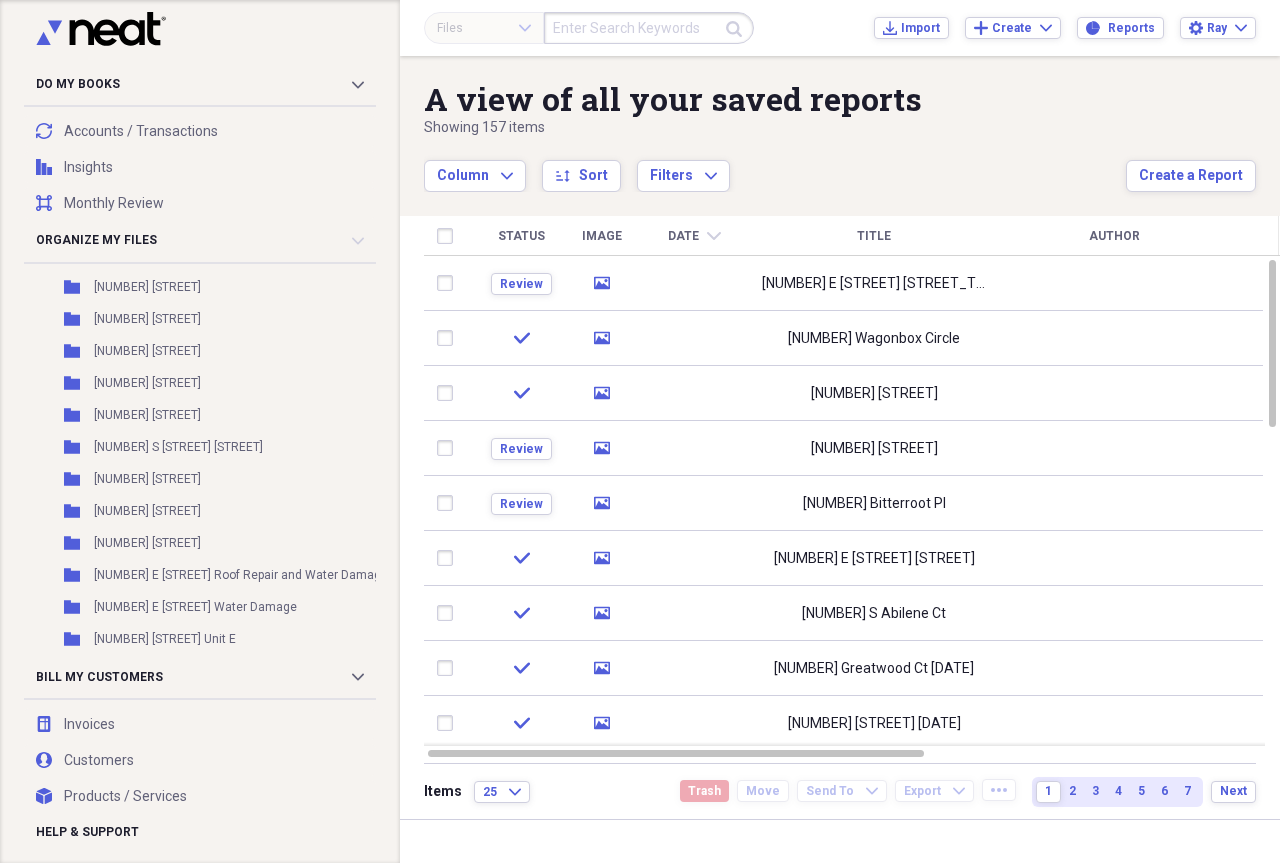 scroll, scrollTop: 2105, scrollLeft: 0, axis: vertical 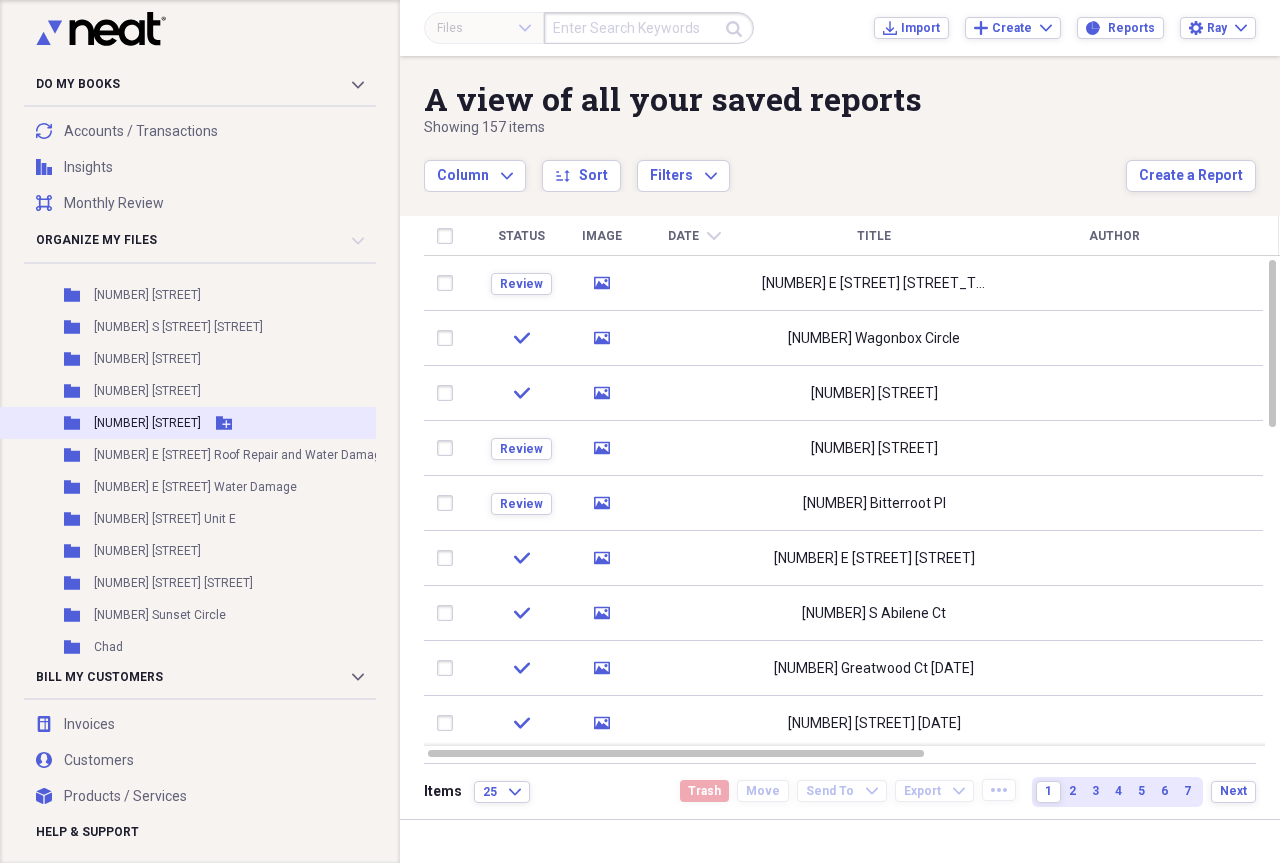 click on "[NUMBER] [STREET]" at bounding box center [147, 423] 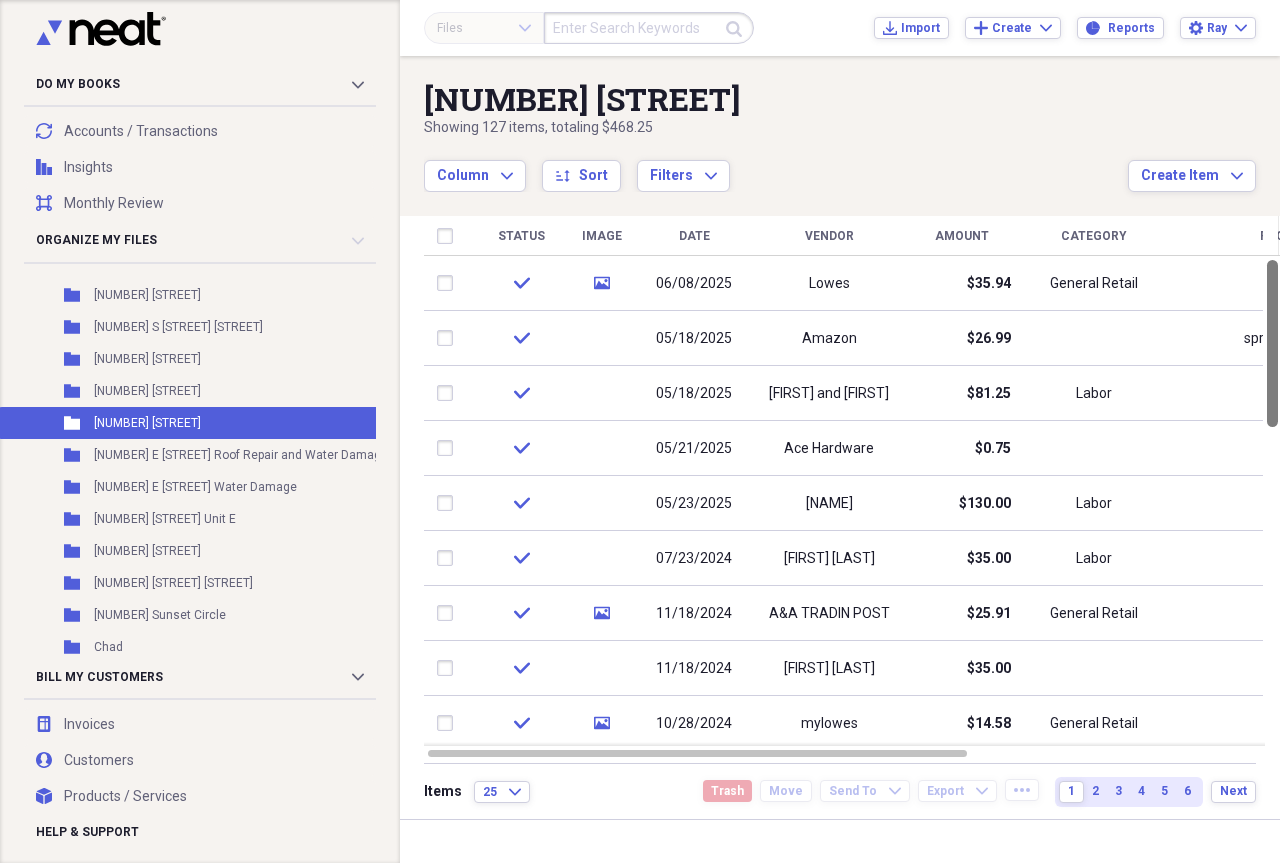 drag, startPoint x: 1275, startPoint y: 373, endPoint x: 1241, endPoint y: 310, distance: 71.5891 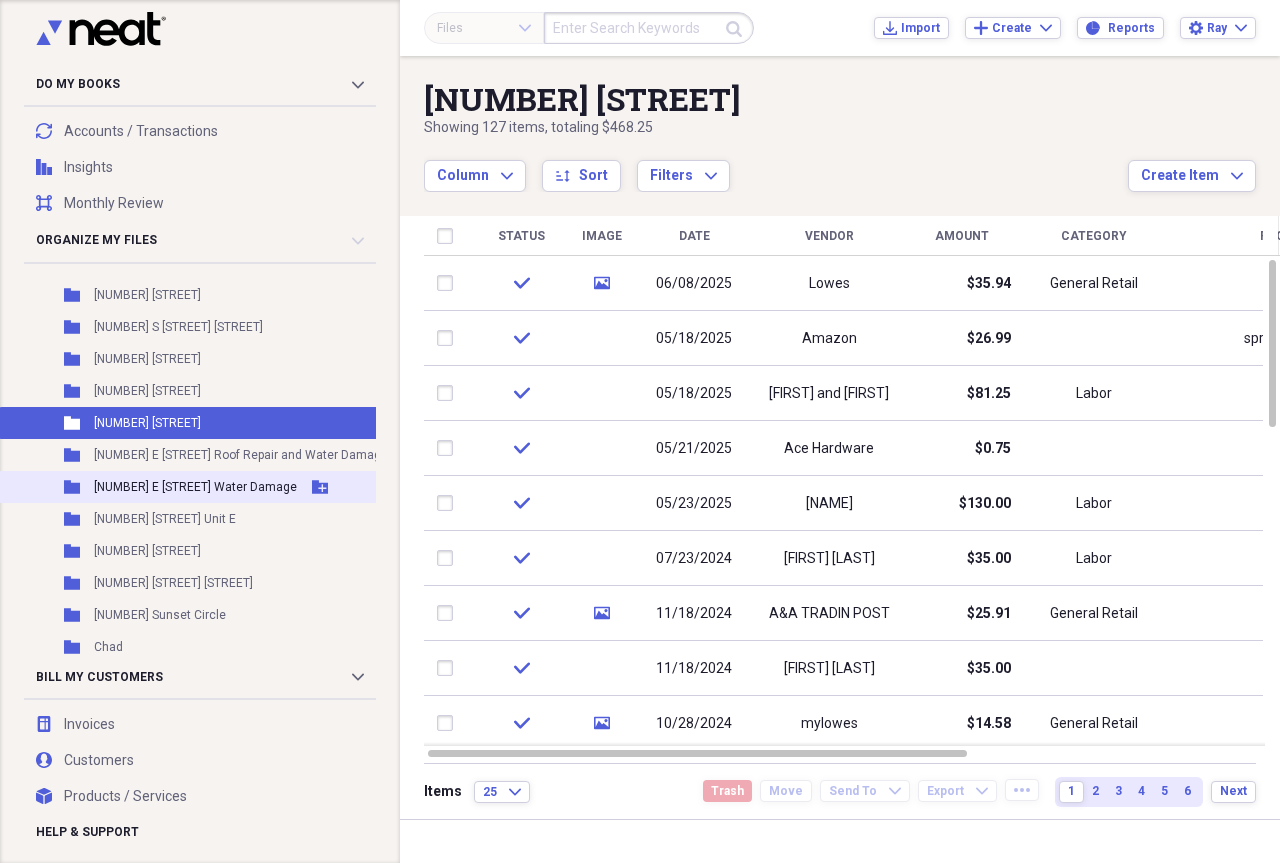 click on "[NUMBER] E [STREET] Water Damage" at bounding box center [195, 487] 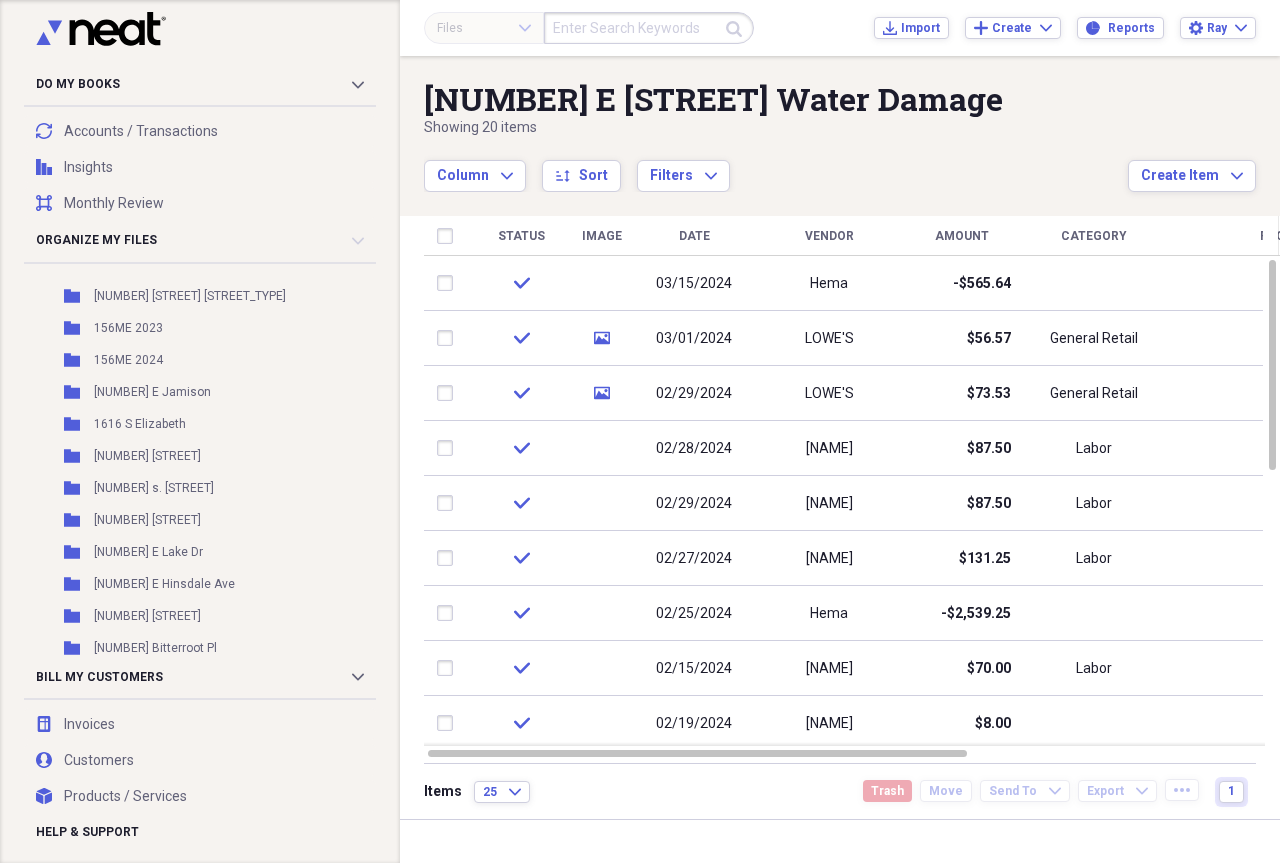 scroll, scrollTop: 938, scrollLeft: 0, axis: vertical 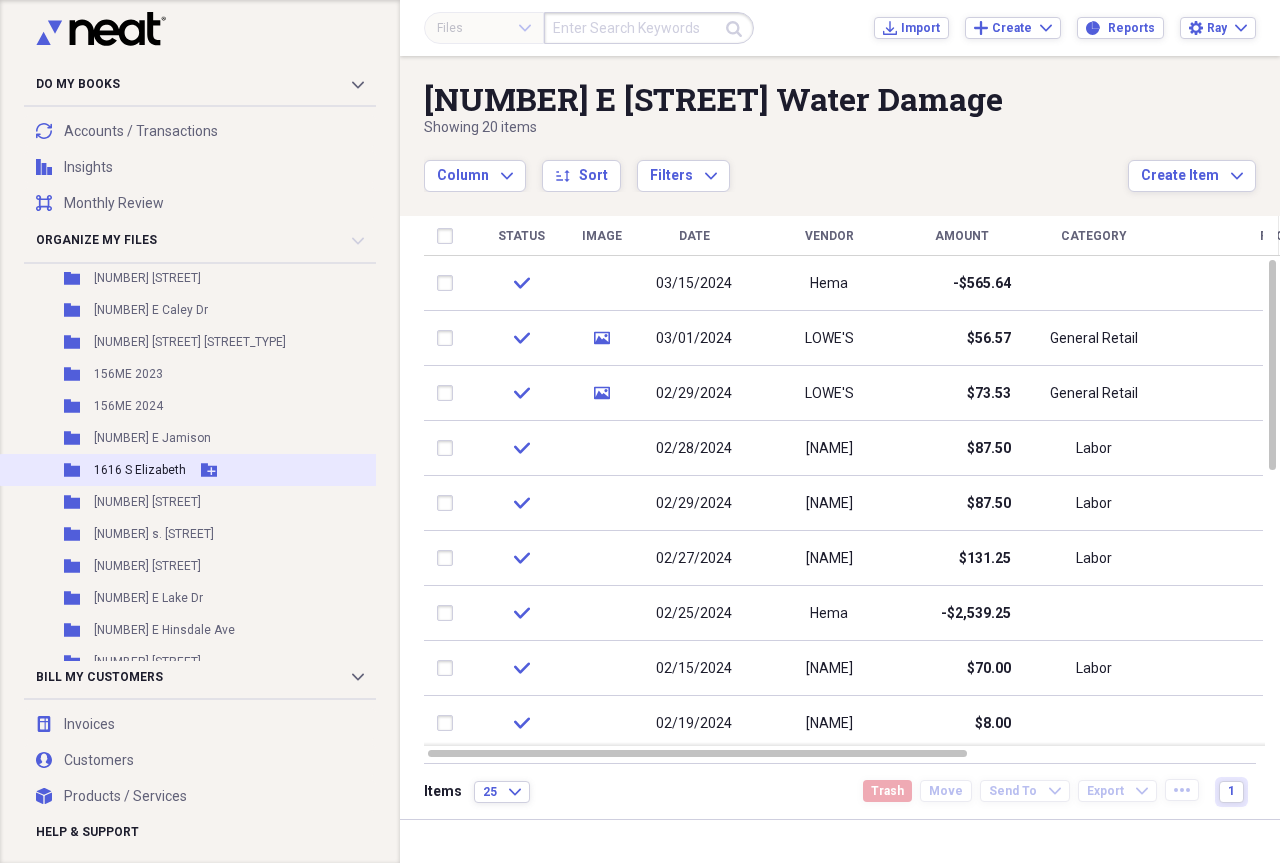 click on "1616 S Elizabeth" at bounding box center (140, 470) 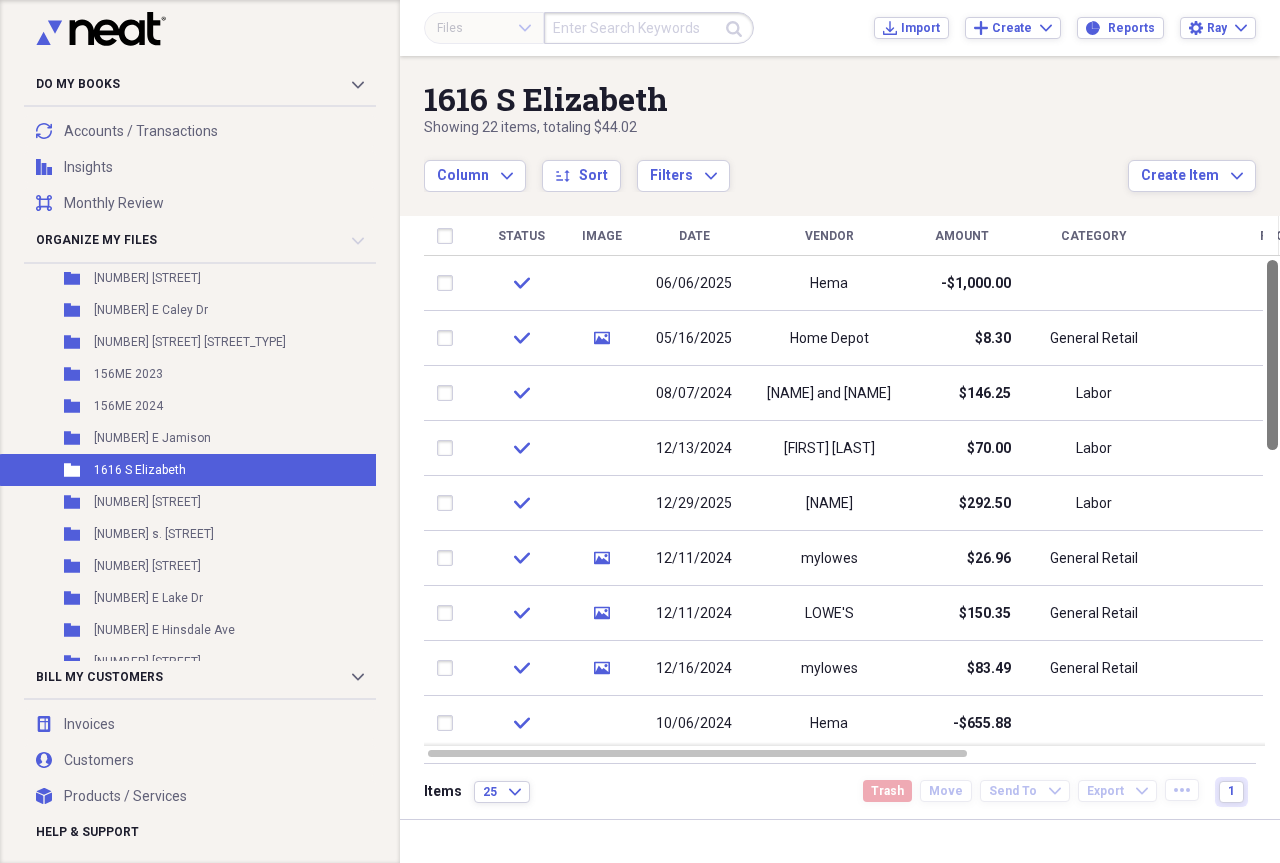 drag, startPoint x: 1270, startPoint y: 406, endPoint x: 1197, endPoint y: 75, distance: 338.95428 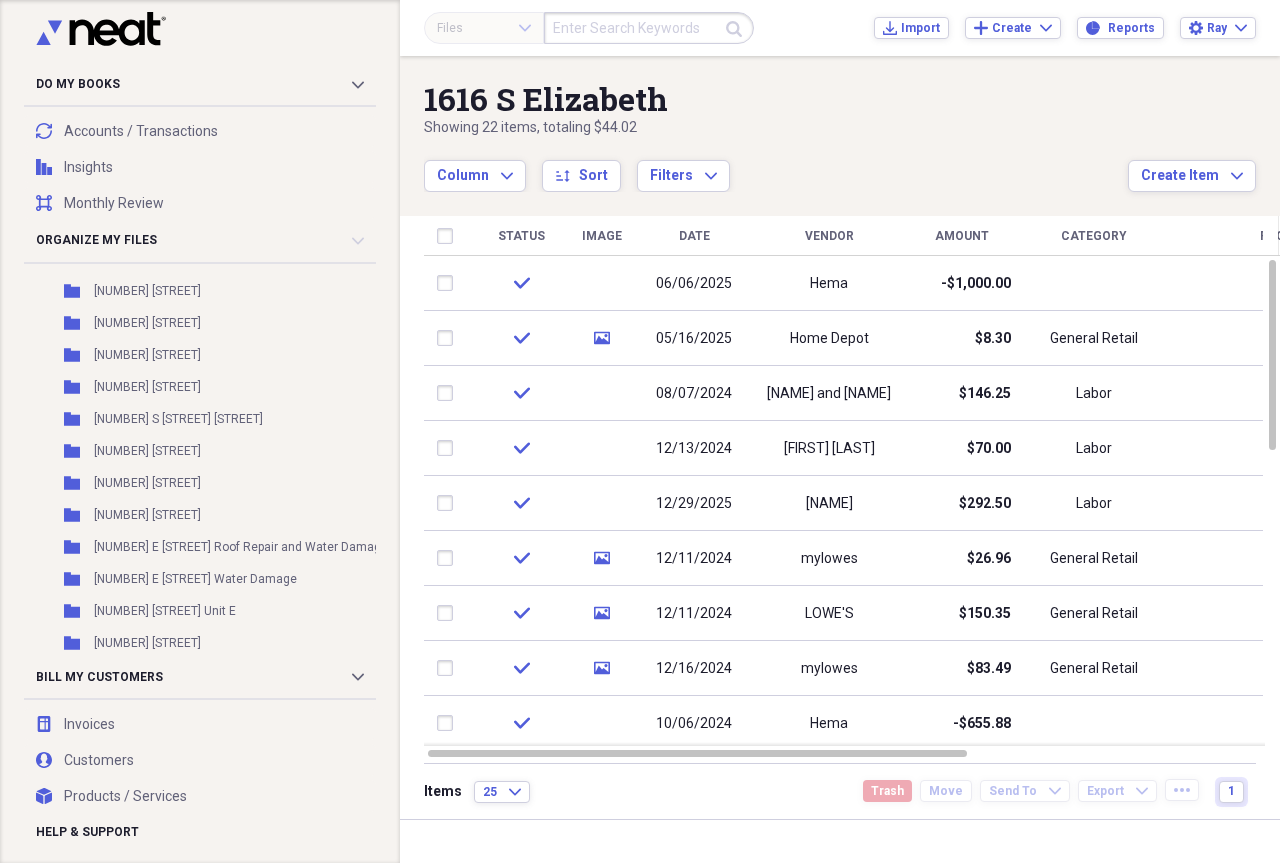 scroll, scrollTop: 2041, scrollLeft: 0, axis: vertical 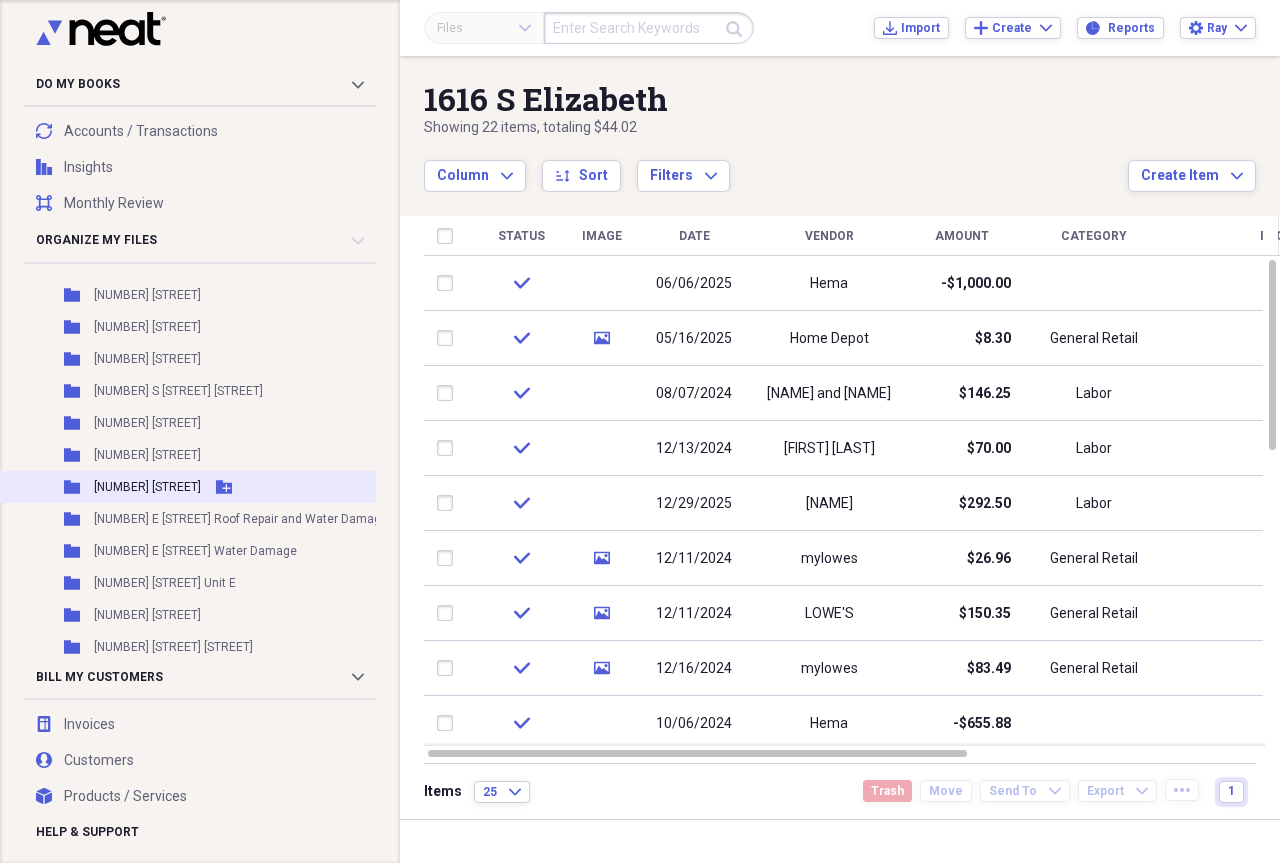 click on "[NUMBER] [STREET]" at bounding box center [147, 487] 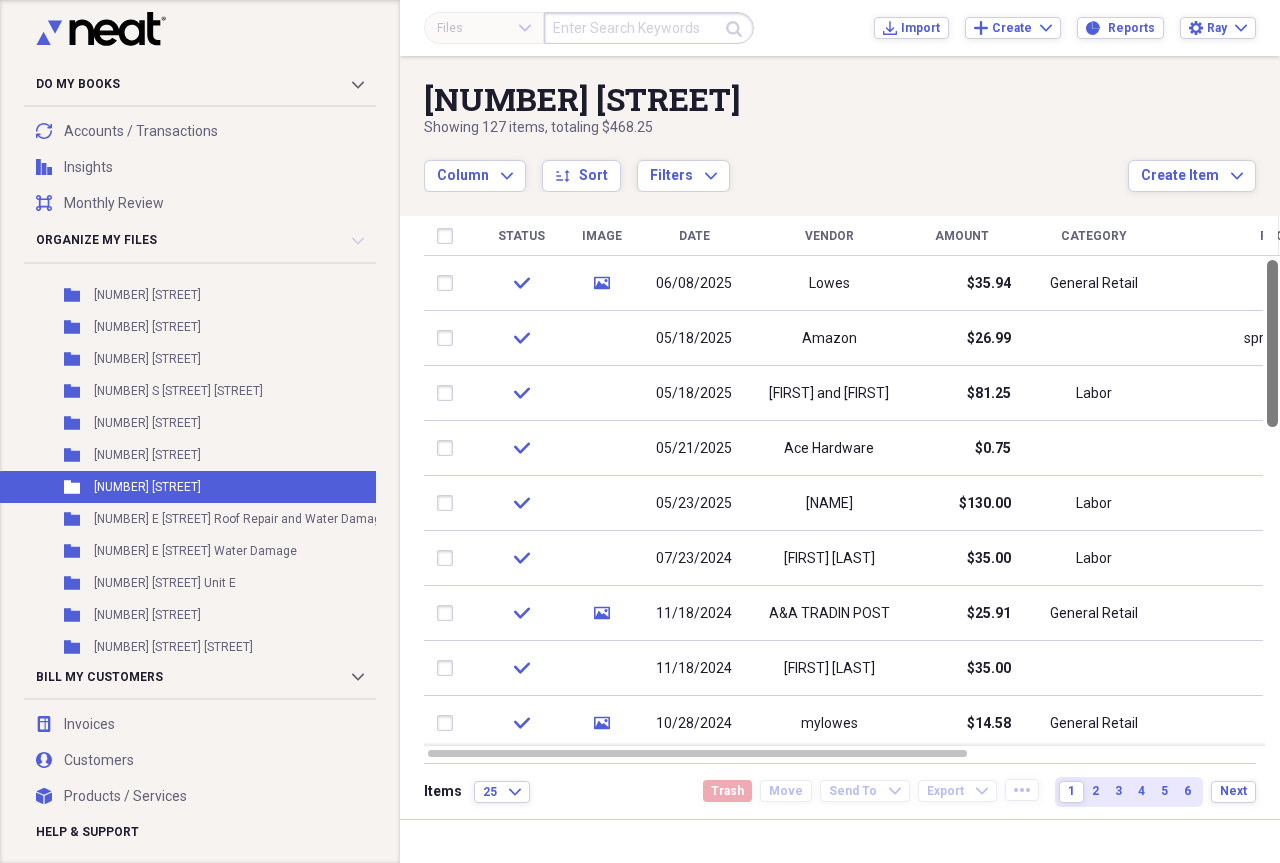 drag, startPoint x: 1272, startPoint y: 367, endPoint x: 1275, endPoint y: 276, distance: 91.04944 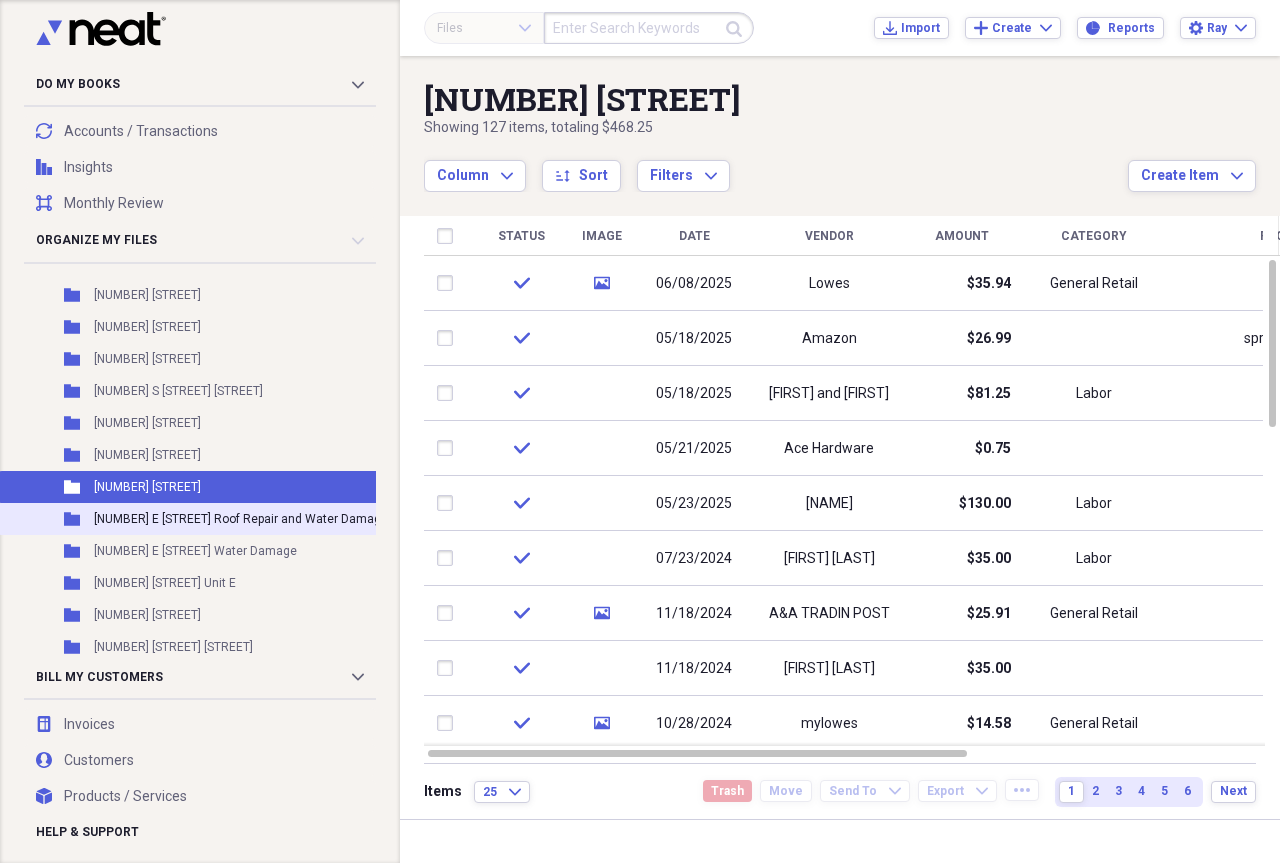 click on "[NUMBER] E [STREET] Roof Repair and Water Damage" at bounding box center [241, 519] 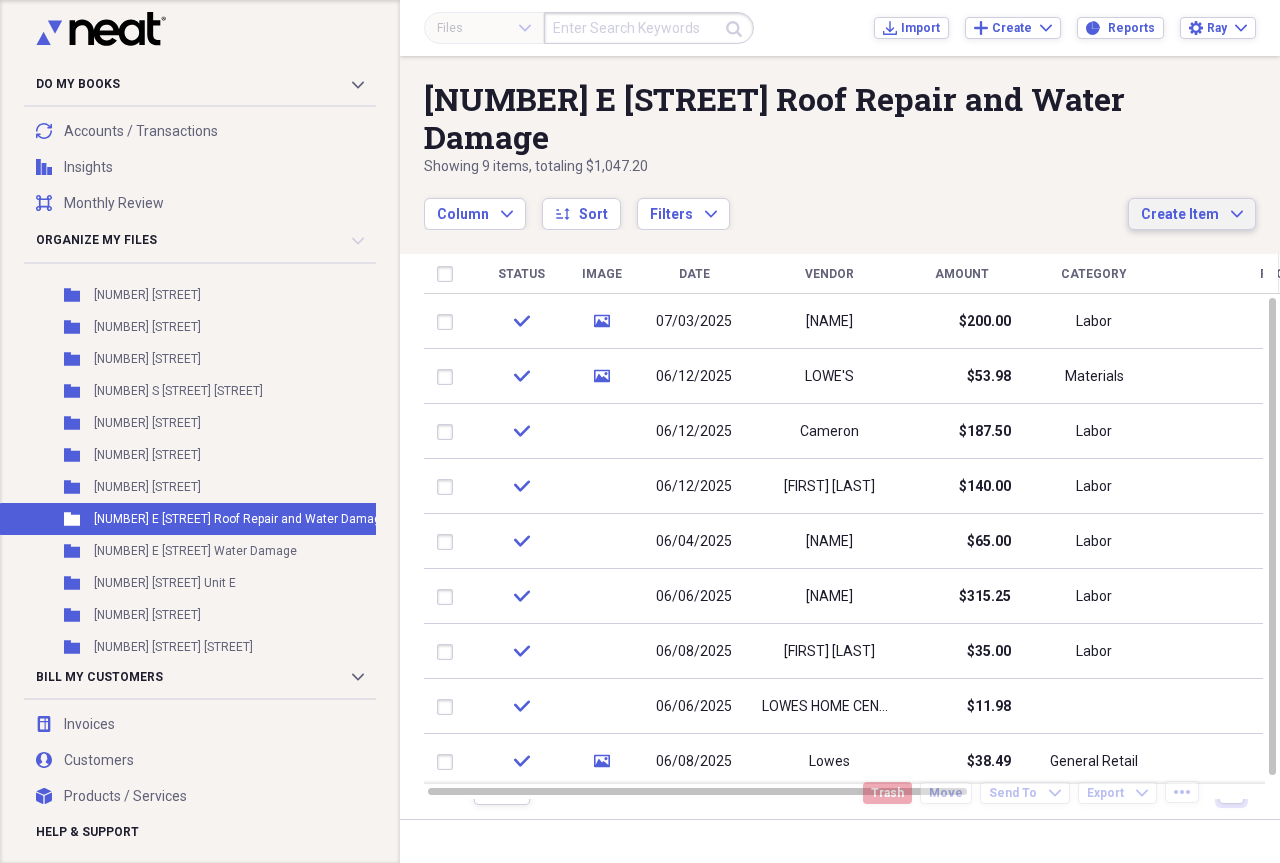 click on "Expand" 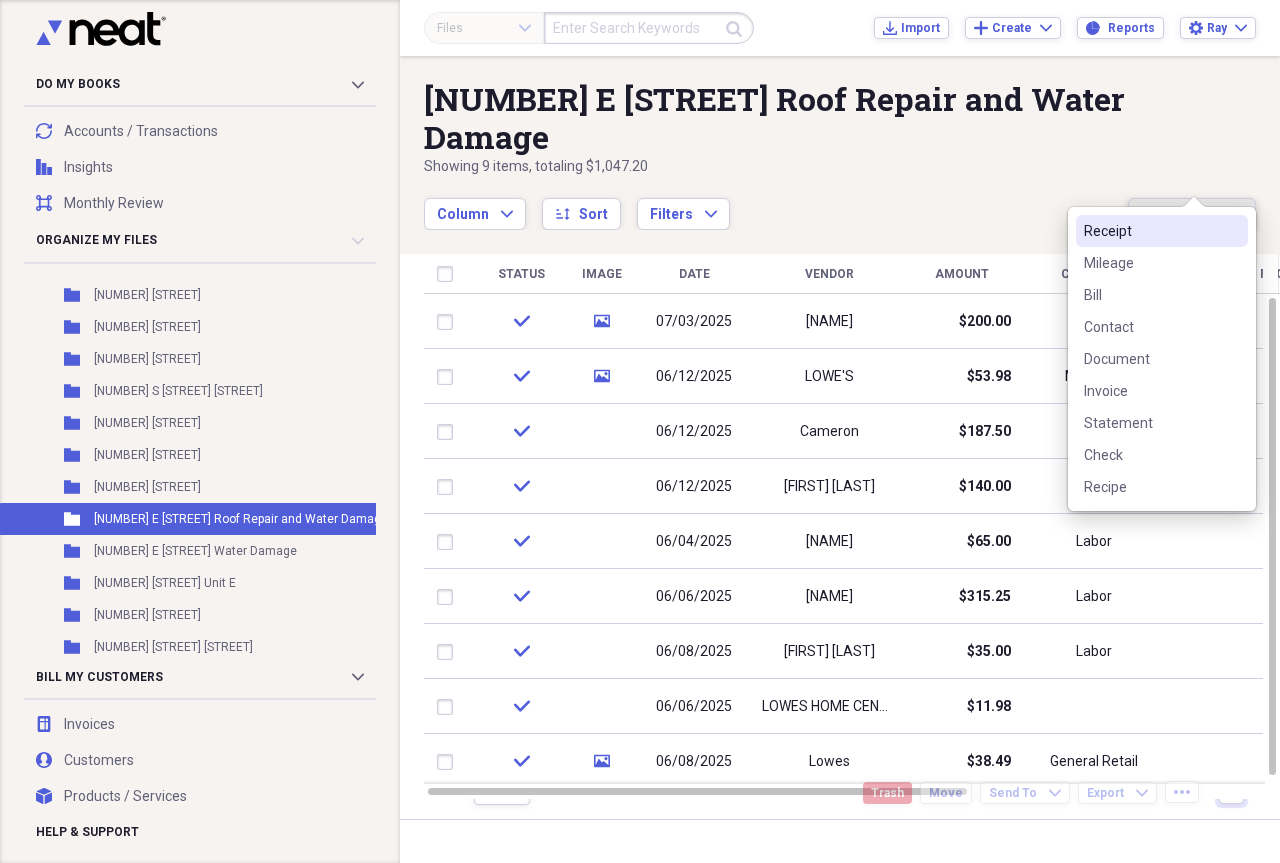 click on "Receipt" at bounding box center [1150, 231] 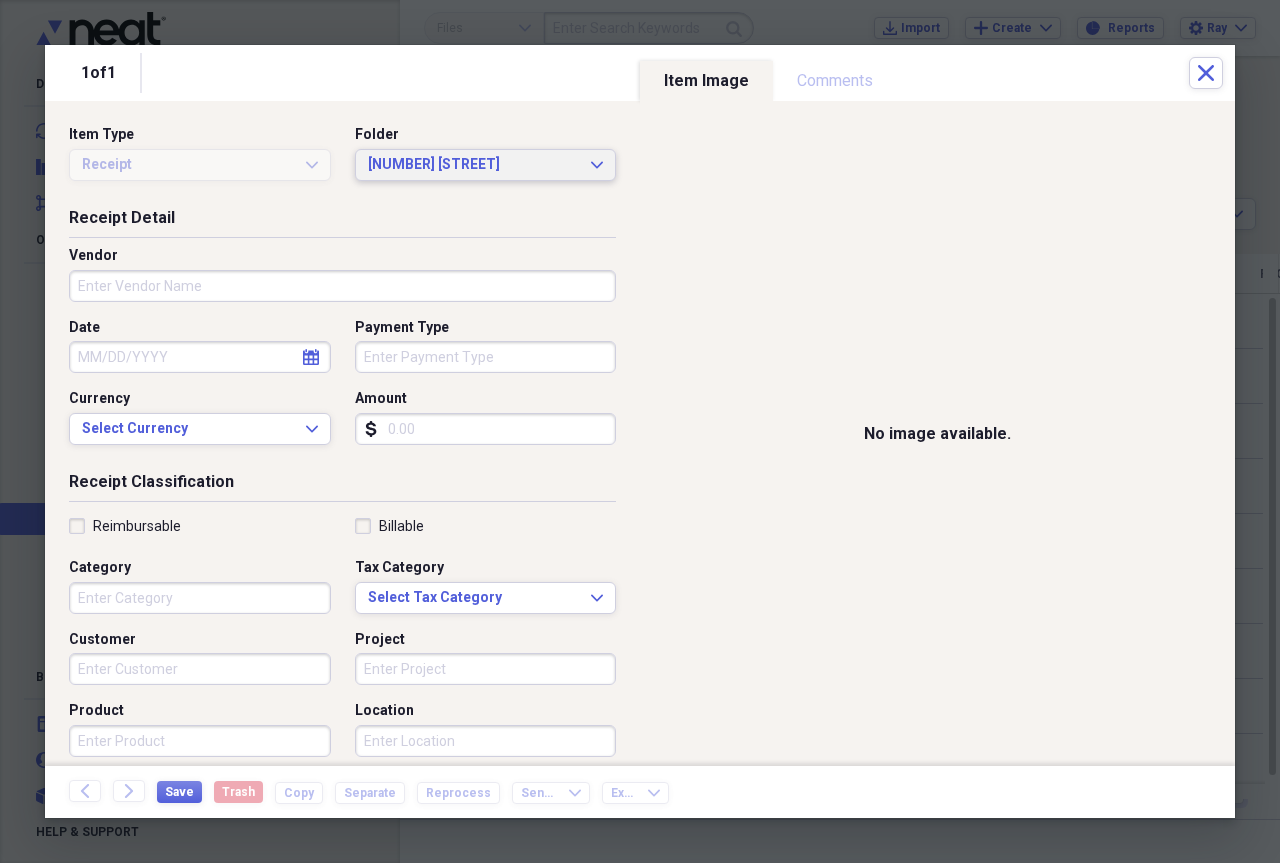click on "Expand" 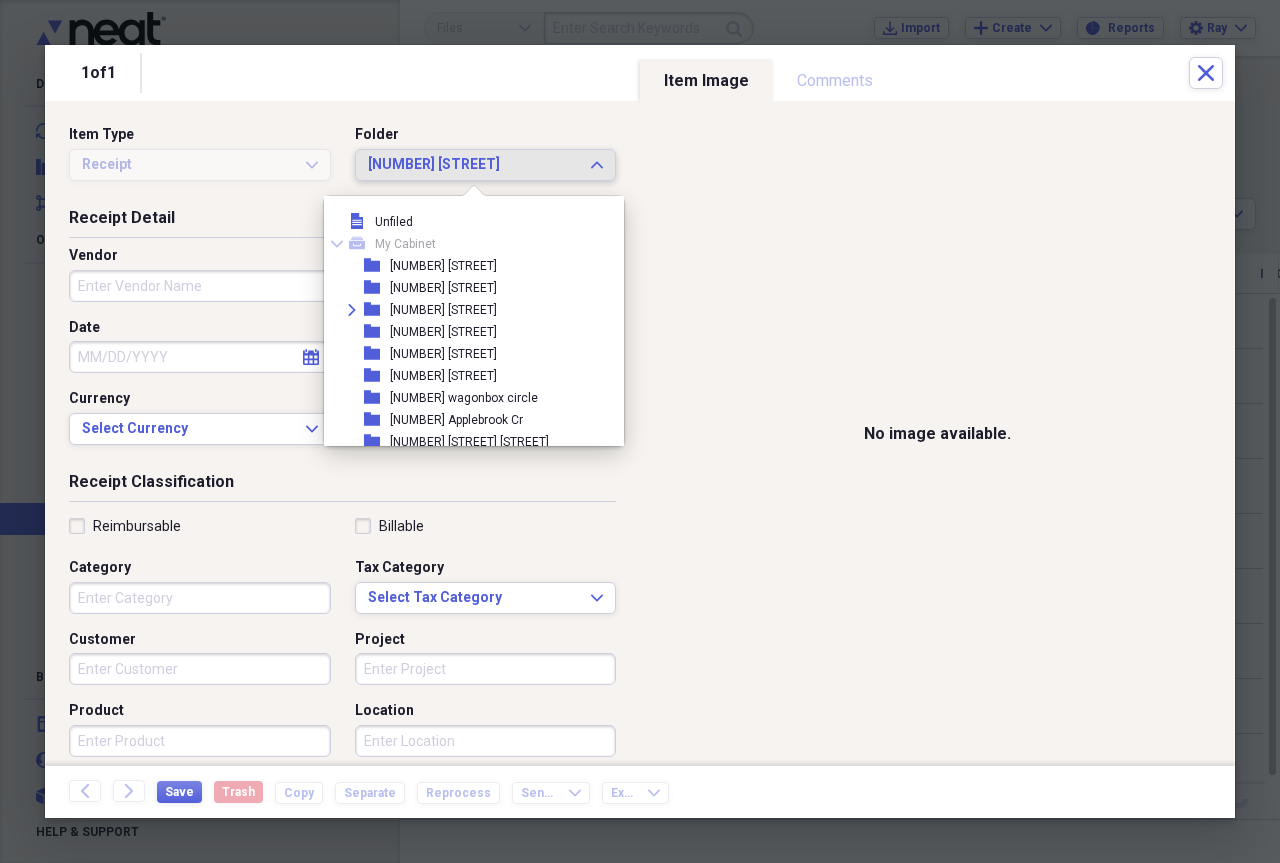 scroll, scrollTop: 407, scrollLeft: 0, axis: vertical 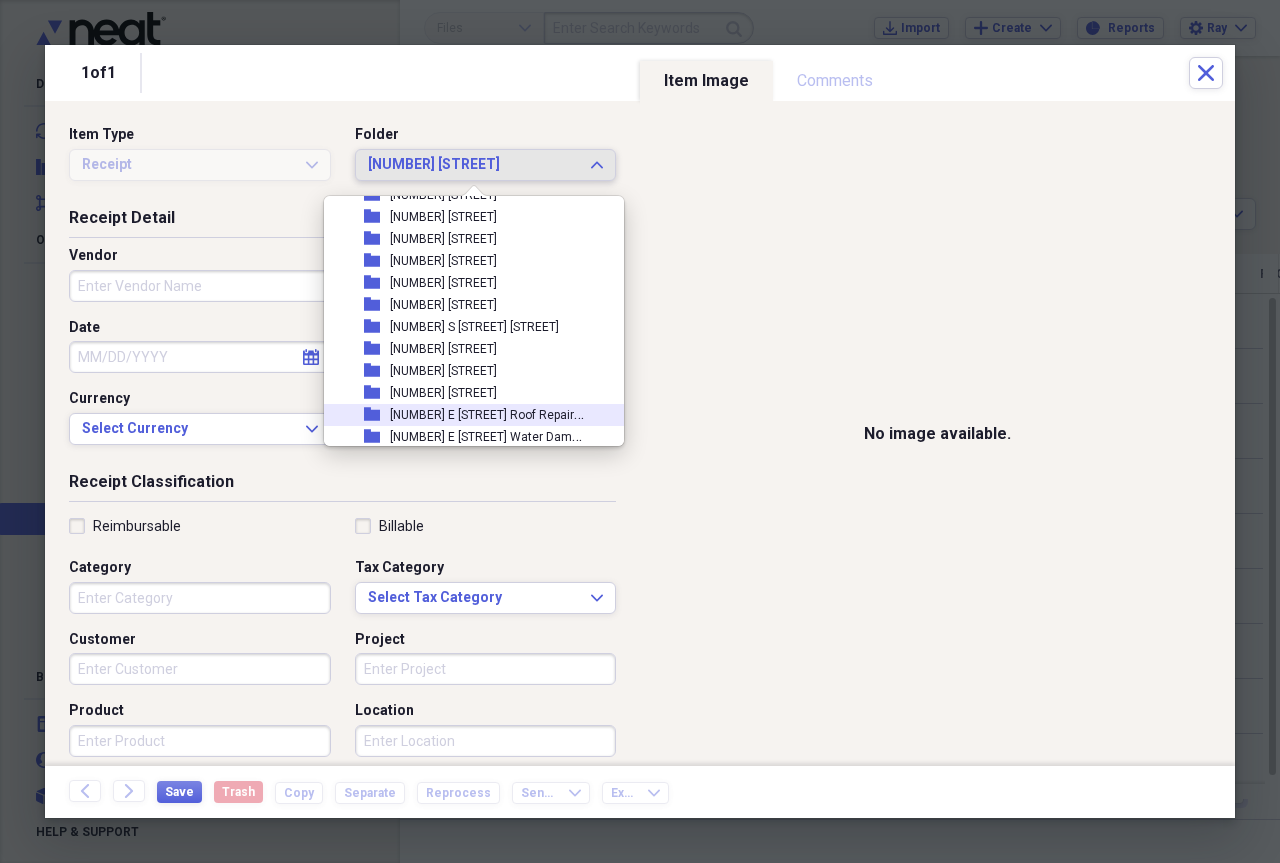 click on "[NUMBER] E [STREET] Roof Repair and Water Damage" at bounding box center [537, 413] 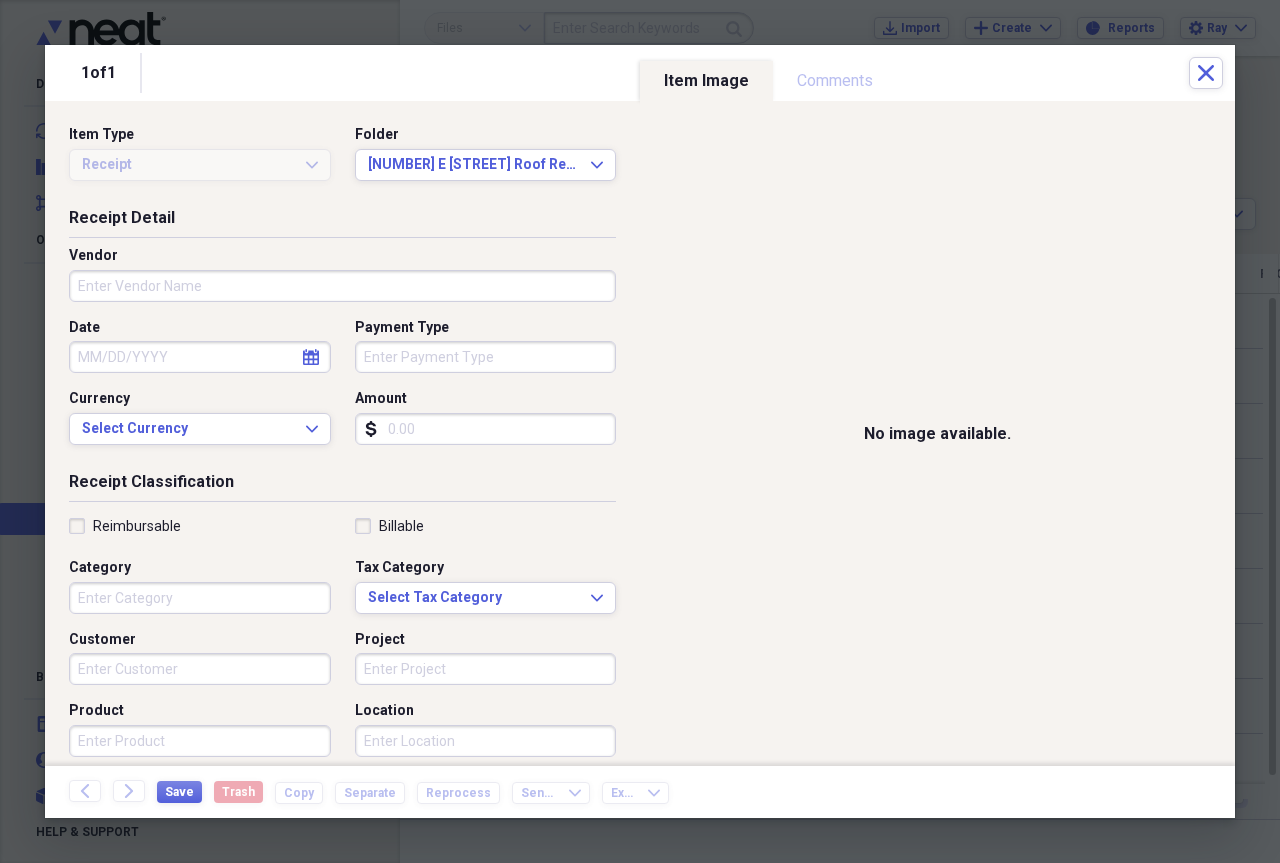 click on "Vendor" at bounding box center [342, 286] 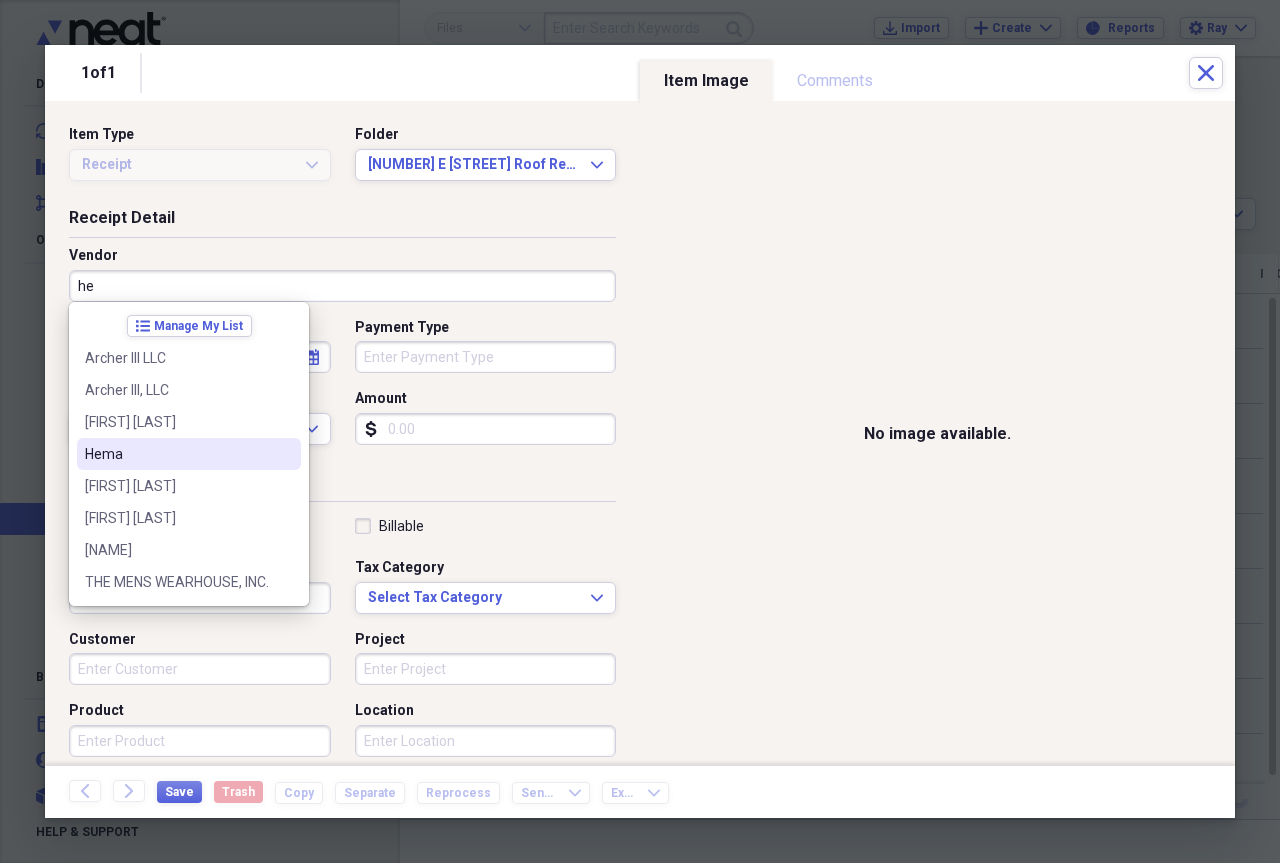 click on "Hema" at bounding box center [177, 454] 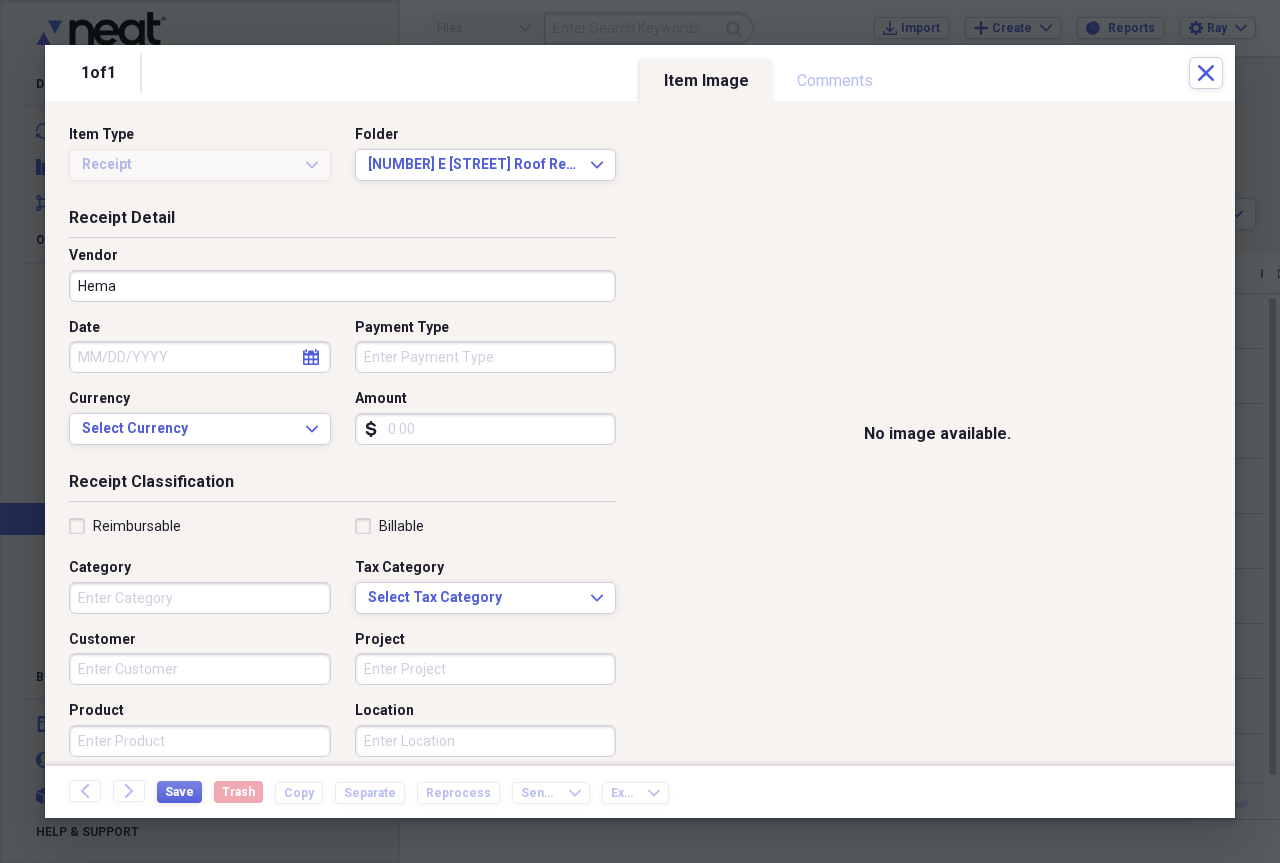 click on "calendar" 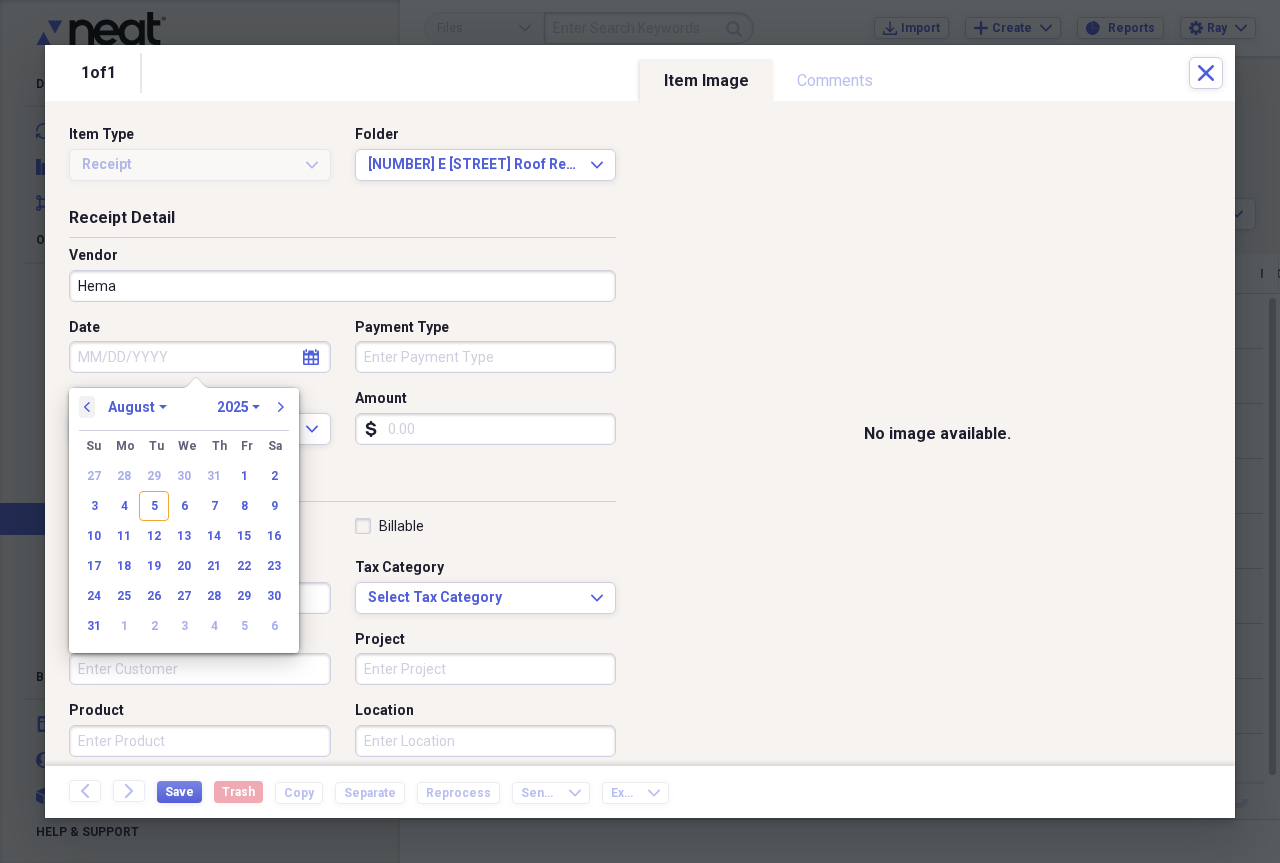 click on "previous" at bounding box center (87, 407) 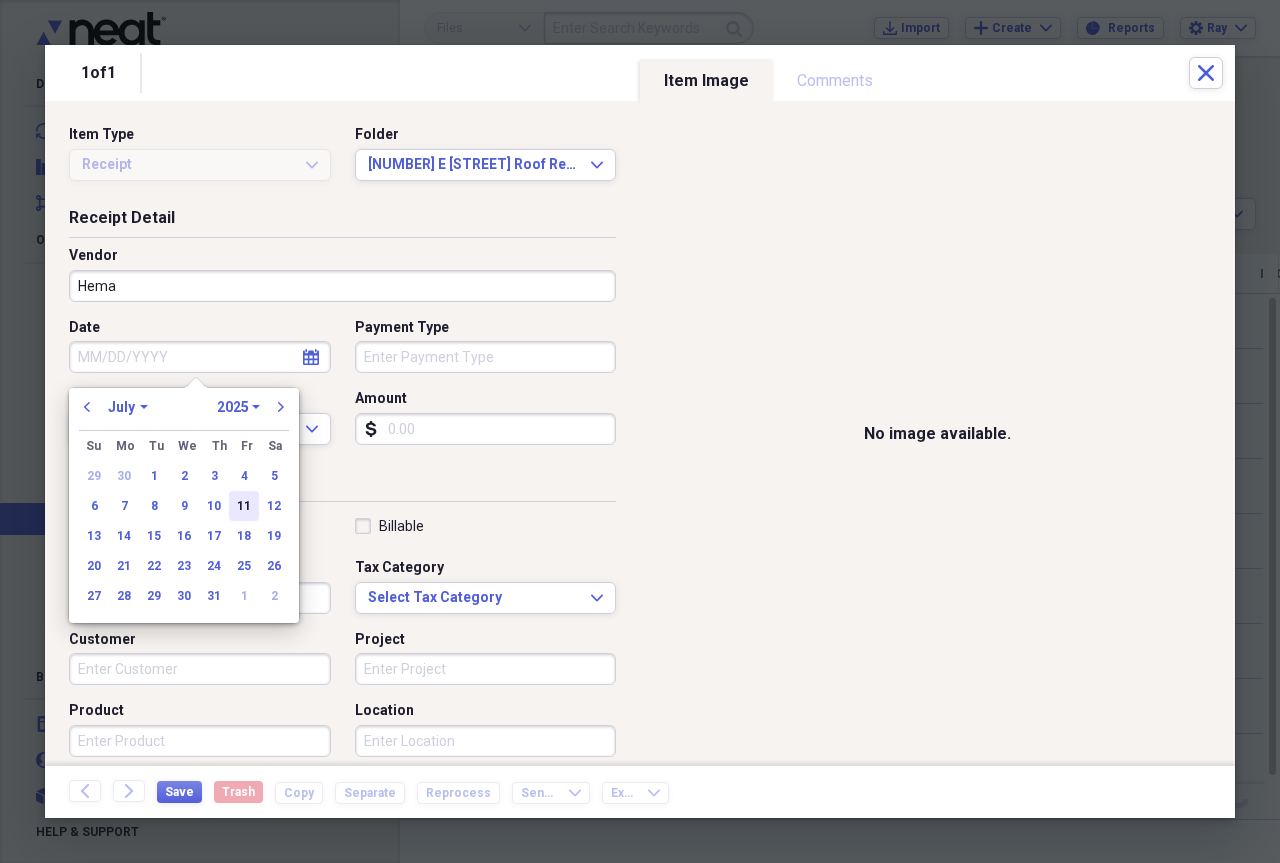 click on "11" at bounding box center (244, 506) 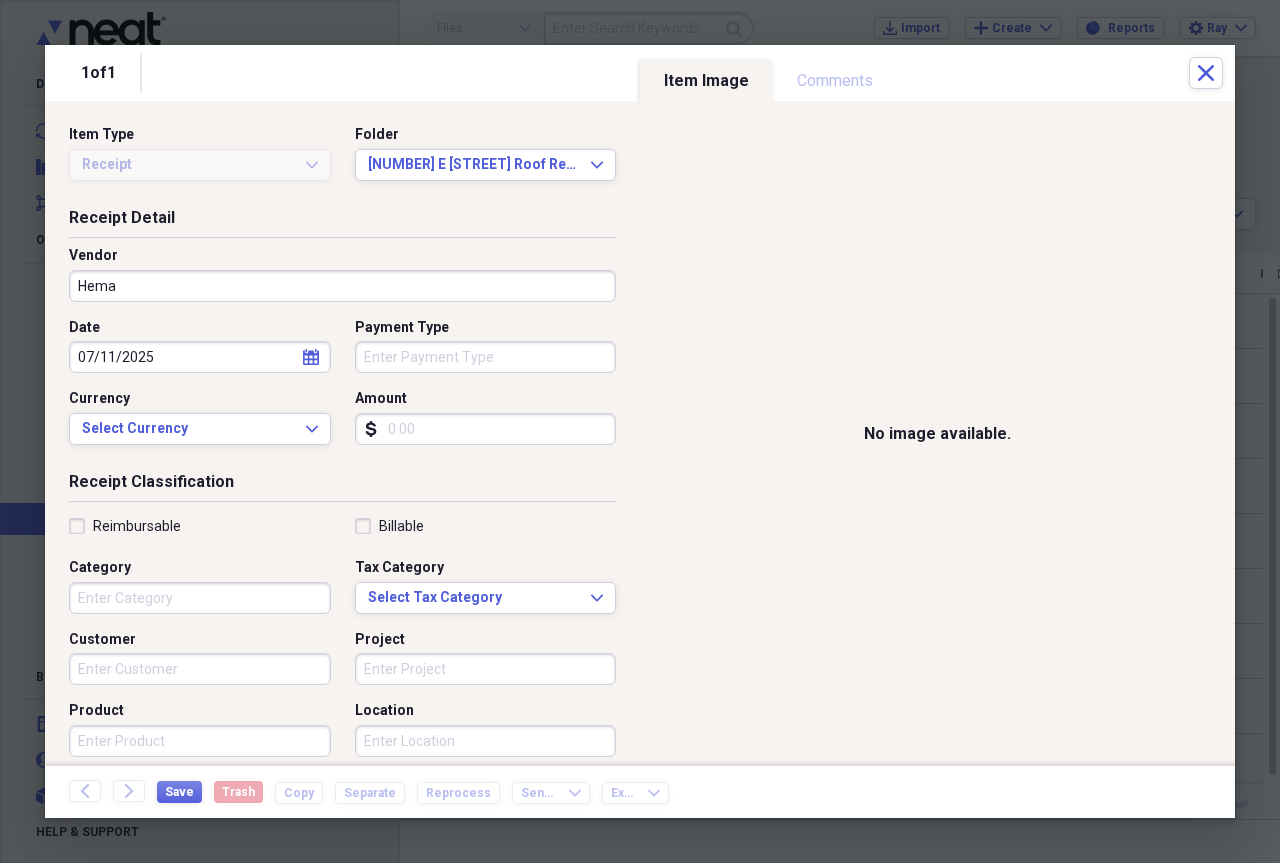 click on "Payment Type" at bounding box center (486, 357) 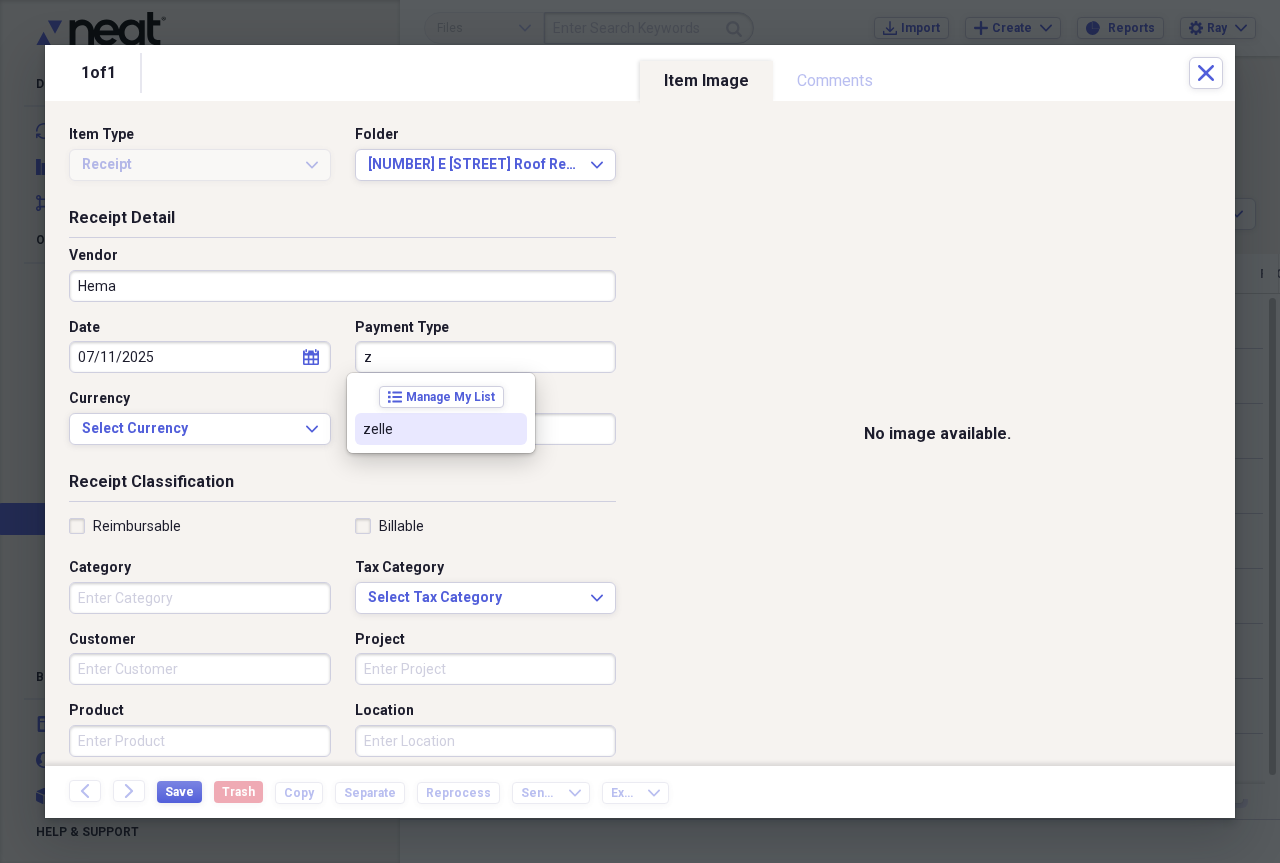 click on "zelle" at bounding box center (429, 429) 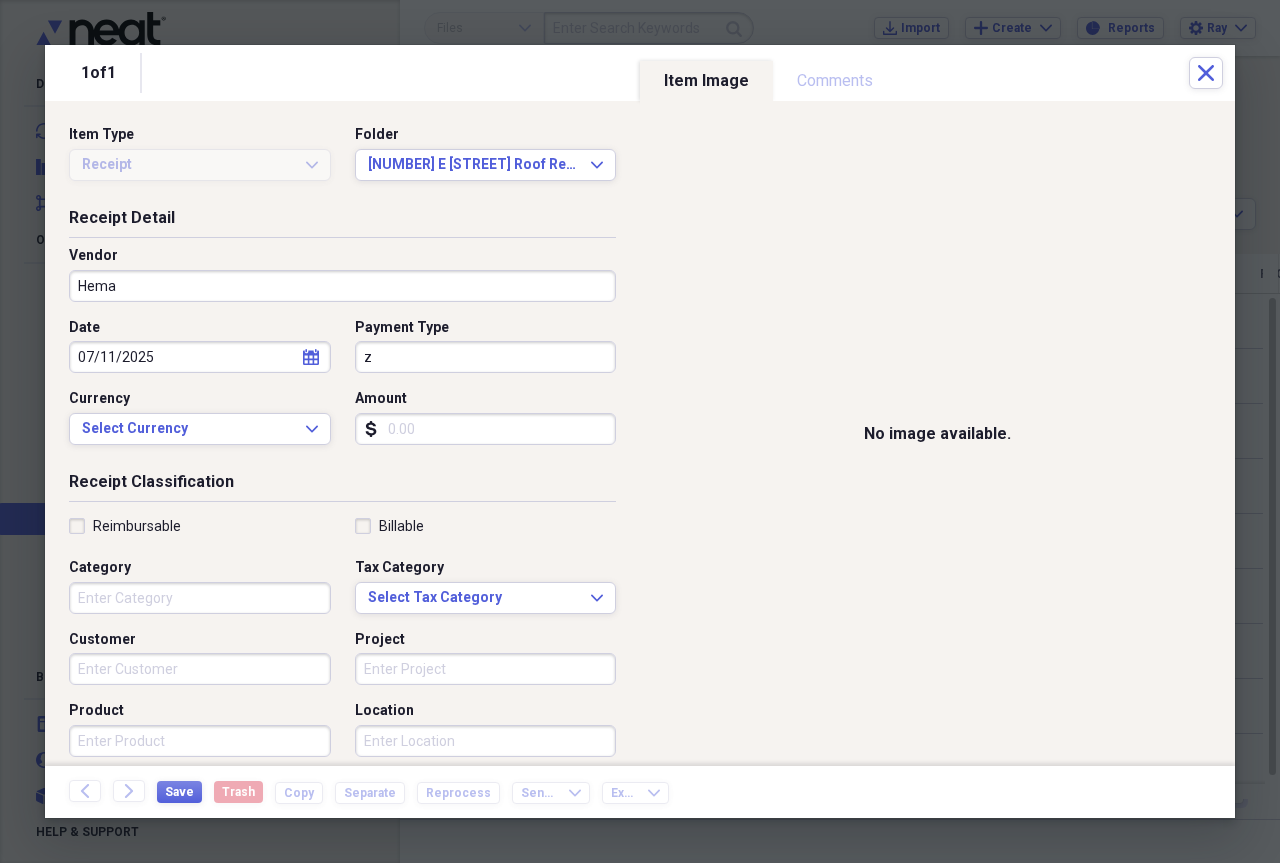 type on "zelle" 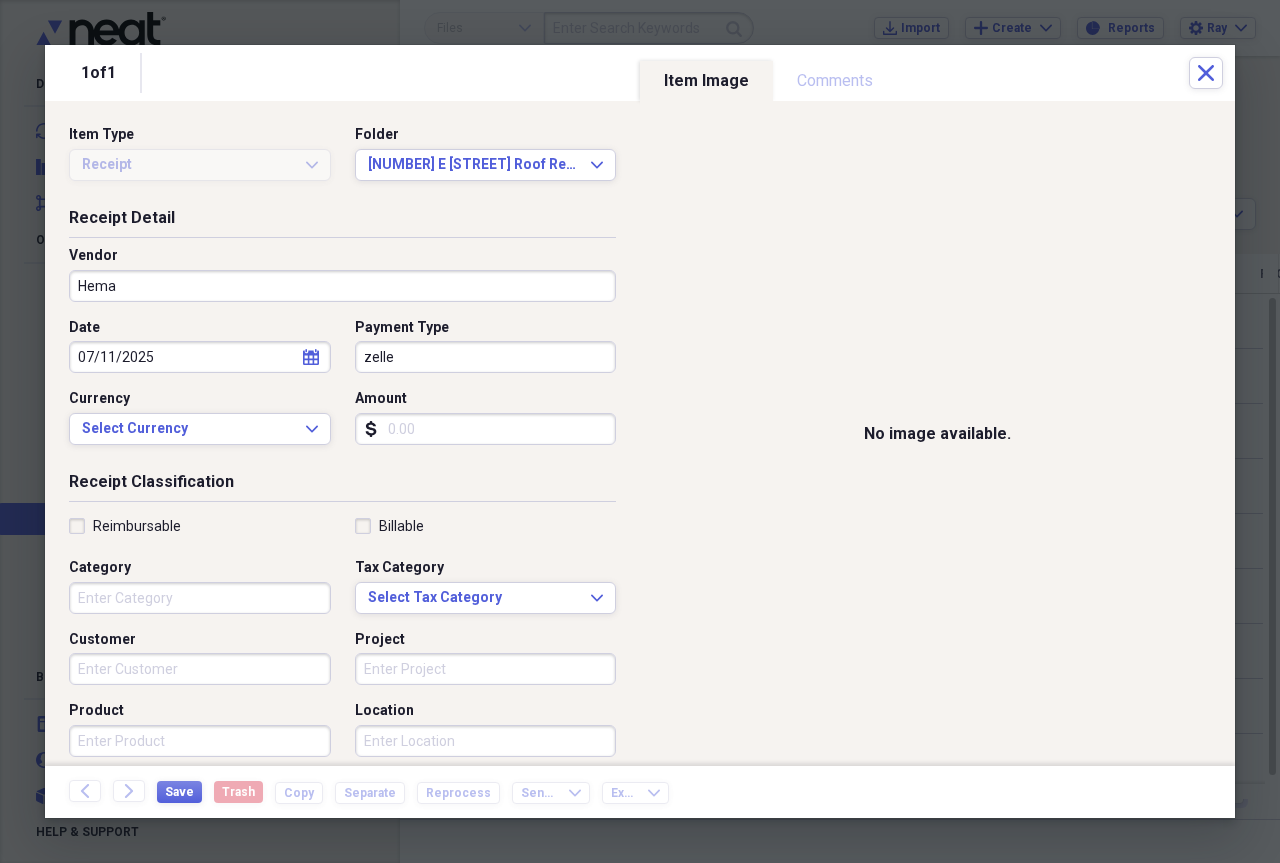 click on "Amount" at bounding box center (486, 429) 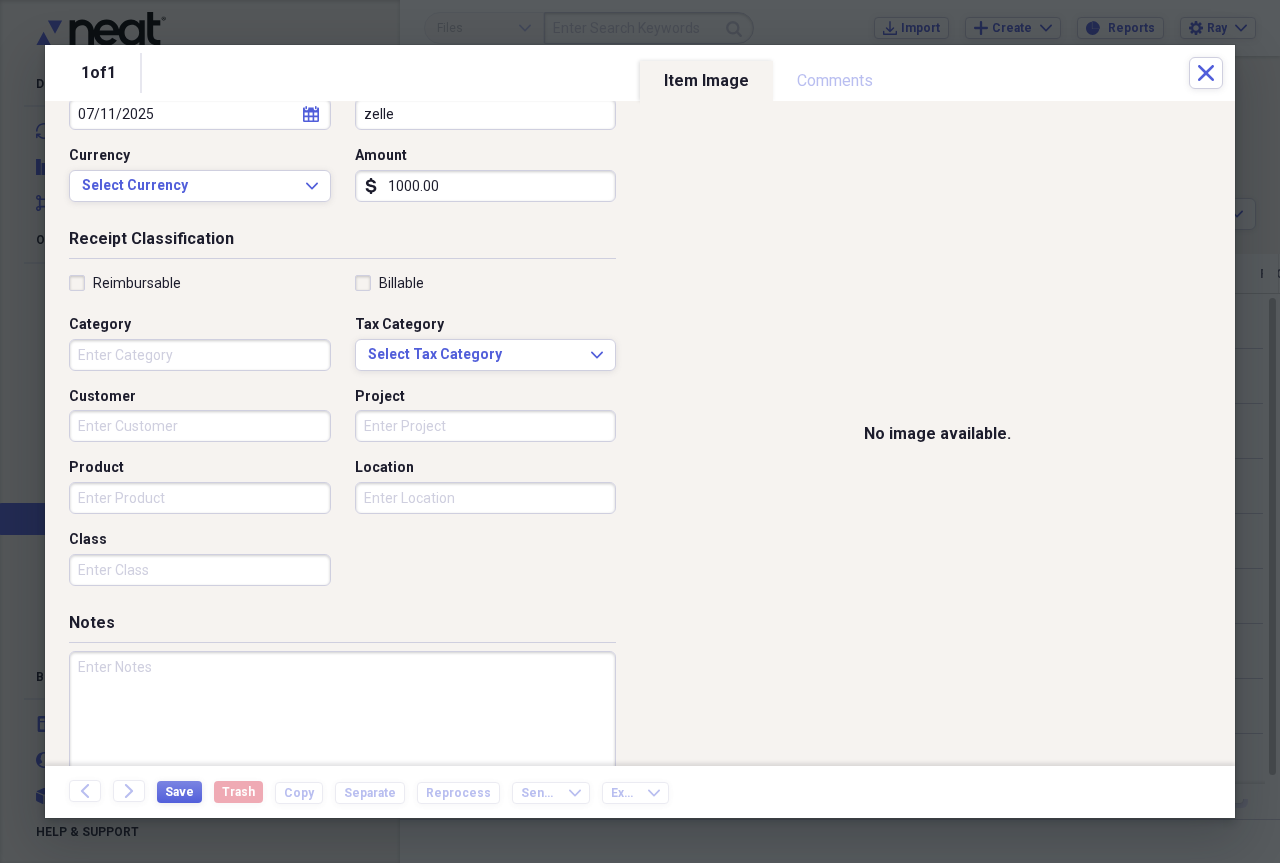 scroll, scrollTop: 284, scrollLeft: 0, axis: vertical 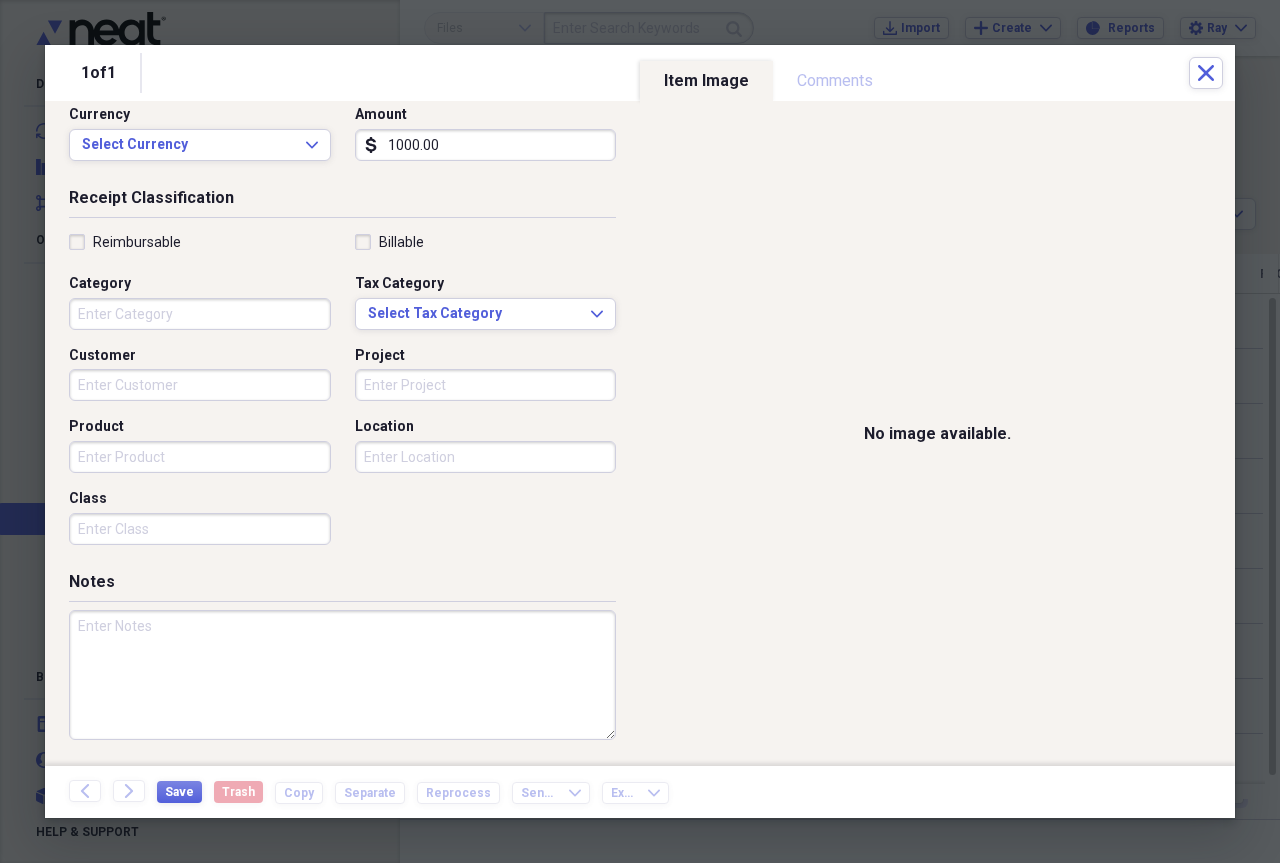 type on "1000.00" 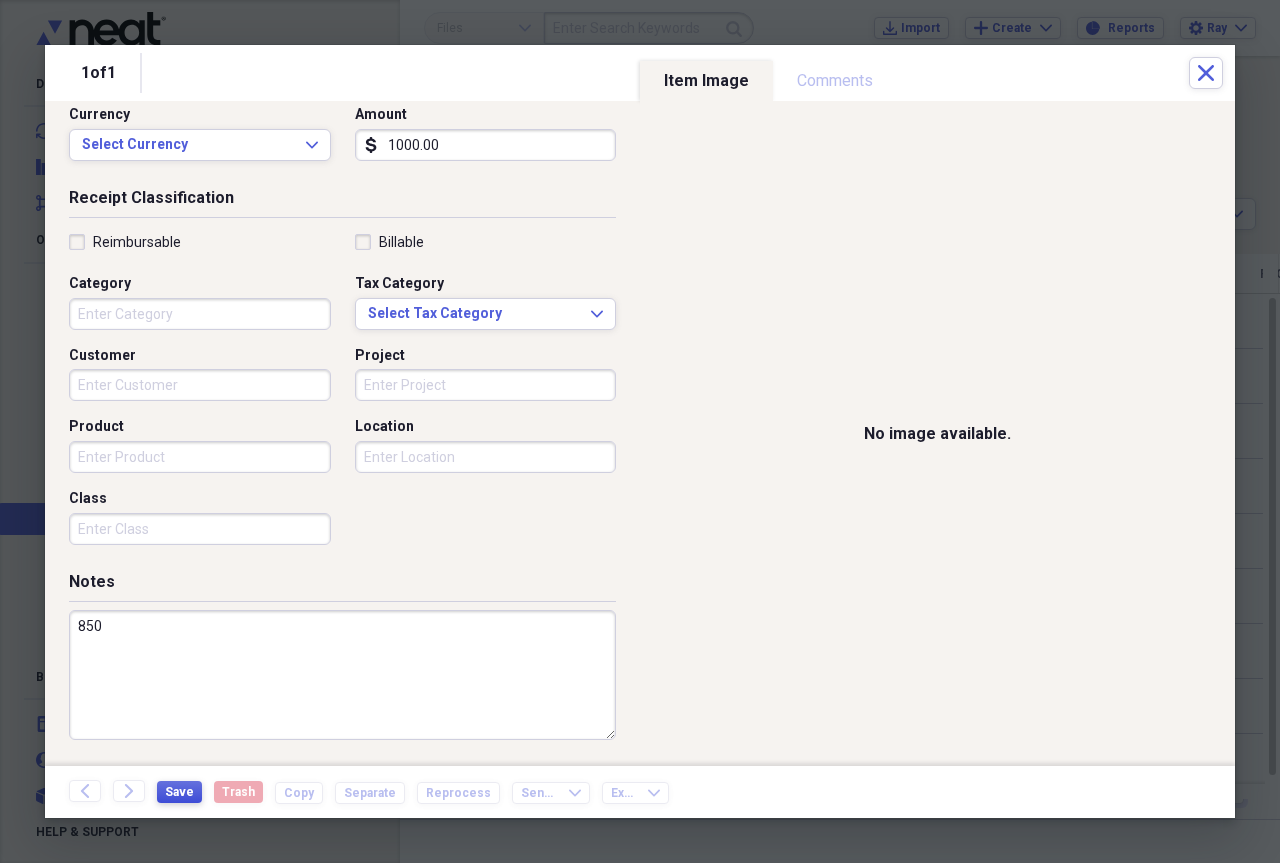 type on "850" 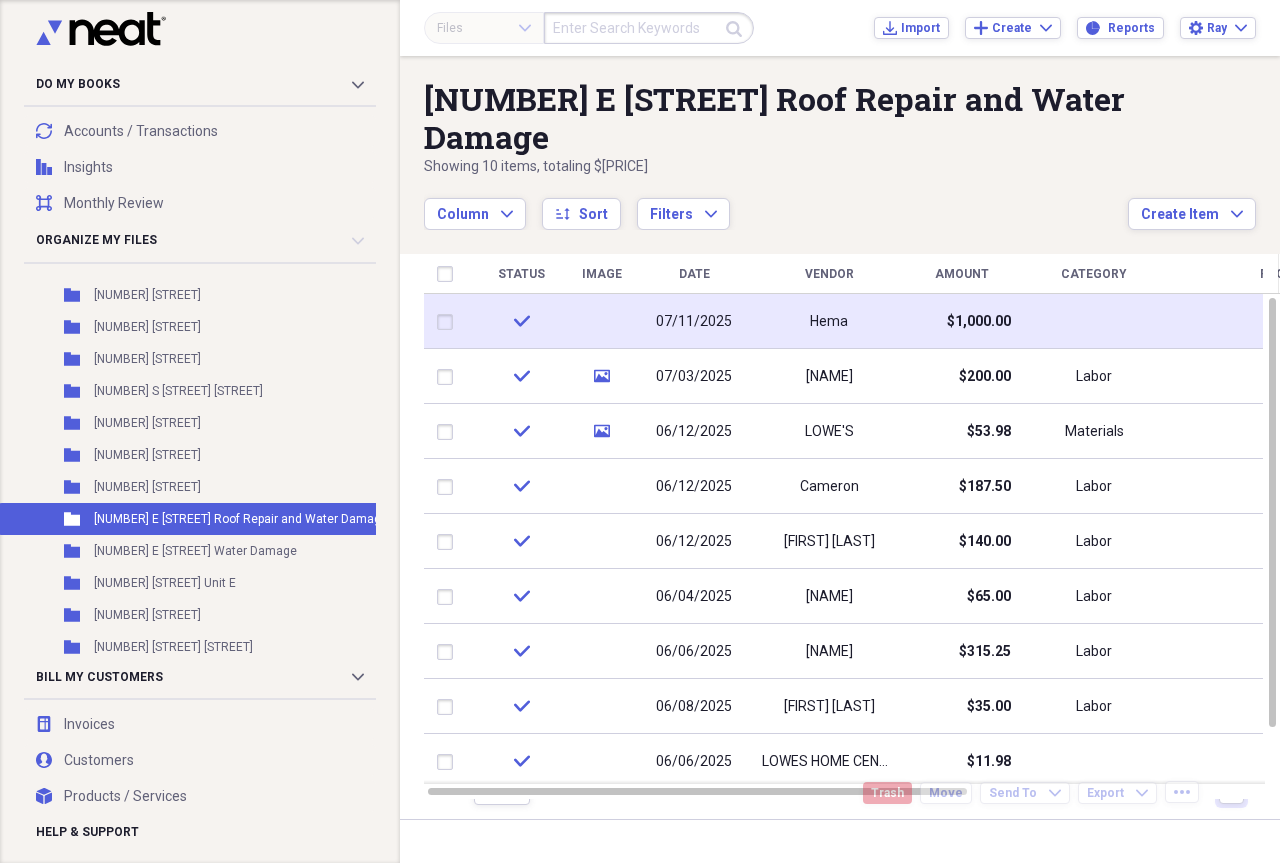 click on "$1,000.00" at bounding box center (979, 322) 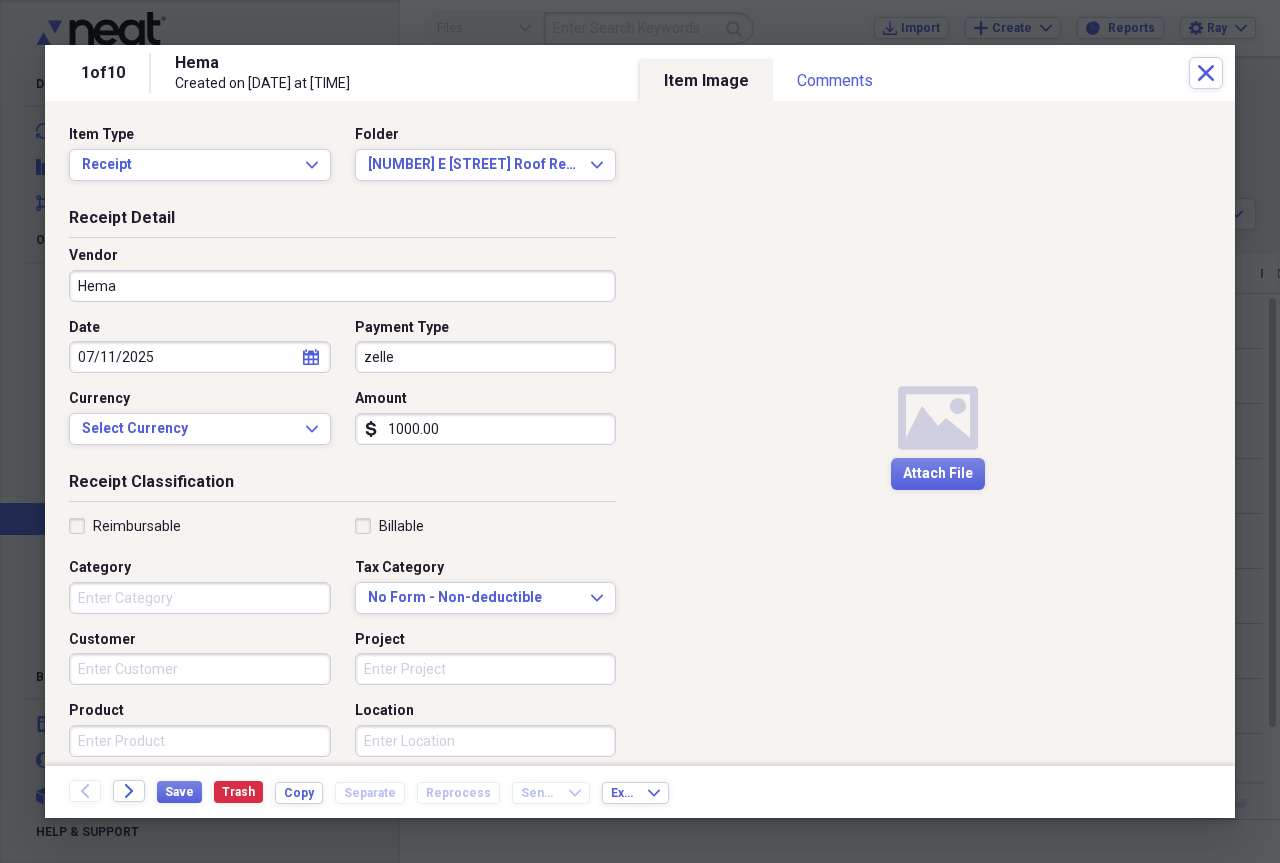click on "1000.00" at bounding box center (486, 429) 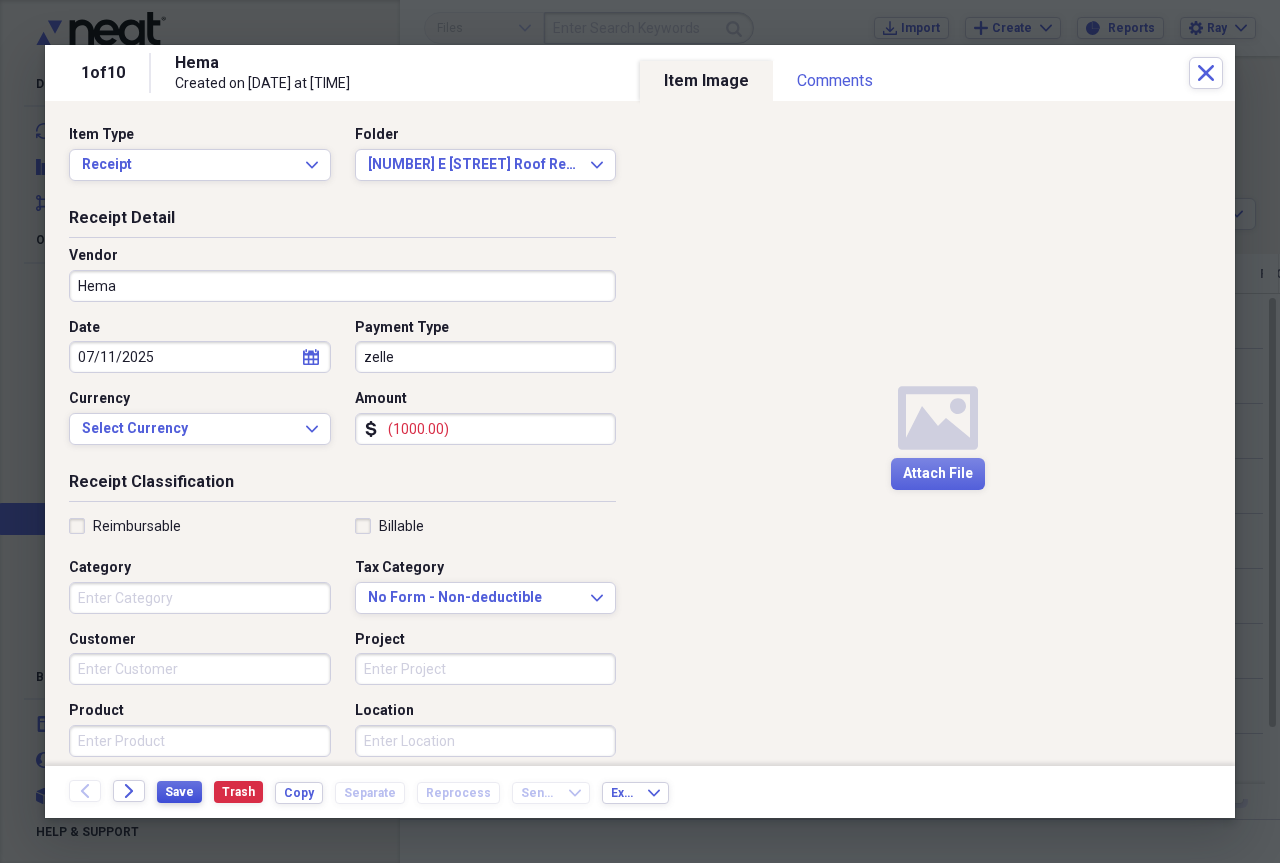 type on "(1000.00)" 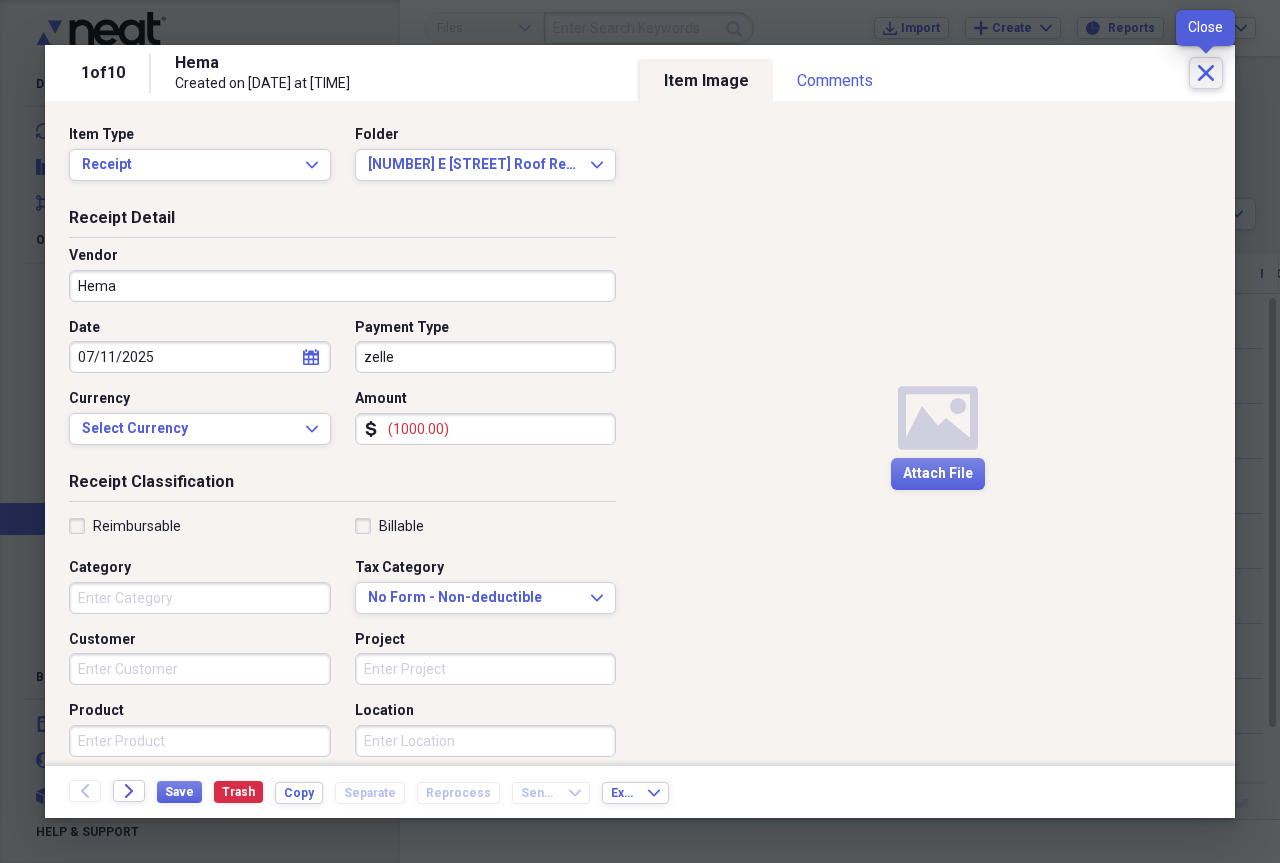 click 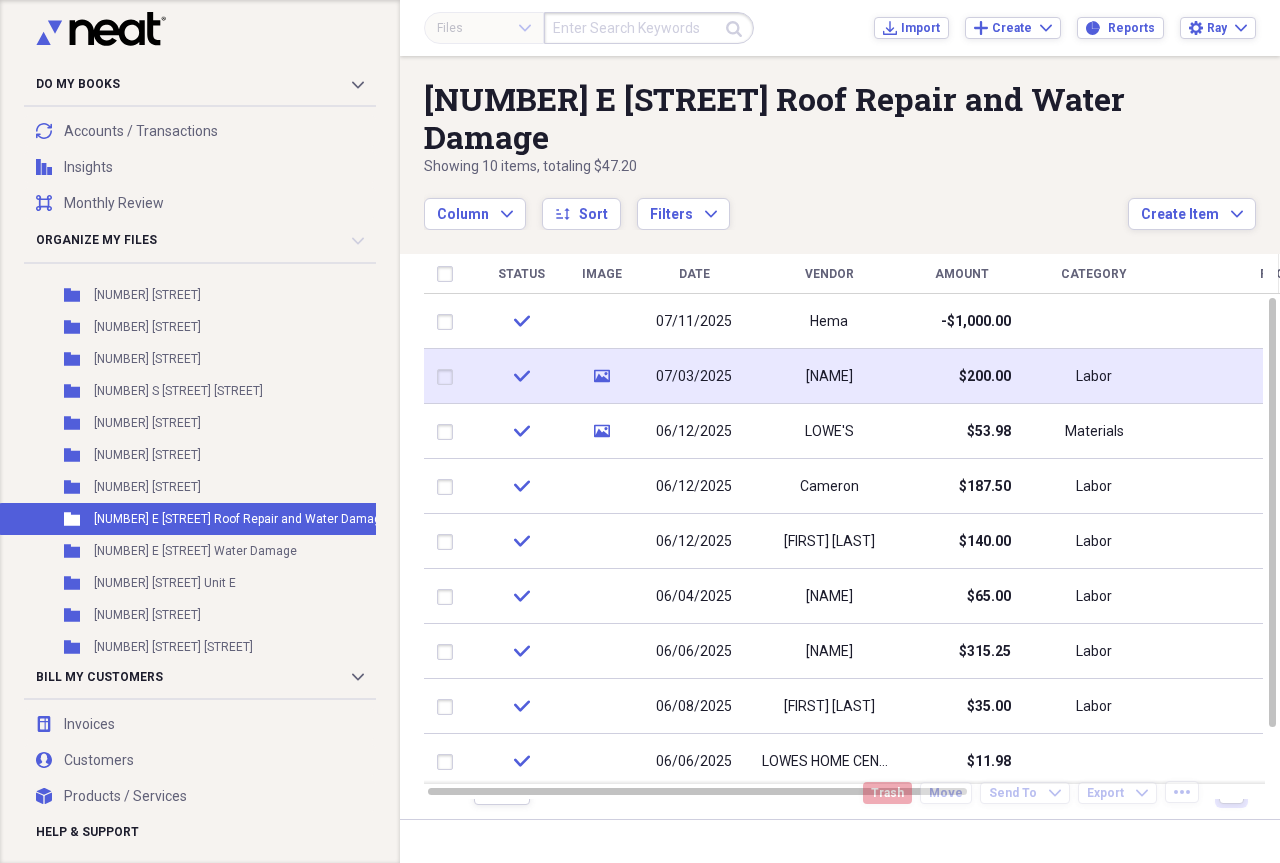 click on "[NAME]" at bounding box center [829, 377] 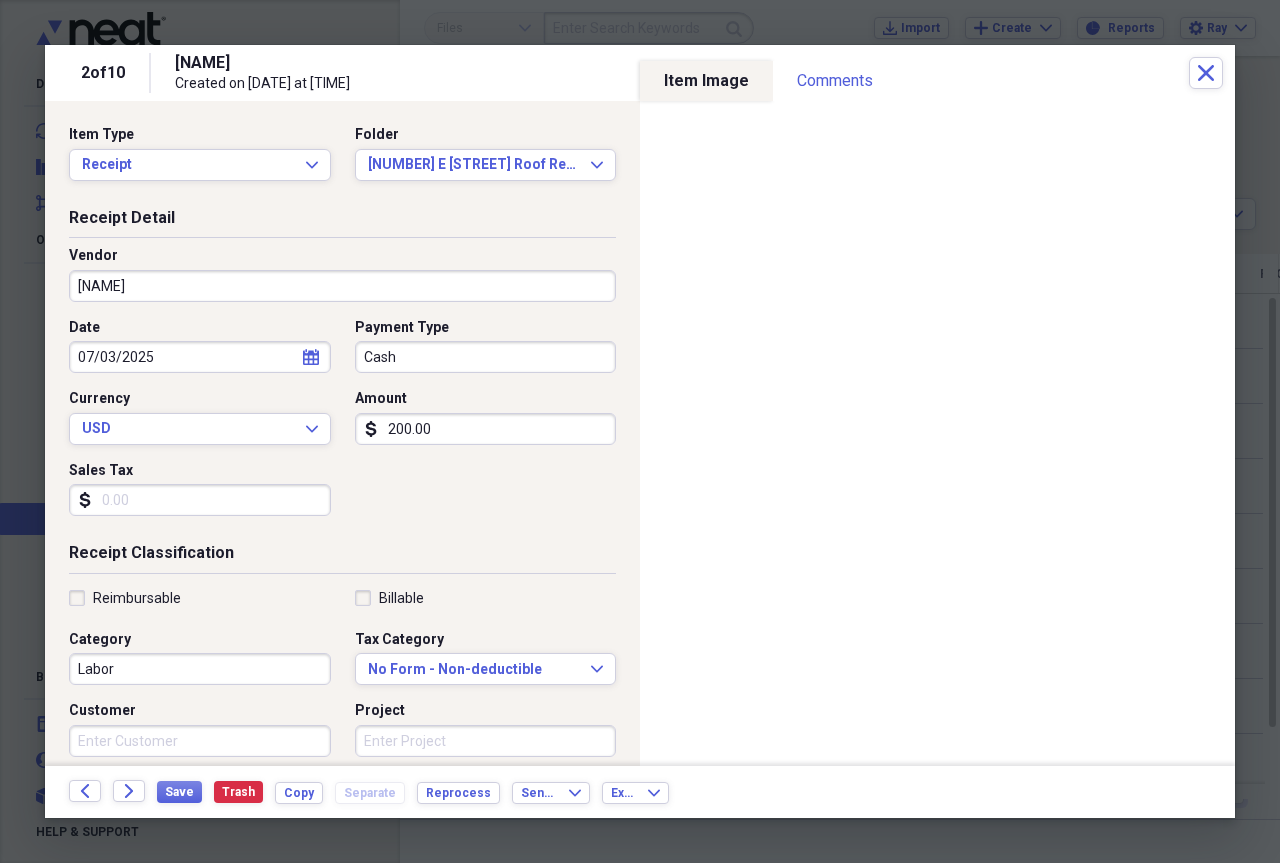 click on "[NAME]" at bounding box center [342, 286] 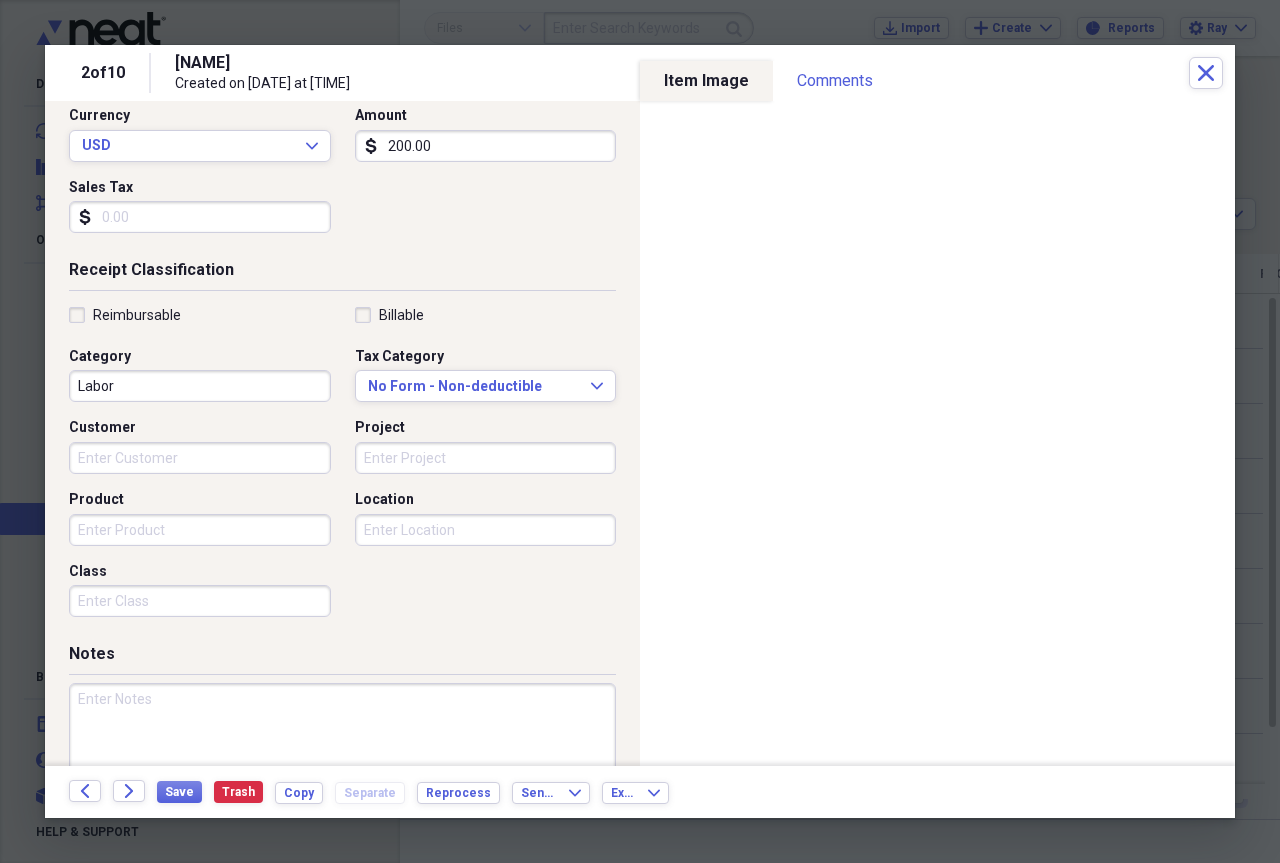 scroll, scrollTop: 327, scrollLeft: 0, axis: vertical 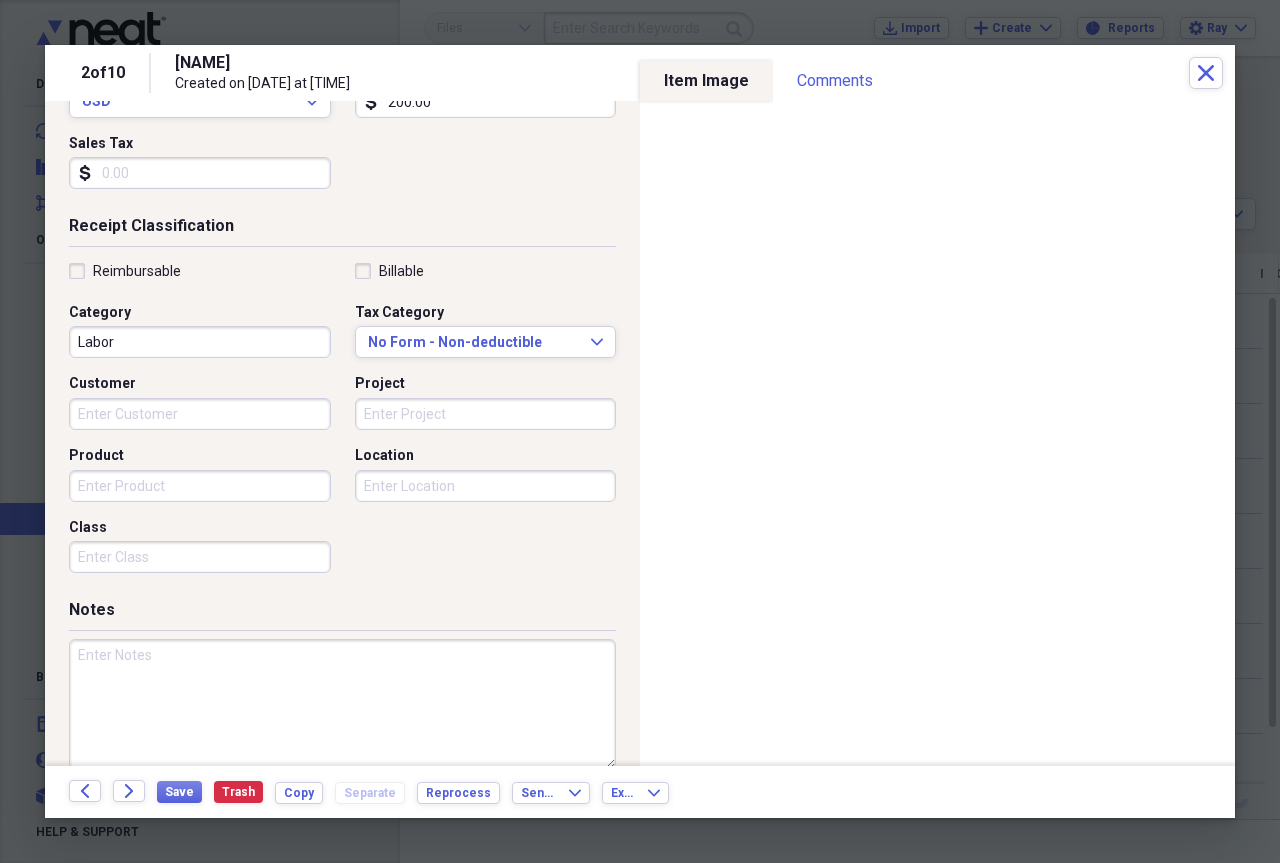 type on "Sunny Carpet Cleaning and Painting" 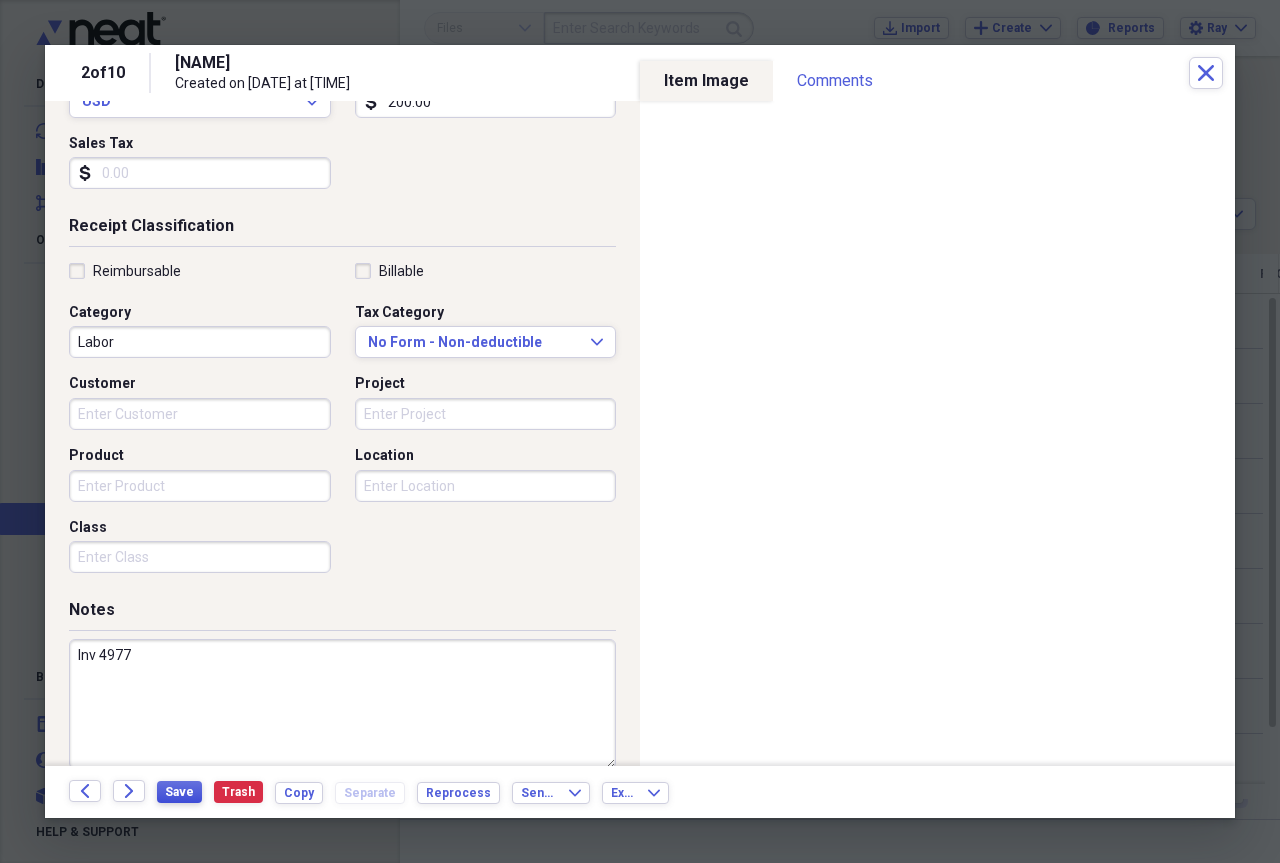 type on "Inv 4977" 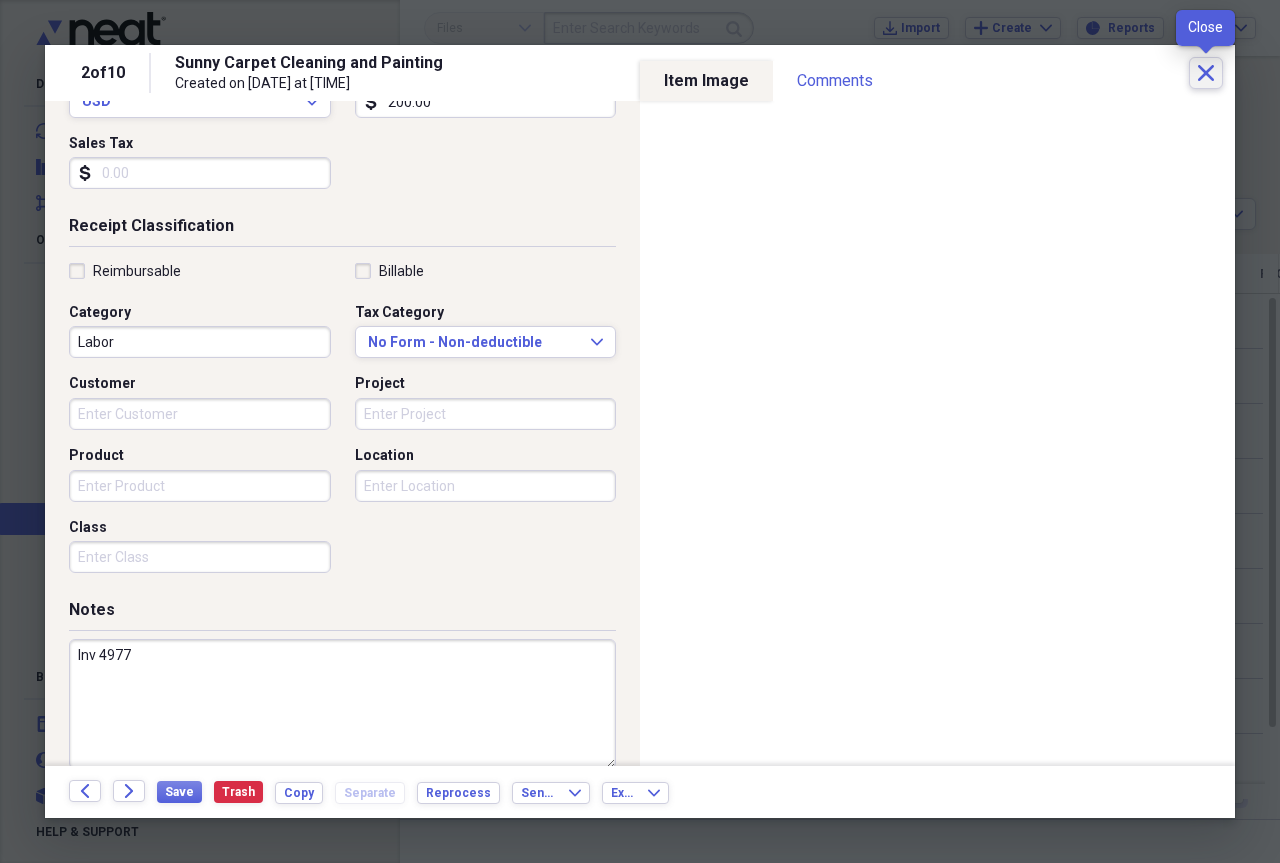 click on "Close" 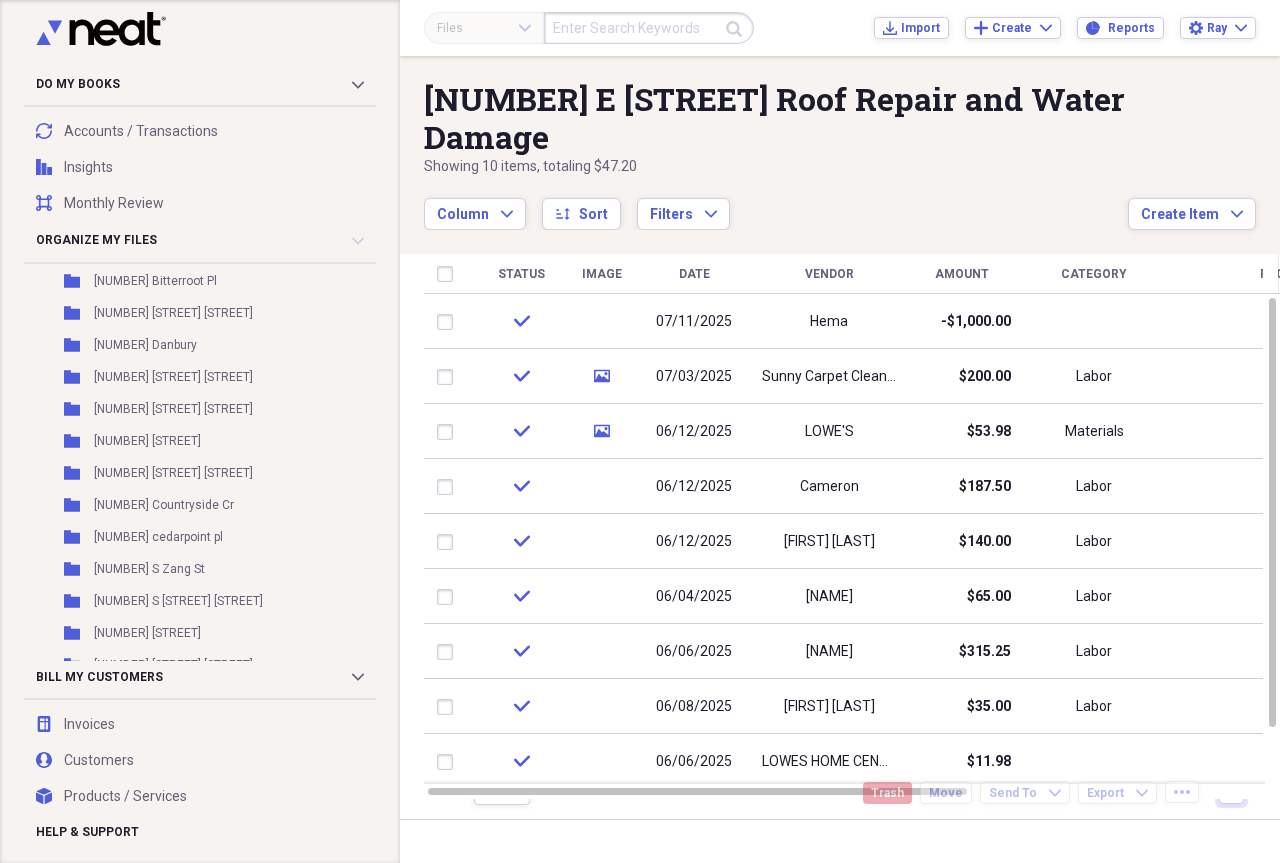 scroll, scrollTop: 1296, scrollLeft: 0, axis: vertical 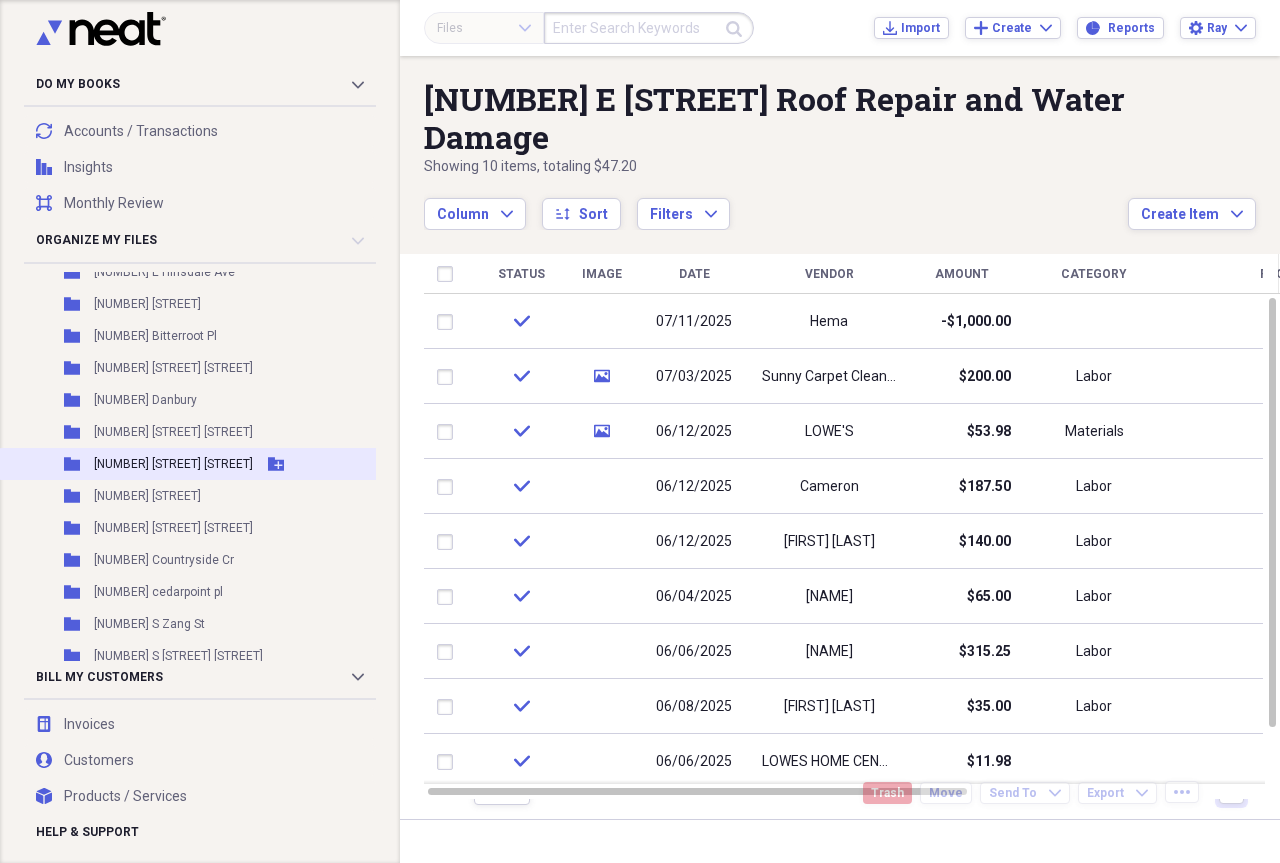 click on "Folder [NUMBER] W Centennial Dr Add Folder" at bounding box center [224, 464] 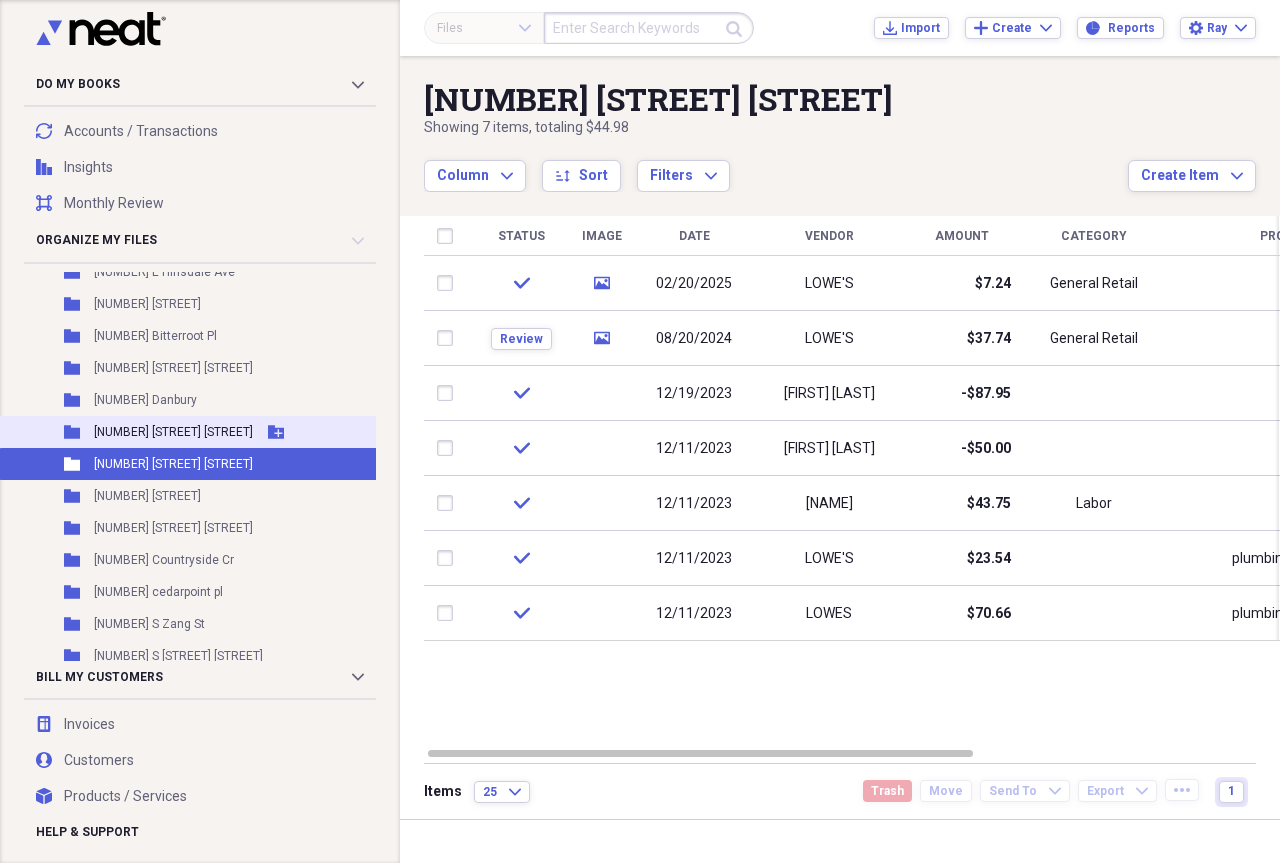 click on "[NUMBER] [STREET] [STREET]" at bounding box center [173, 432] 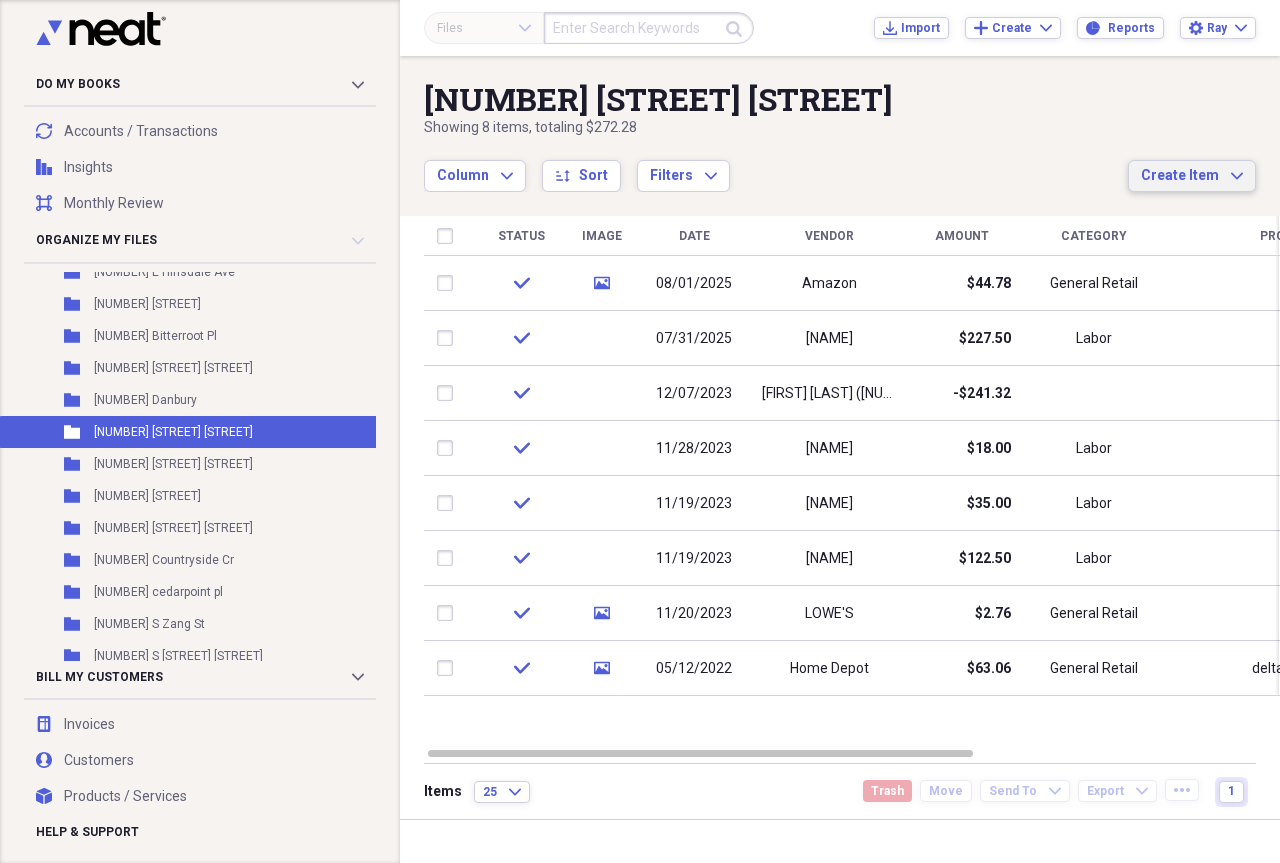click on "Expand" 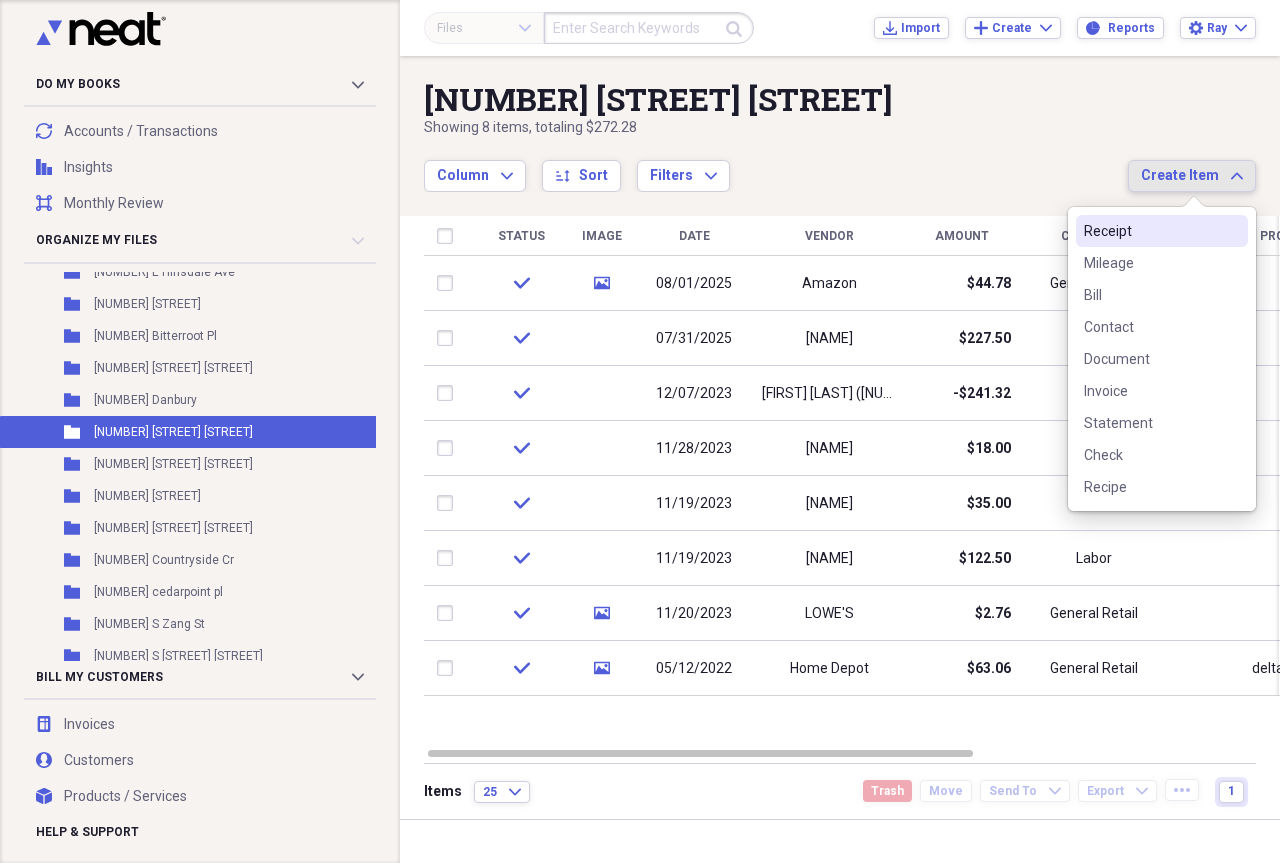 click on "Receipt" at bounding box center (1150, 231) 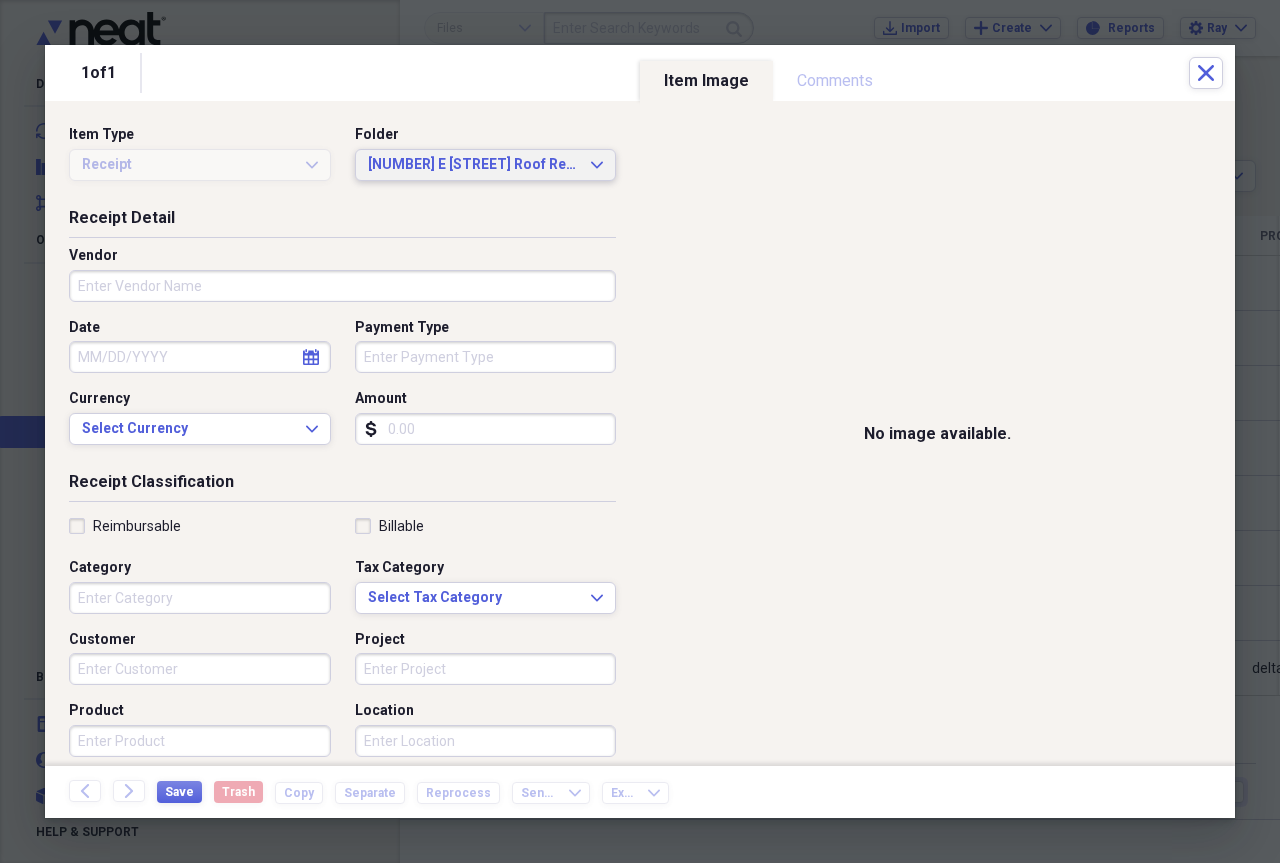 click on "Expand" 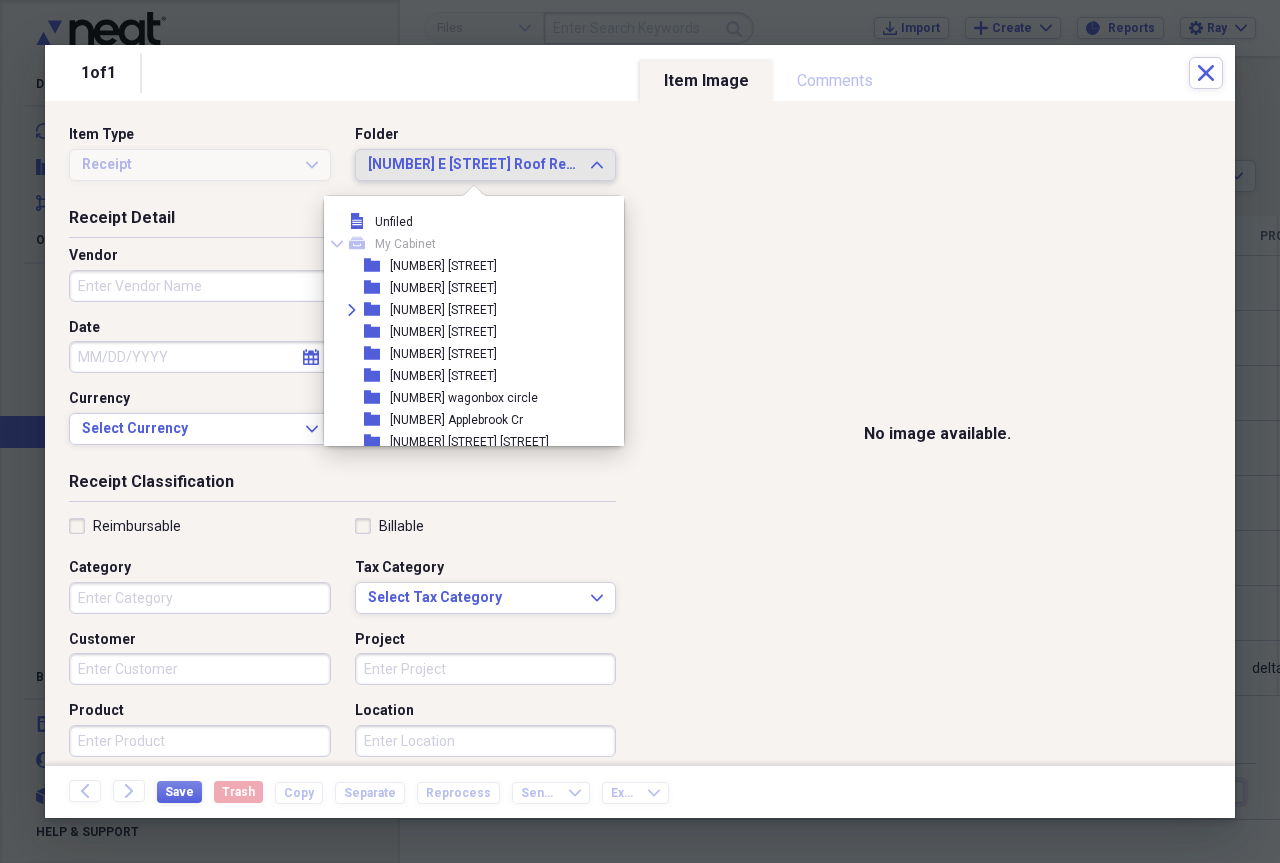 scroll, scrollTop: 1397, scrollLeft: 0, axis: vertical 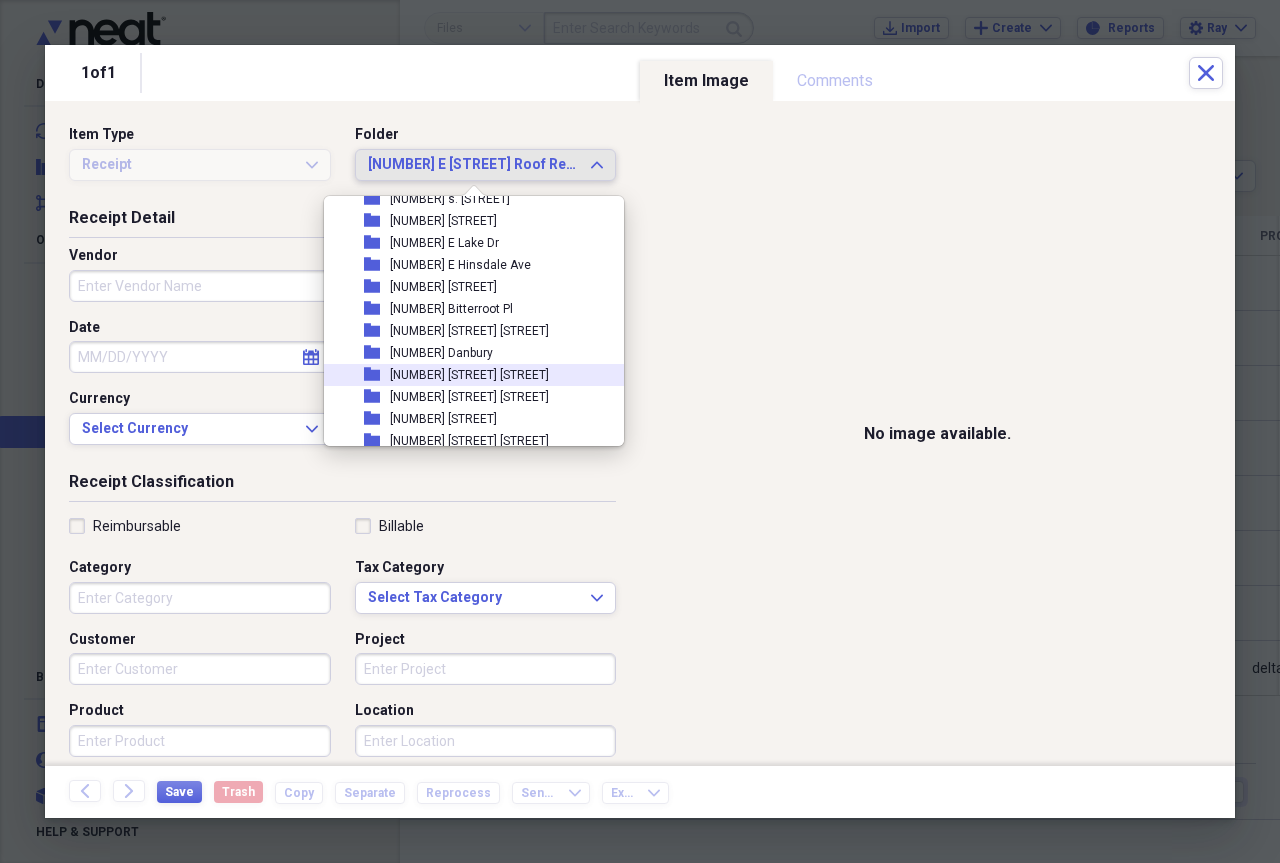 click on "[NUMBER] [STREET] [STREET]" at bounding box center [469, 375] 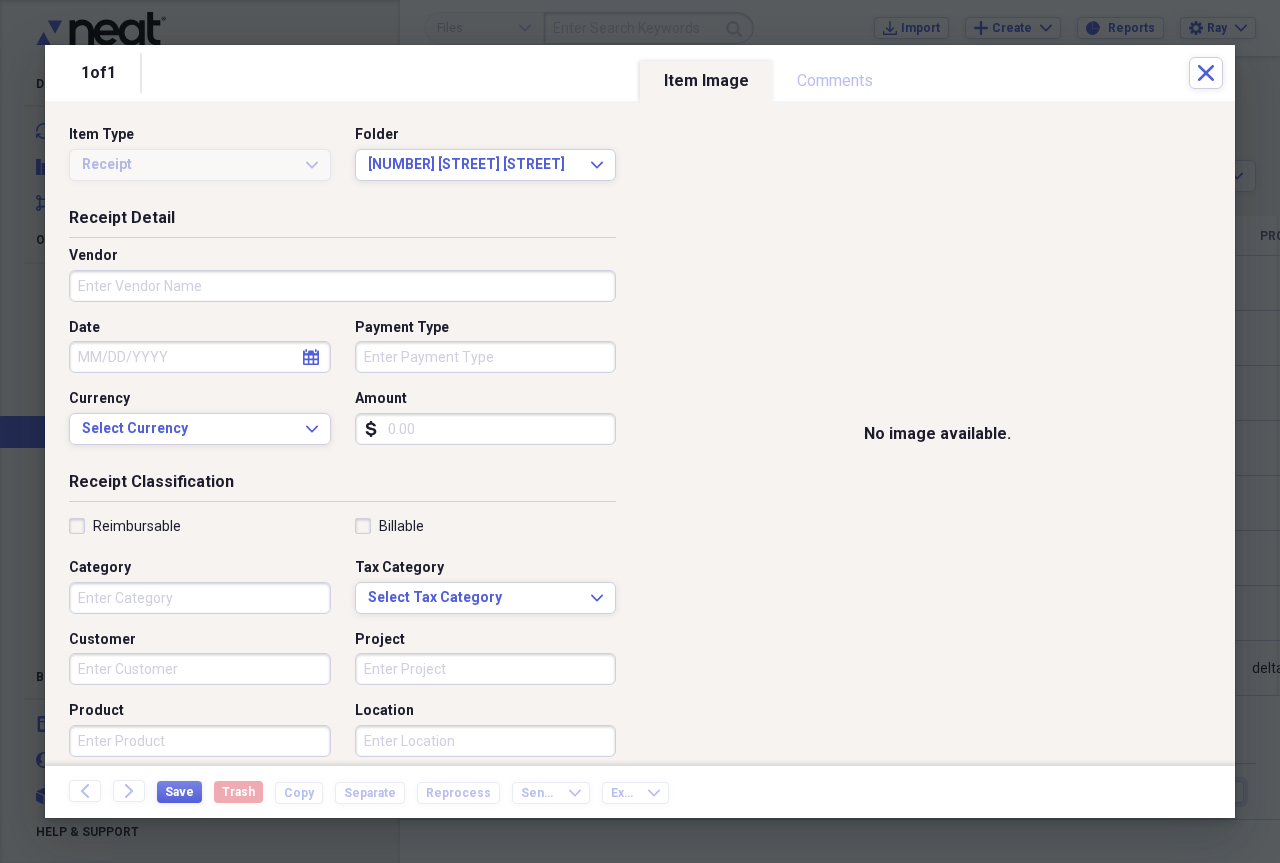 click on "Vendor" at bounding box center [342, 286] 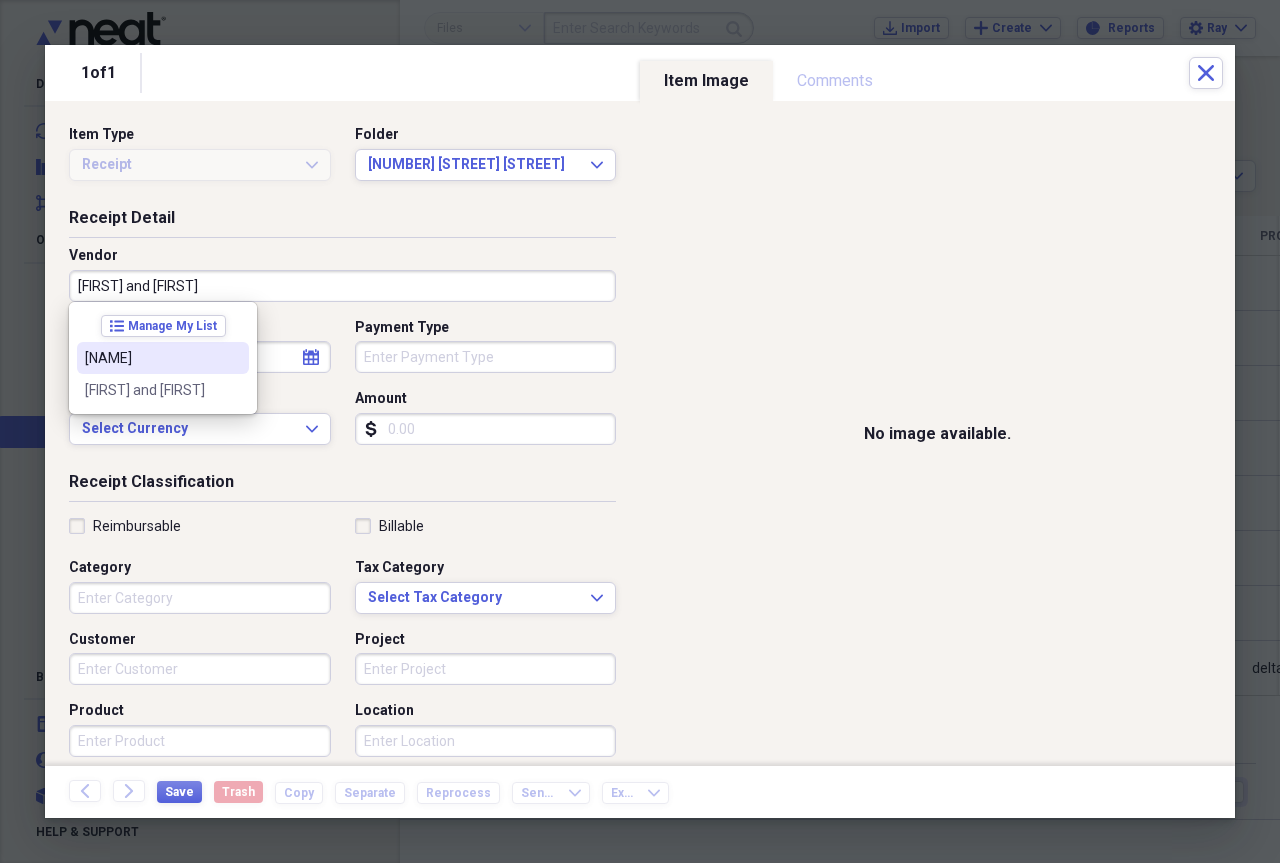 click on "[NAME]" at bounding box center [151, 358] 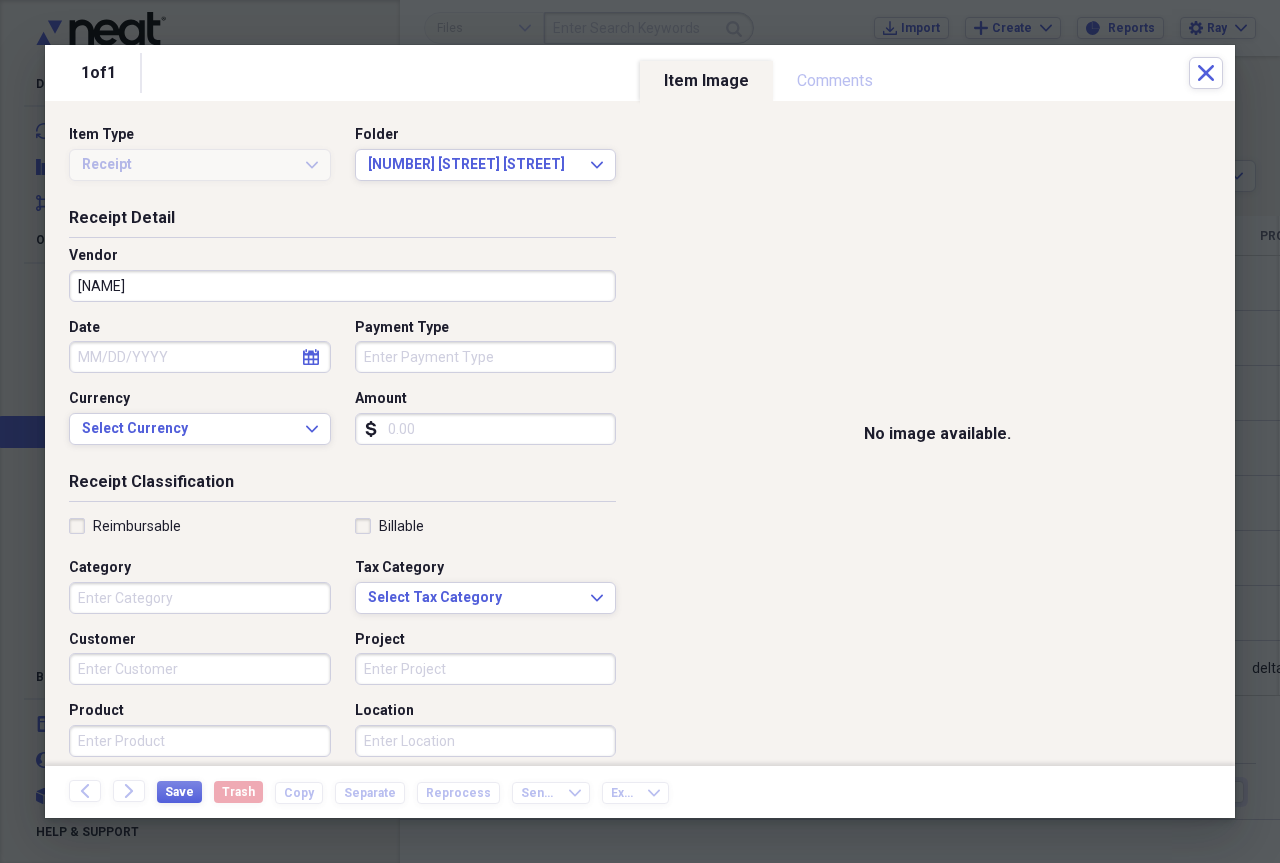 click 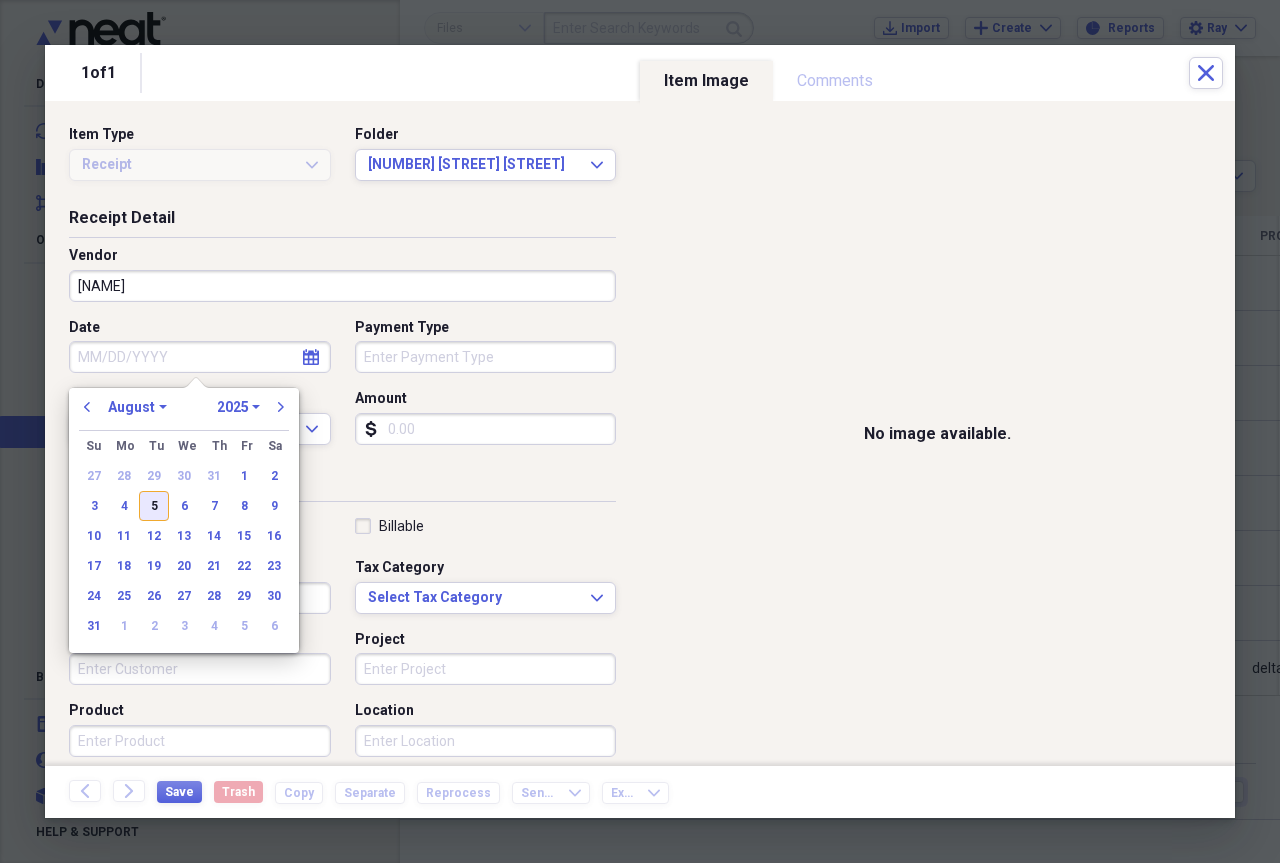 click on "5" at bounding box center (154, 506) 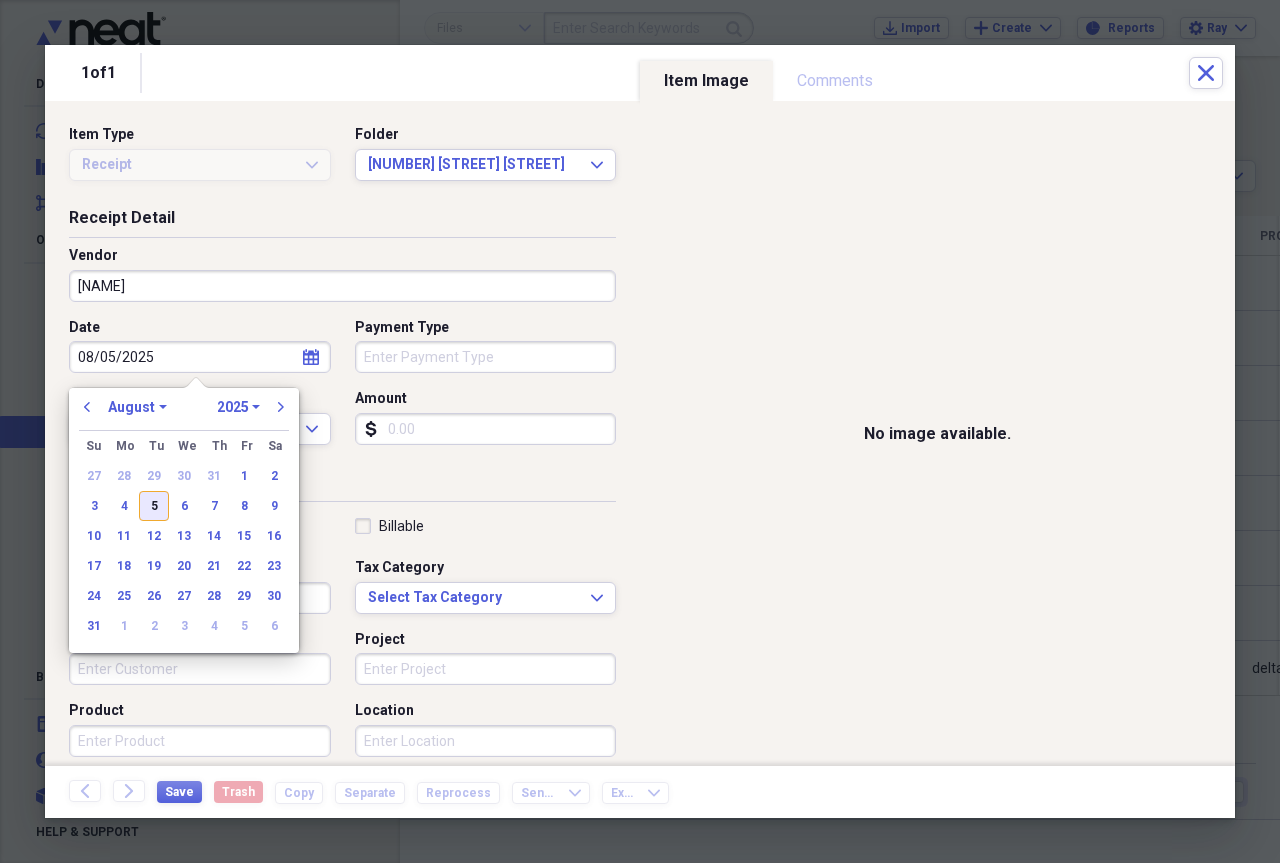 type on "08/05/2025" 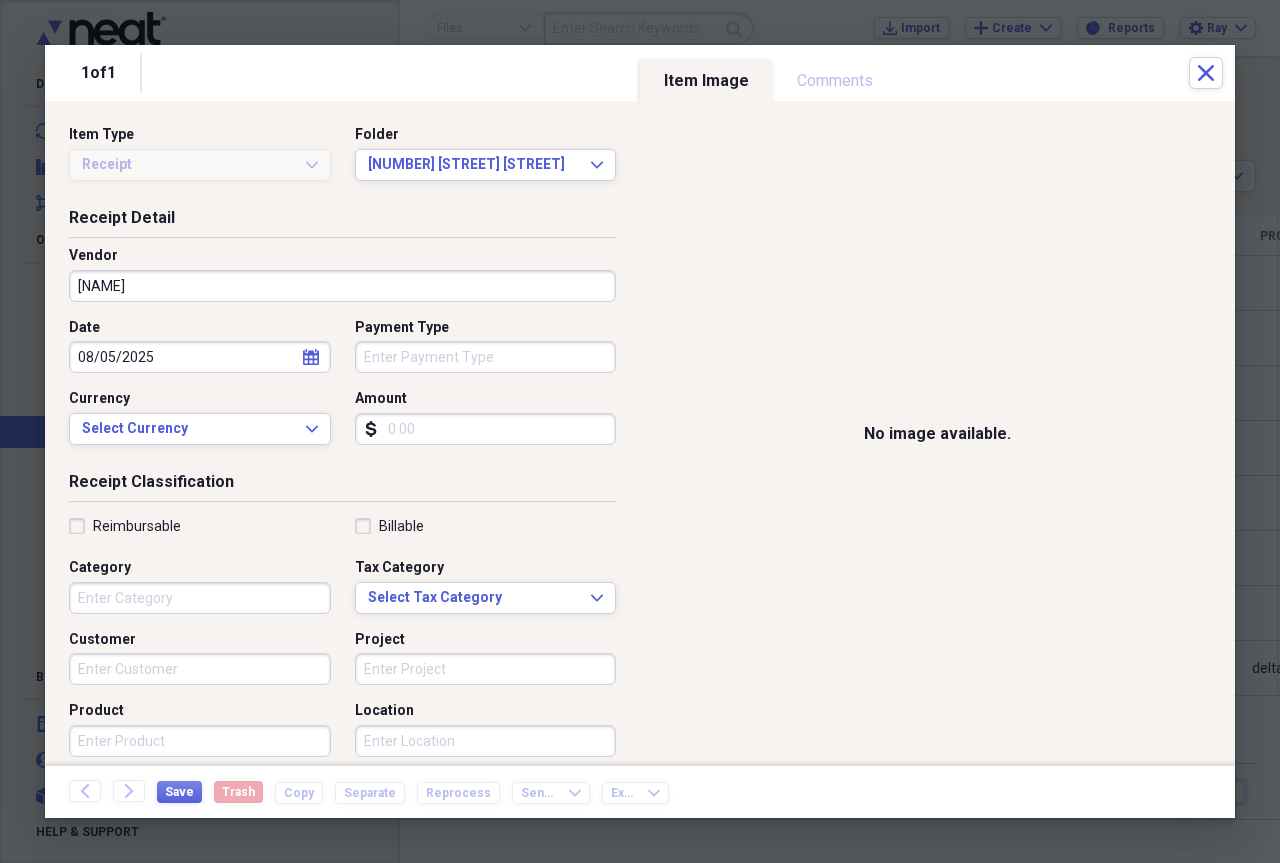 click on "Amount" at bounding box center (486, 429) 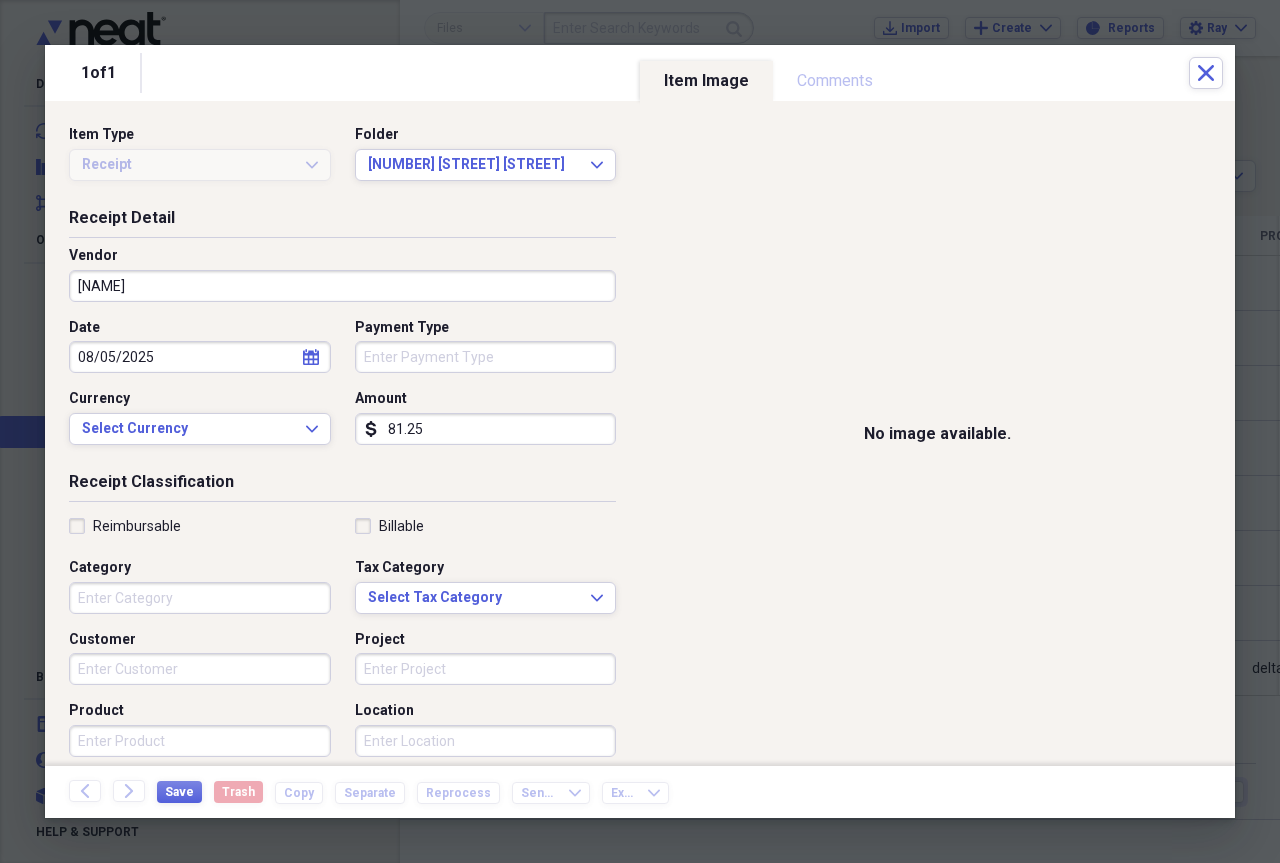type on "81.25" 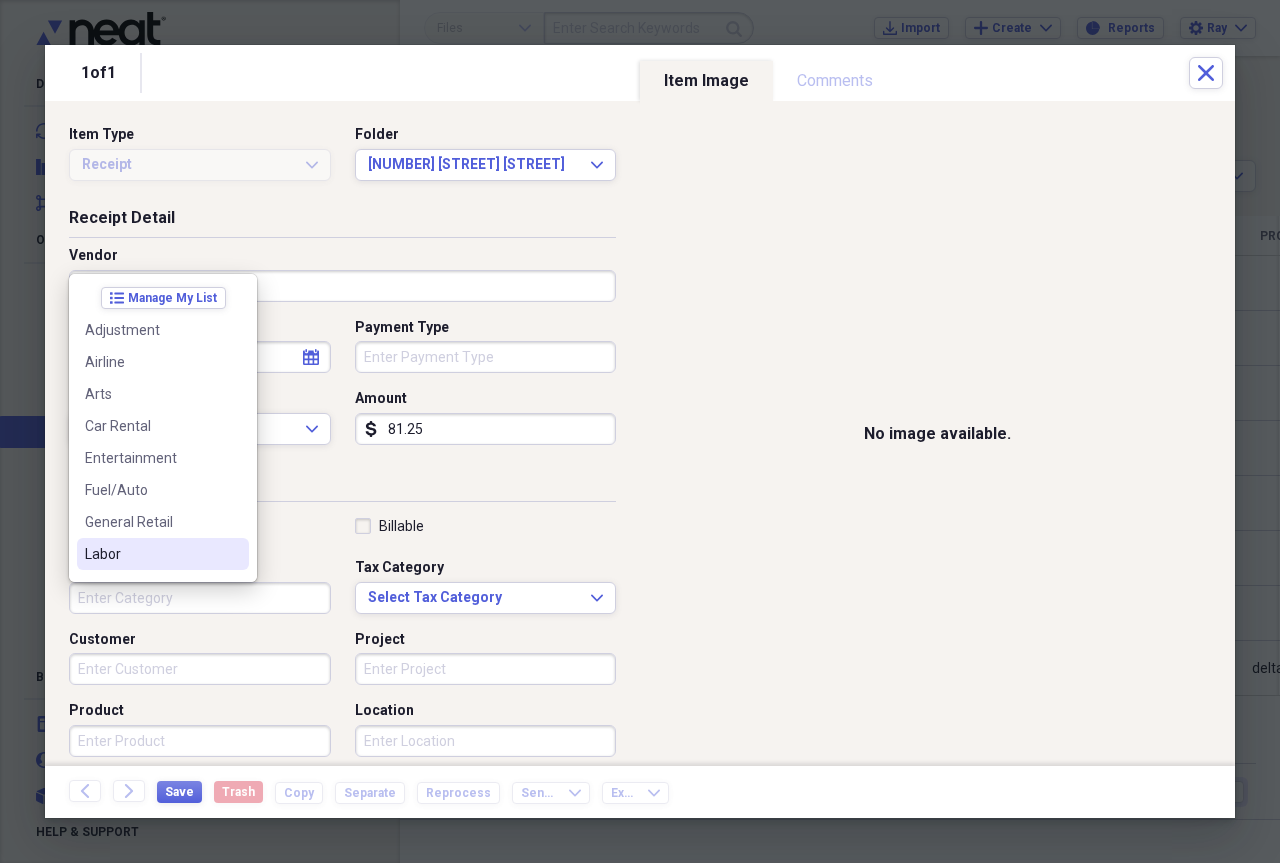 click on "Labor" at bounding box center [163, 554] 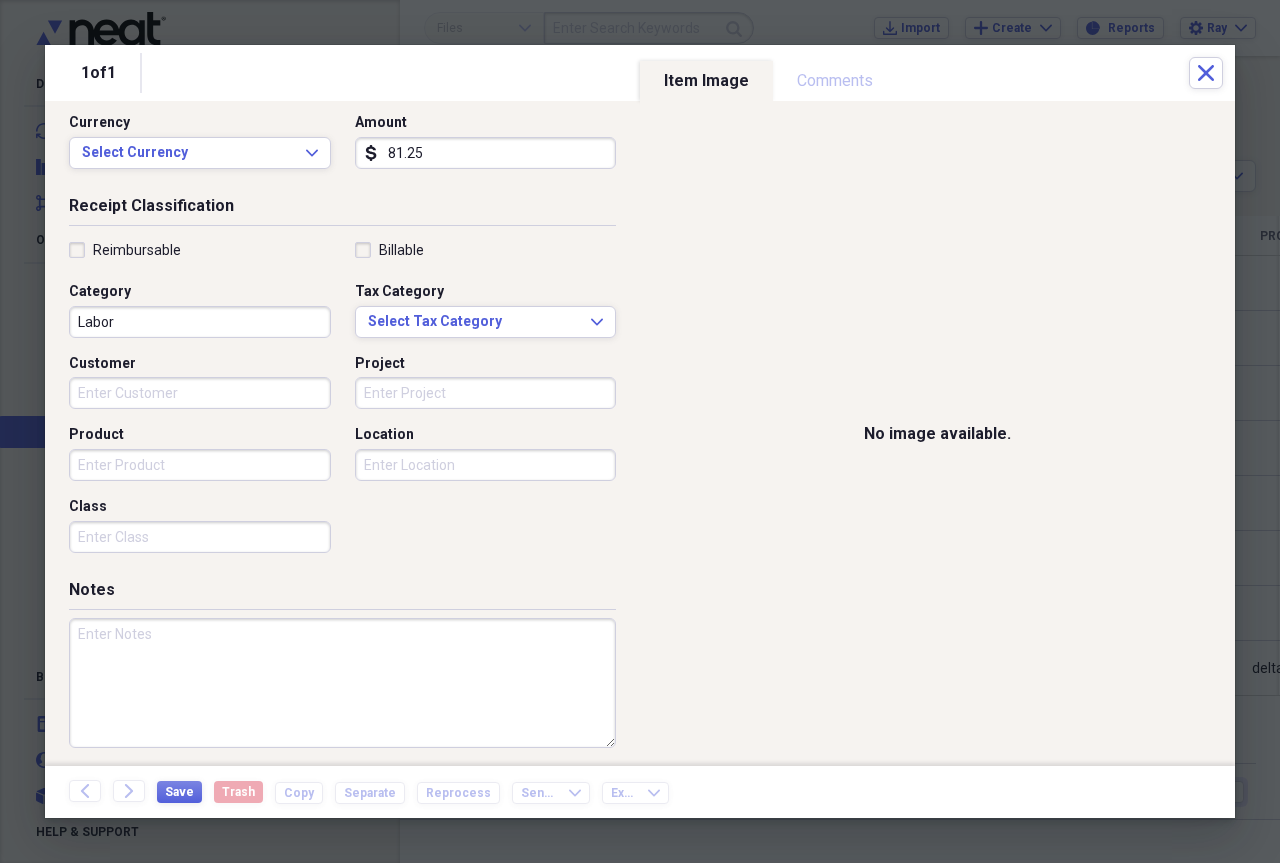 scroll, scrollTop: 284, scrollLeft: 0, axis: vertical 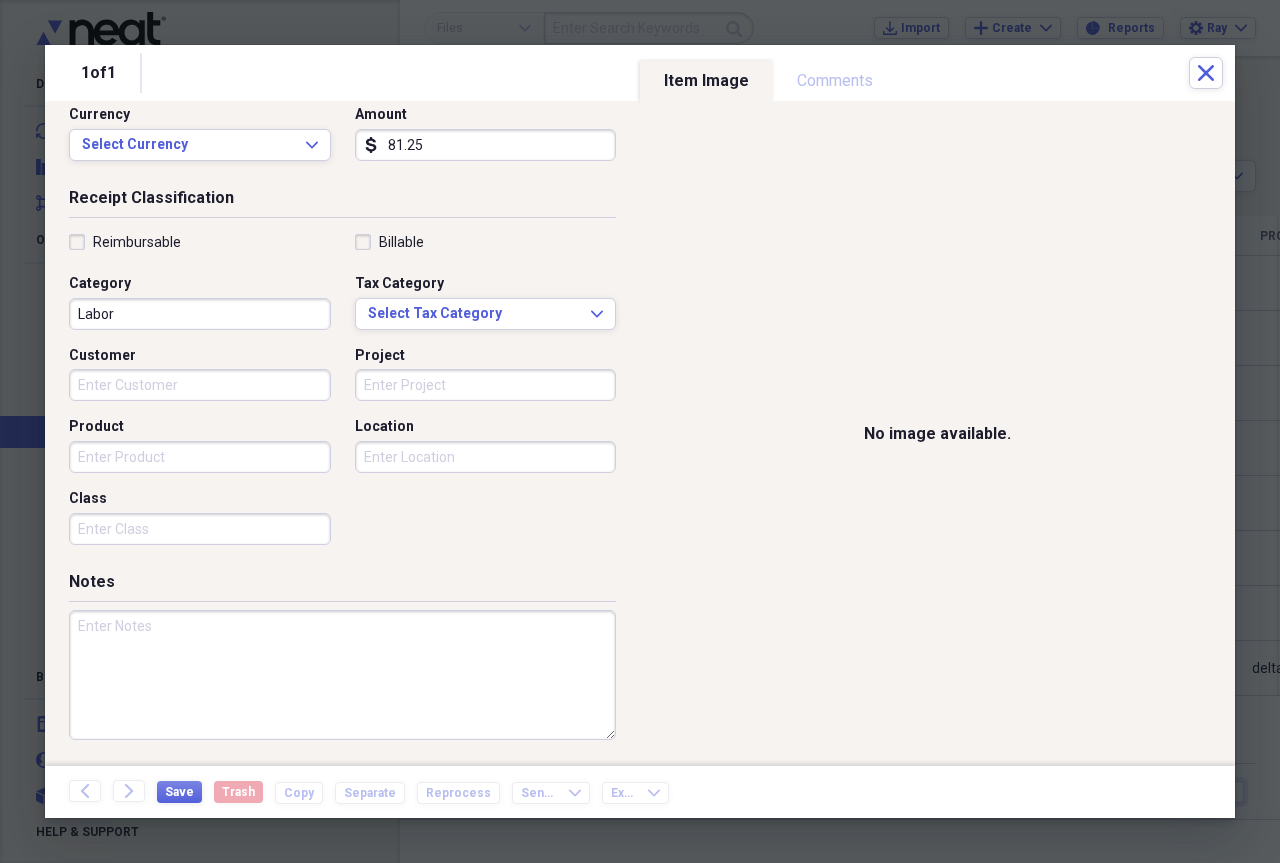 click on "Class" at bounding box center [200, 529] 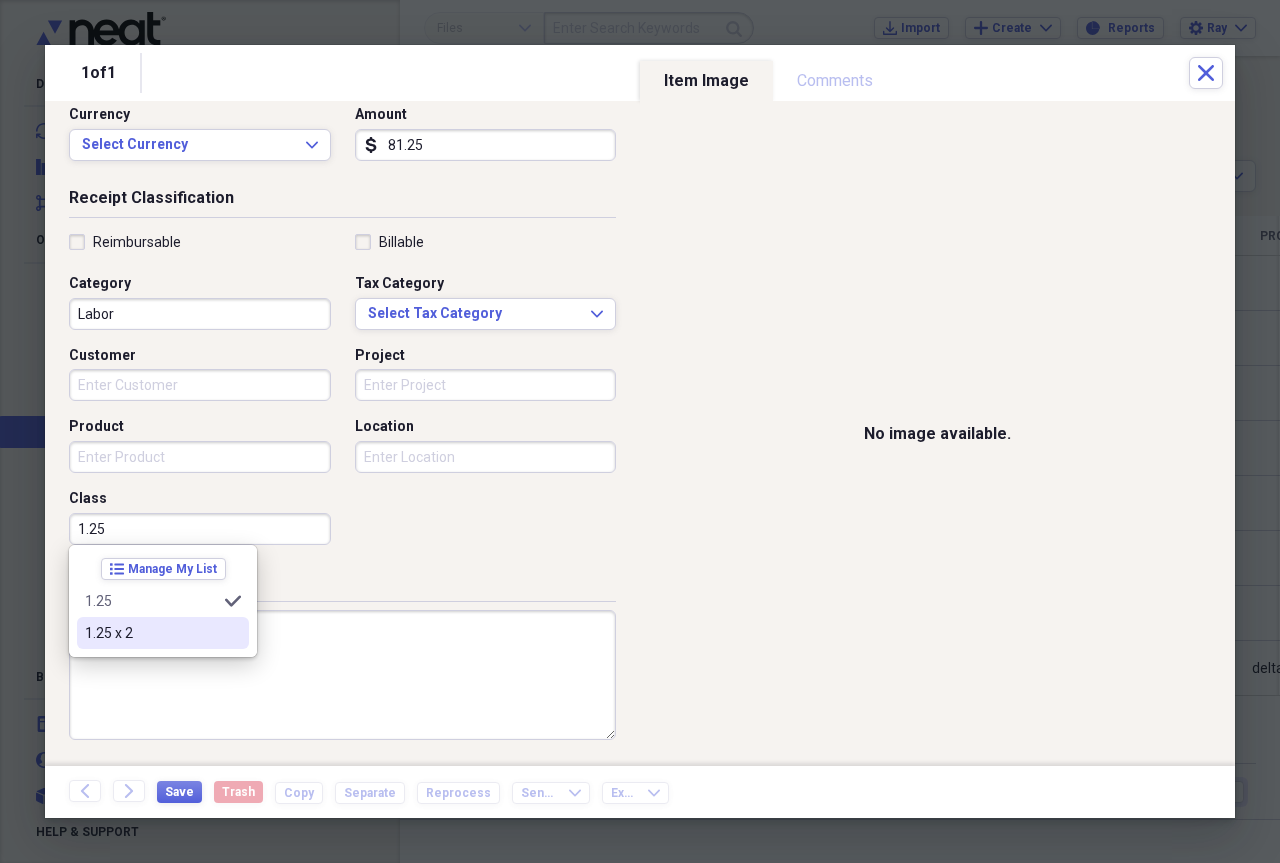 click on "1.25 x 2" at bounding box center (151, 633) 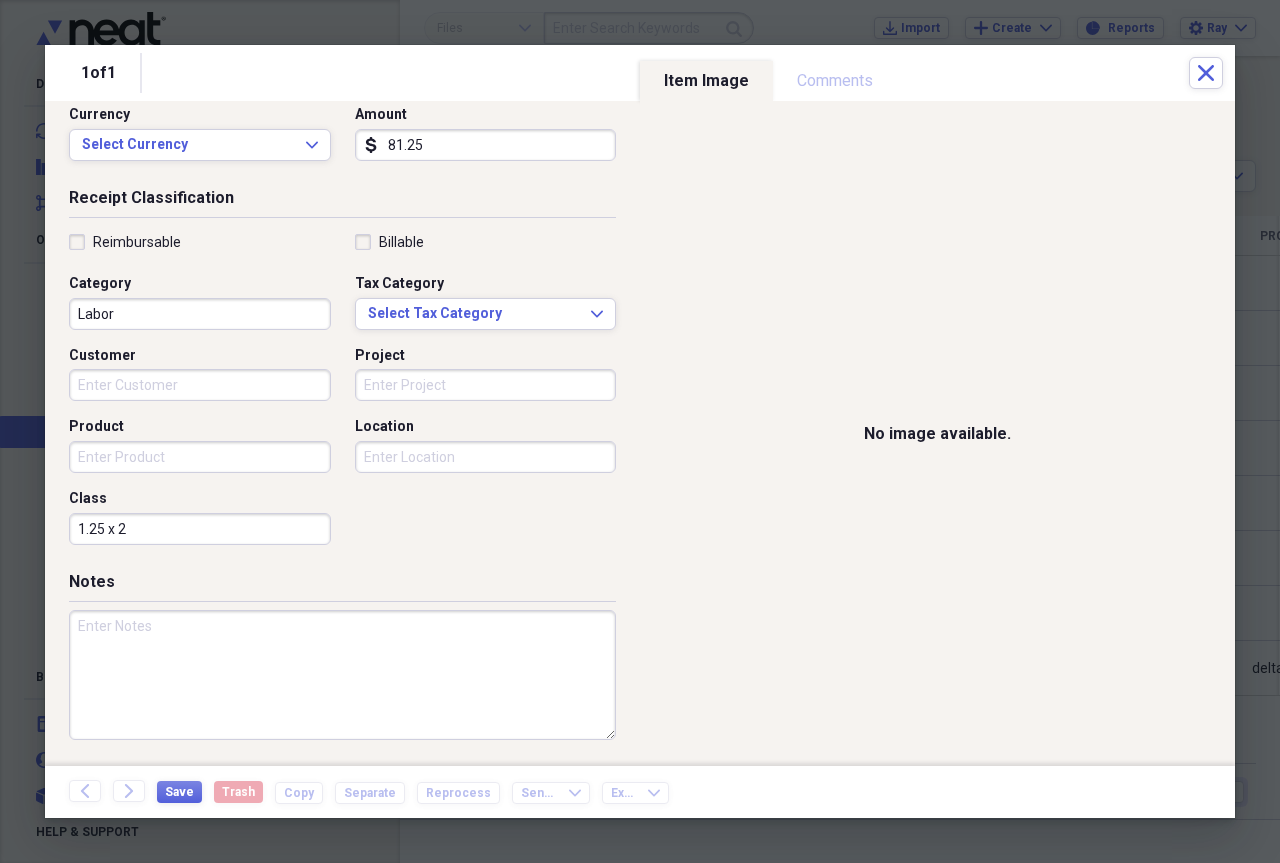 click at bounding box center [342, 675] 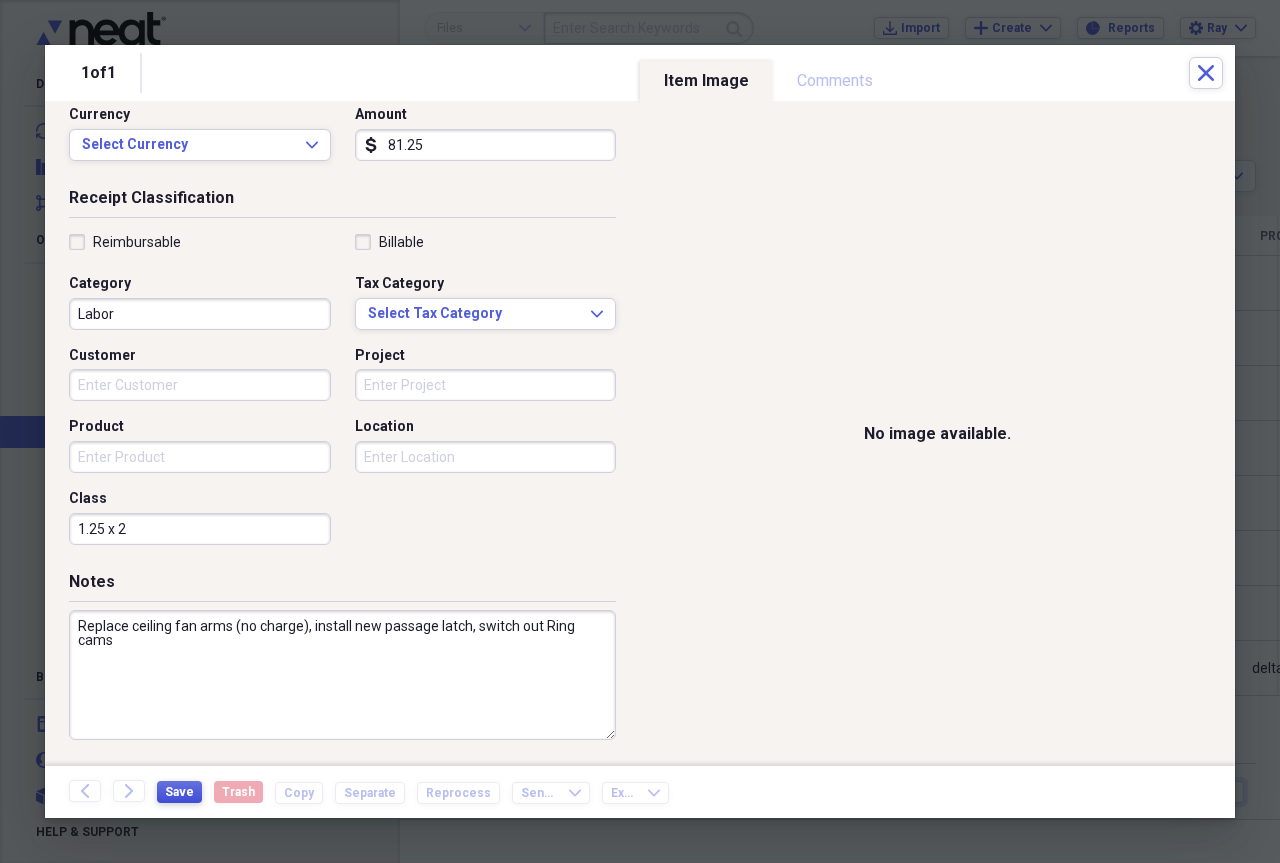 type on "Replace ceiling fan arms (no charge), install new passage latch, switch out Ring cams" 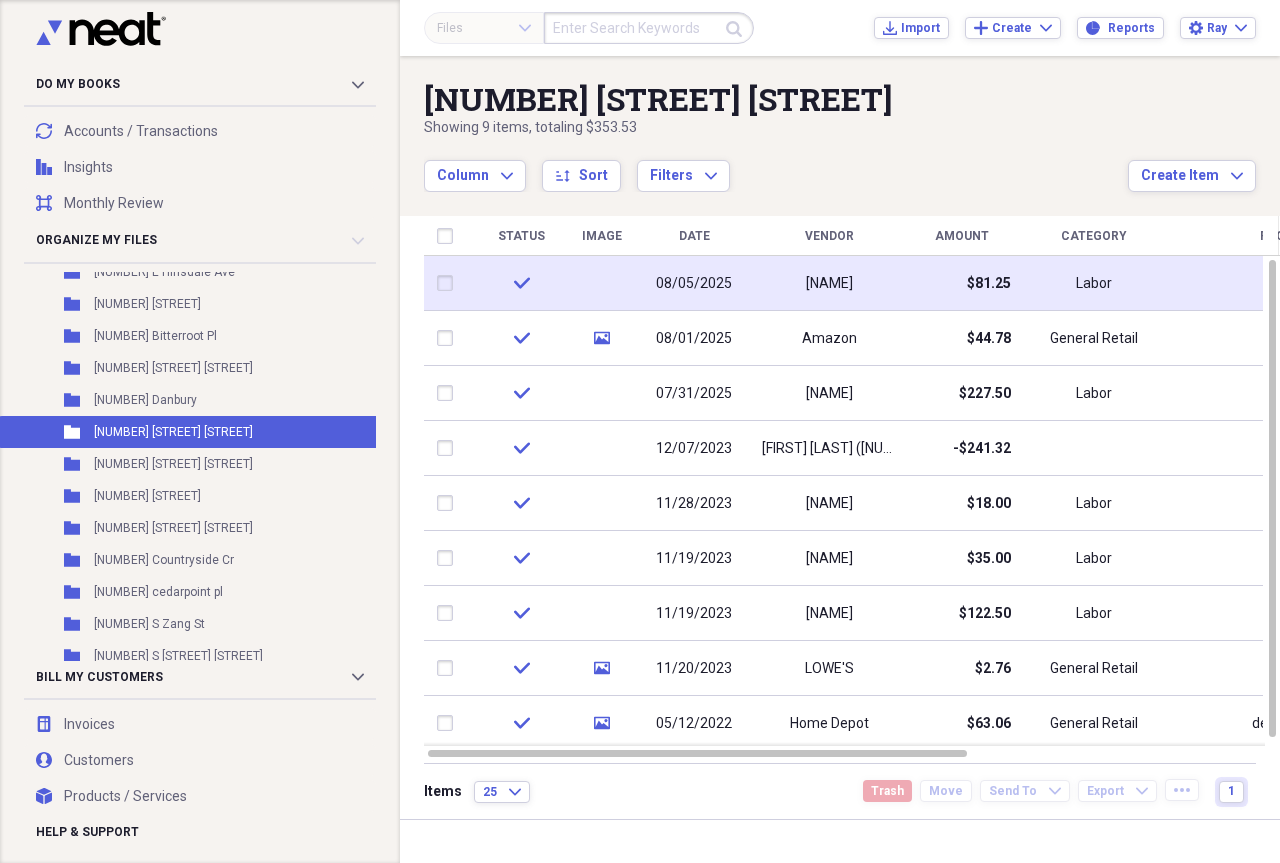 click on "[NAME]" at bounding box center [829, 284] 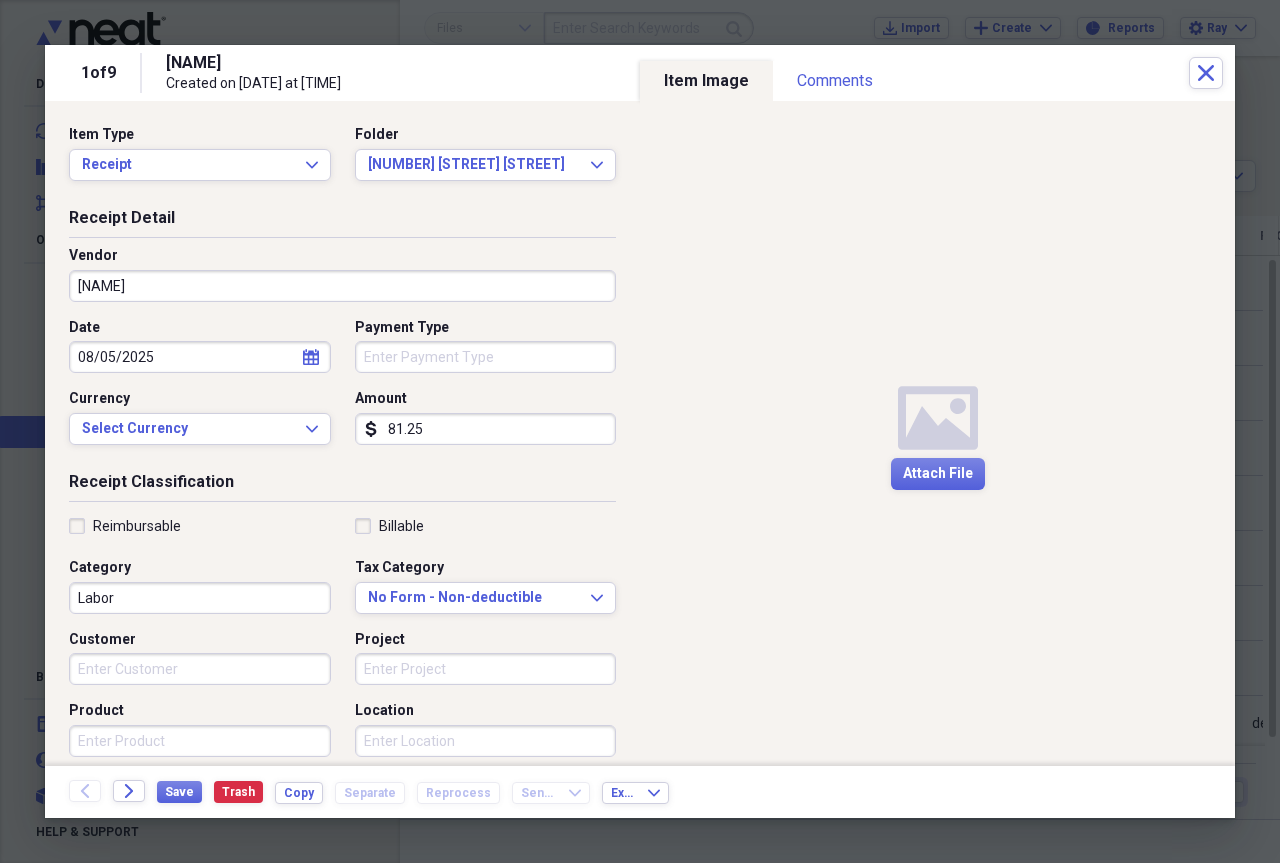 click on "81.25" at bounding box center [486, 429] 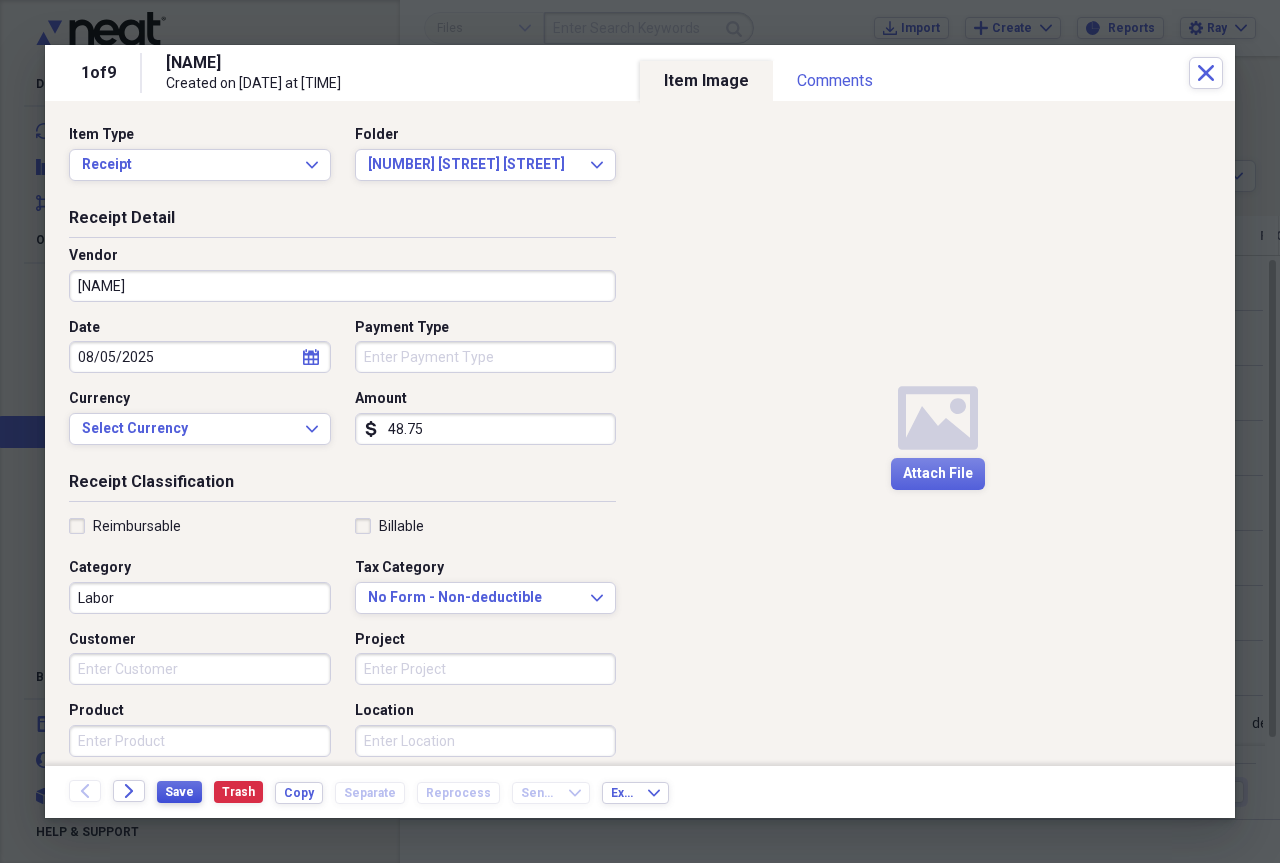 type on "48.75" 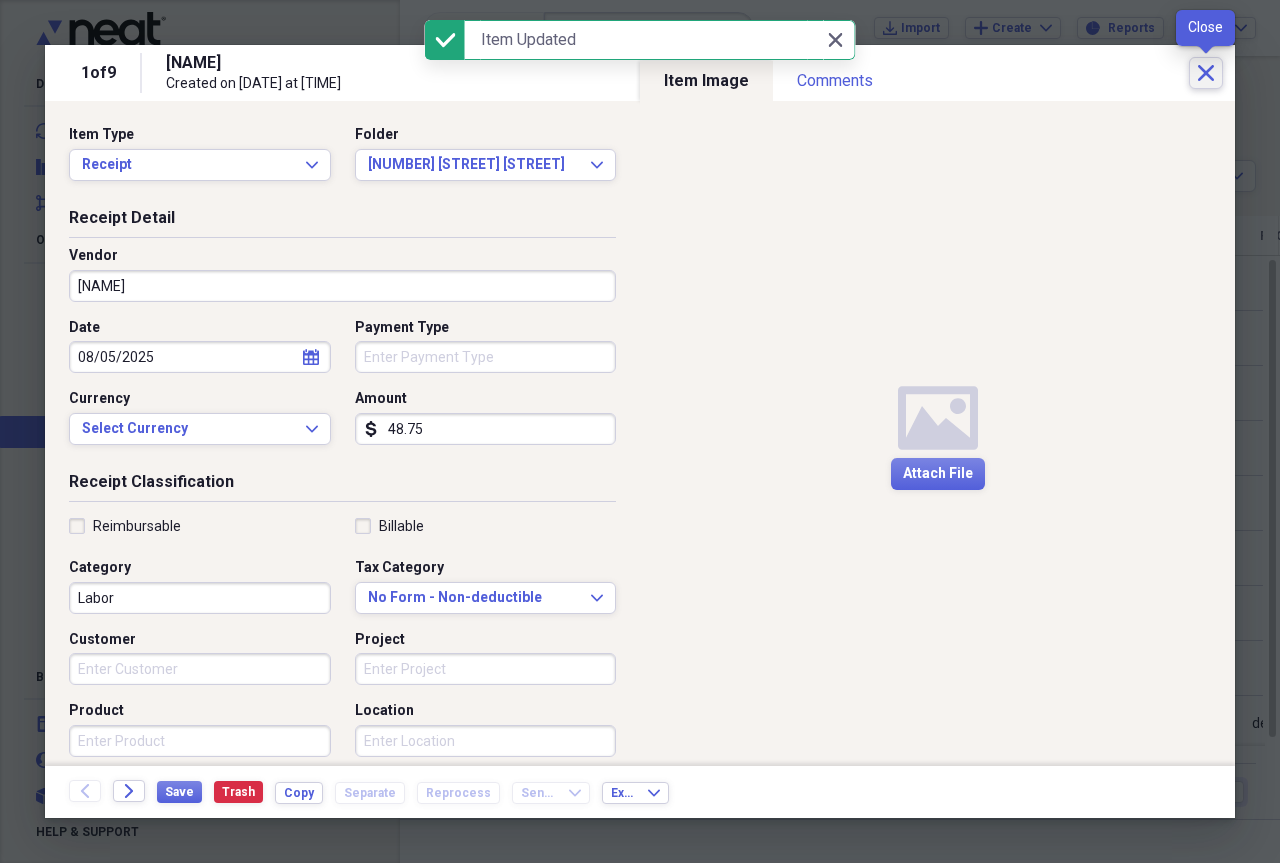 click on "Close" 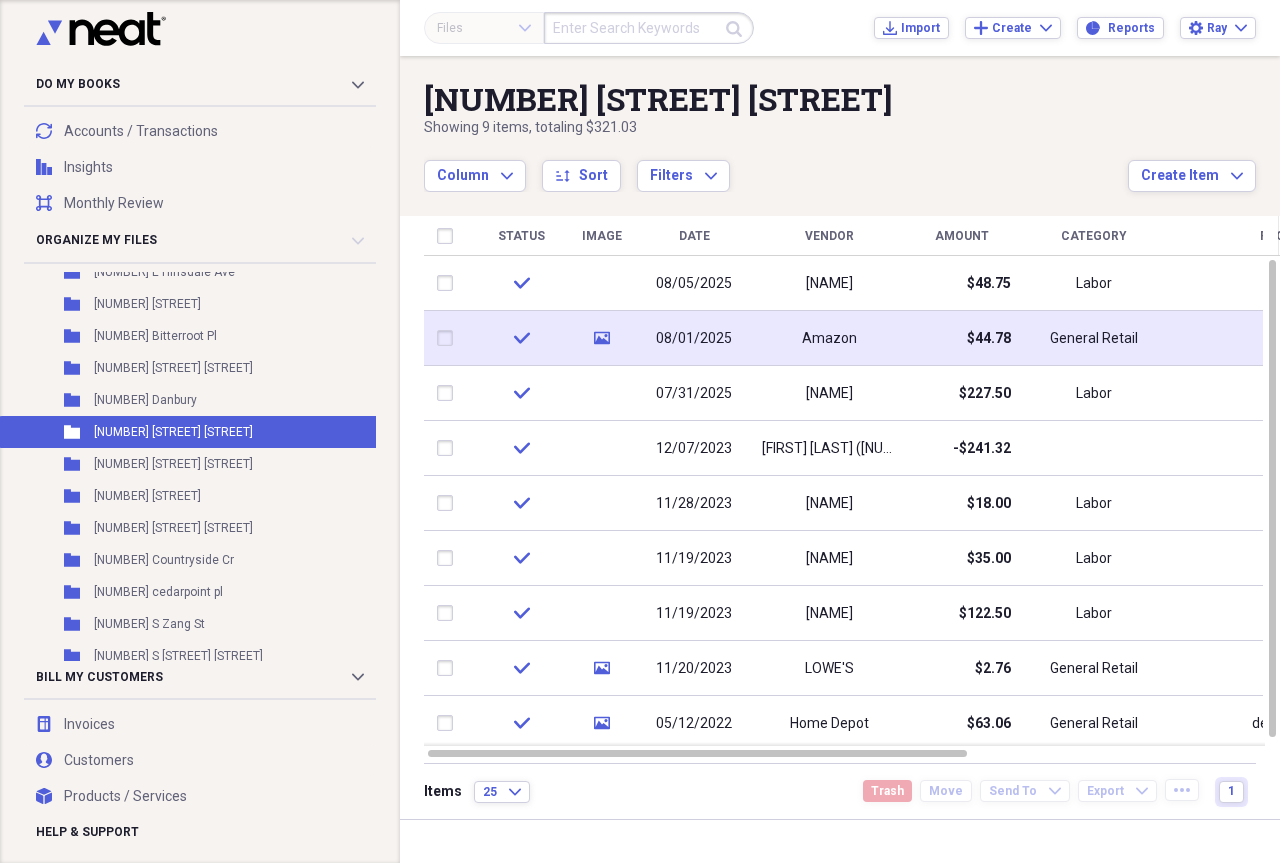 click on "$44.78" at bounding box center [989, 339] 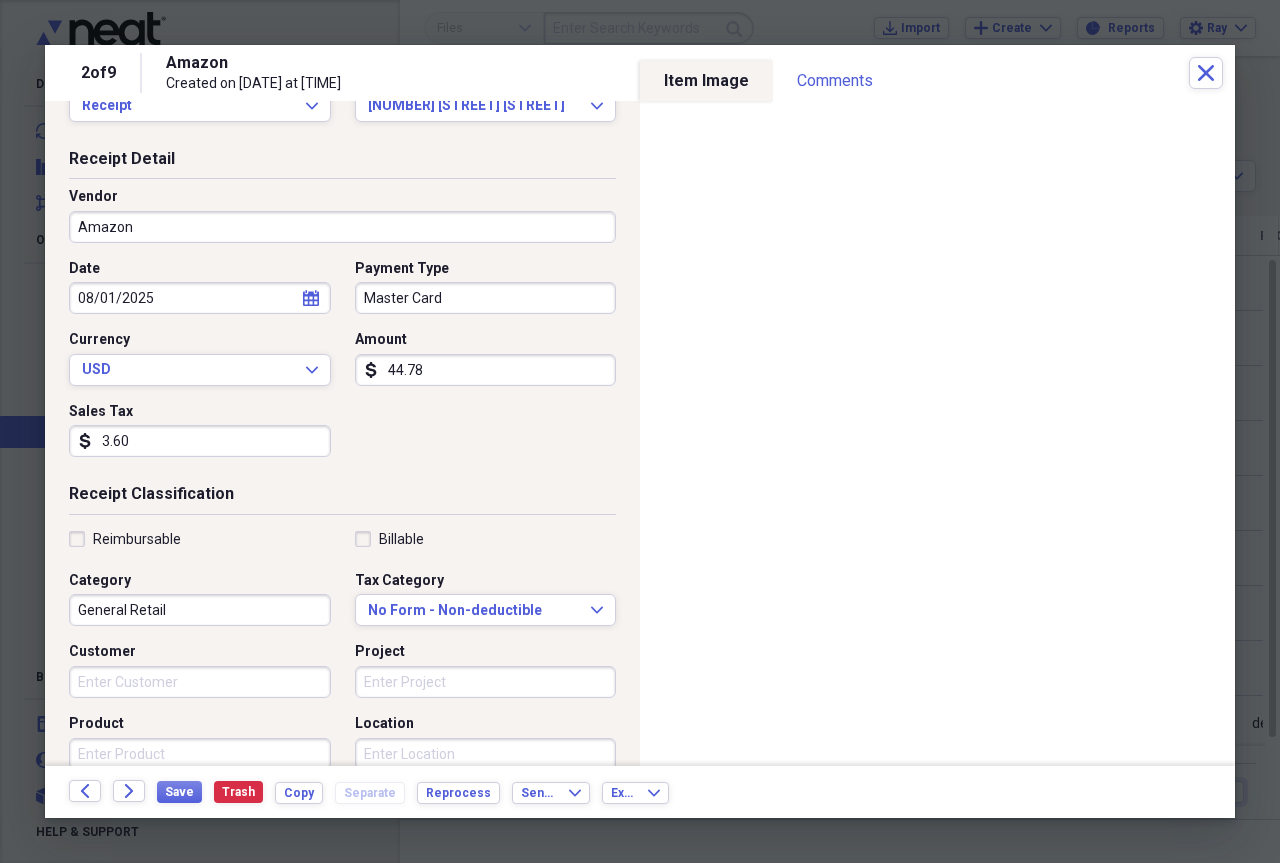 scroll, scrollTop: 0, scrollLeft: 0, axis: both 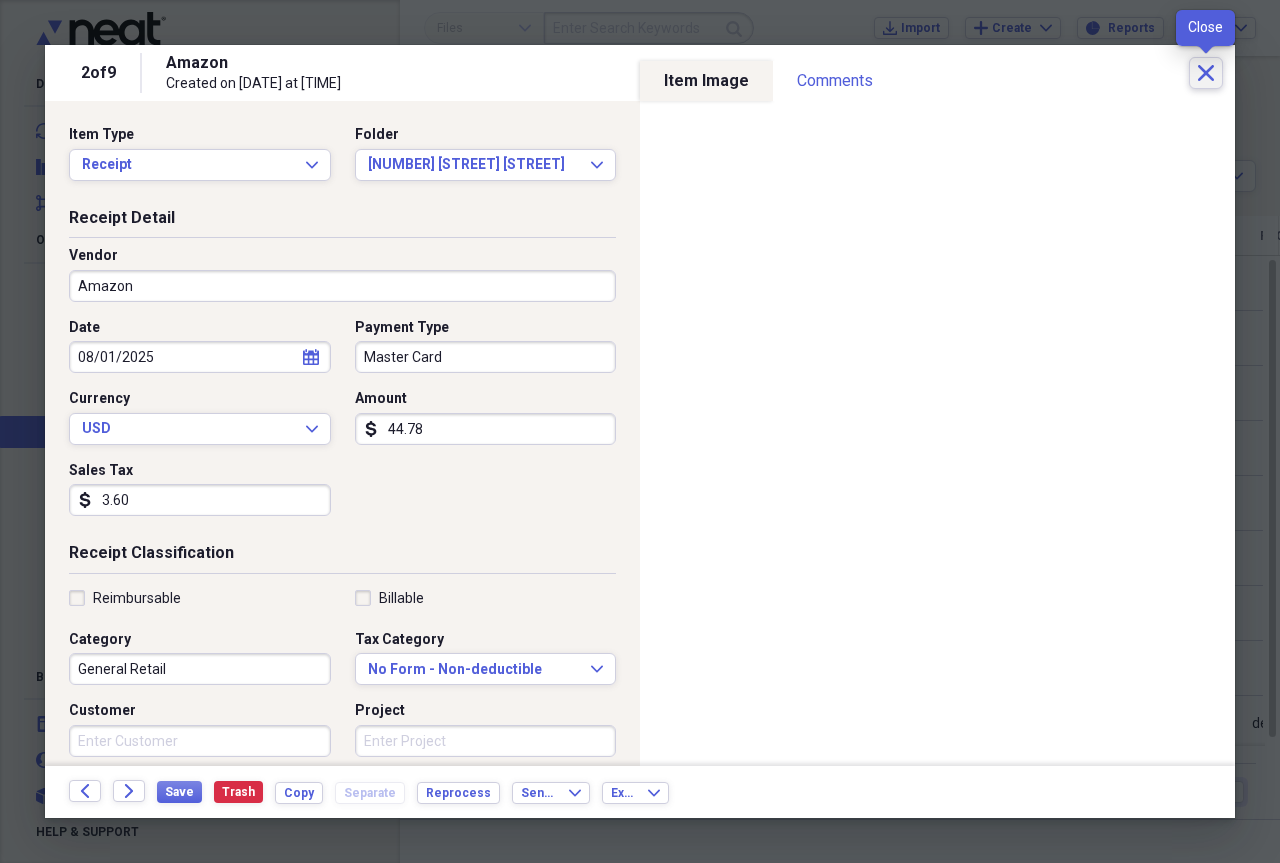 click on "Close" 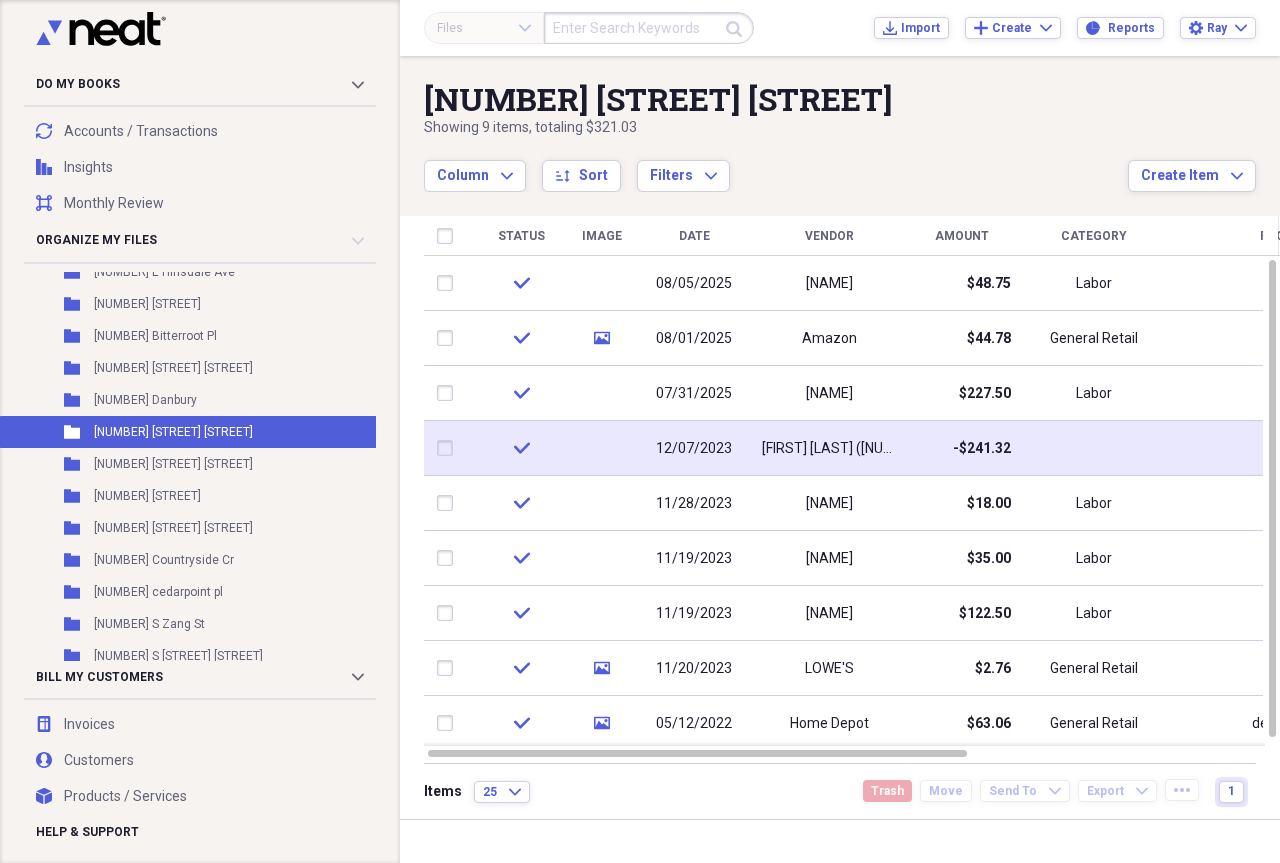 click on "[FIRST] [LAST] ([NUMBER])" at bounding box center [829, 449] 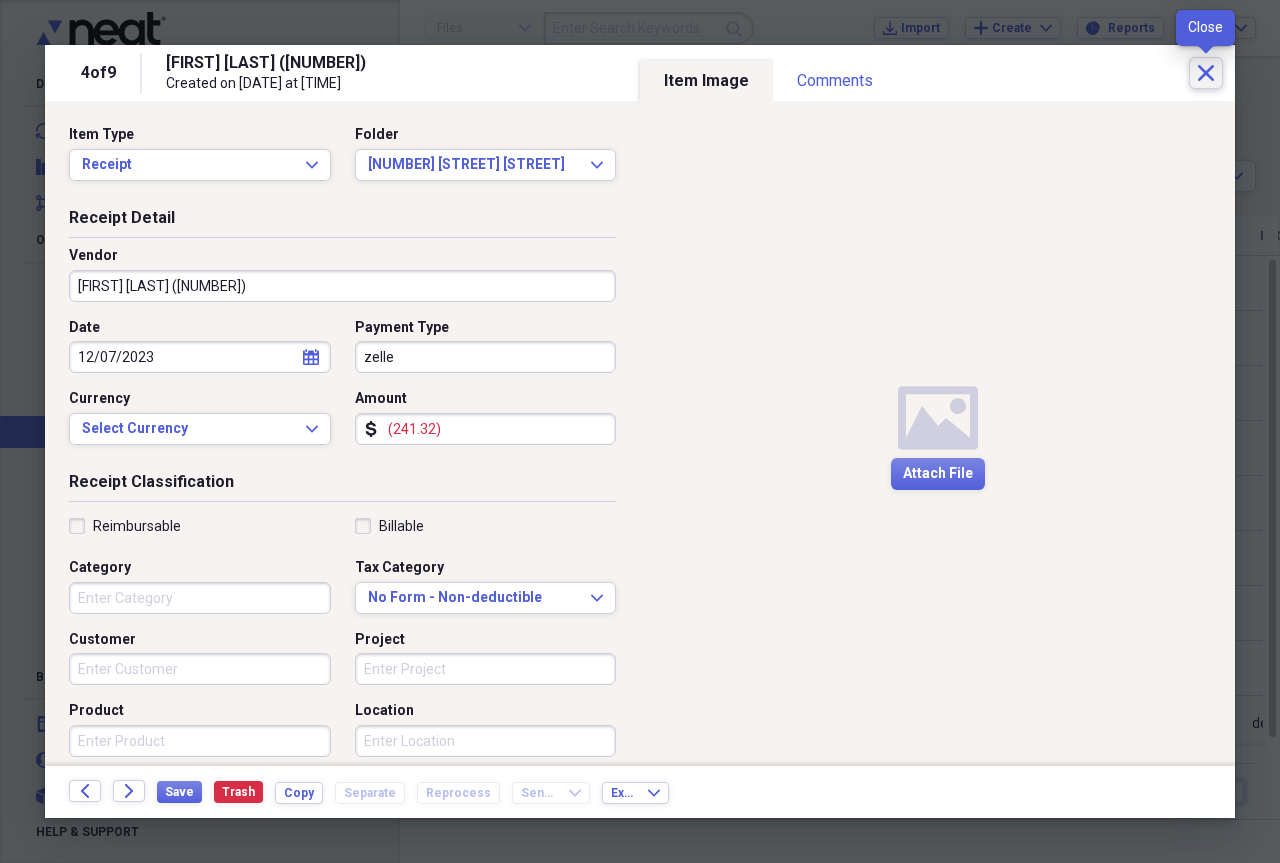 drag, startPoint x: 1207, startPoint y: 74, endPoint x: 1147, endPoint y: 0, distance: 95.26804 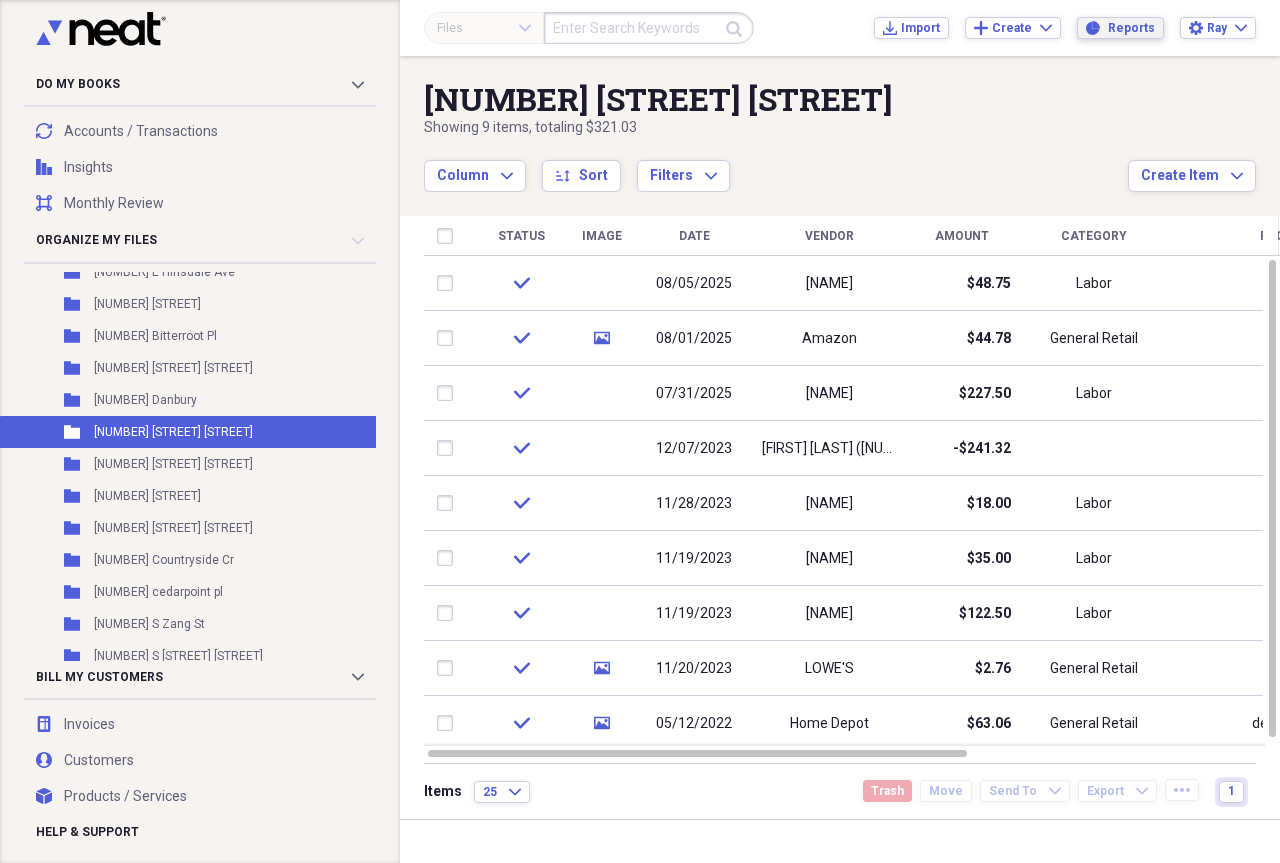 click on "Reports" at bounding box center (1131, 28) 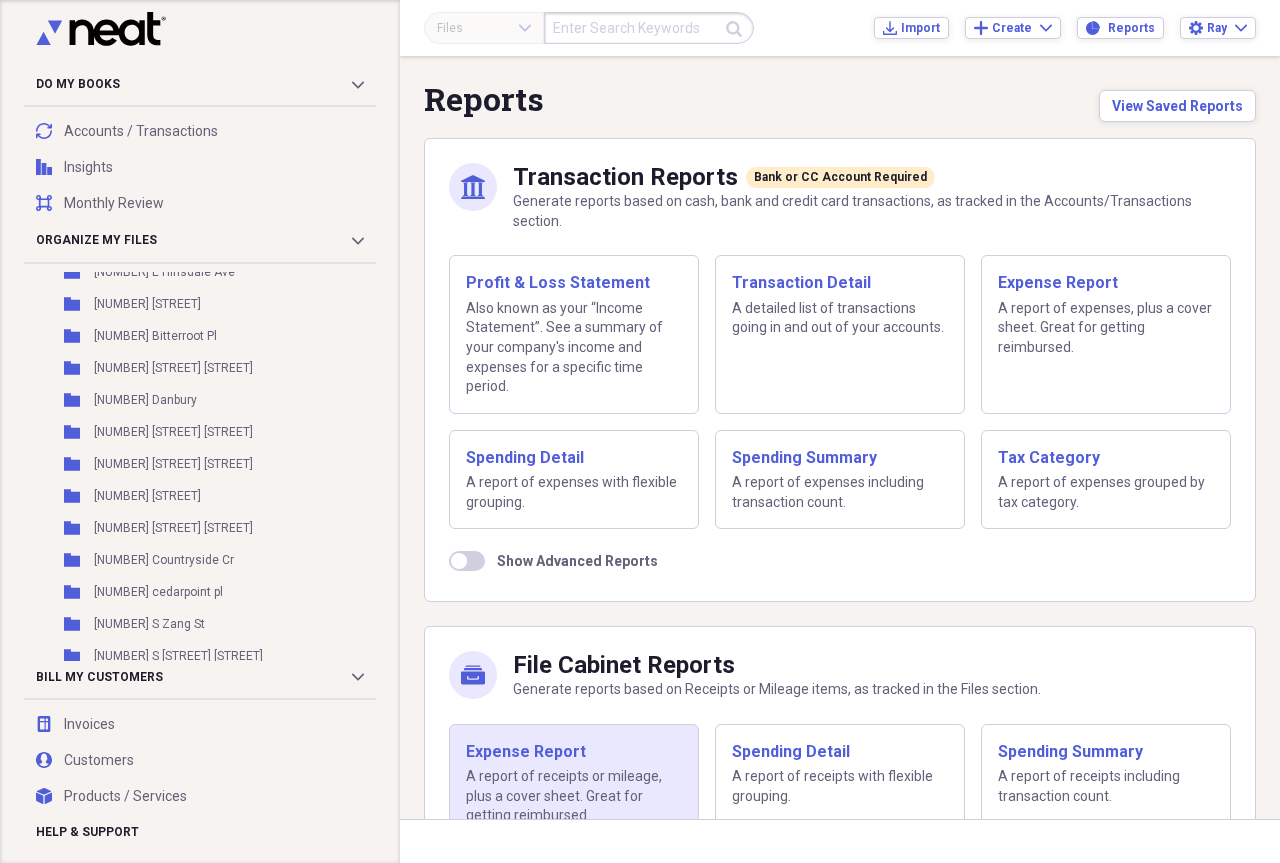 click on "Expense Report" at bounding box center [574, 752] 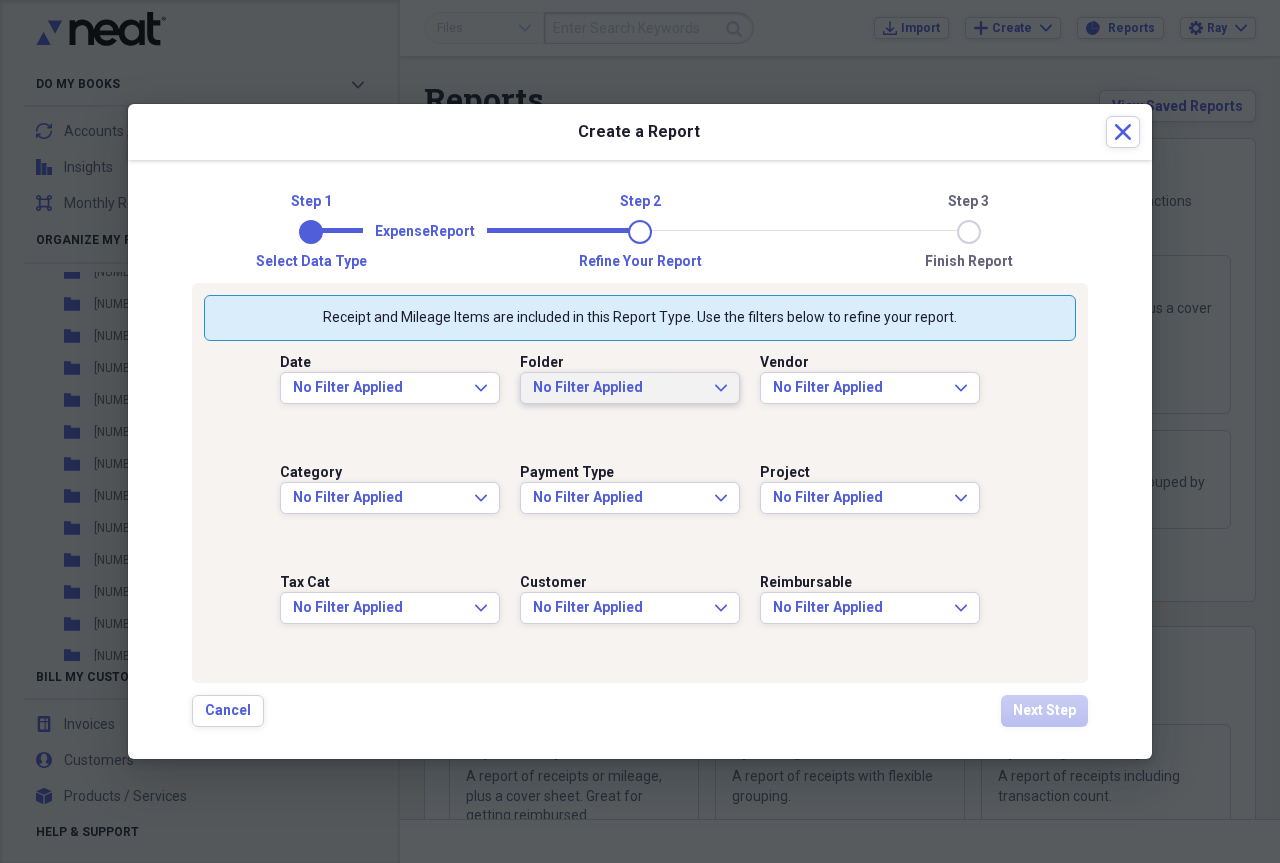 click on "Expand" 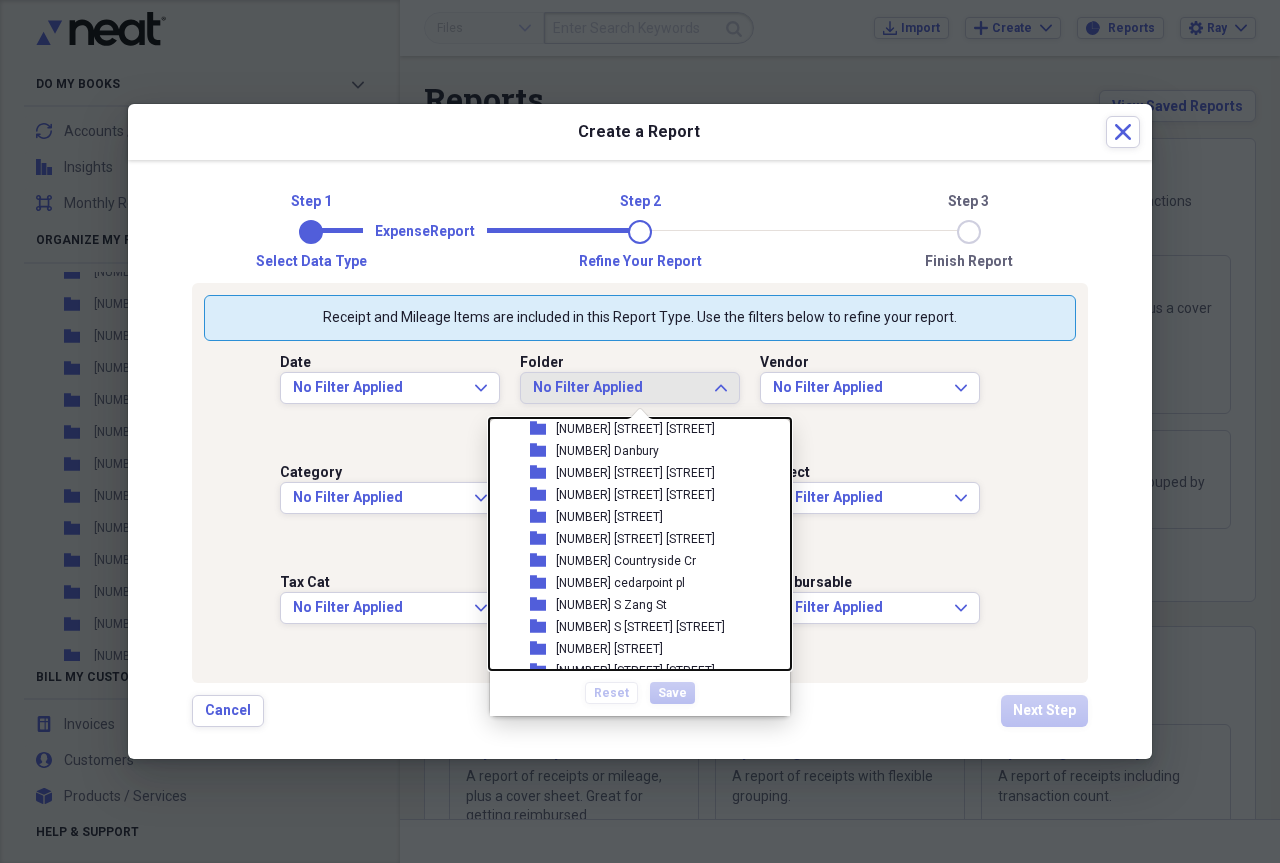 scroll, scrollTop: 915, scrollLeft: 0, axis: vertical 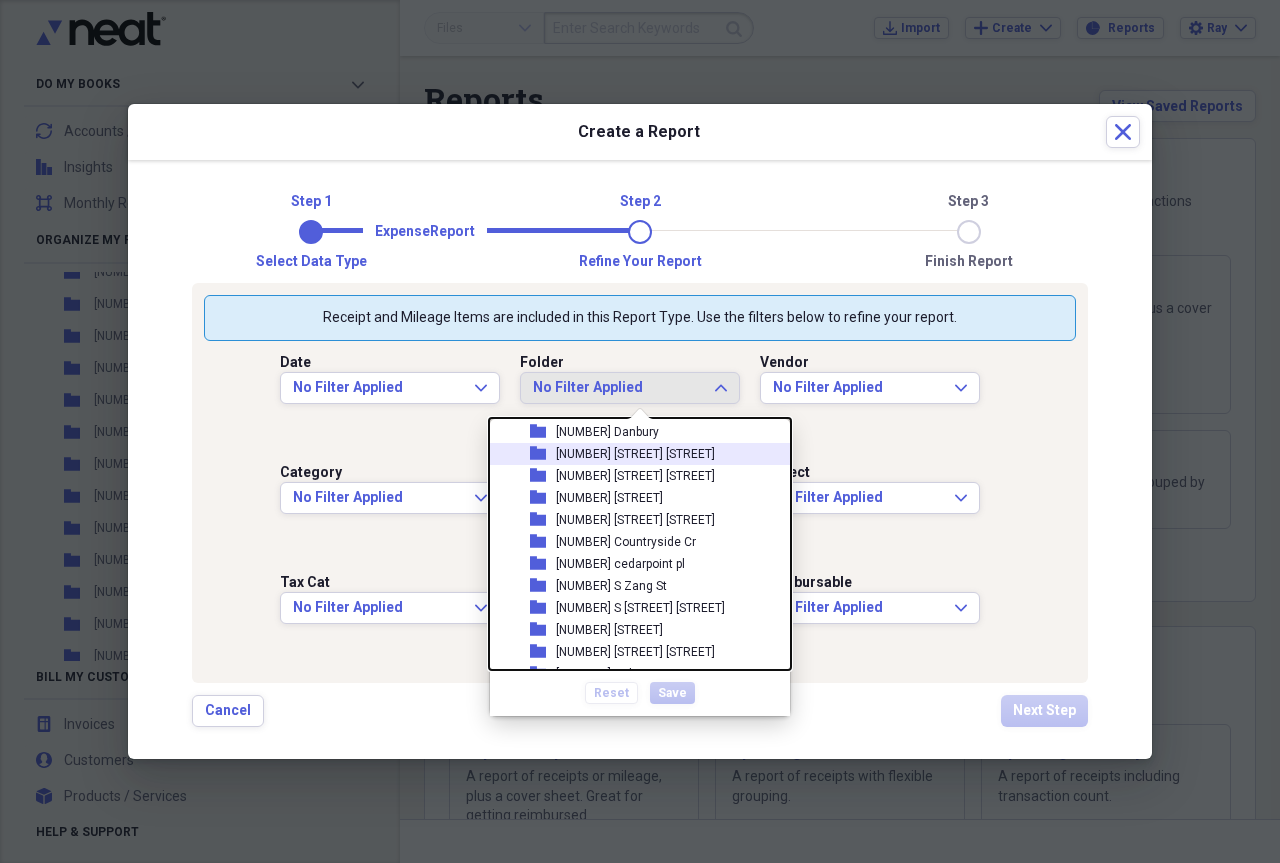 click on "[NUMBER] [STREET] [STREET]" at bounding box center [635, 454] 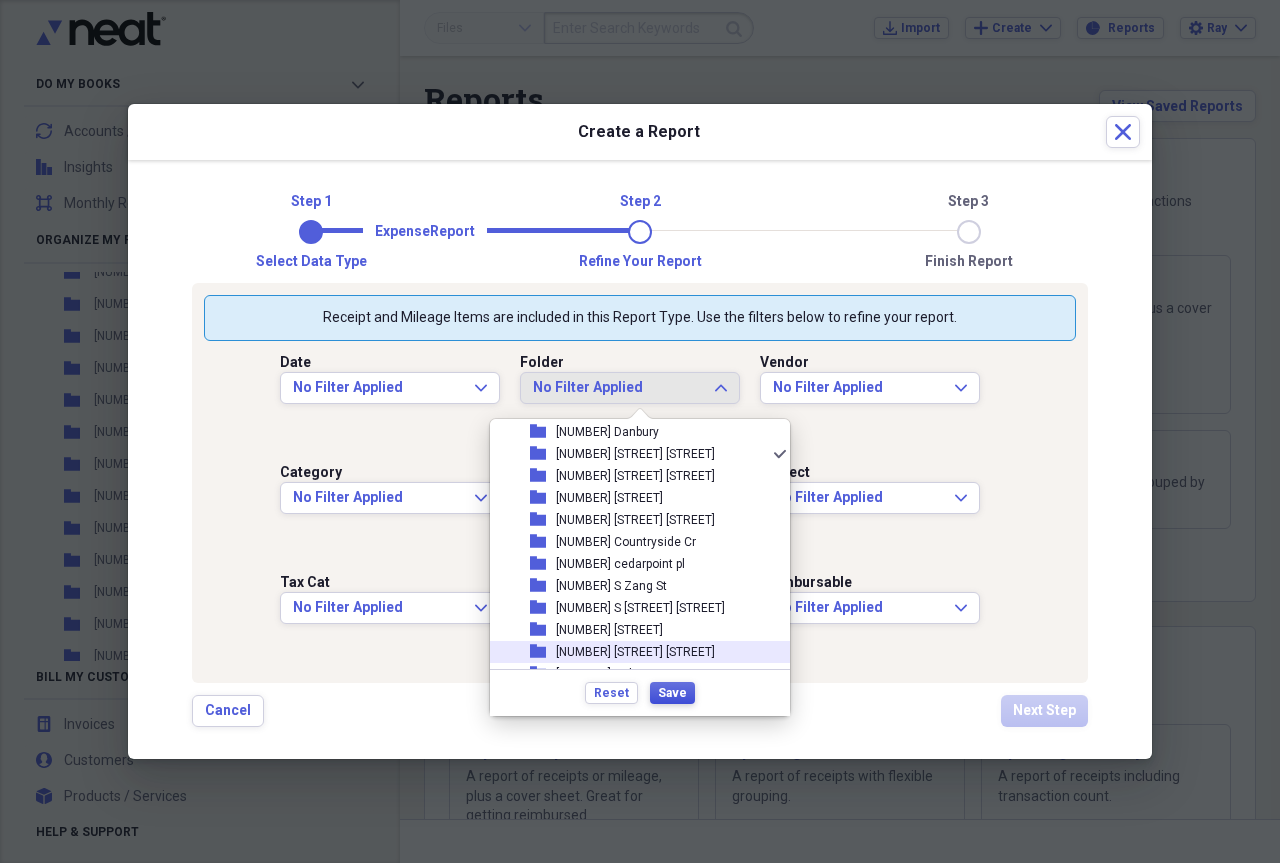 click on "Save" at bounding box center [672, 693] 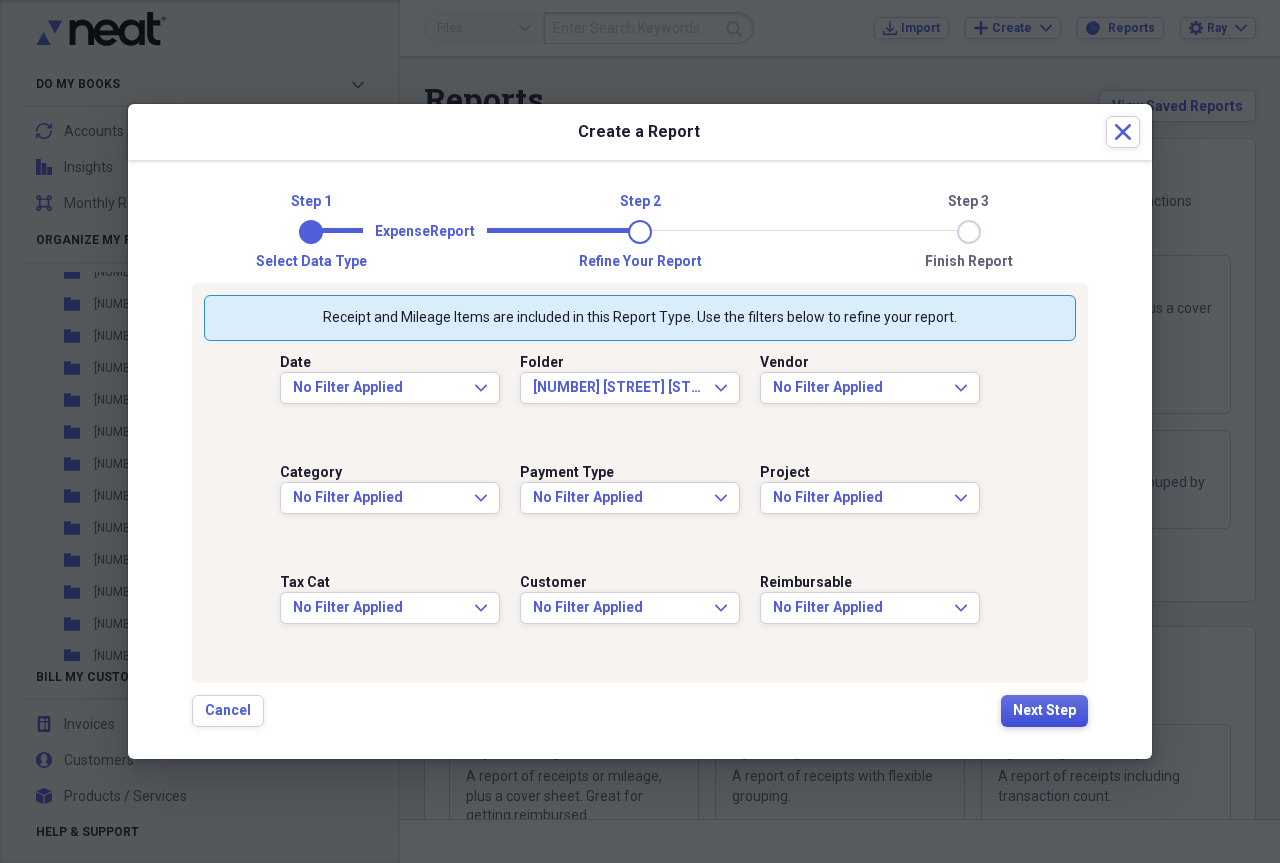 click on "Next Step" at bounding box center [1044, 711] 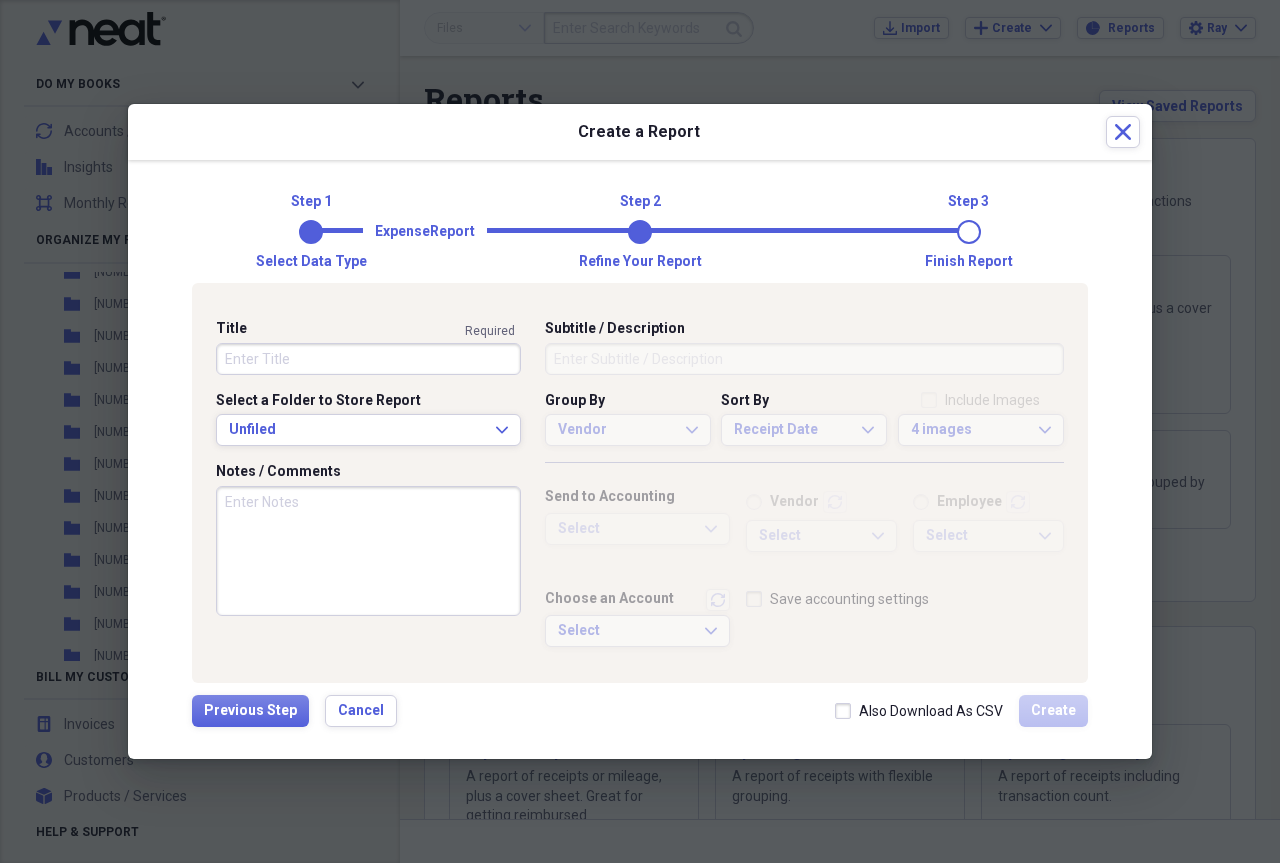 click on "Title" at bounding box center [368, 359] 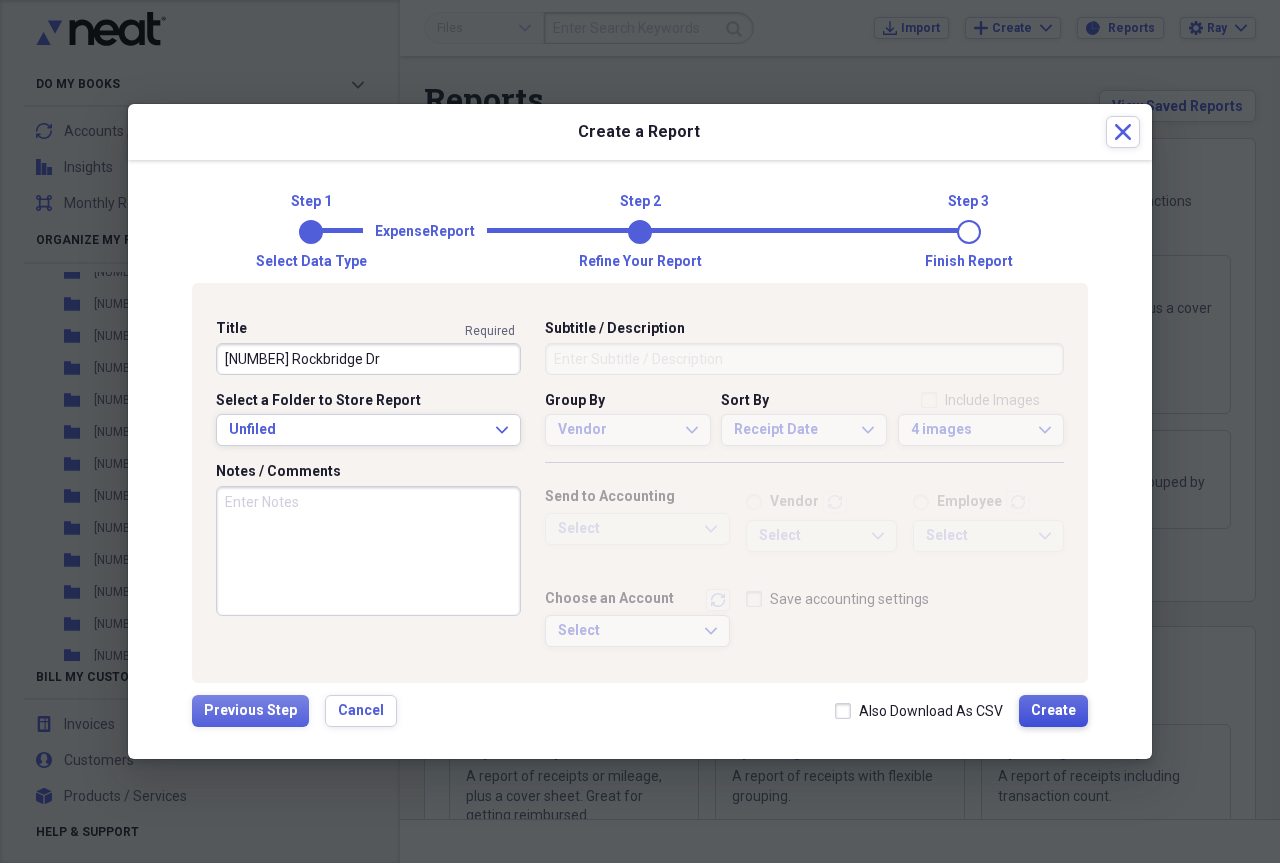 type on "[NUMBER] Rockbridge Dr" 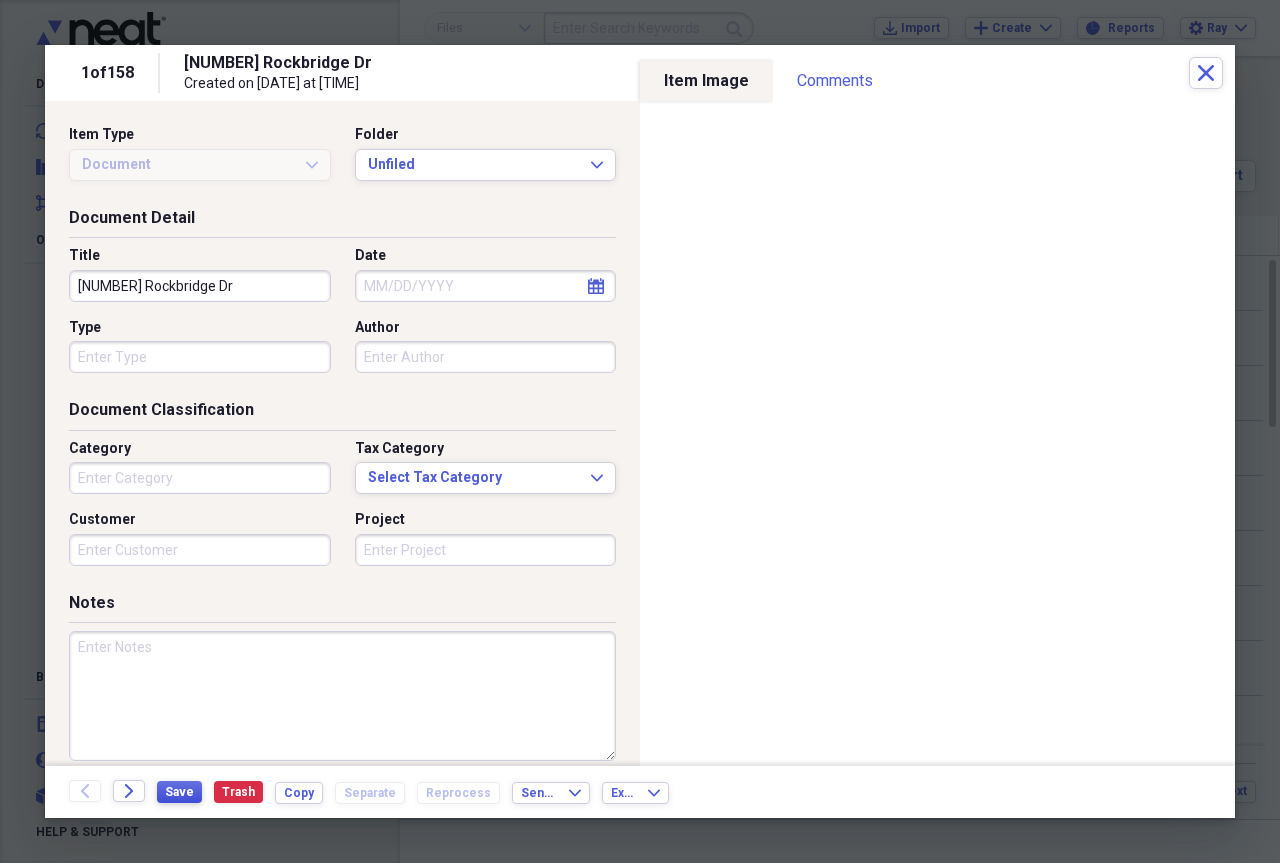 click on "Save" at bounding box center (179, 792) 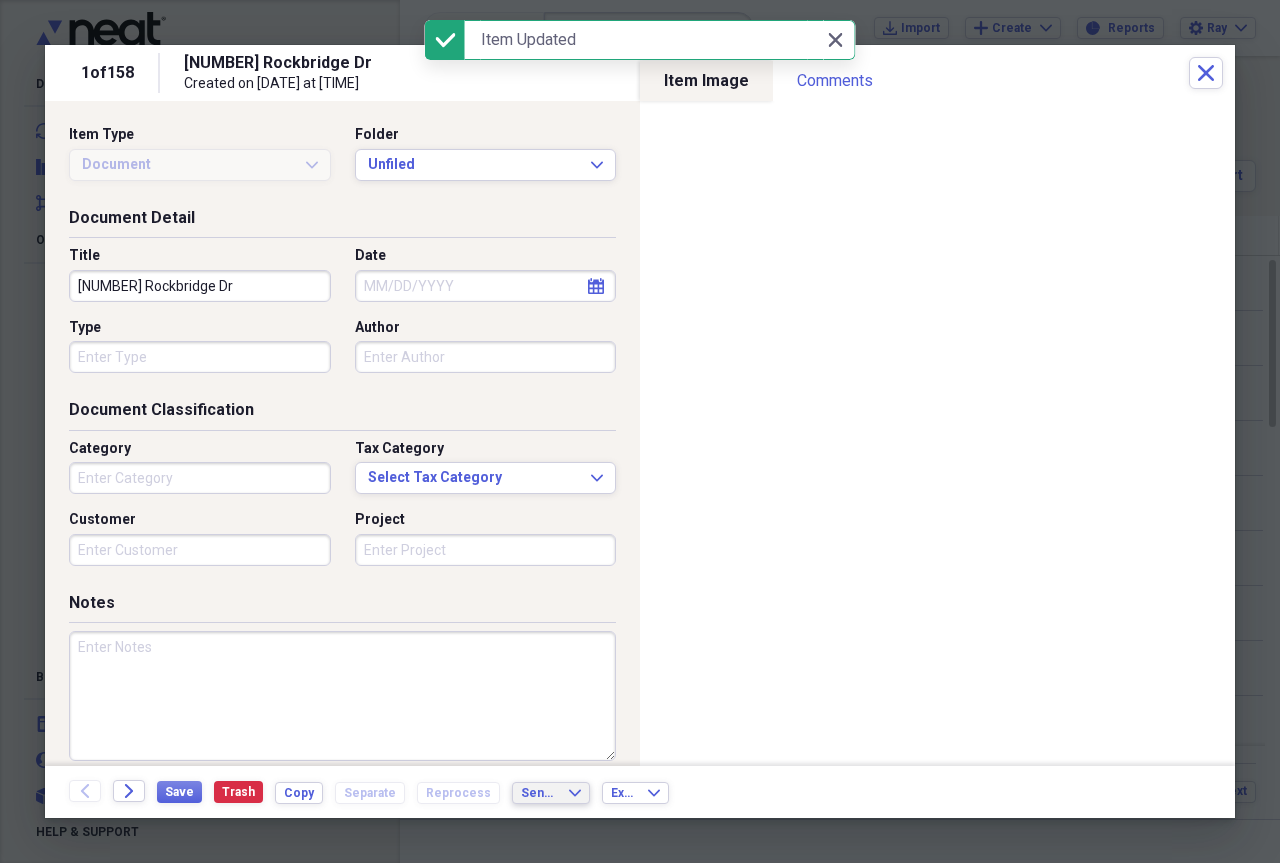 click on "Expand" 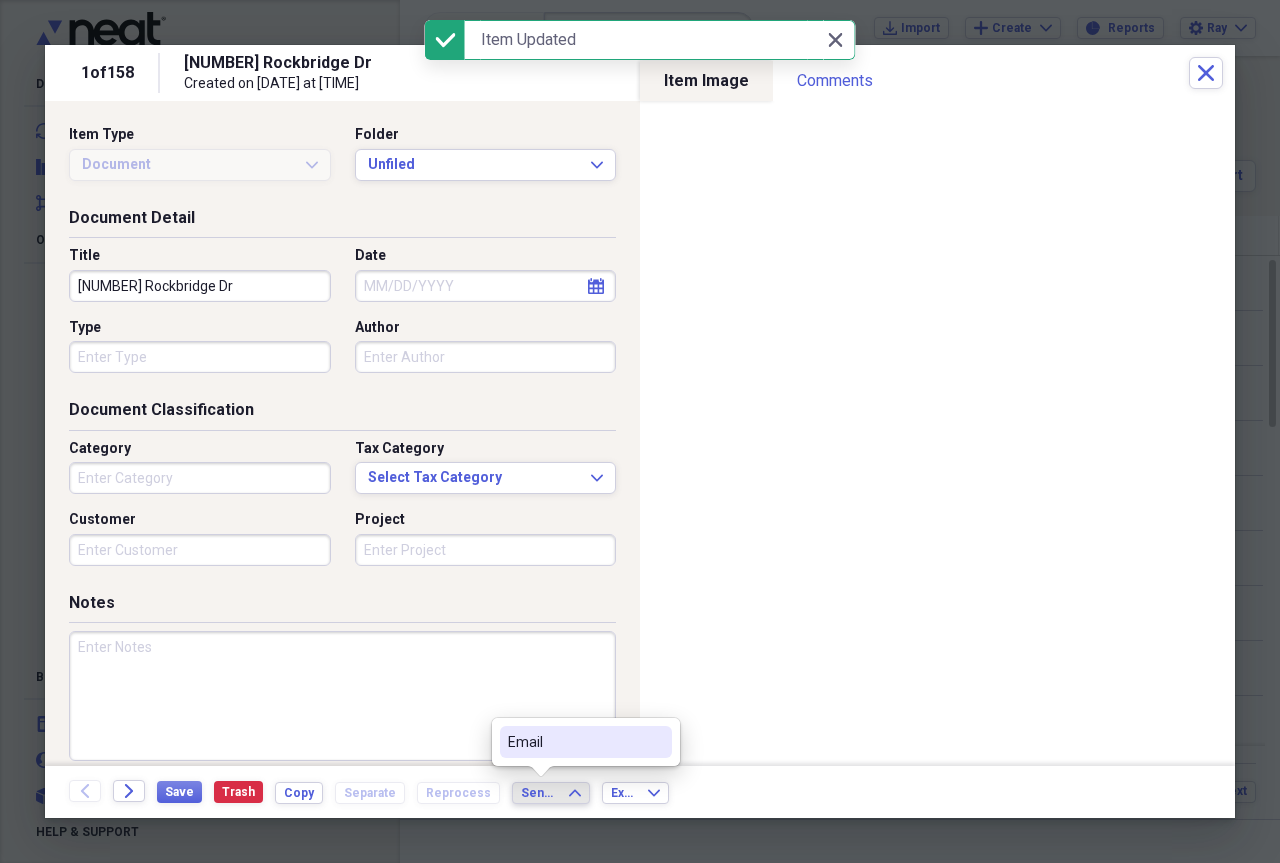 click on "Email" at bounding box center (586, 742) 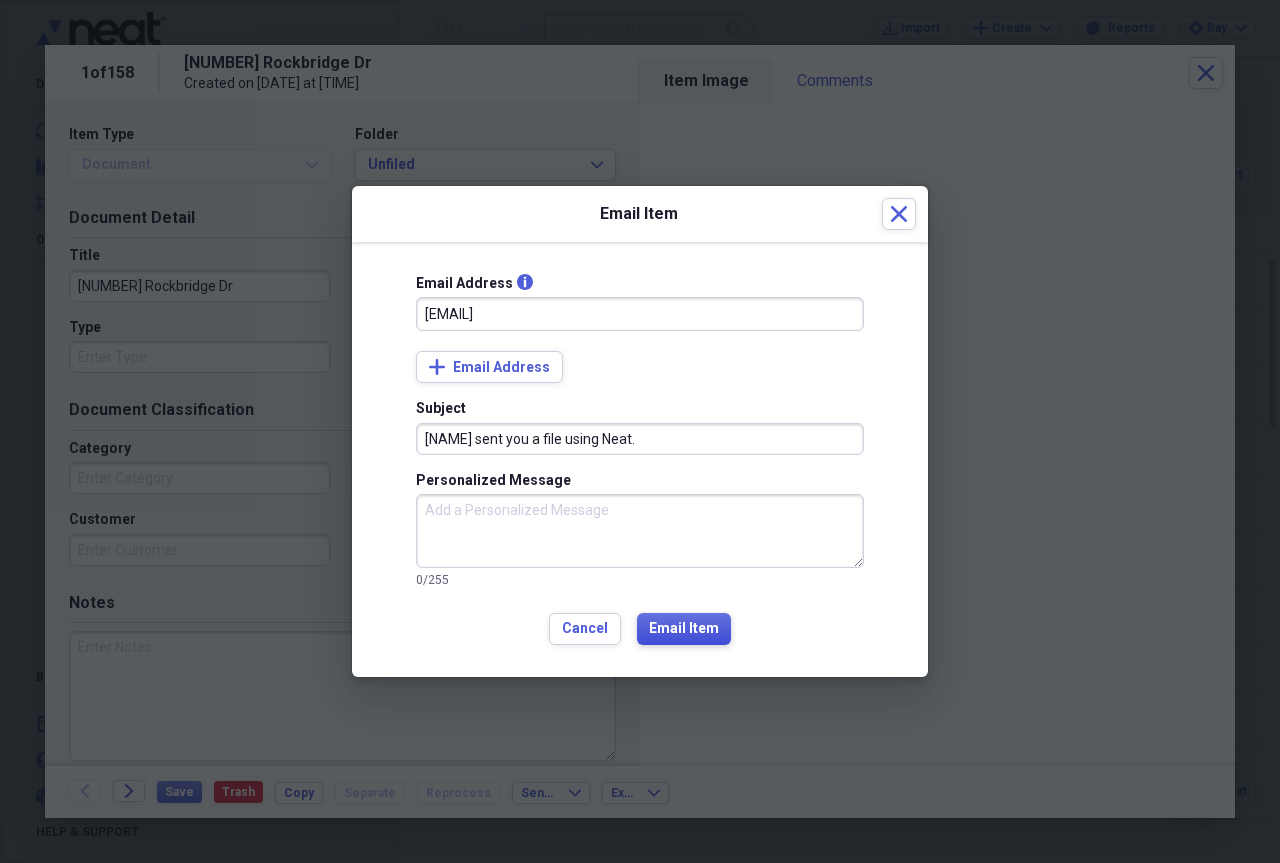 type on "[EMAIL]" 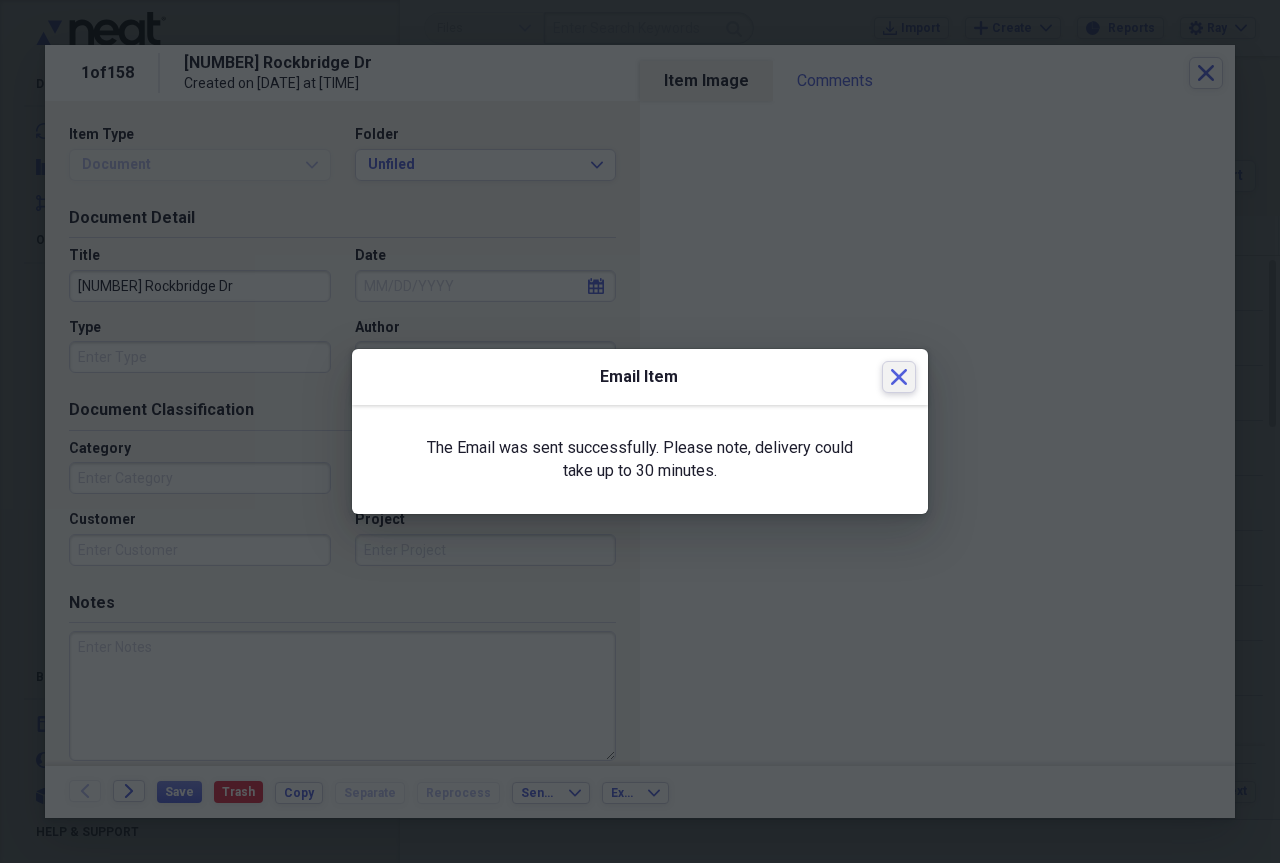 click on "Close" 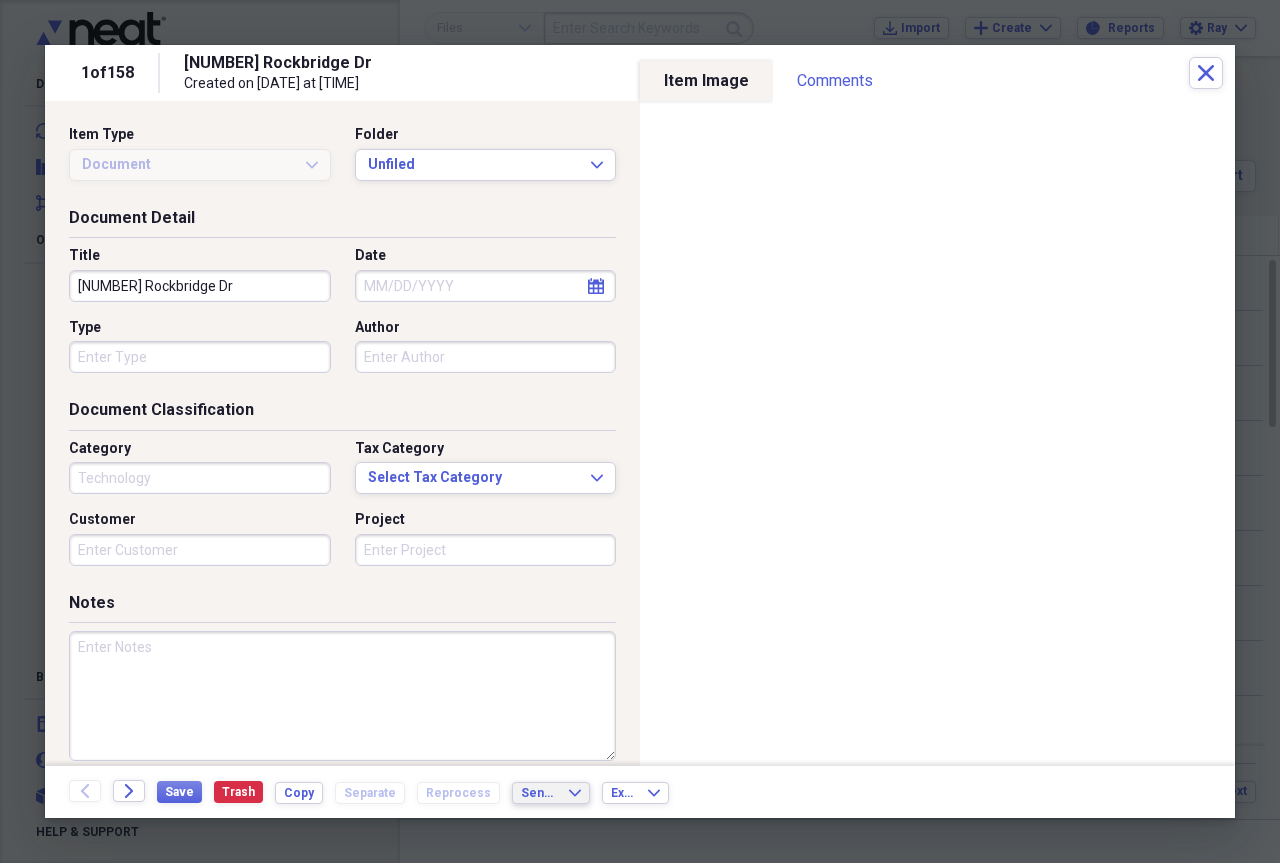 type on "Technology" 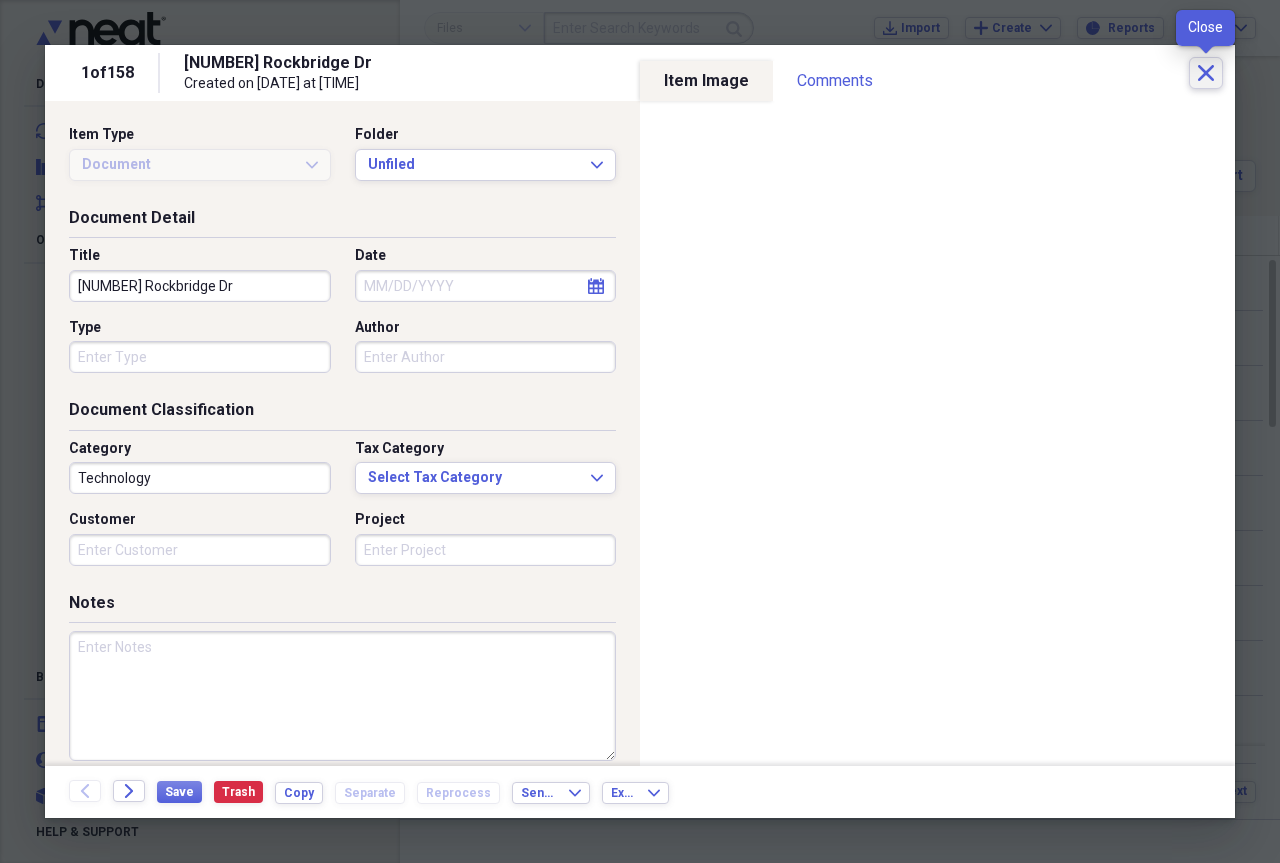 click on "Close" 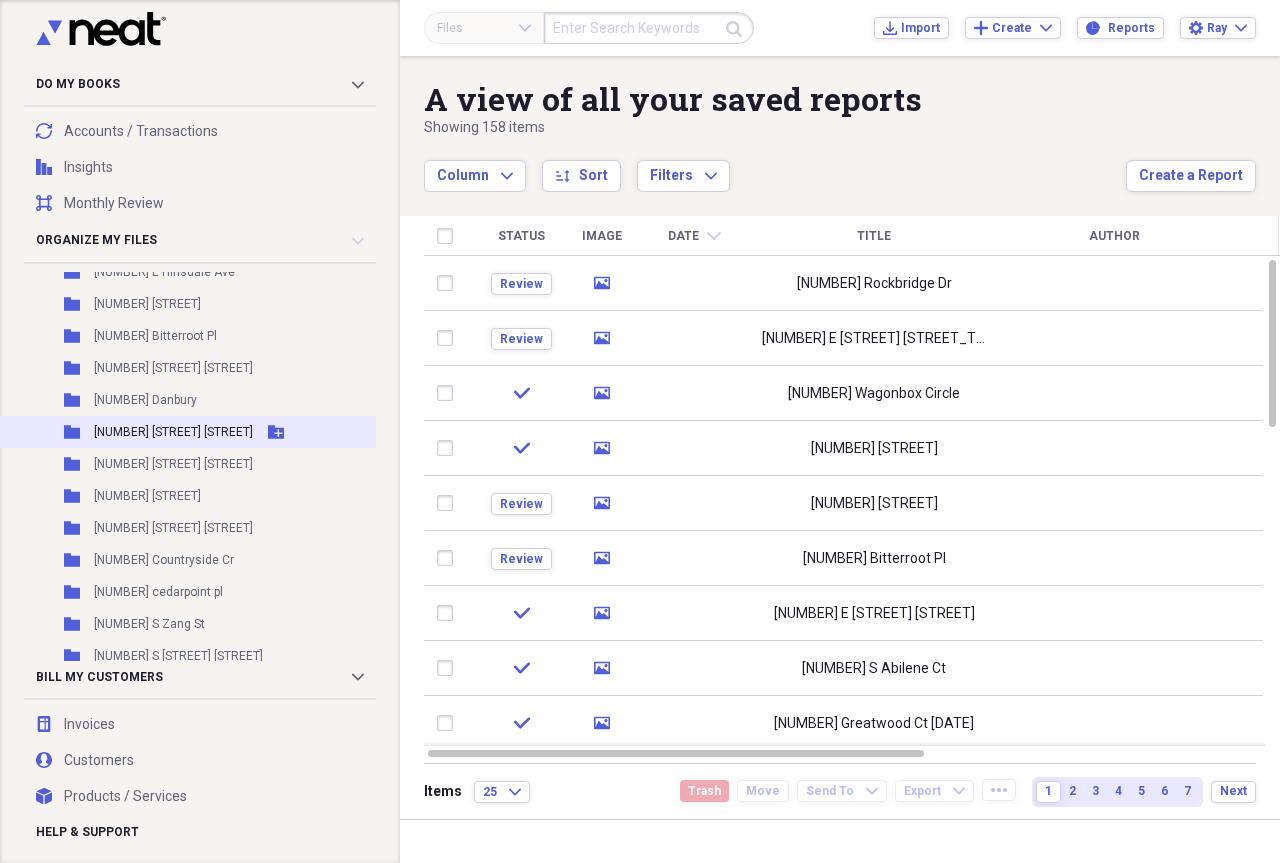 click on "[NUMBER] [STREET] [STREET]" at bounding box center [173, 432] 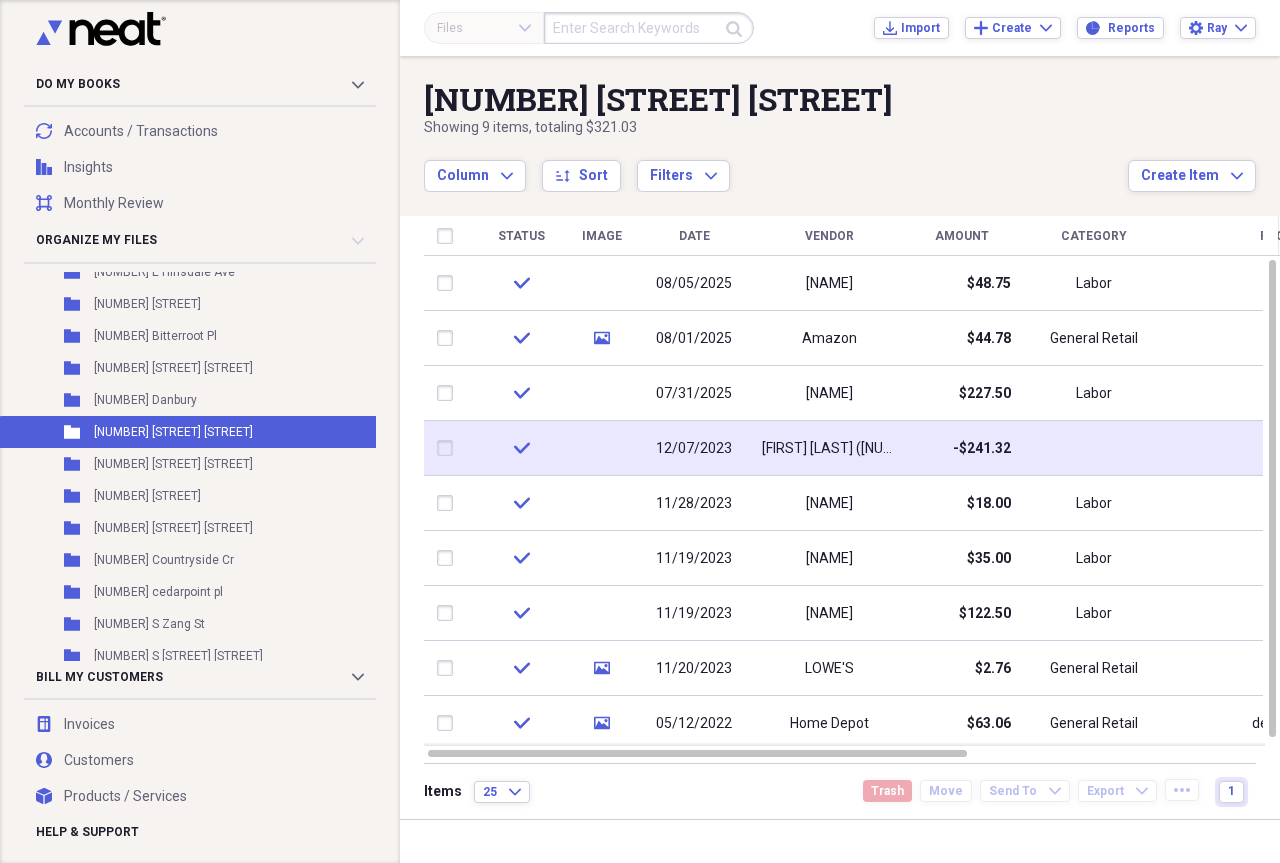 click on "[FIRST] [LAST] ([NUMBER])" at bounding box center [829, 449] 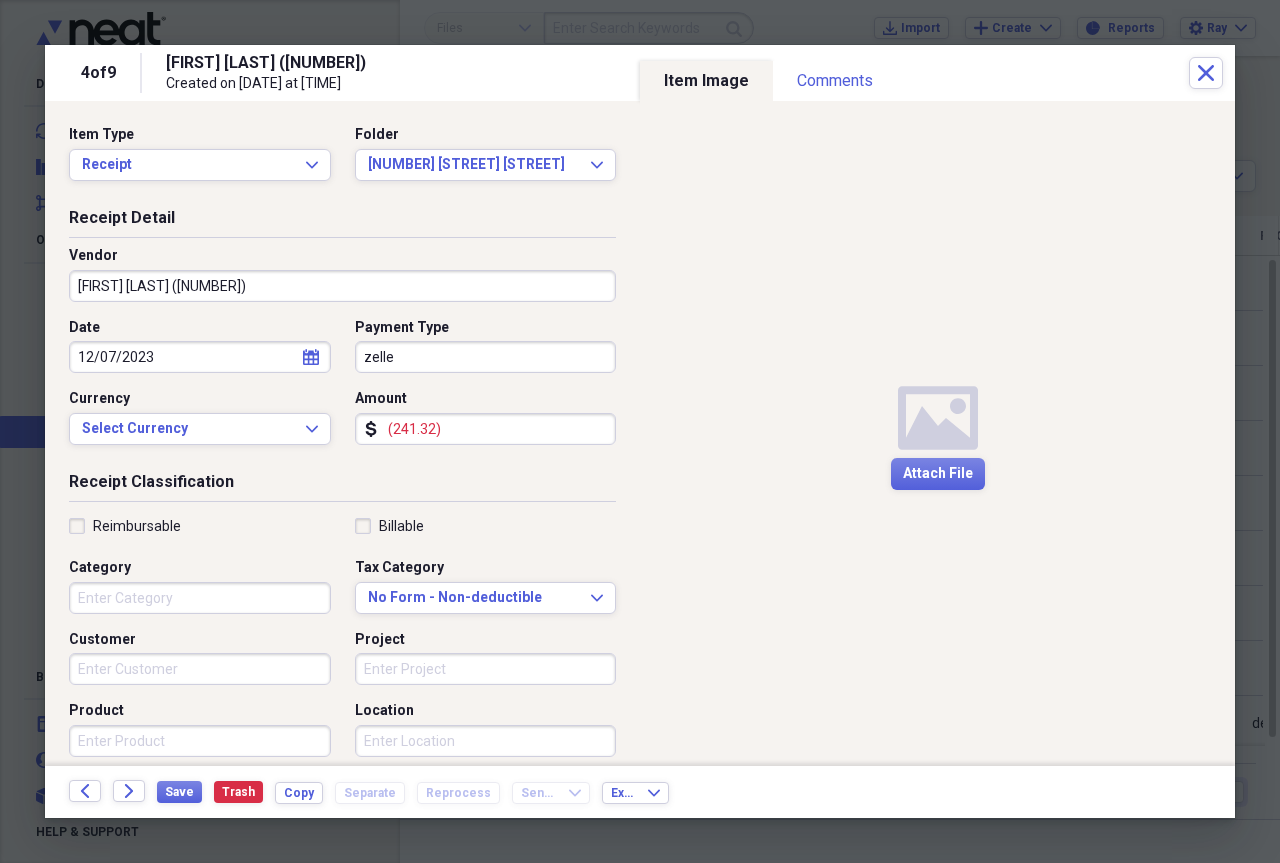 click on "[FIRST] [LAST] ([NUMBER])" at bounding box center (342, 286) 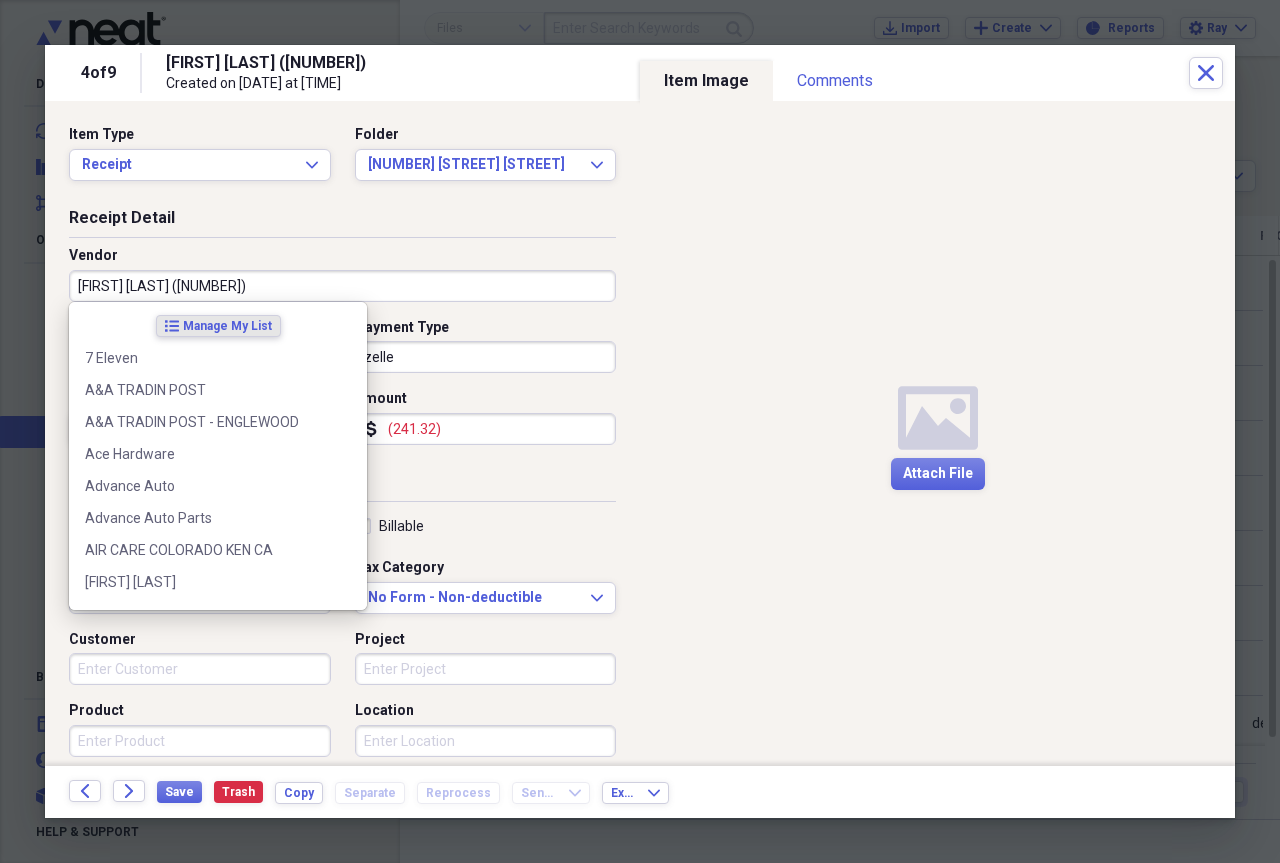 click on "[FIRST] [LAST] ([NUMBER])" at bounding box center (342, 286) 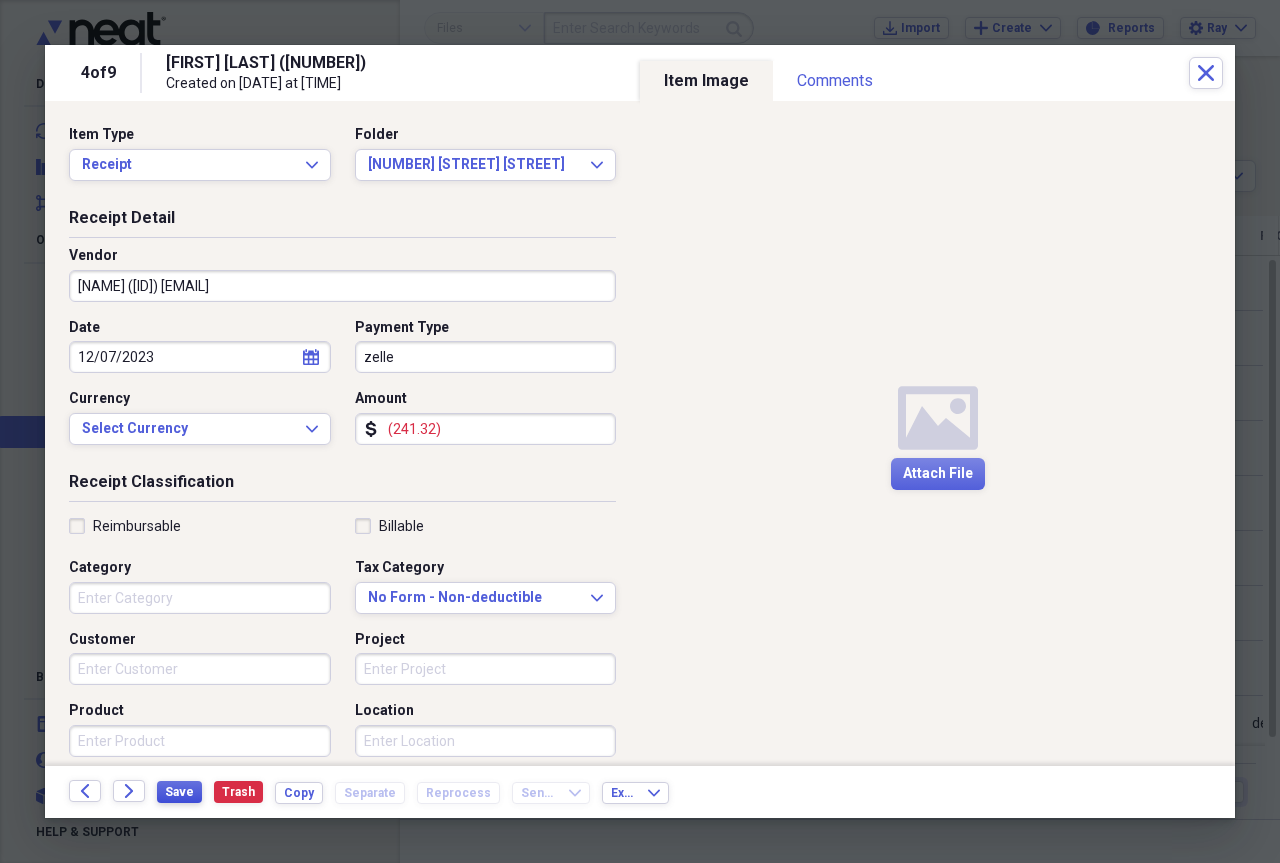 type on "[NAME] ([ID]) [EMAIL]" 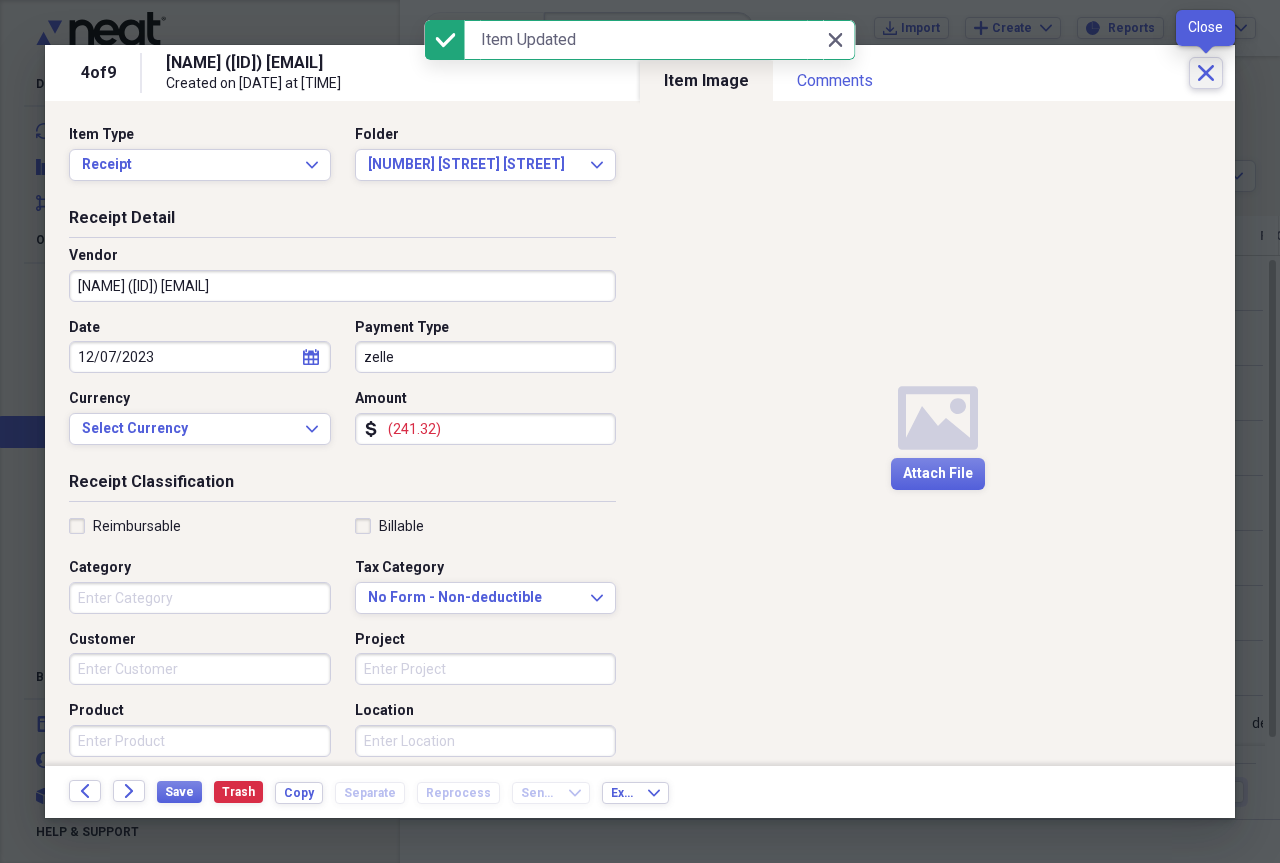 click 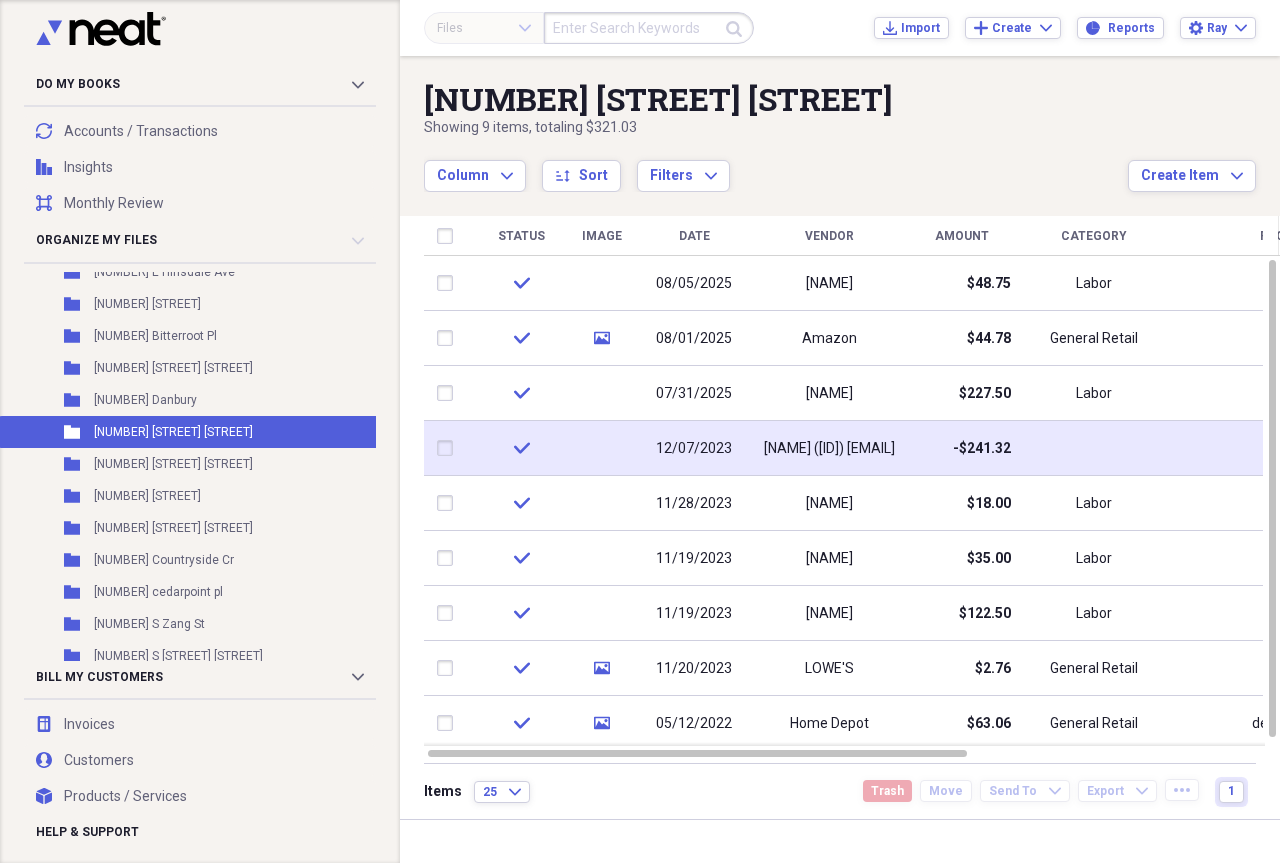 click on "[NAME] ([ID]) [EMAIL]" at bounding box center (829, 449) 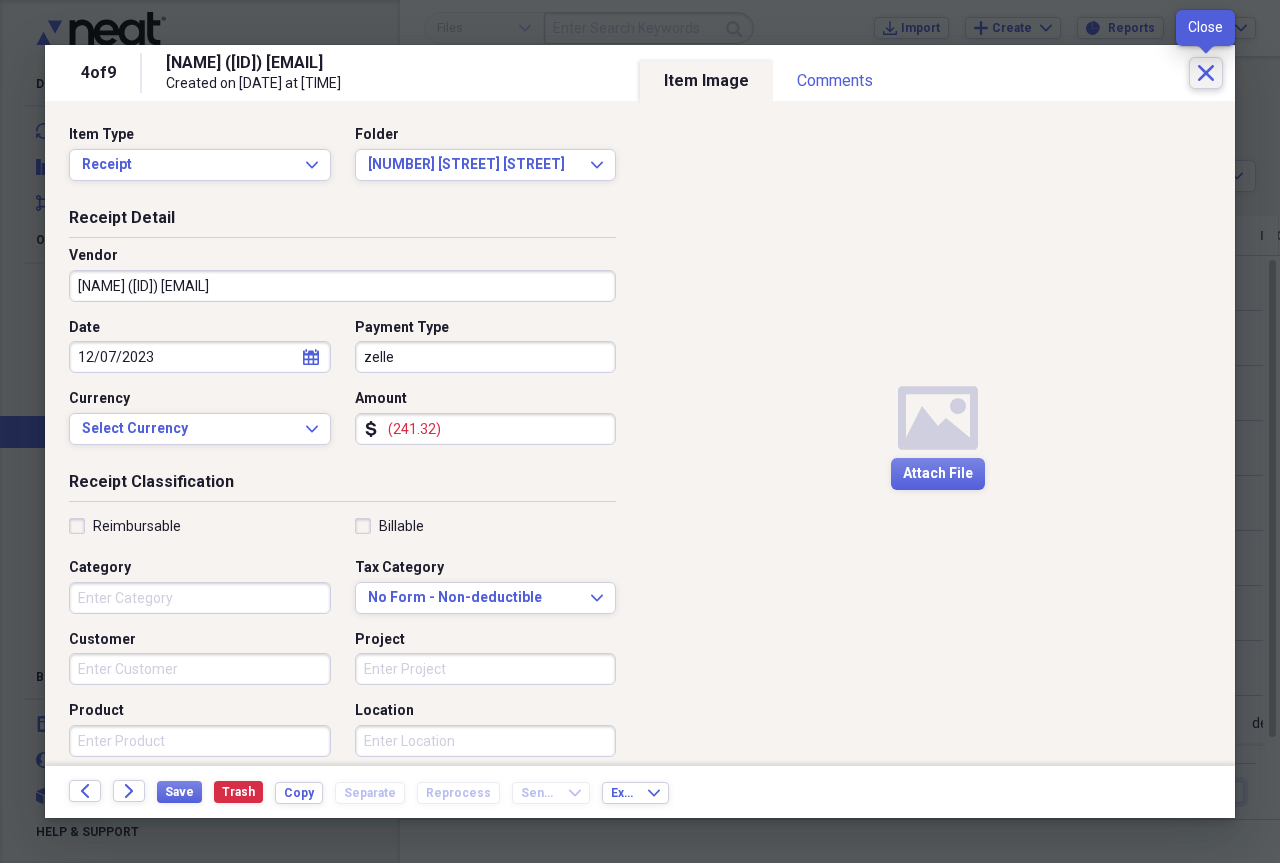 click 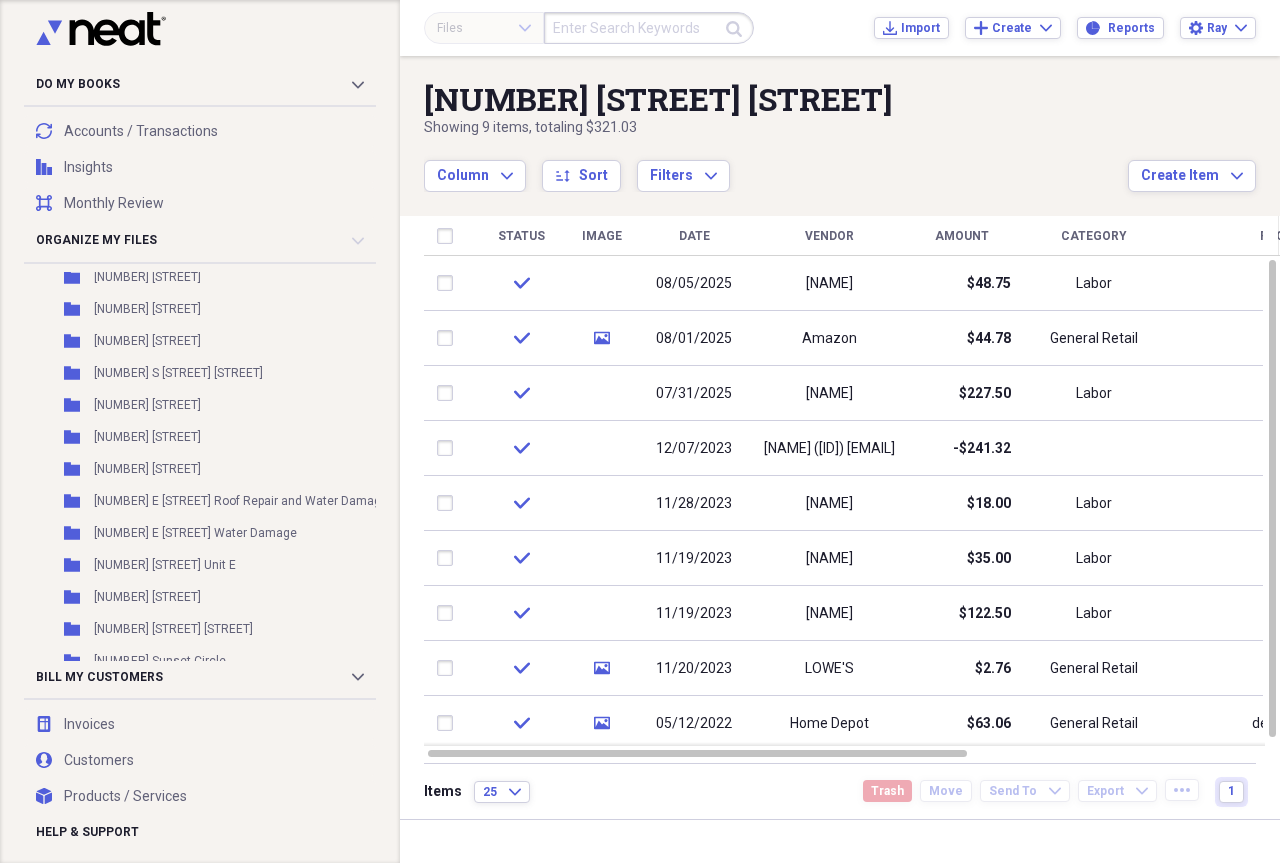 scroll, scrollTop: 1939, scrollLeft: 0, axis: vertical 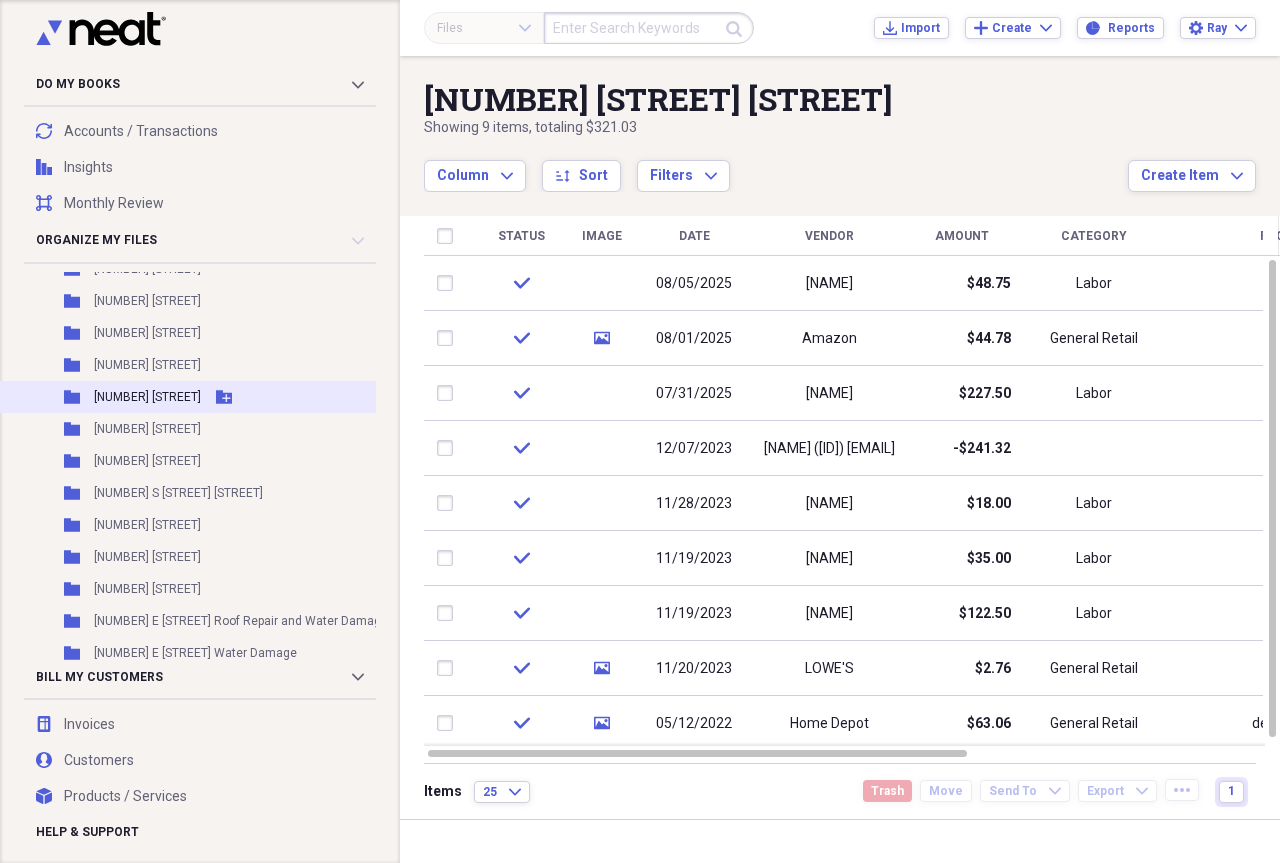 click on "[NUMBER] [STREET]" at bounding box center (147, 397) 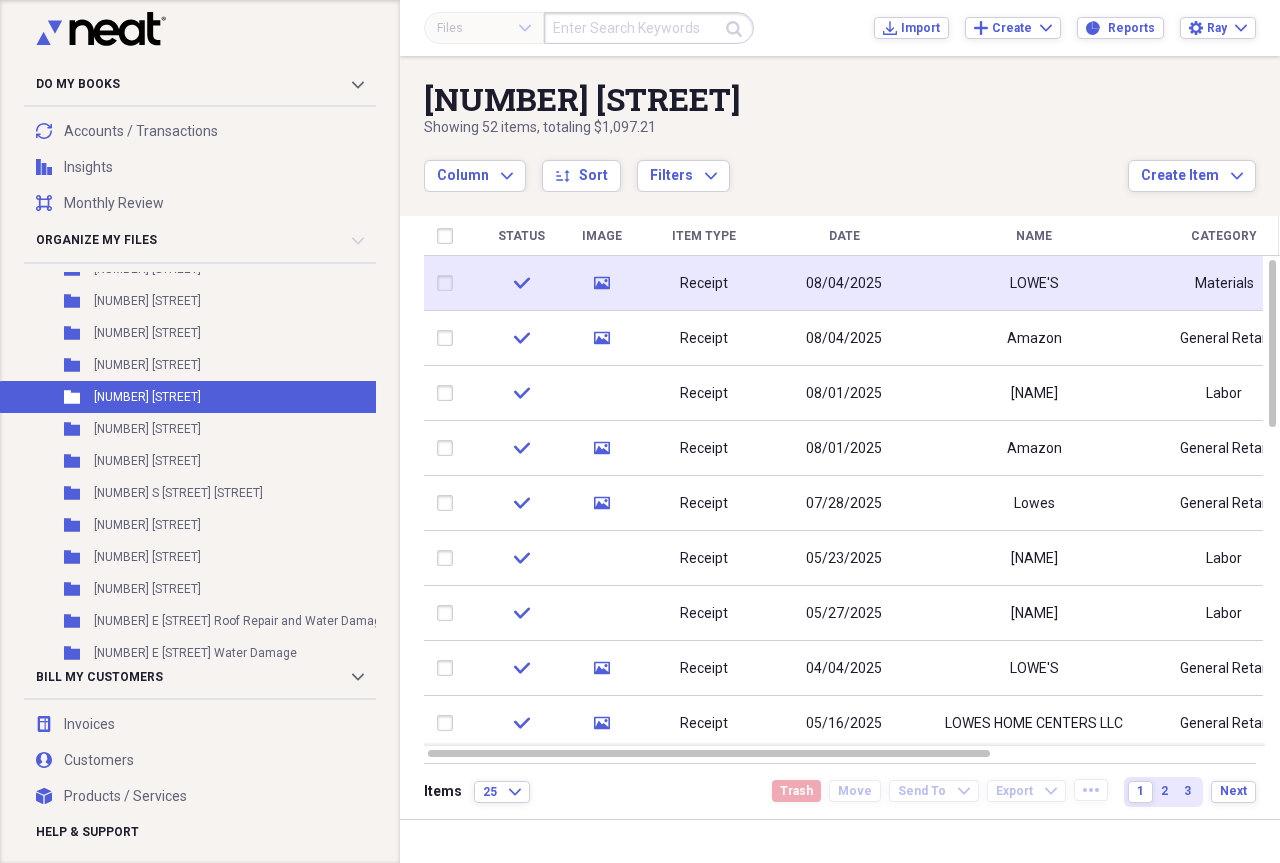 click on "LOWE'S" at bounding box center [1034, 284] 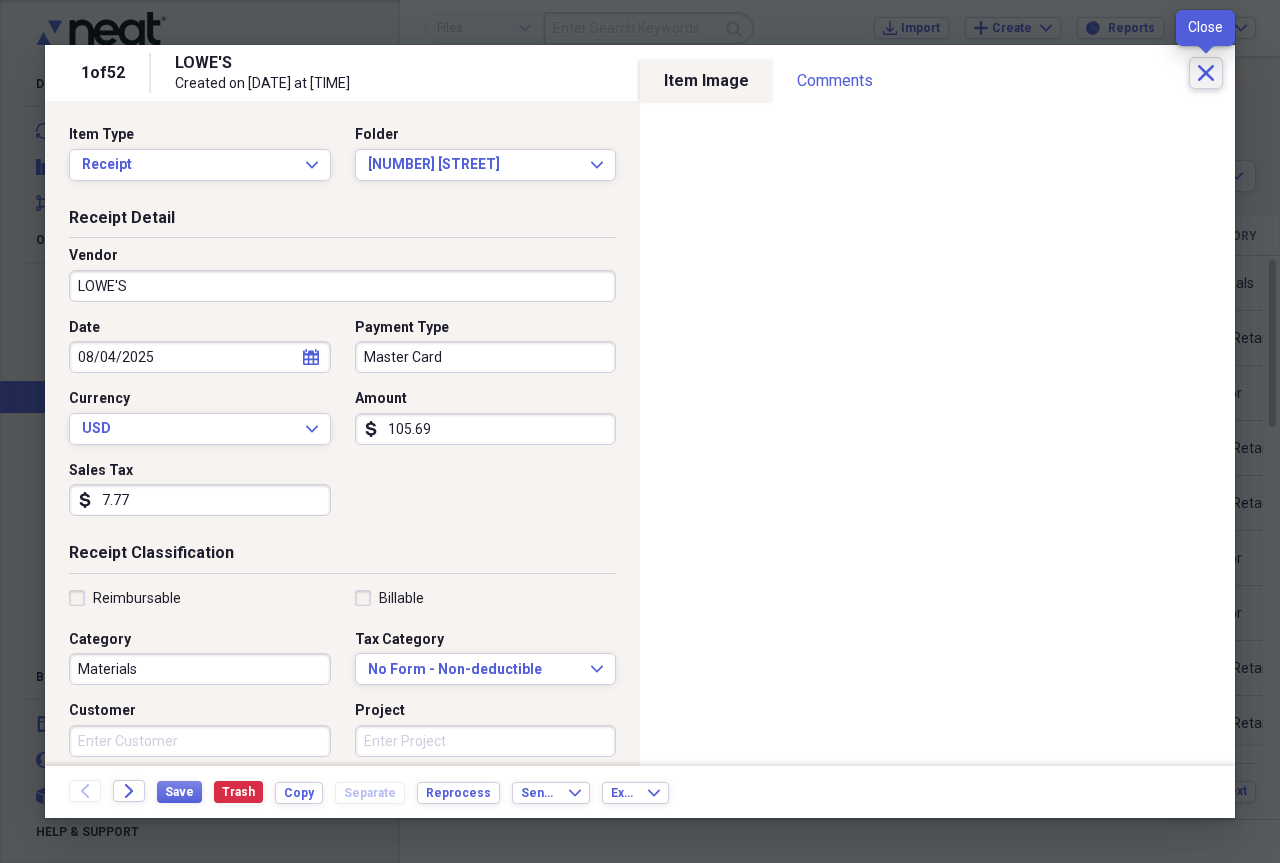 click on "Close" 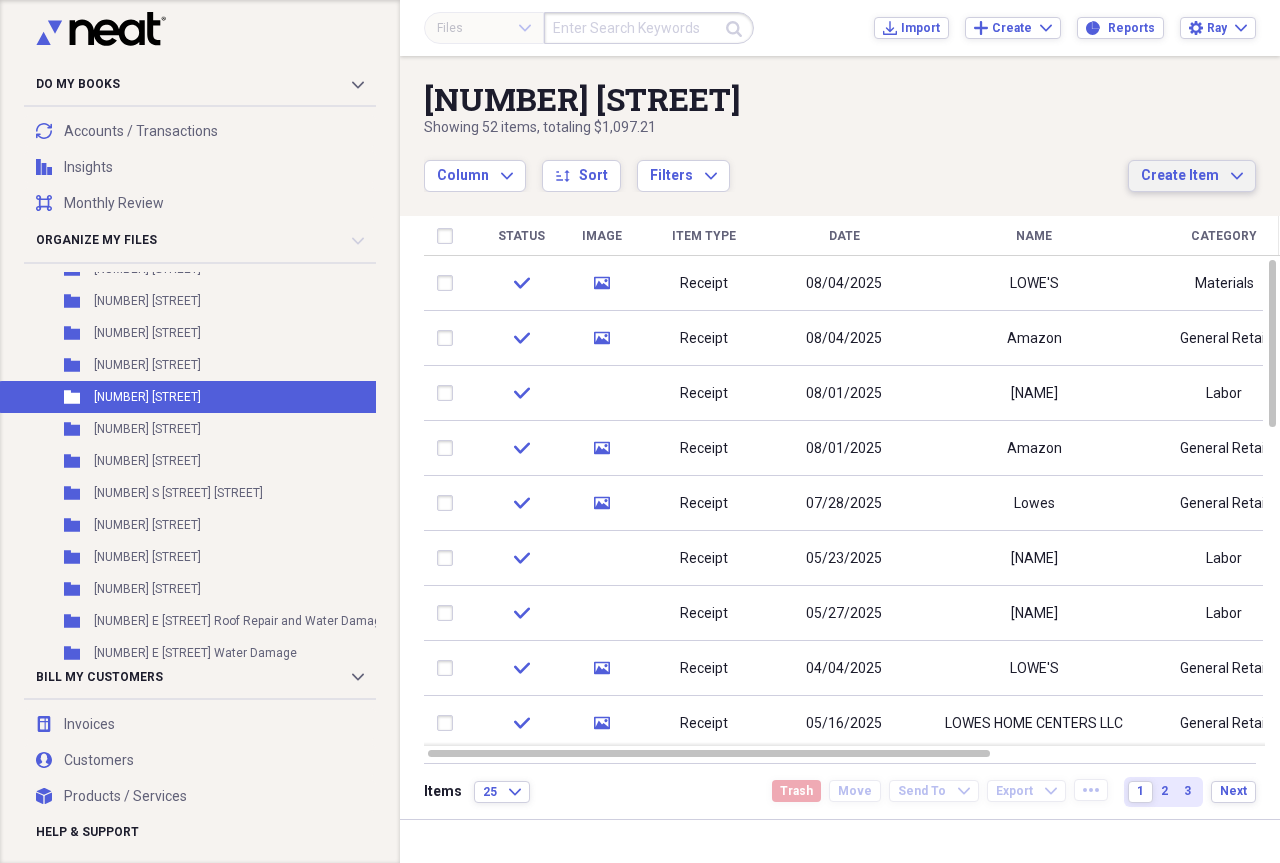 click on "Expand" 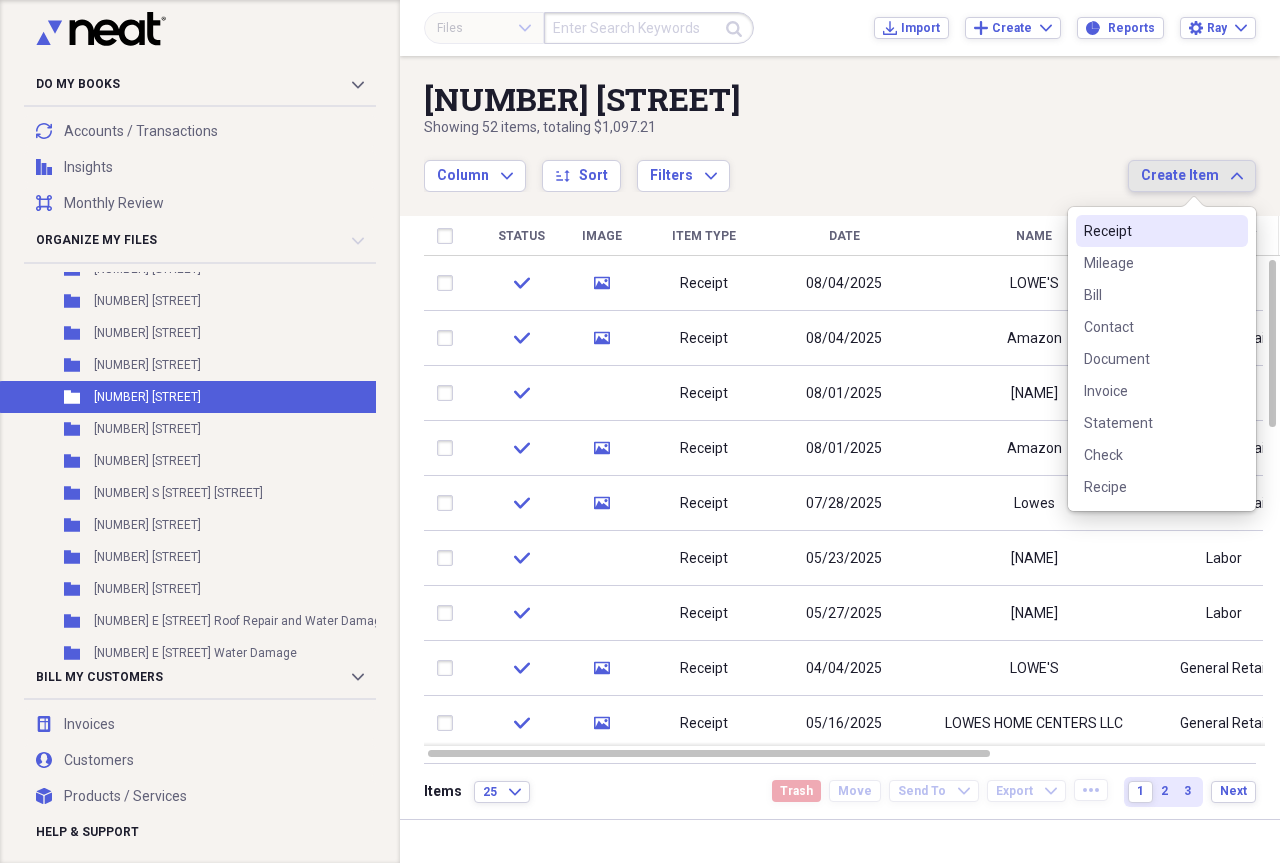 click on "Receipt" at bounding box center (1150, 231) 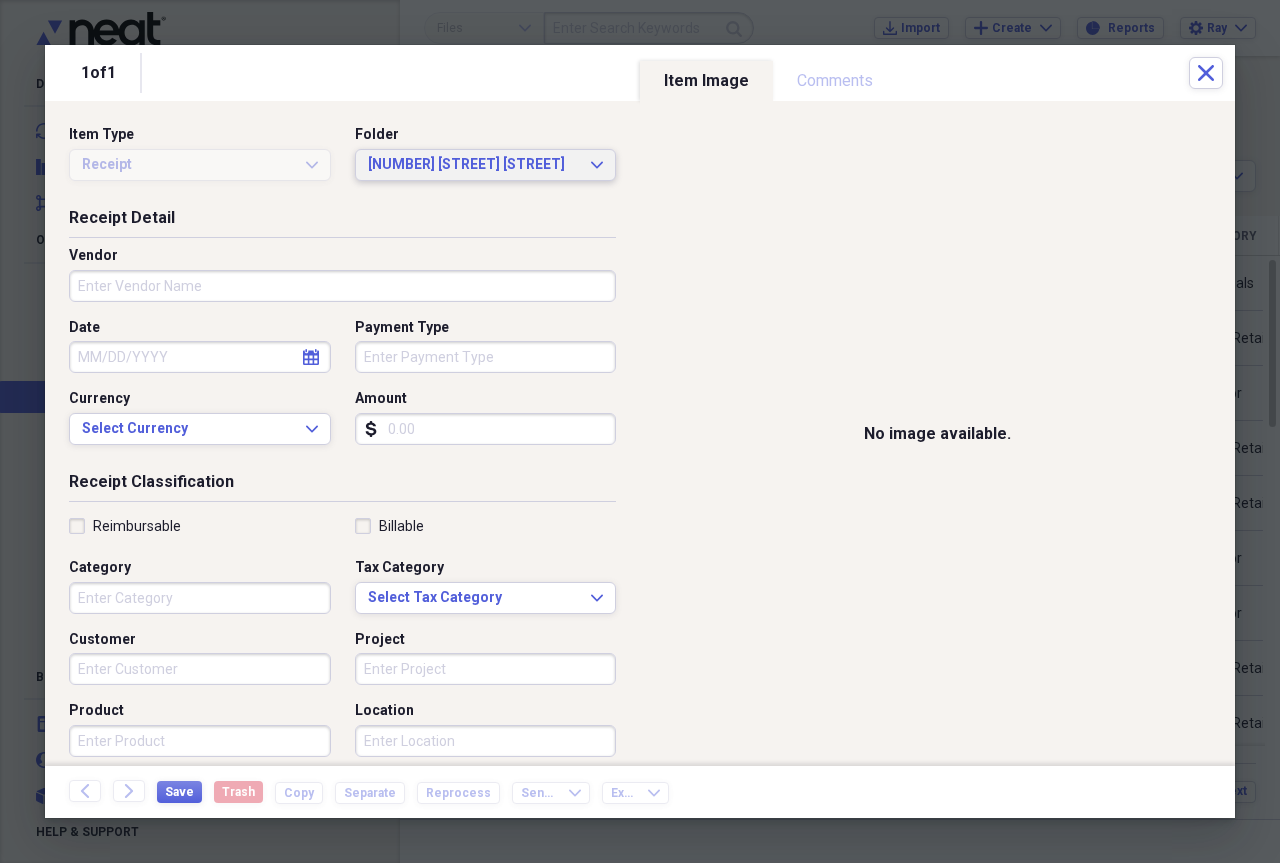 click on "Expand" 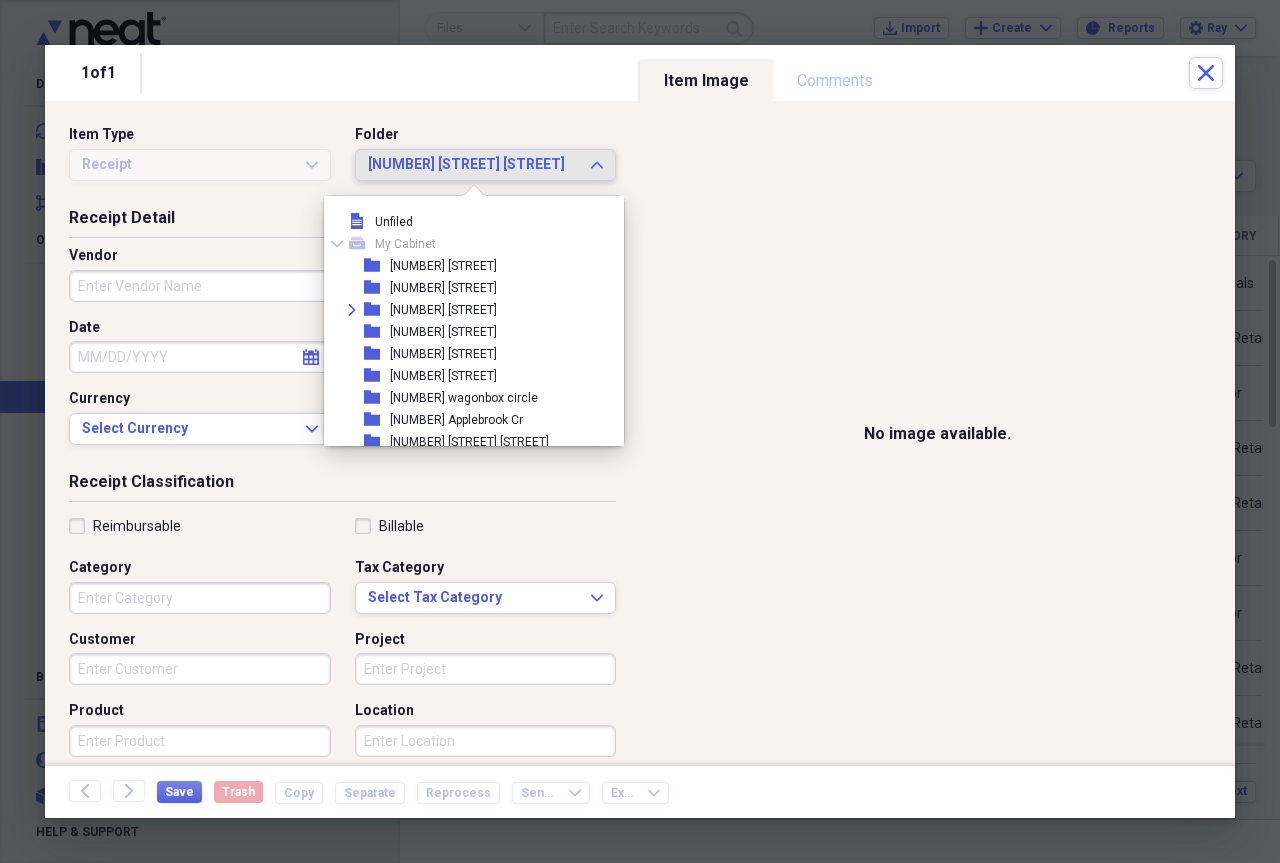 scroll, scrollTop: 825, scrollLeft: 0, axis: vertical 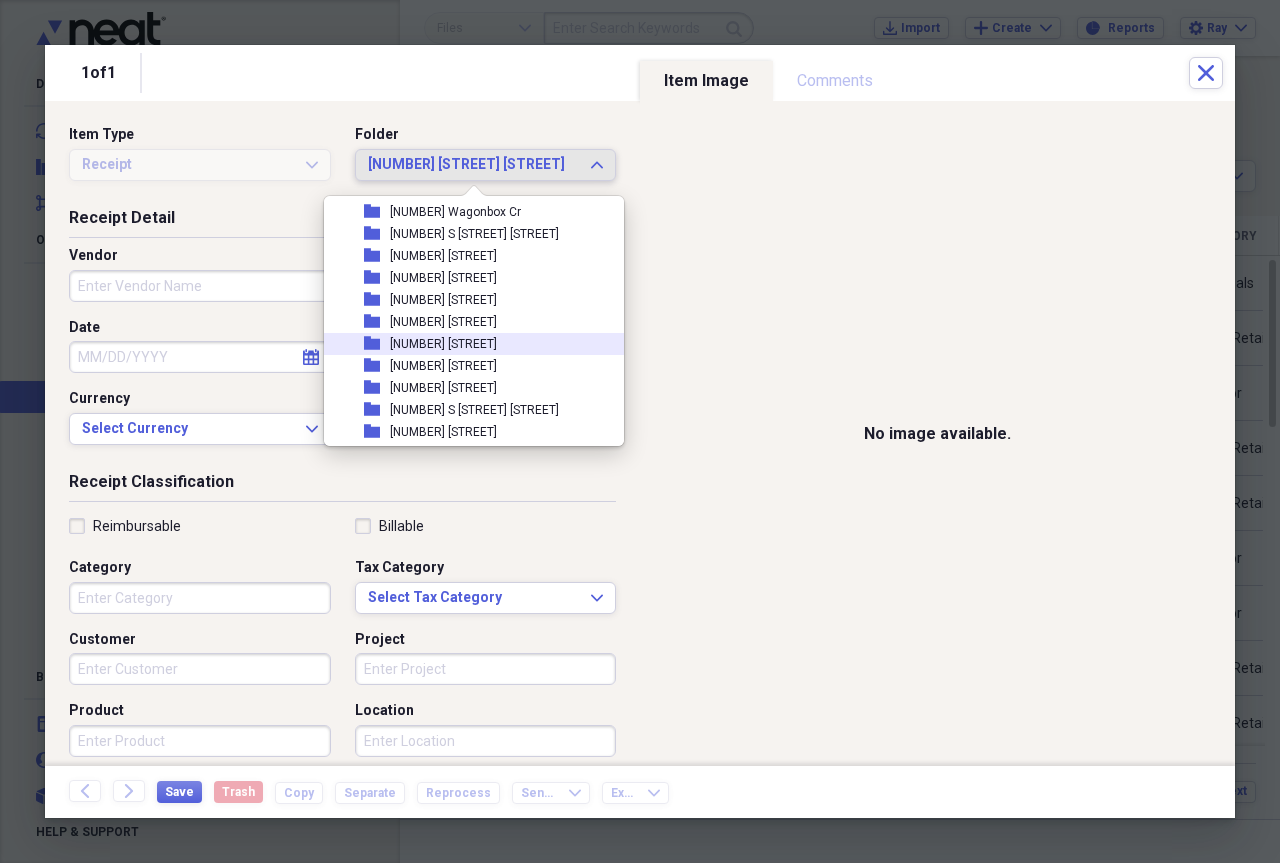 click on "[NUMBER] [STREET]" at bounding box center (443, 344) 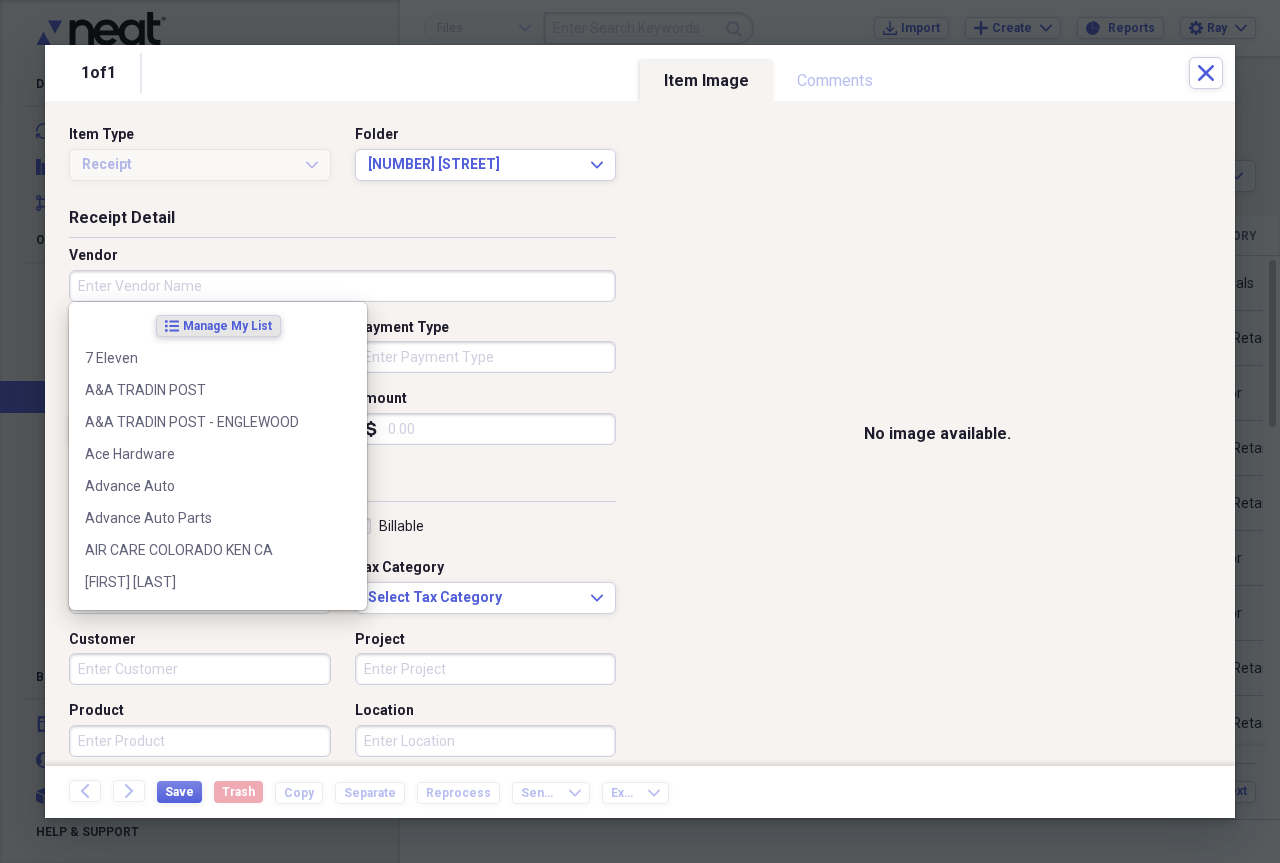 click on "Vendor" at bounding box center (342, 286) 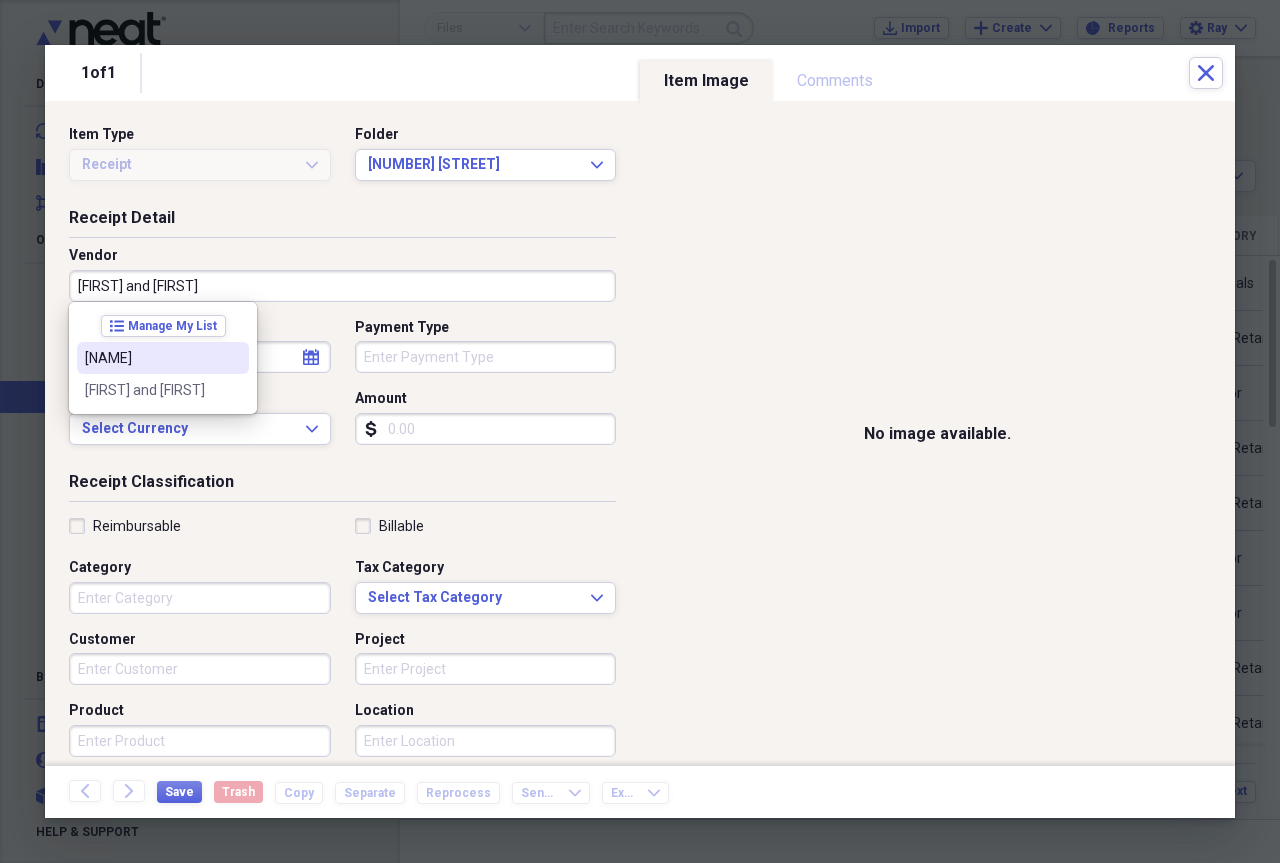 click on "[NAME]" at bounding box center [151, 358] 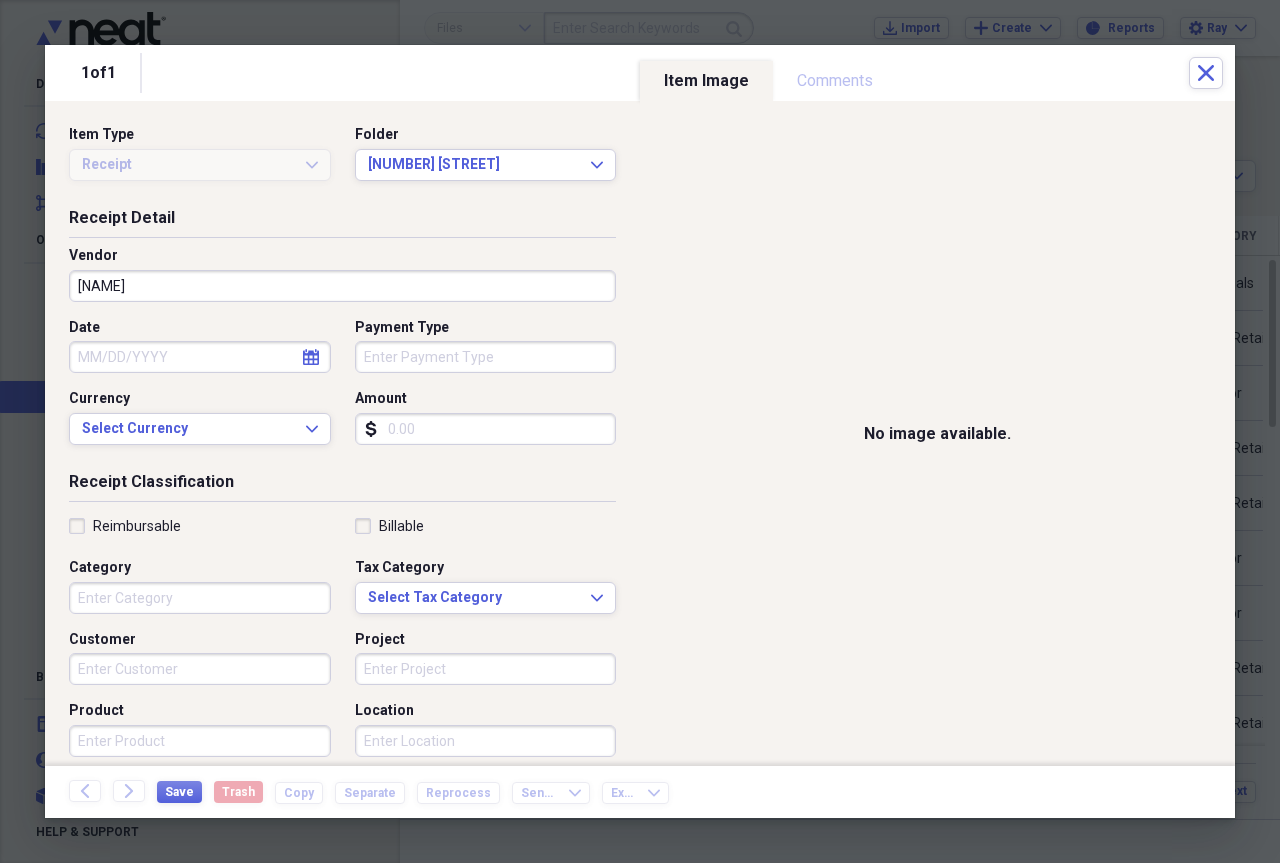 click 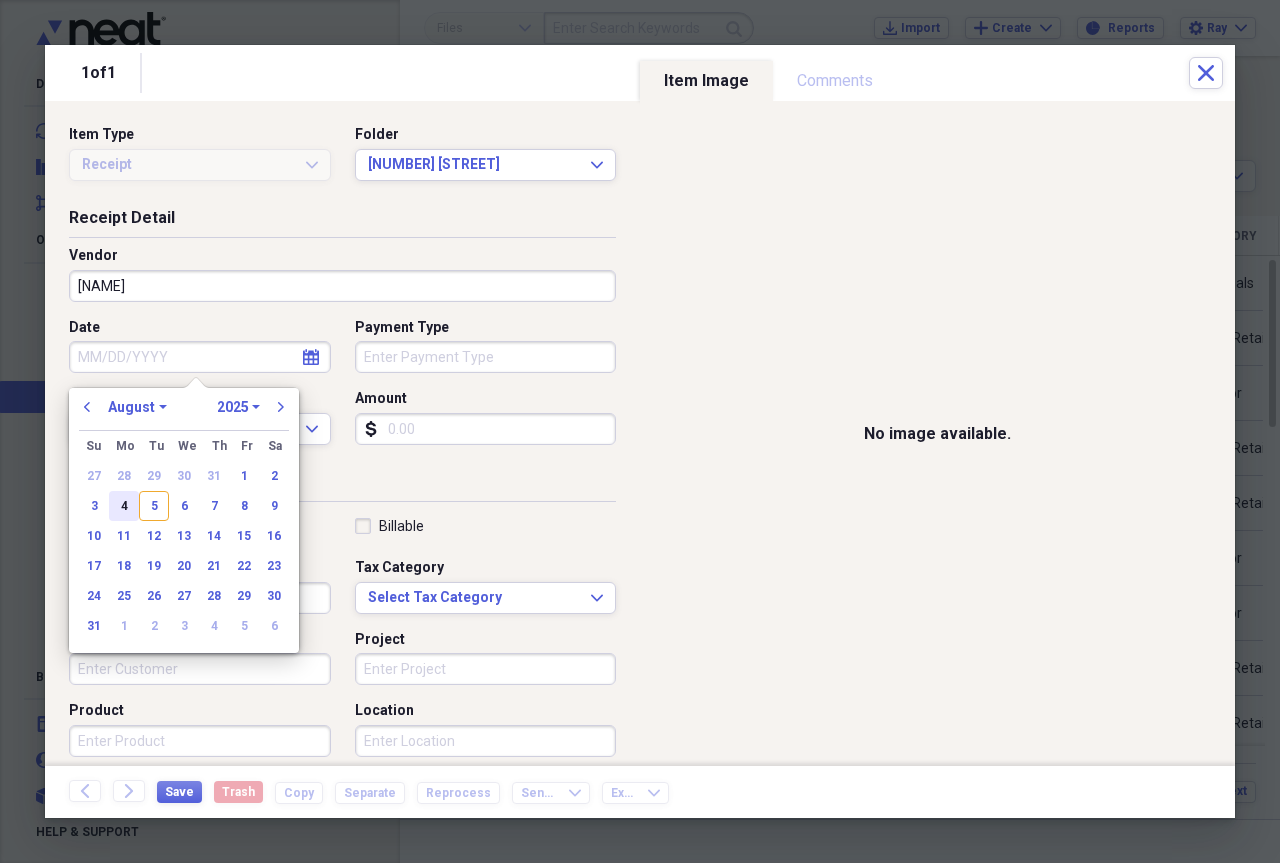 click on "4" at bounding box center [124, 506] 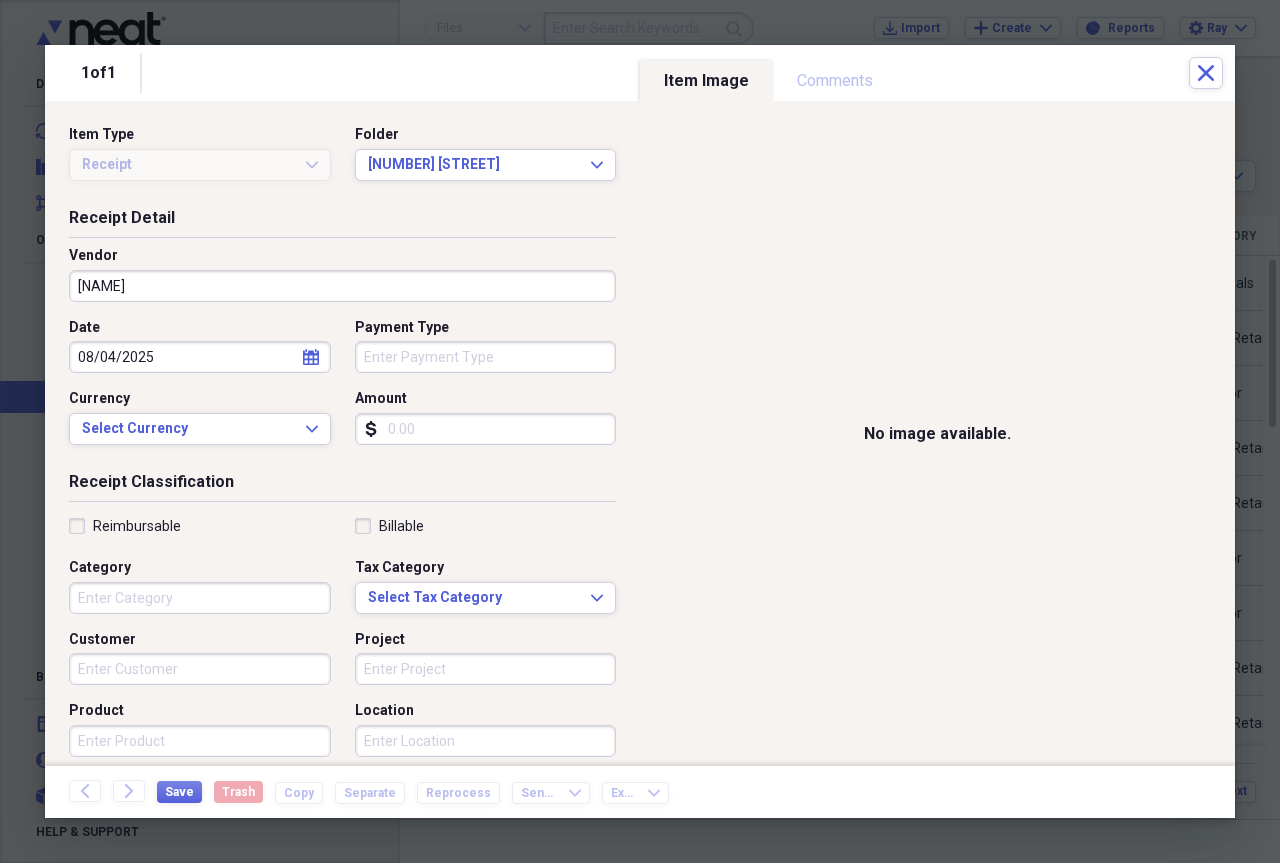 click on "Amount" at bounding box center [486, 429] 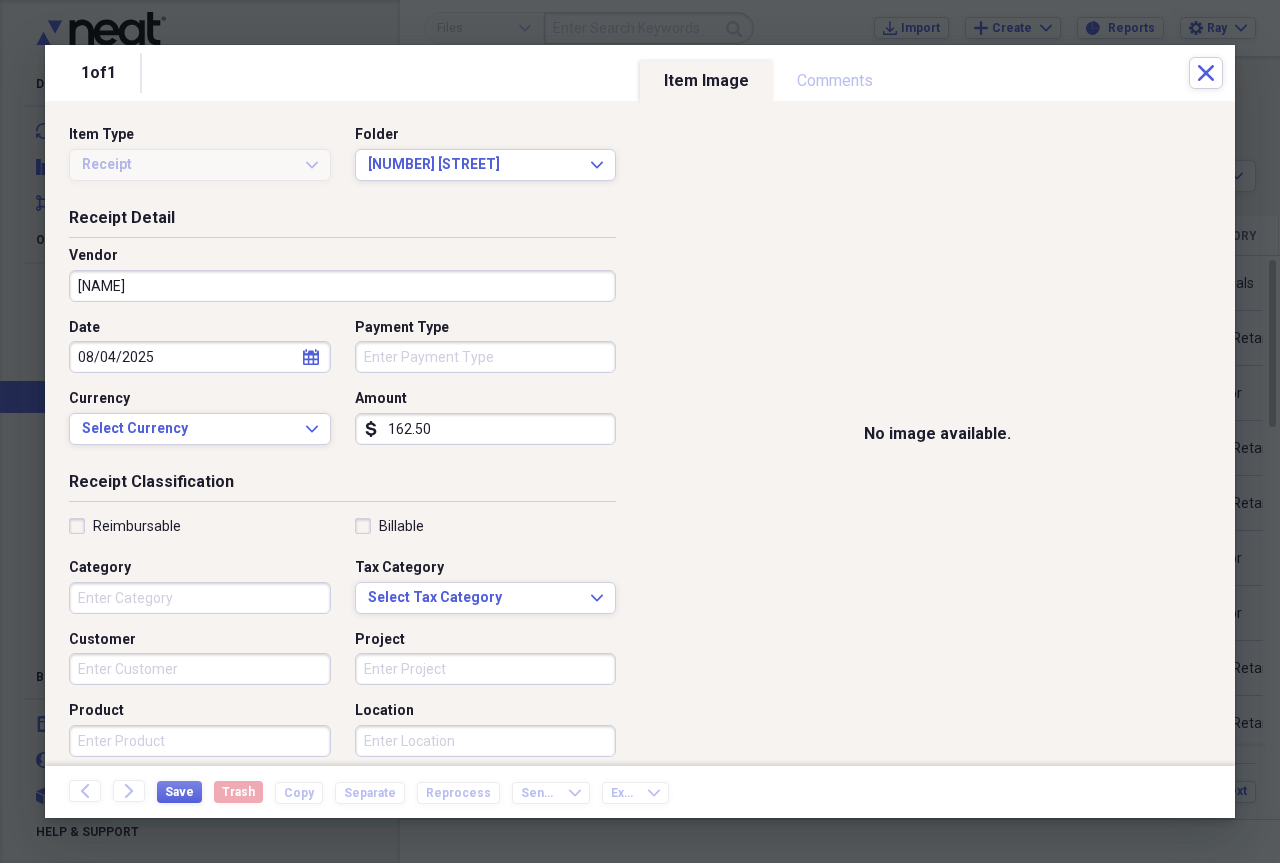type on "162.50" 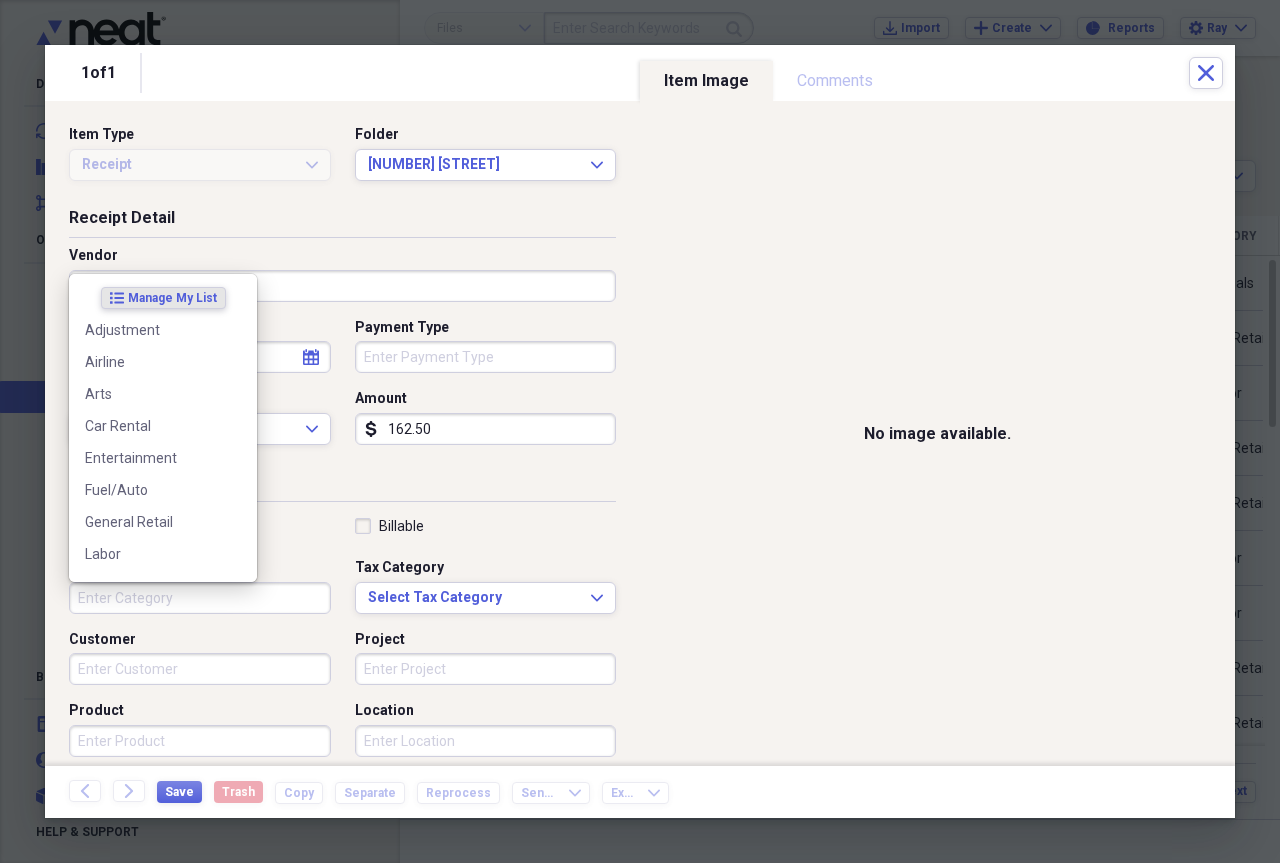 click on "Category" at bounding box center [200, 598] 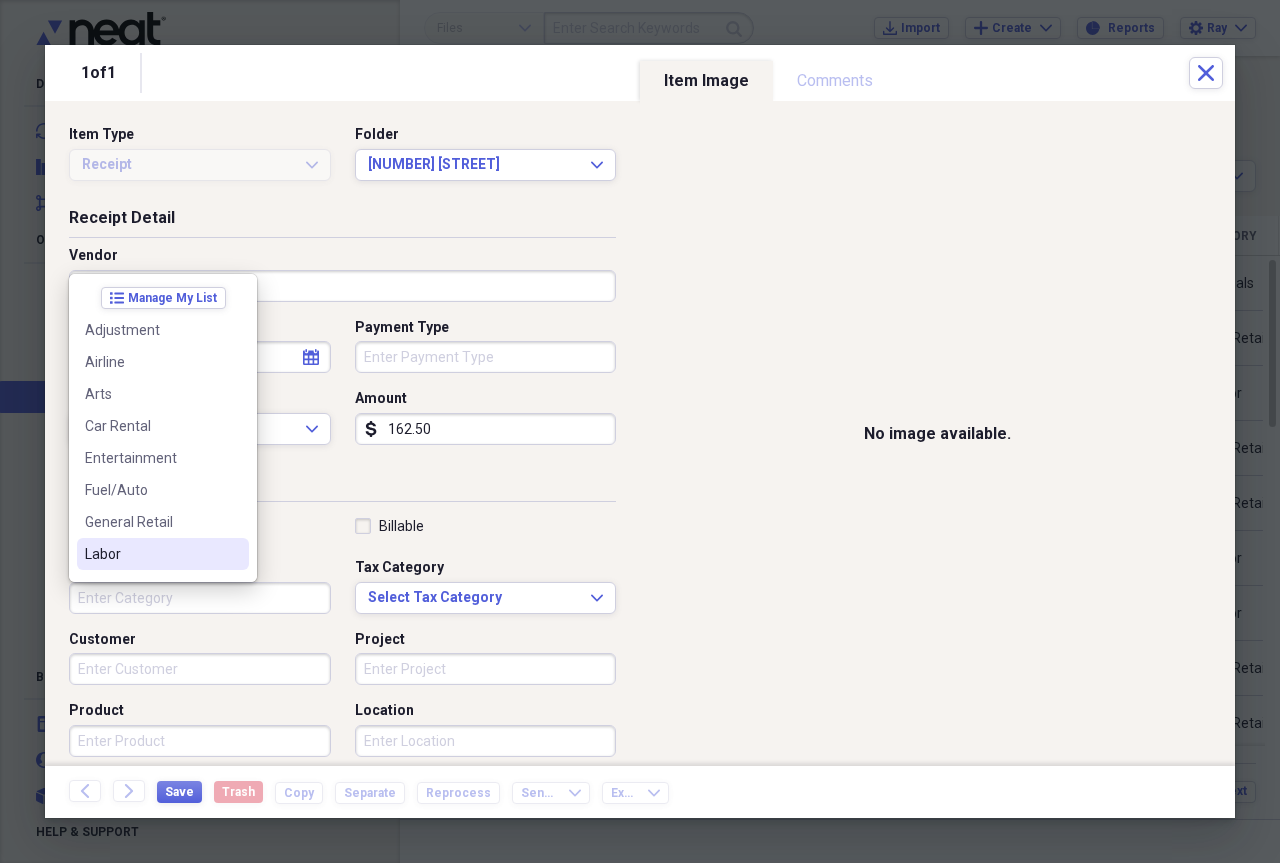 click on "Labor" at bounding box center [151, 554] 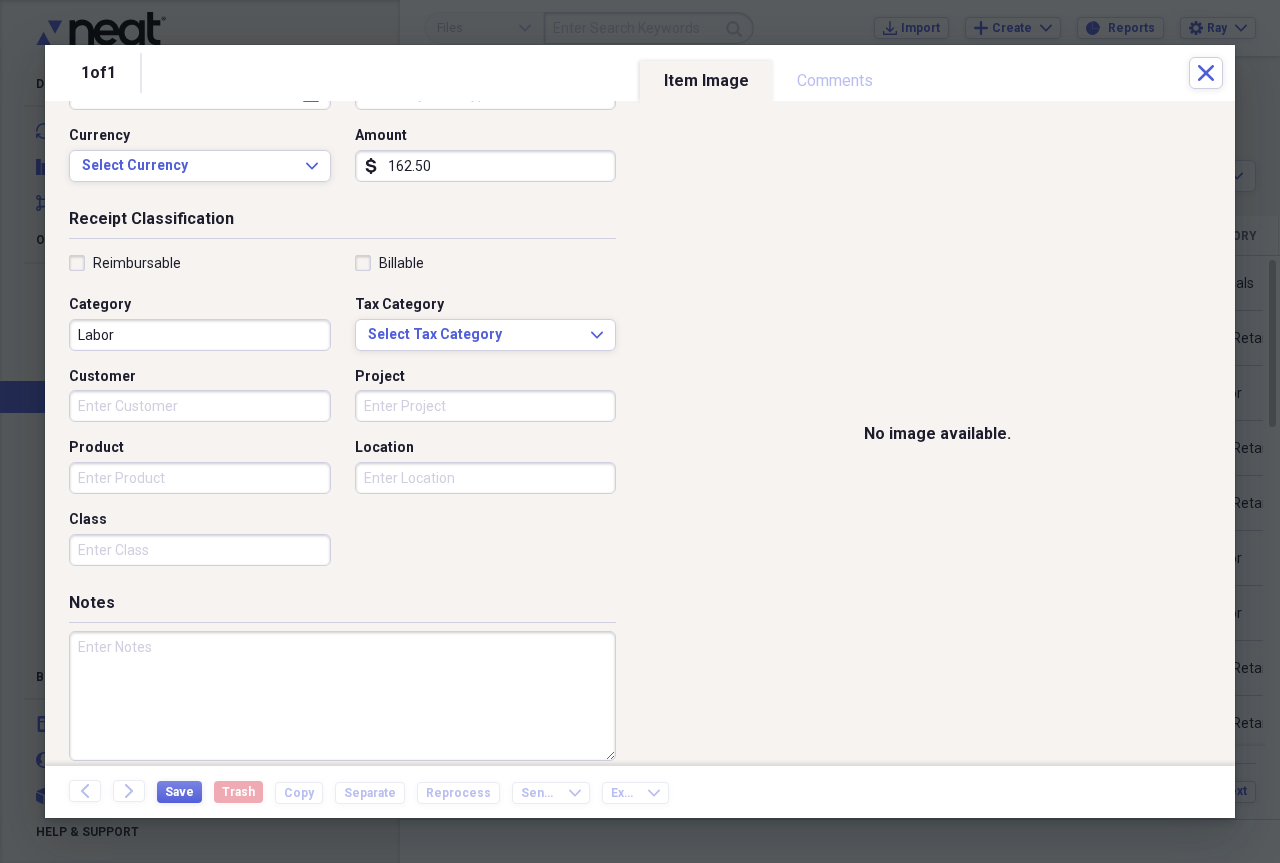 scroll, scrollTop: 264, scrollLeft: 0, axis: vertical 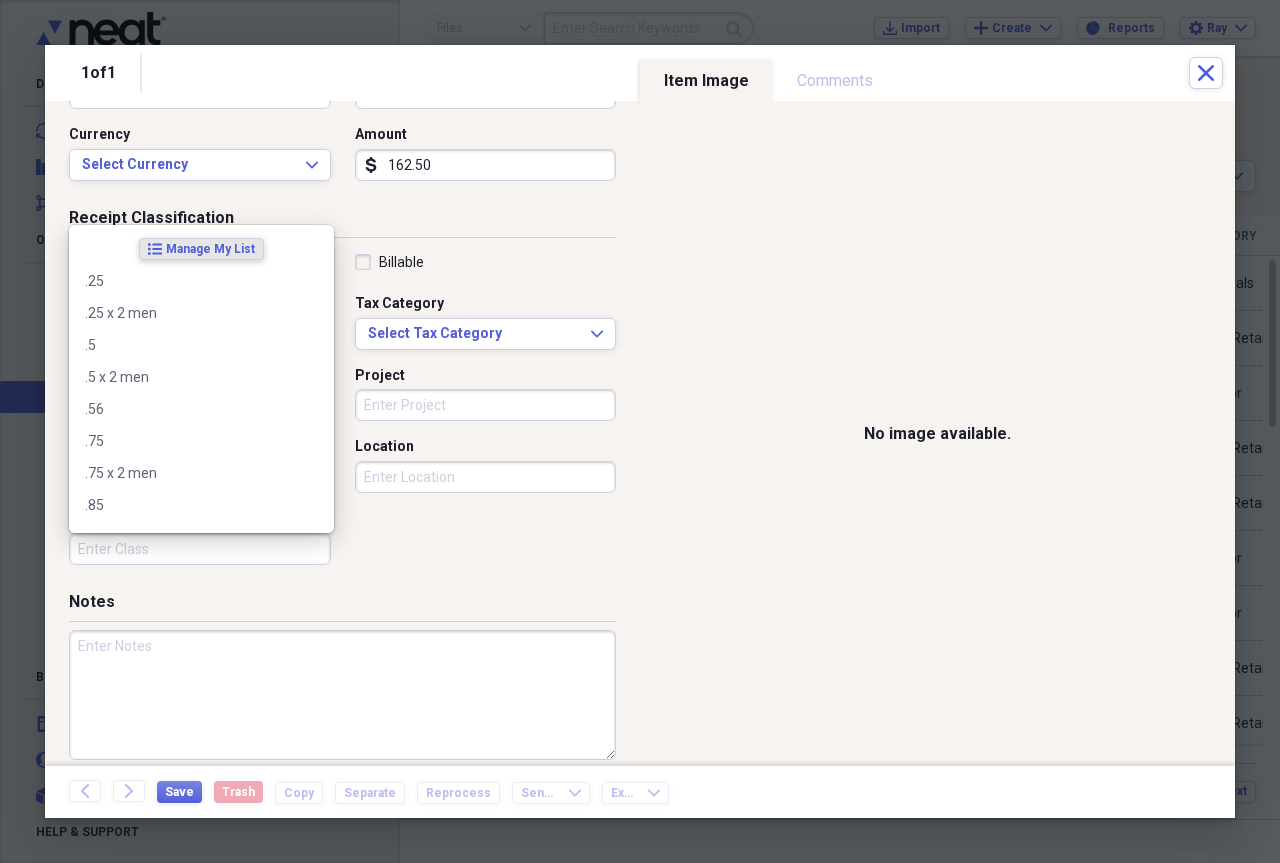 click on "Class" at bounding box center (200, 549) 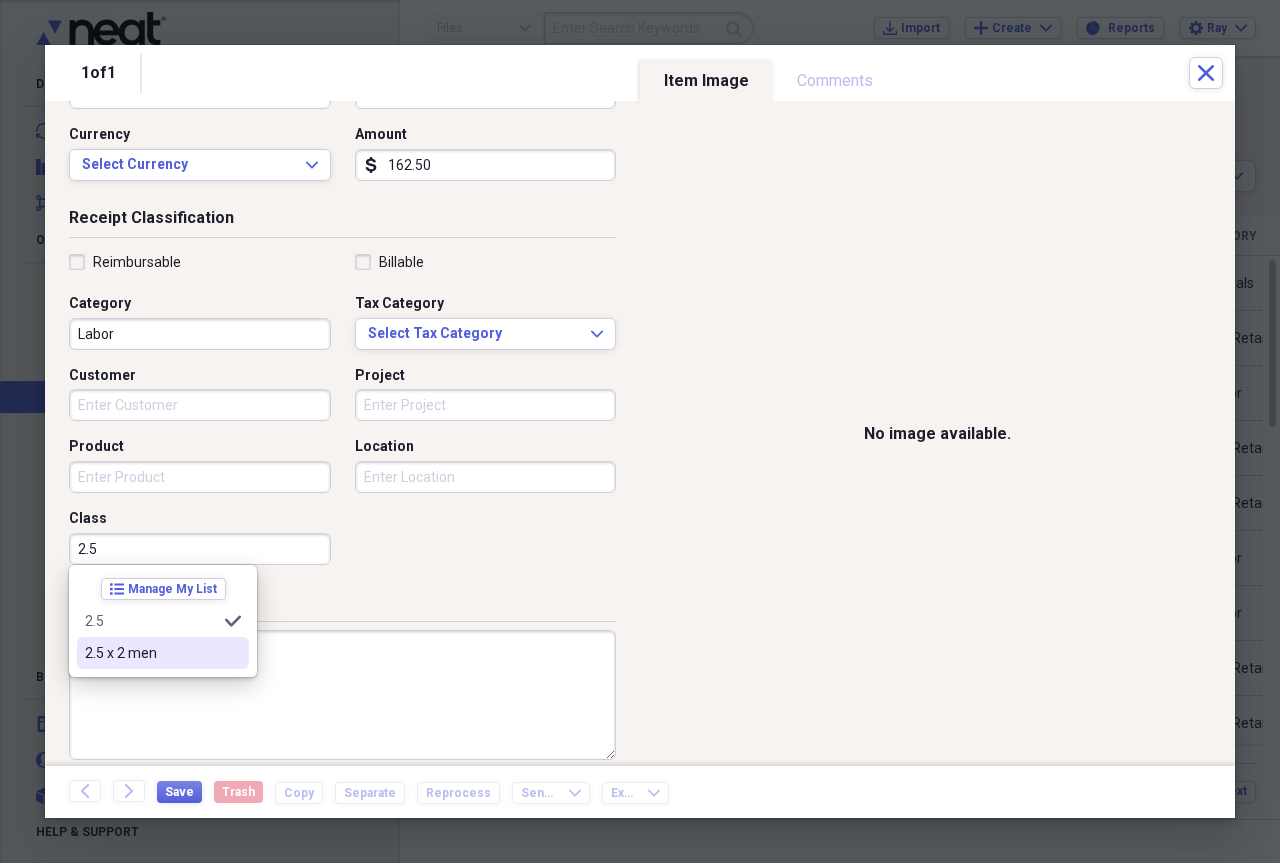 click on "2.5 x 2 men" at bounding box center (151, 653) 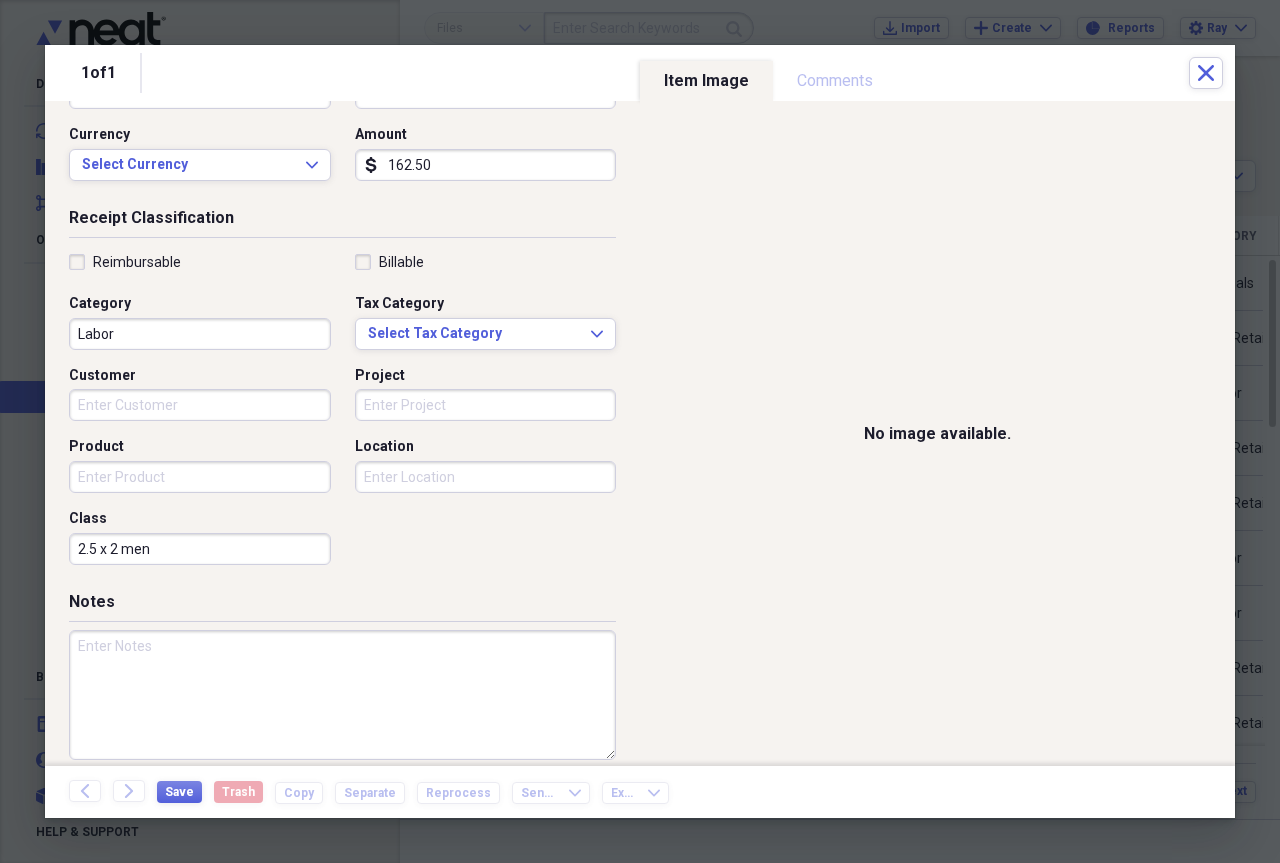 click at bounding box center [342, 695] 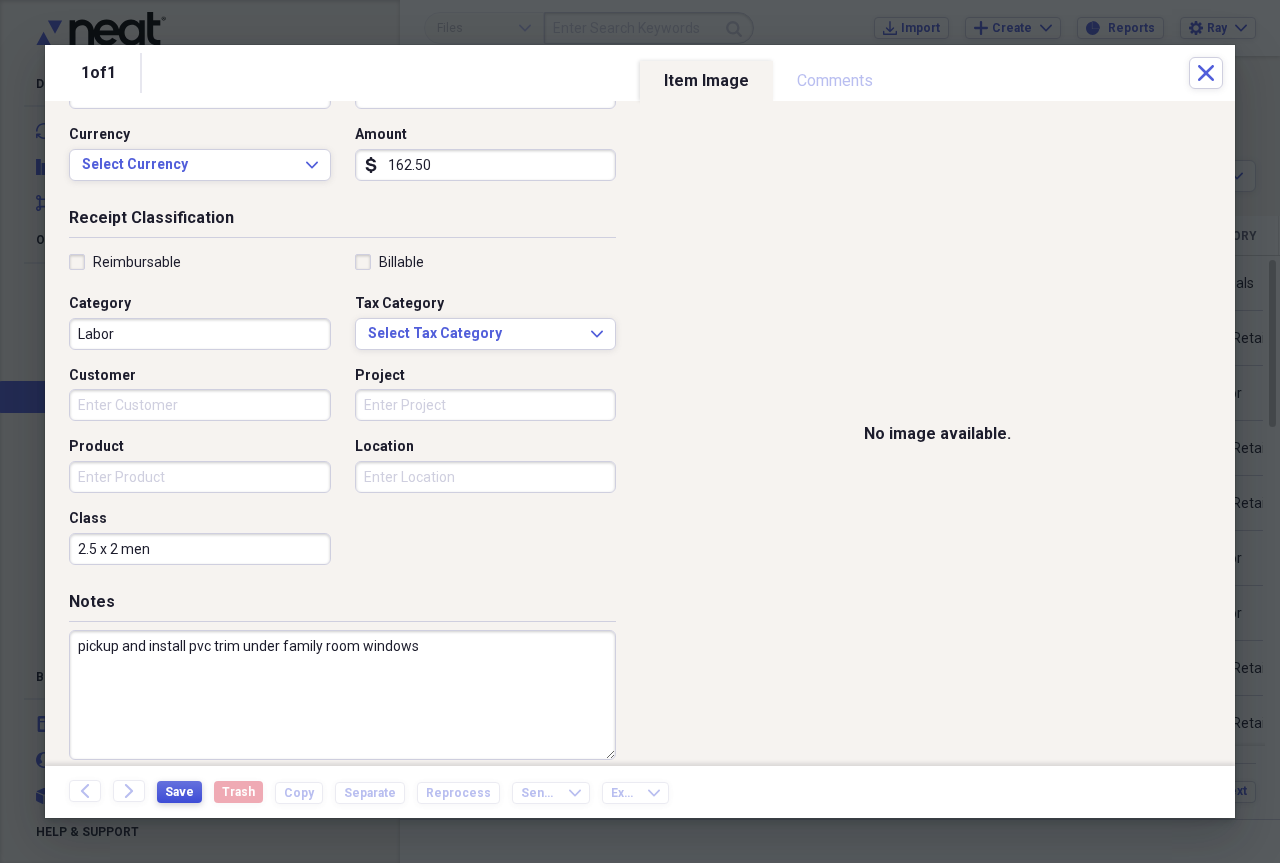 type on "pickup and install pvc trim under family room windows" 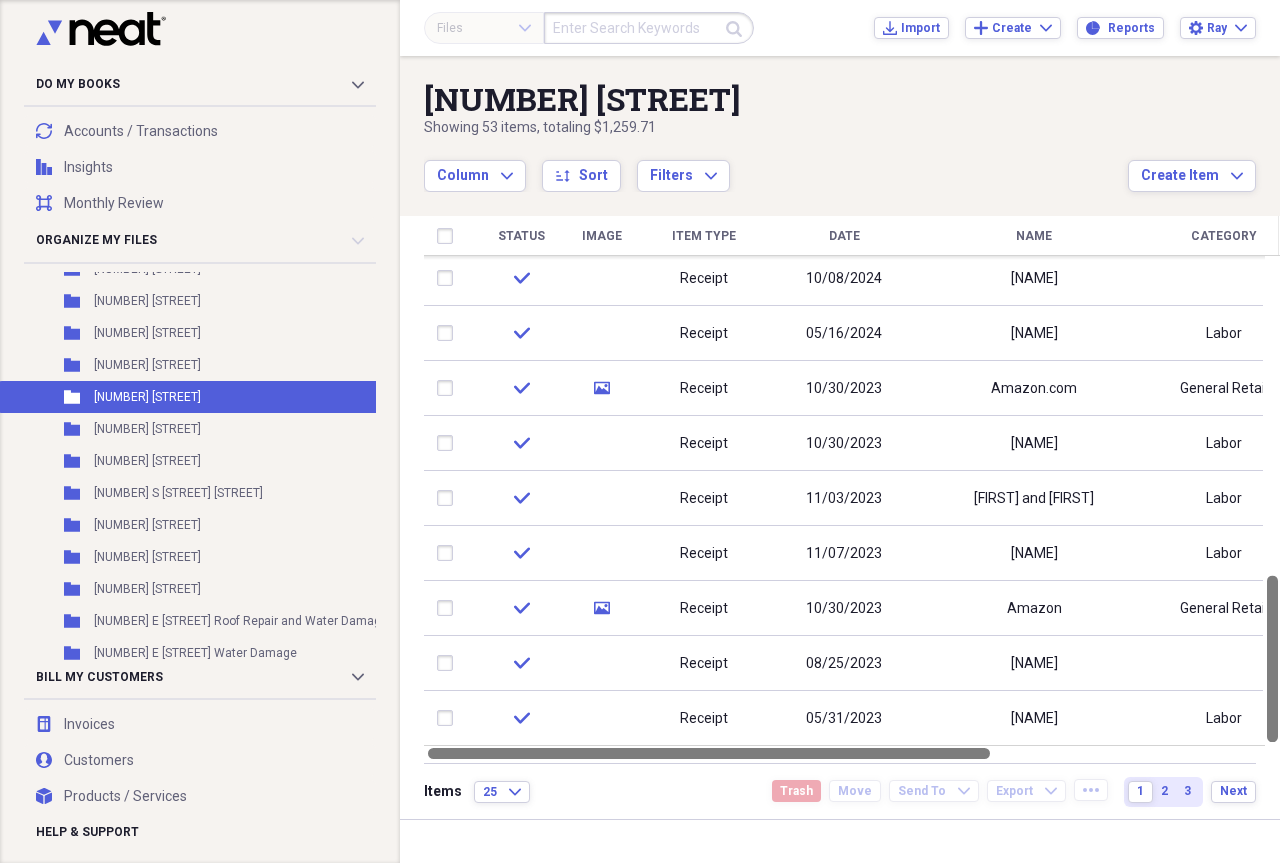 drag, startPoint x: 1272, startPoint y: 398, endPoint x: 1279, endPoint y: 750, distance: 352.0696 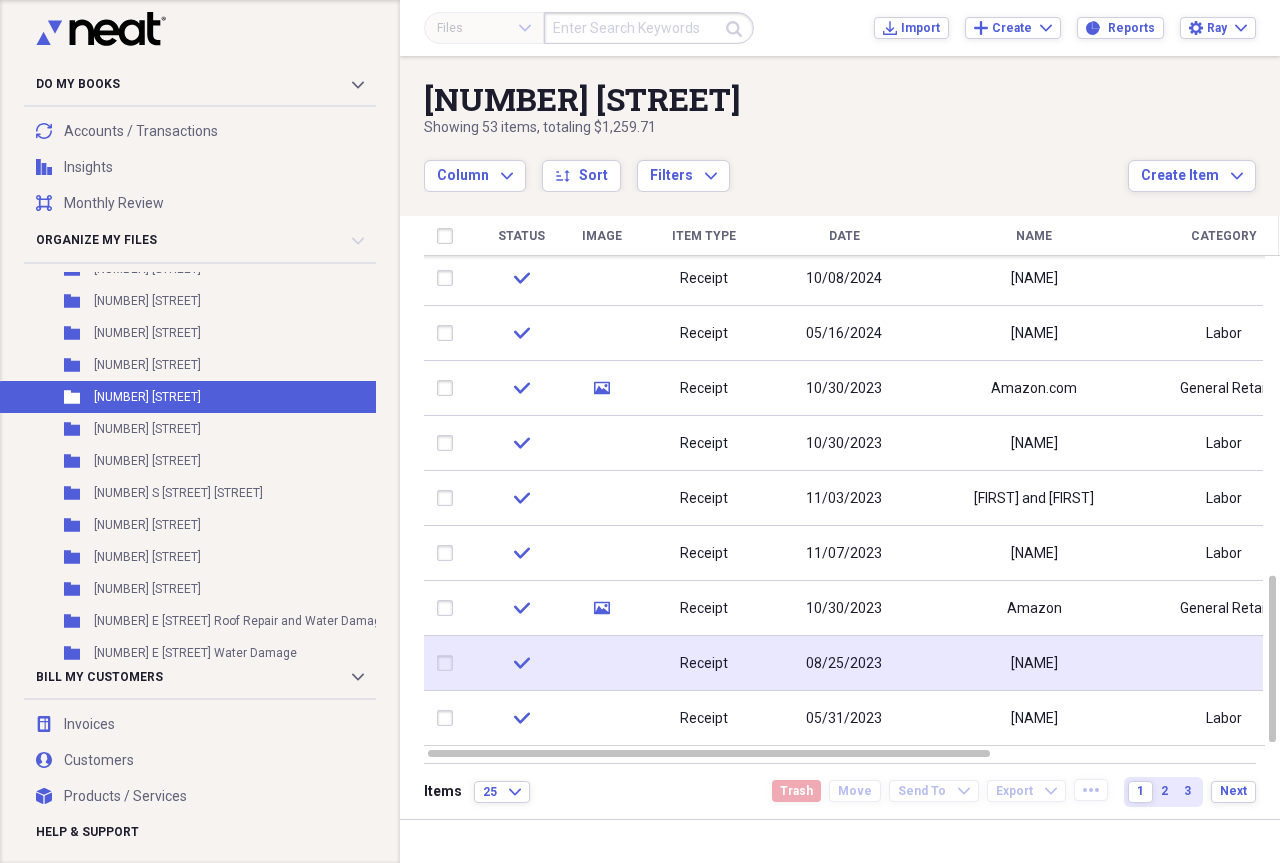 click on "[NAME]" at bounding box center (1034, 664) 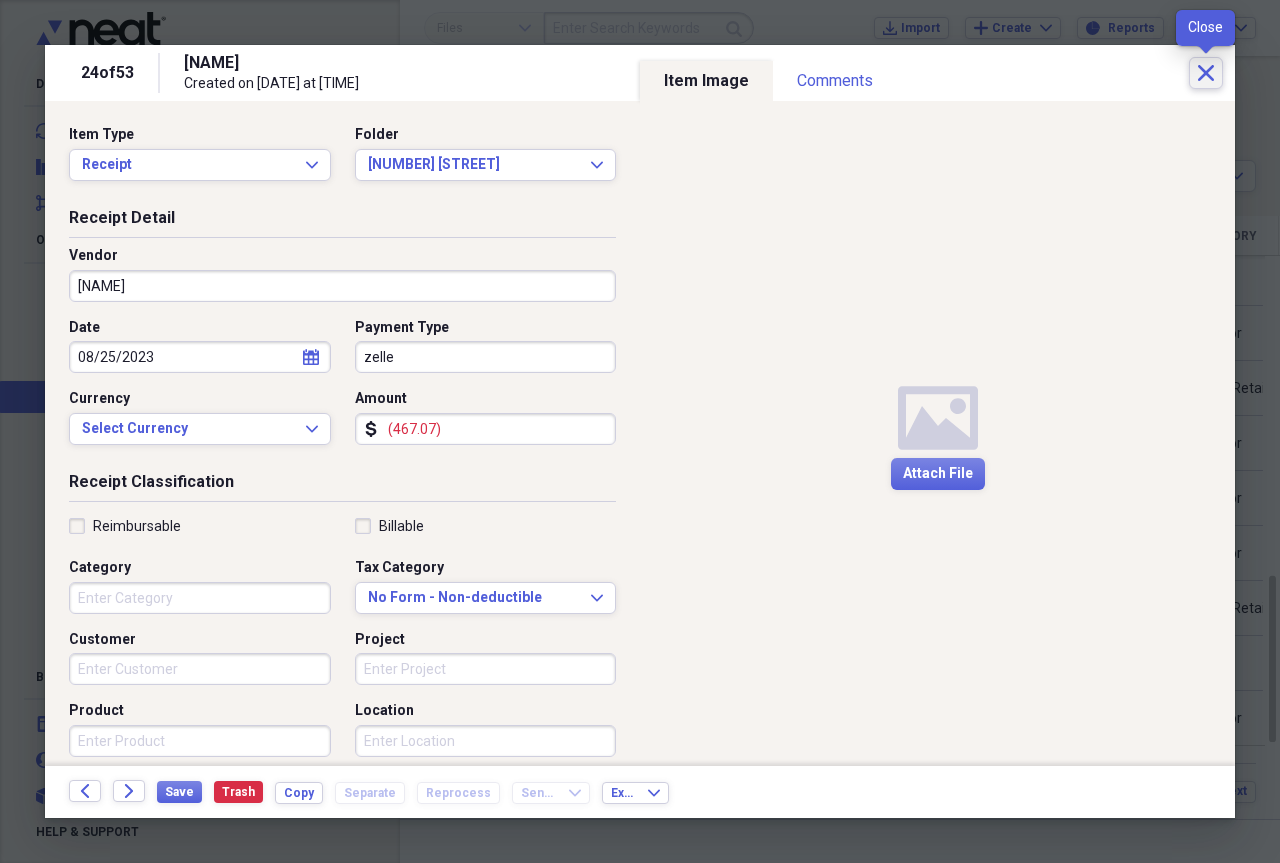 click on "Close" 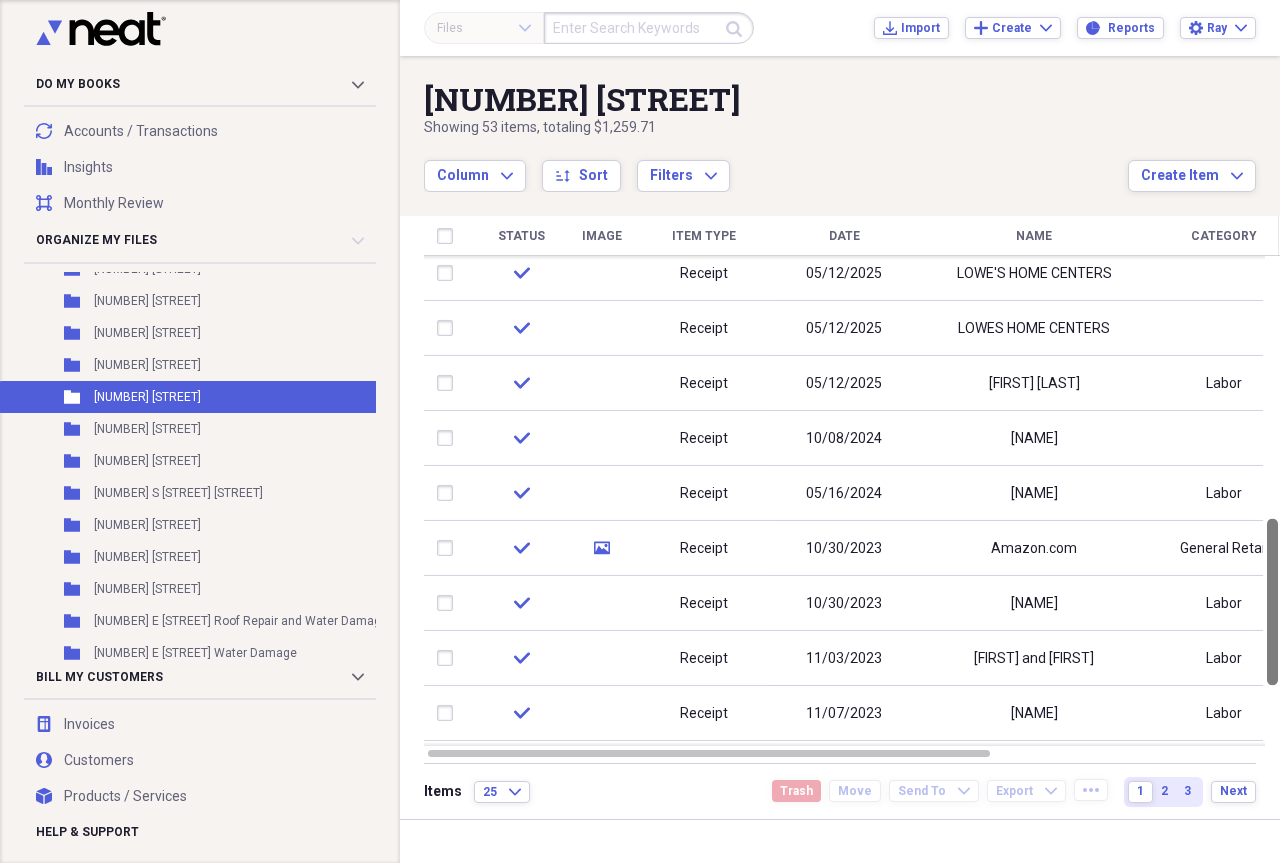 drag, startPoint x: 1271, startPoint y: 608, endPoint x: 1271, endPoint y: 551, distance: 57 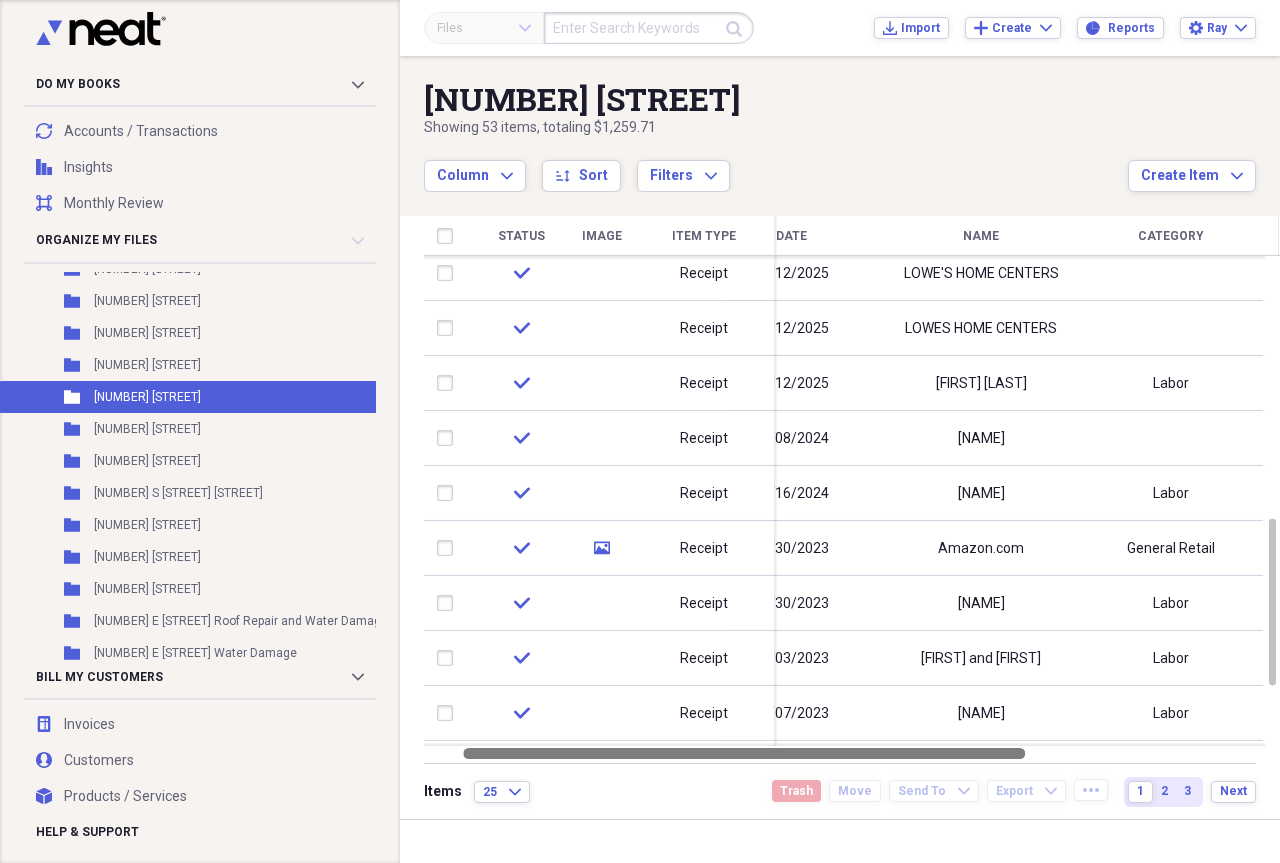 drag, startPoint x: 832, startPoint y: 753, endPoint x: 868, endPoint y: 764, distance: 37.64306 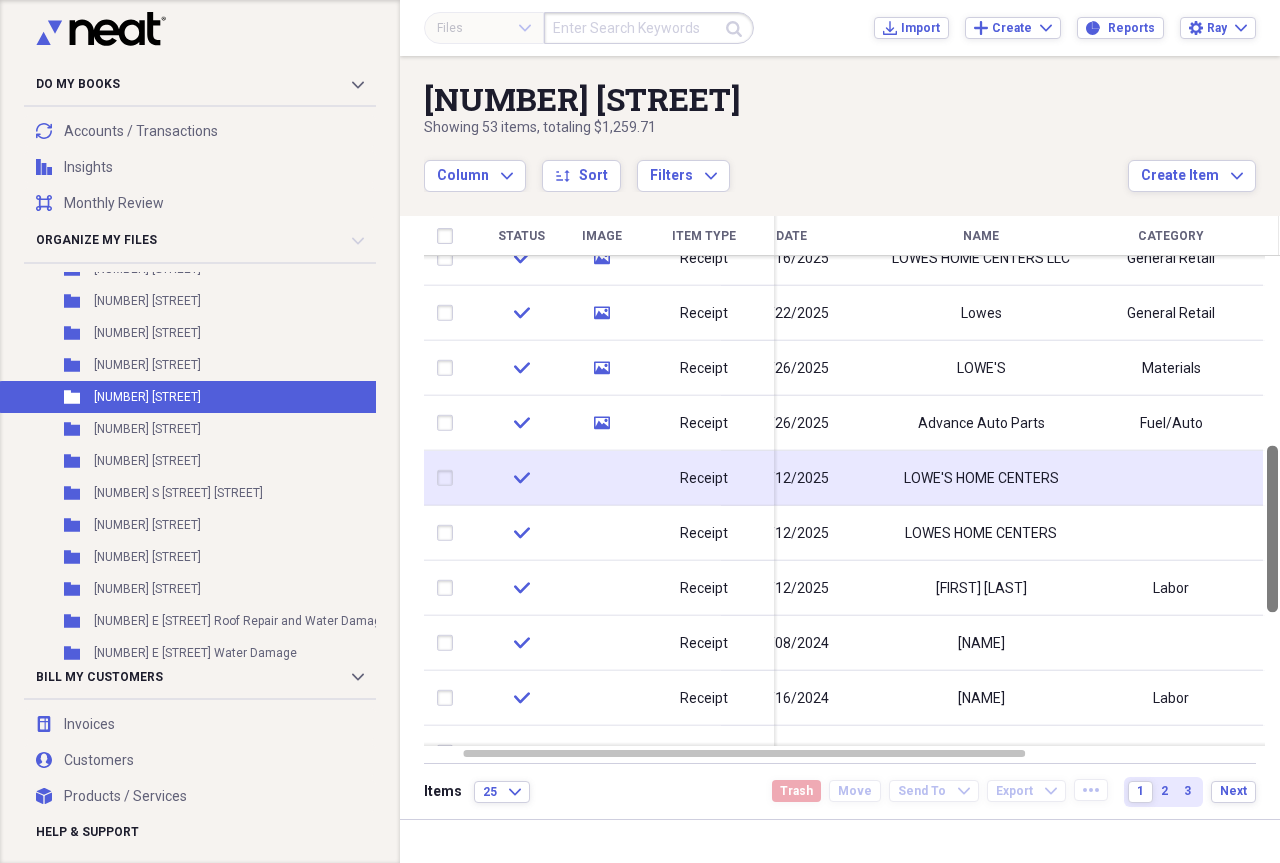 drag, startPoint x: 1275, startPoint y: 547, endPoint x: 1260, endPoint y: 474, distance: 74.52516 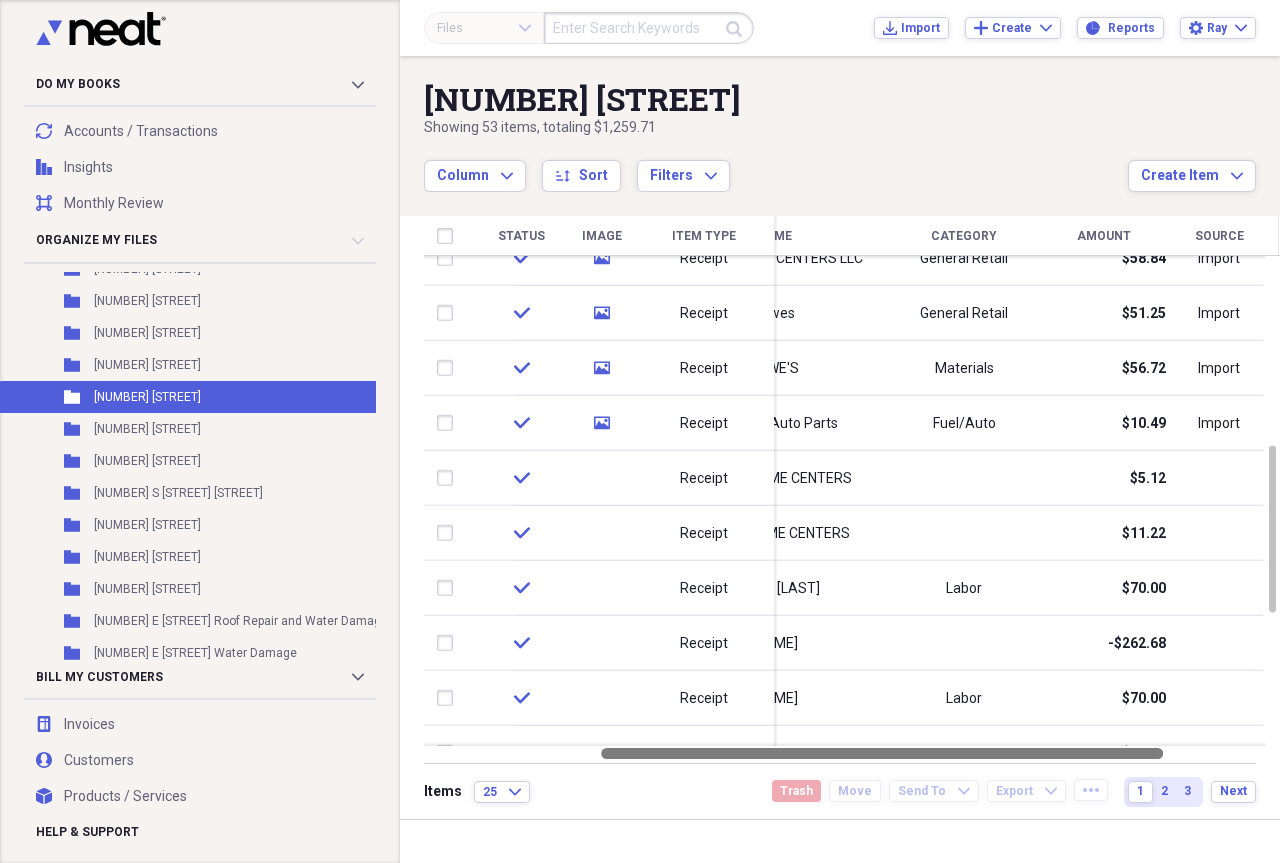 drag, startPoint x: 947, startPoint y: 749, endPoint x: 1079, endPoint y: 742, distance: 132.18547 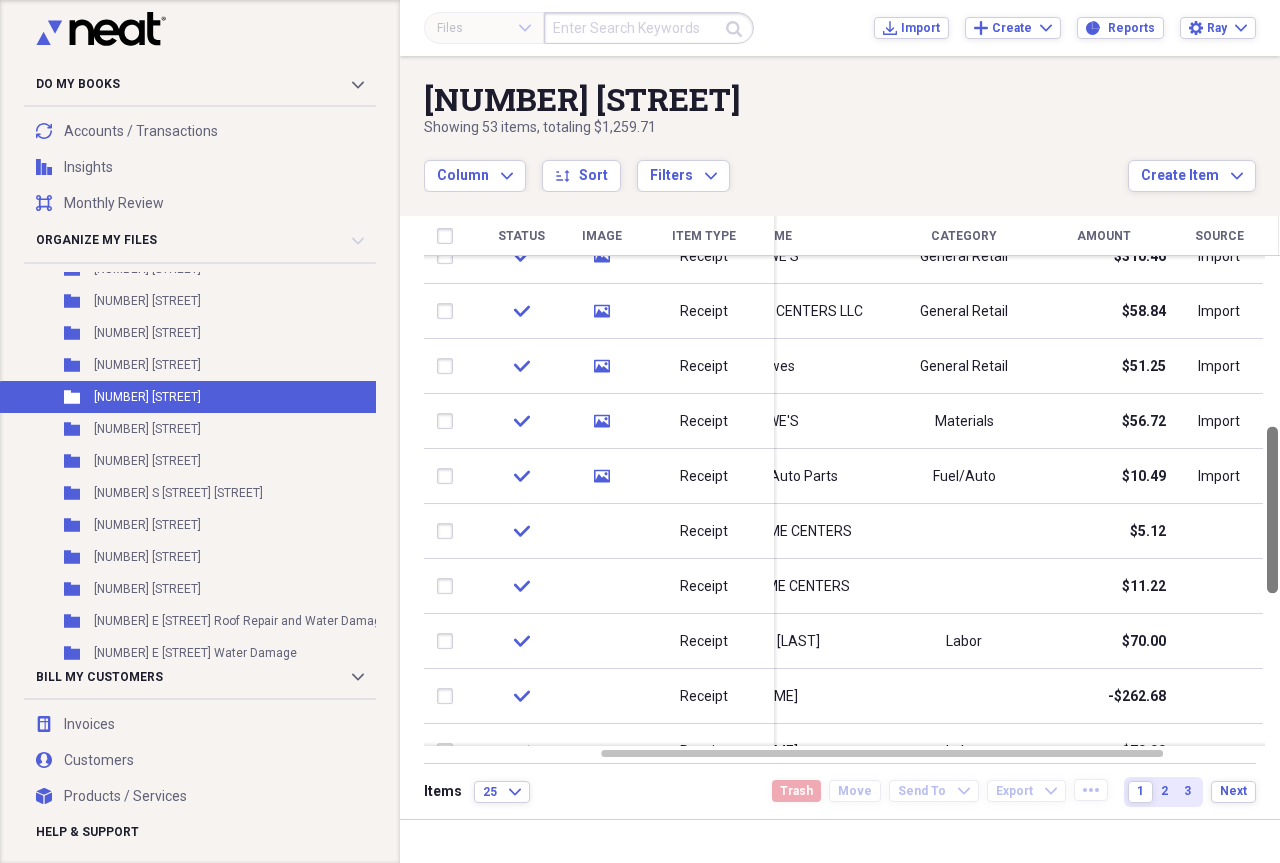 drag, startPoint x: 1272, startPoint y: 517, endPoint x: 1271, endPoint y: 498, distance: 19.026299 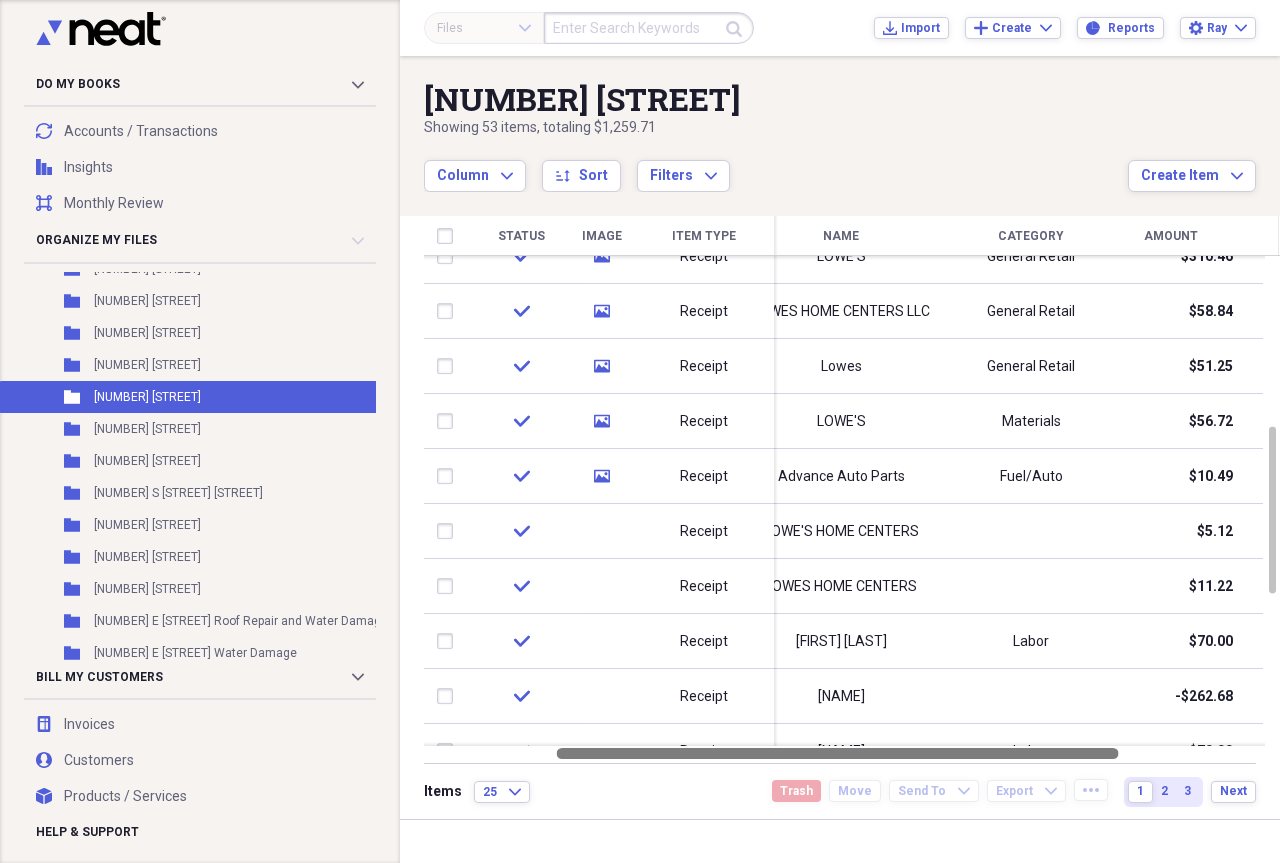 drag, startPoint x: 856, startPoint y: 755, endPoint x: 777, endPoint y: 758, distance: 79.05694 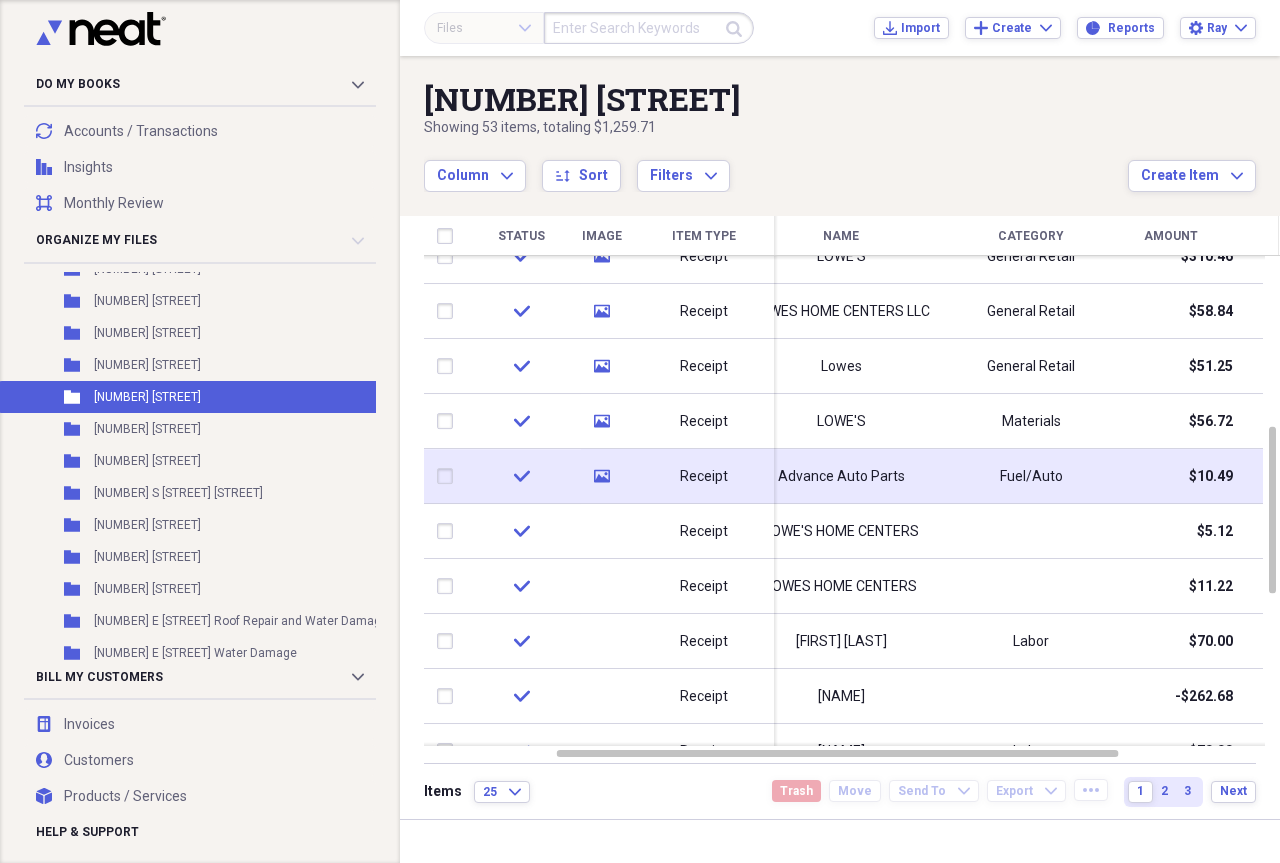 click on "Advance Auto Parts" at bounding box center (841, 477) 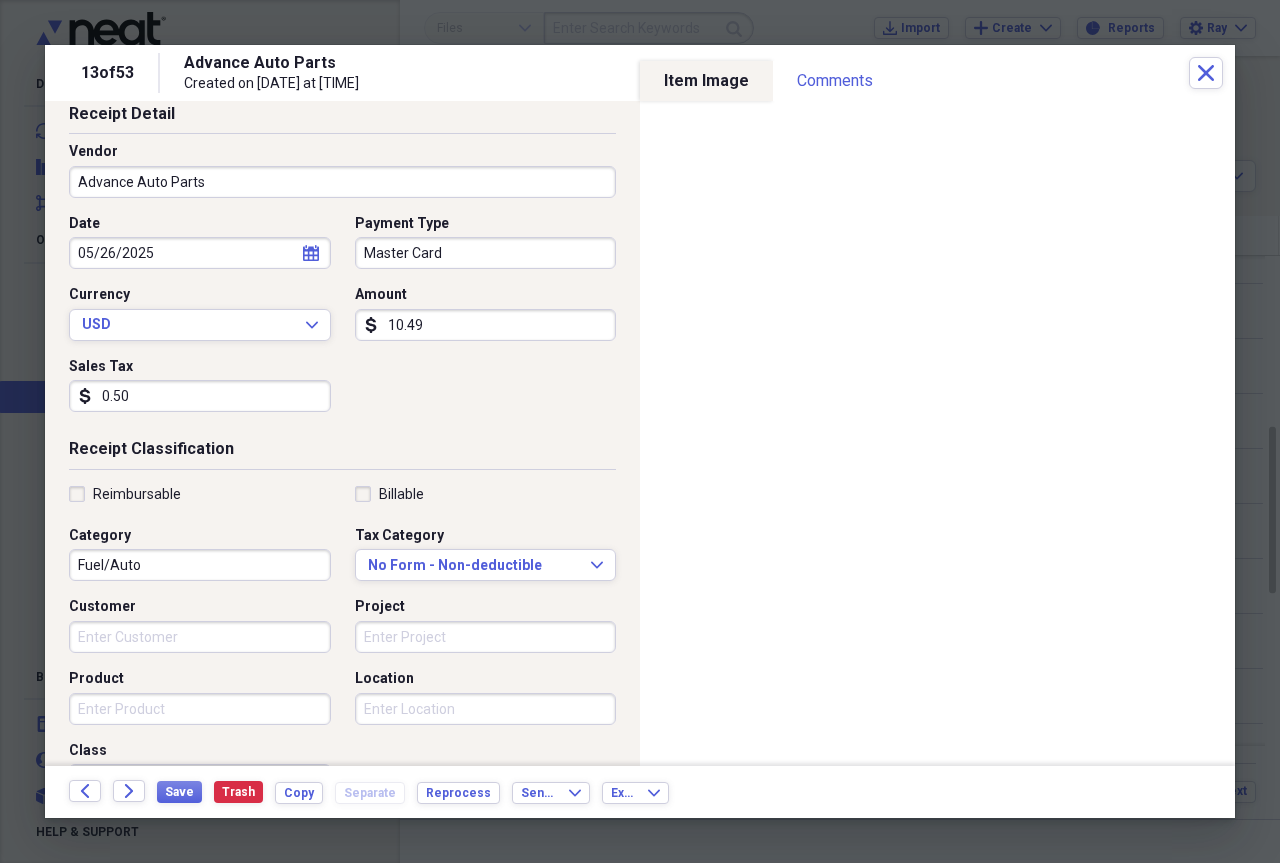 scroll, scrollTop: 0, scrollLeft: 0, axis: both 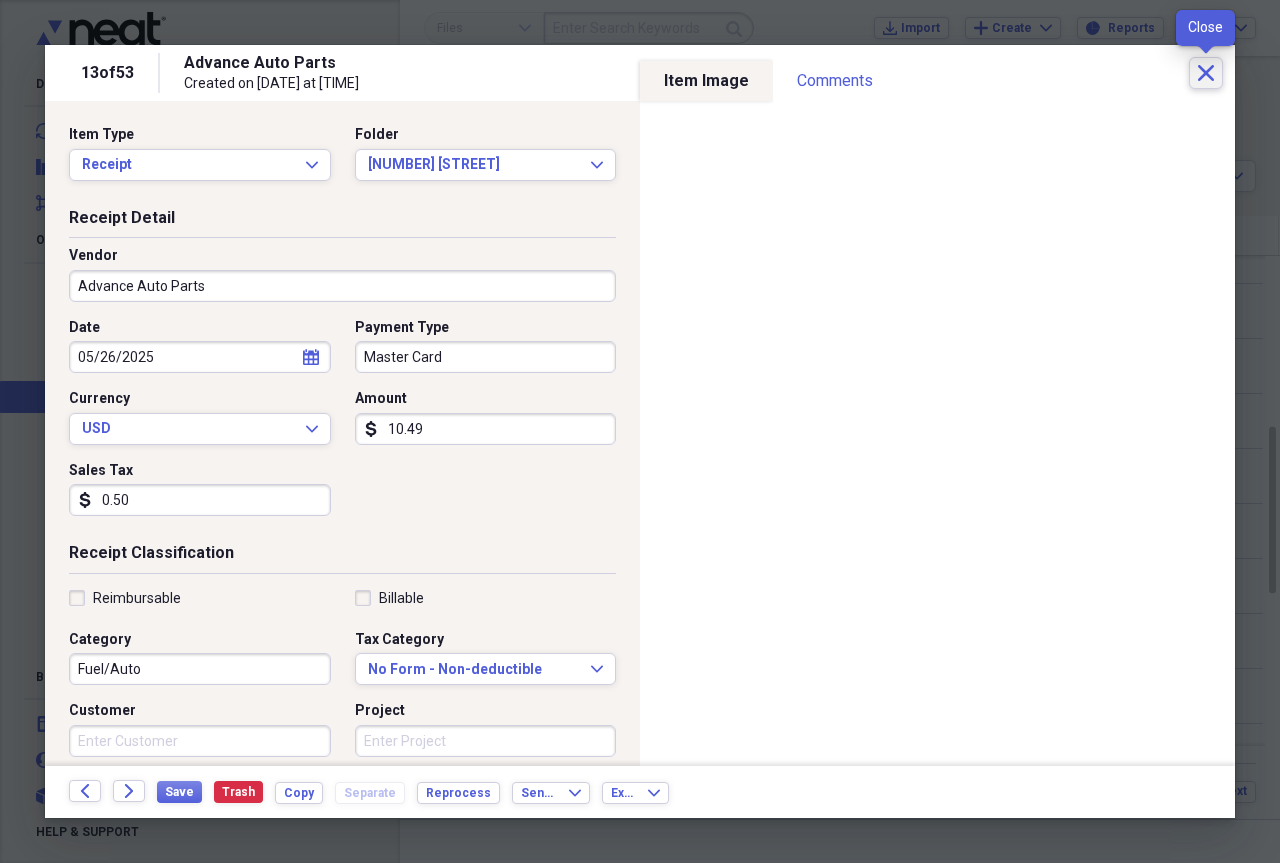 click on "Close" 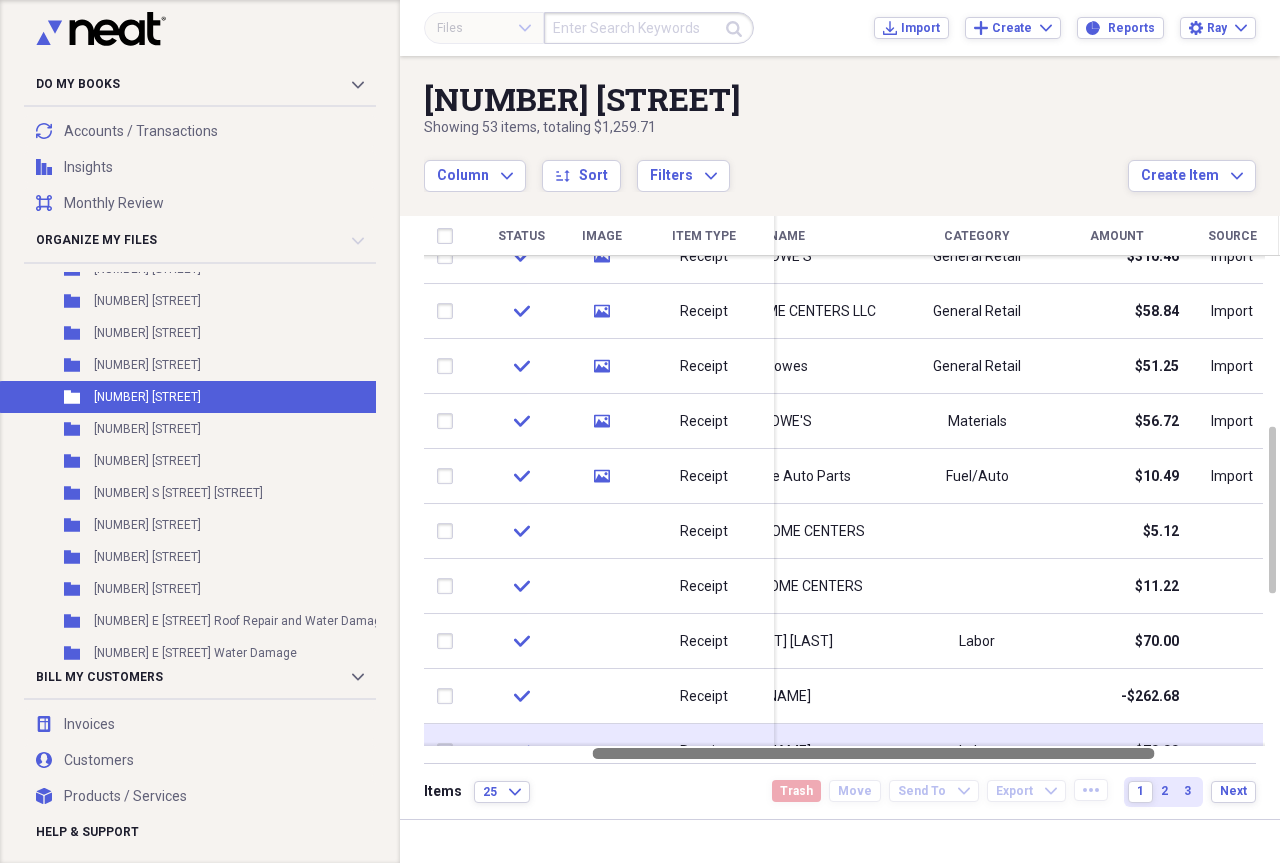 drag, startPoint x: 845, startPoint y: 755, endPoint x: 873, endPoint y: 727, distance: 39.59798 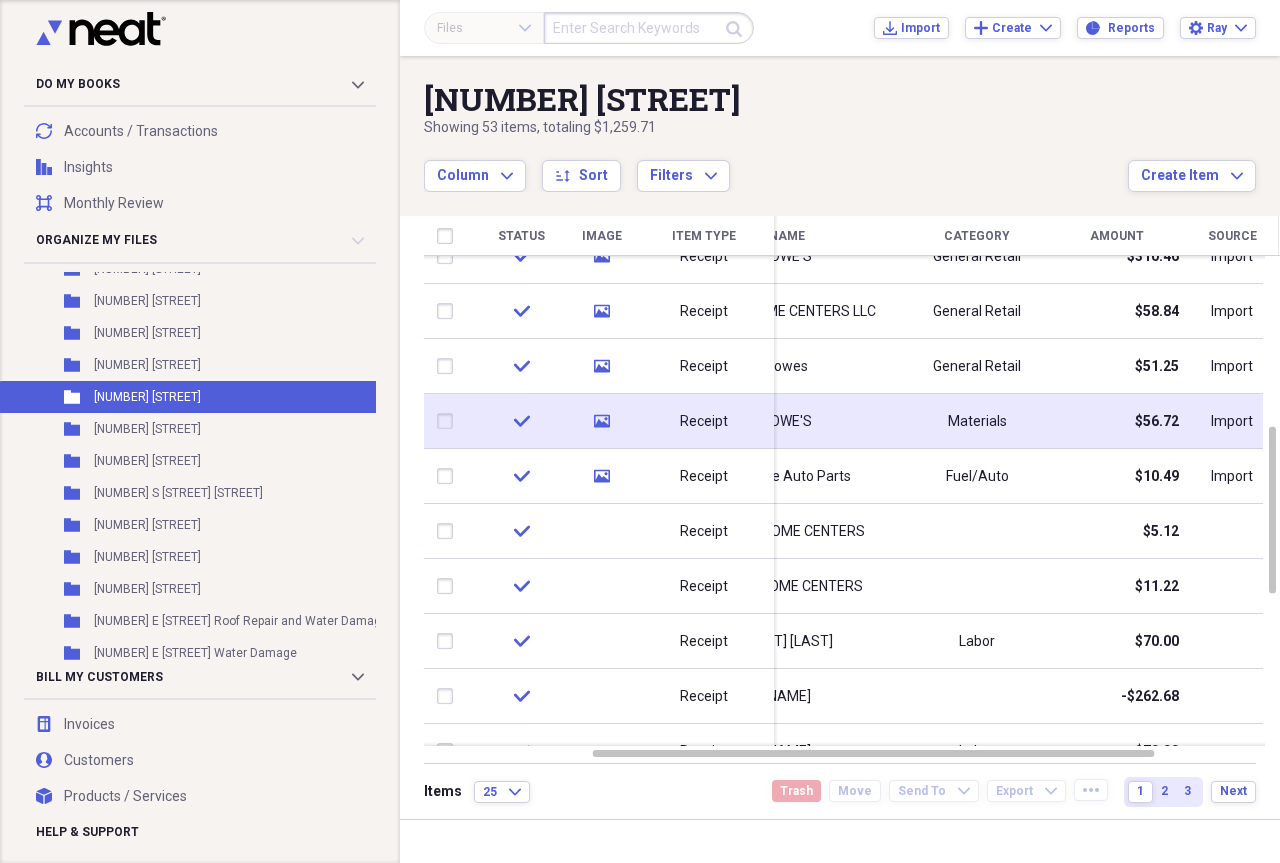 click on "Materials" at bounding box center [977, 422] 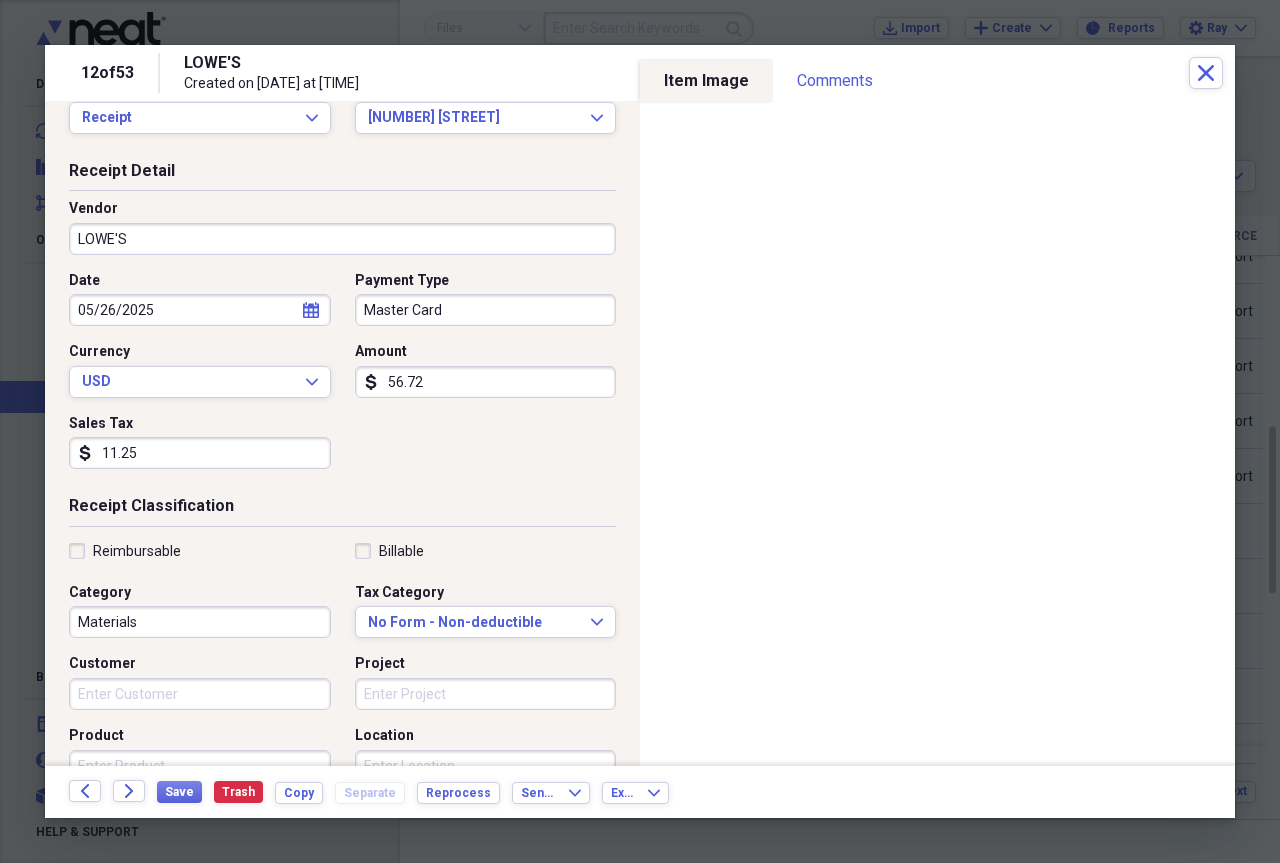 scroll, scrollTop: 0, scrollLeft: 0, axis: both 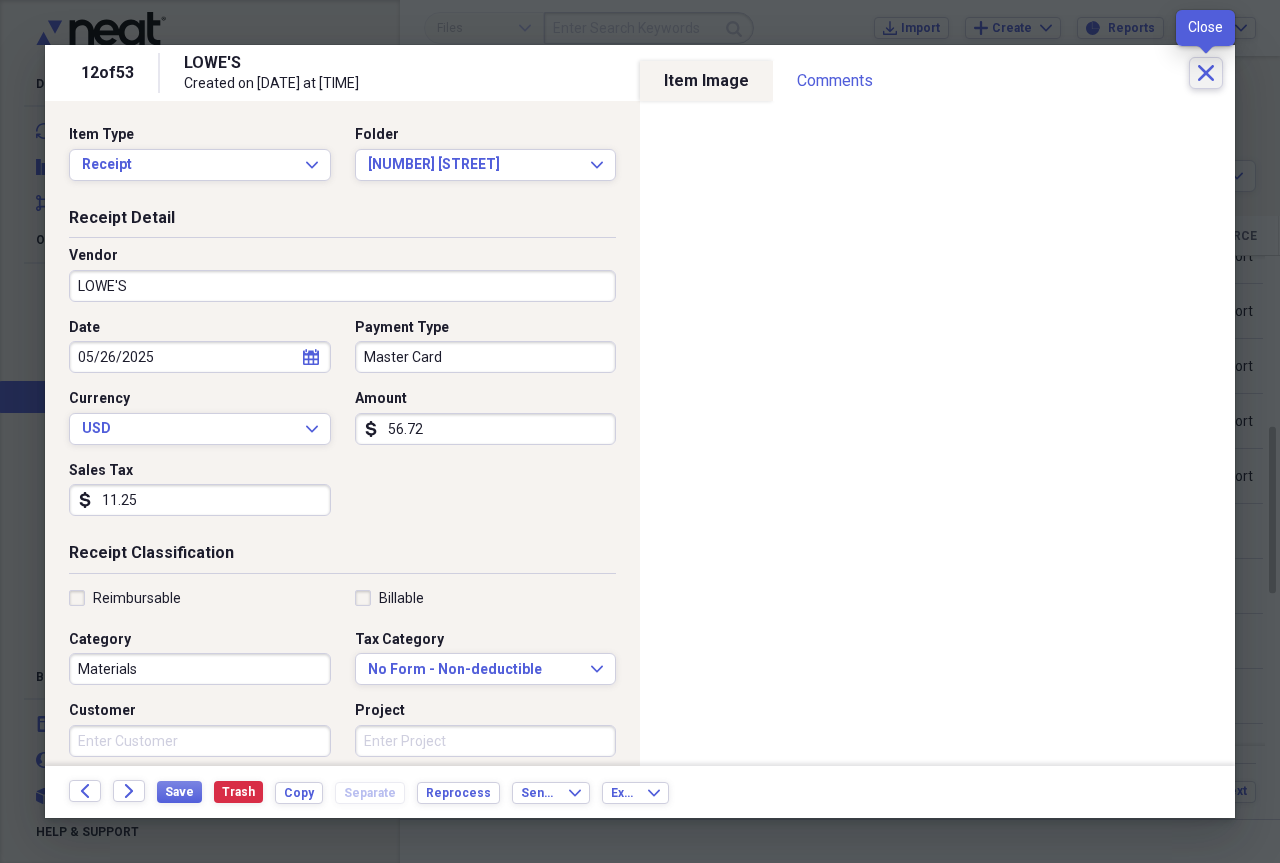 click 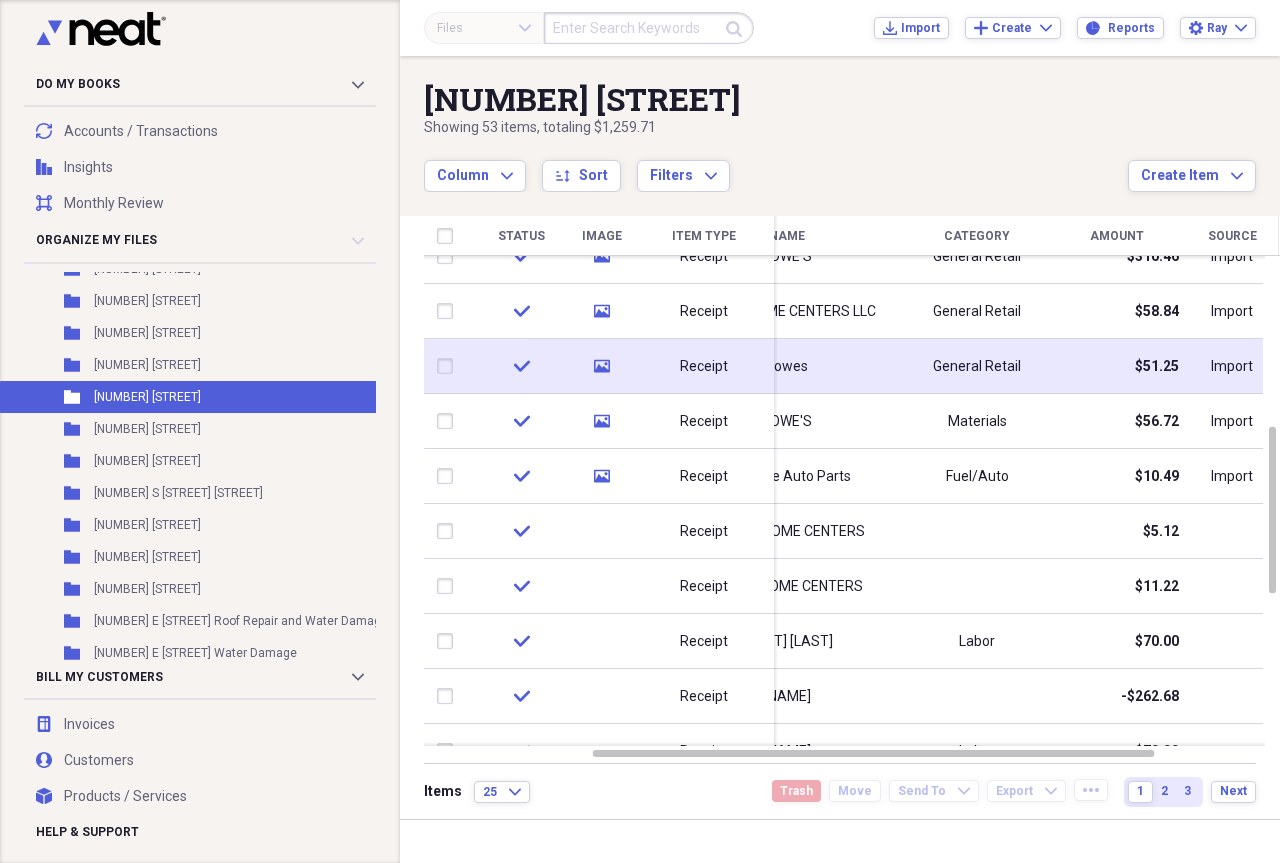 click on "General Retail" at bounding box center [977, 367] 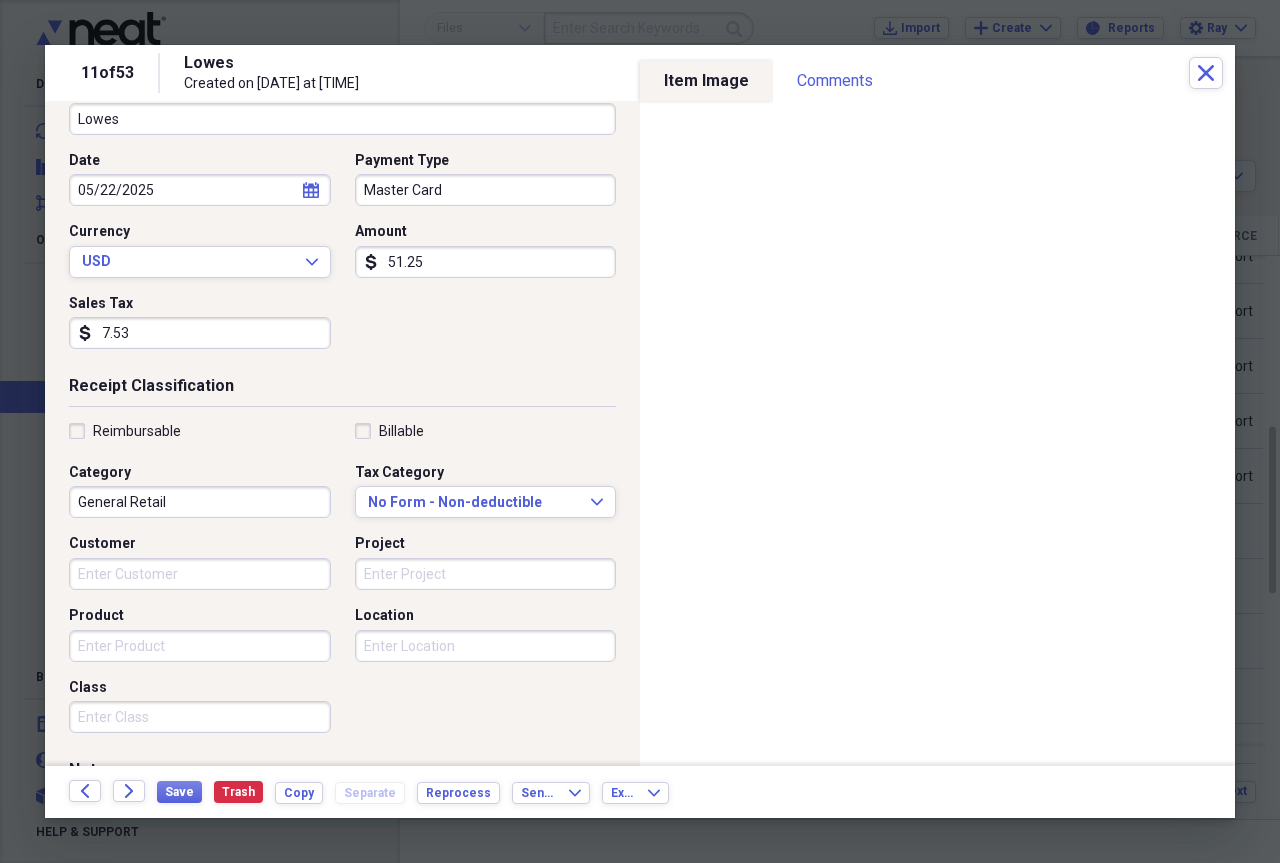 scroll, scrollTop: 356, scrollLeft: 0, axis: vertical 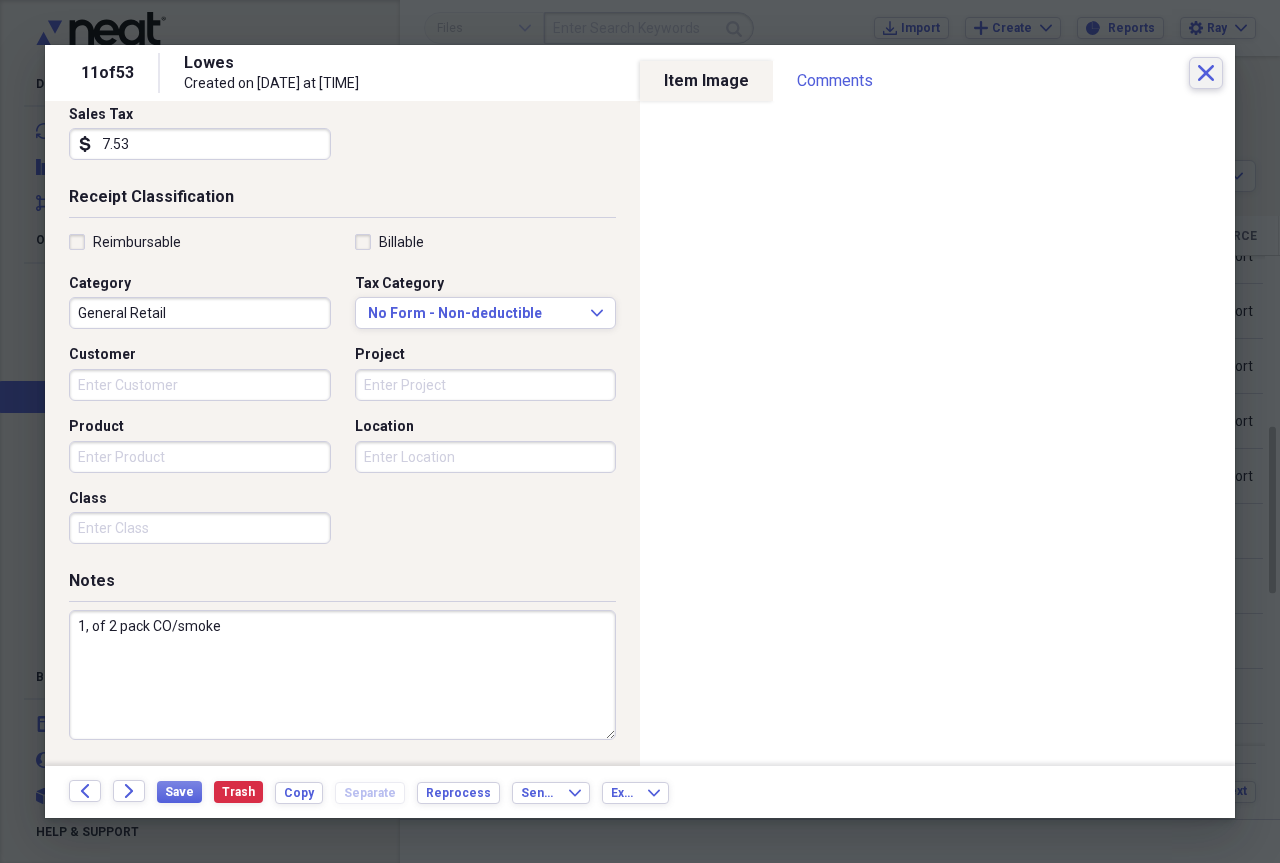 click on "Close" at bounding box center [1206, 73] 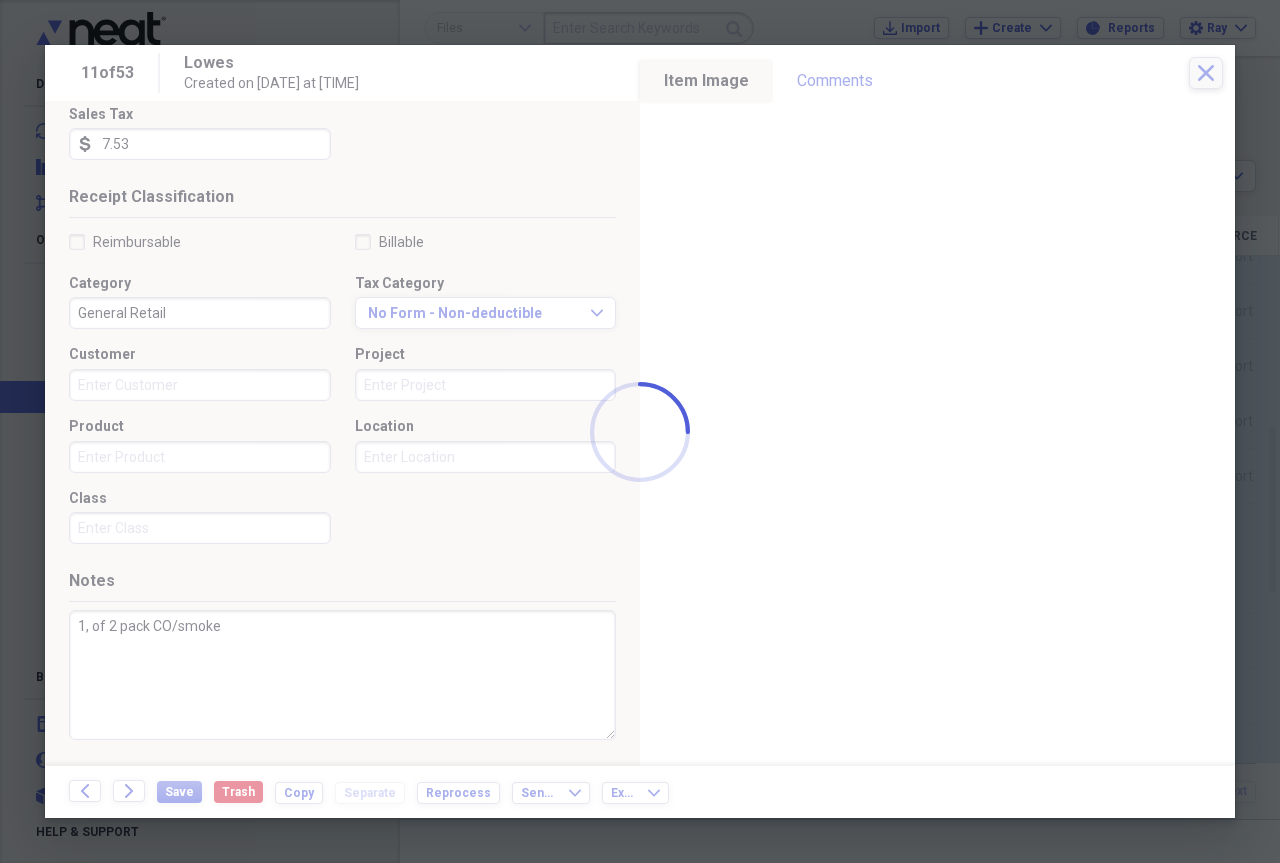 scroll, scrollTop: 0, scrollLeft: 0, axis: both 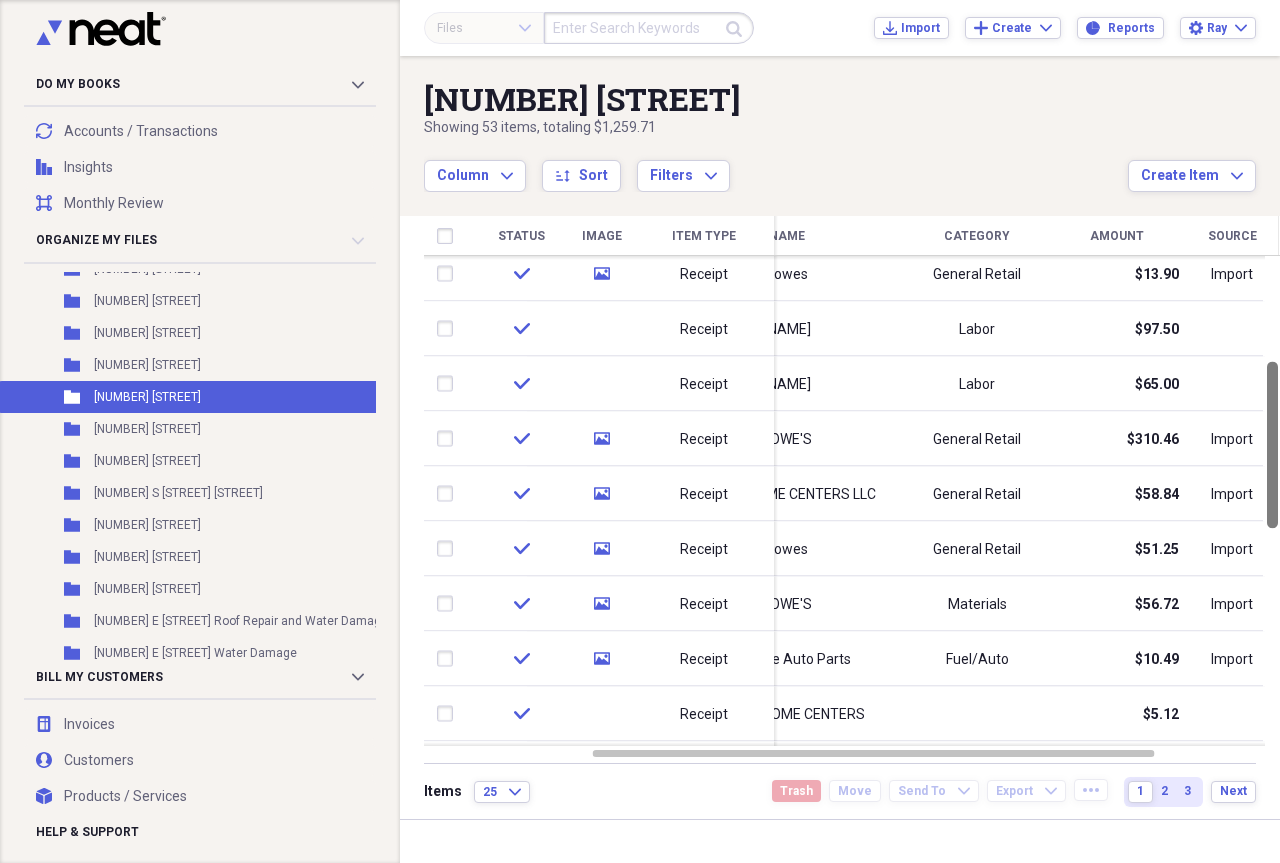 drag, startPoint x: 1273, startPoint y: 524, endPoint x: 1279, endPoint y: 462, distance: 62.289646 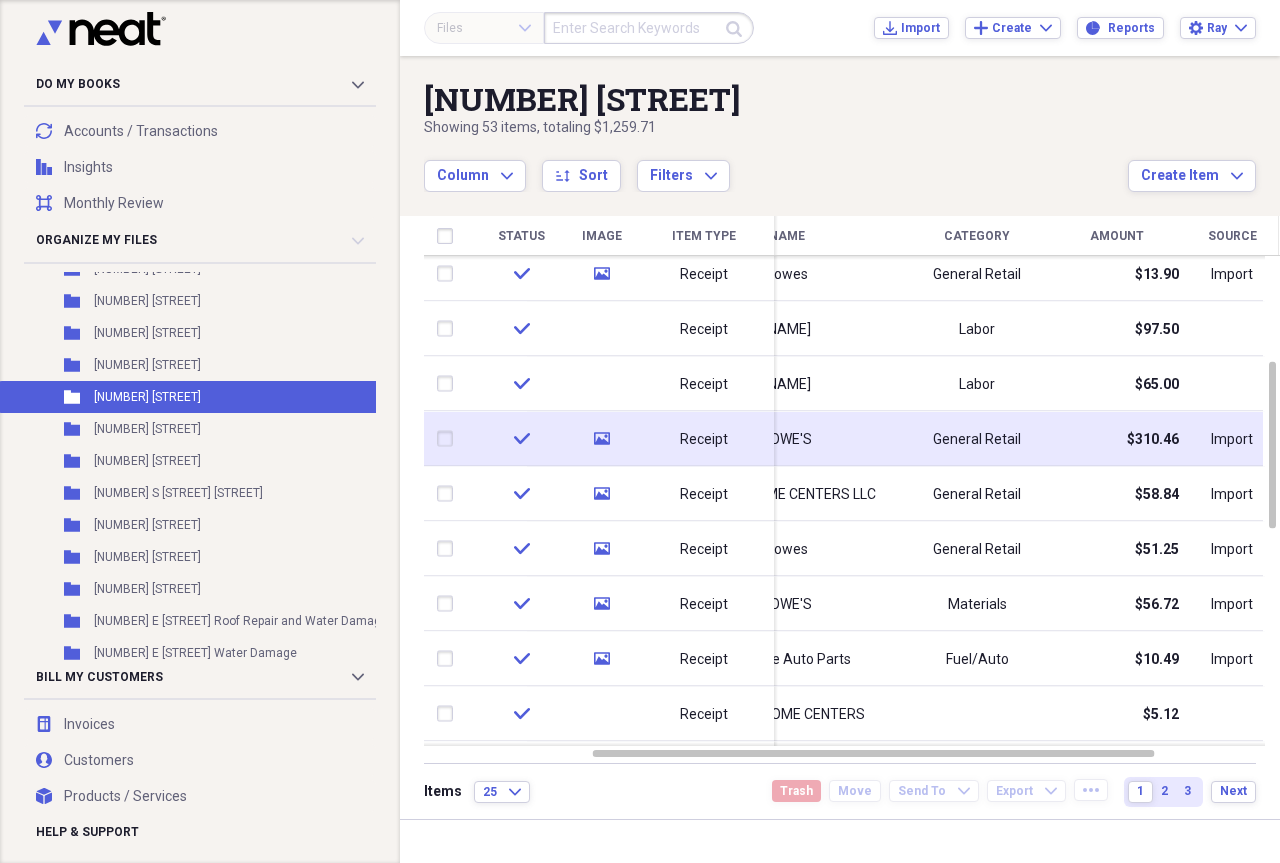 click on "General Retail" at bounding box center (977, 439) 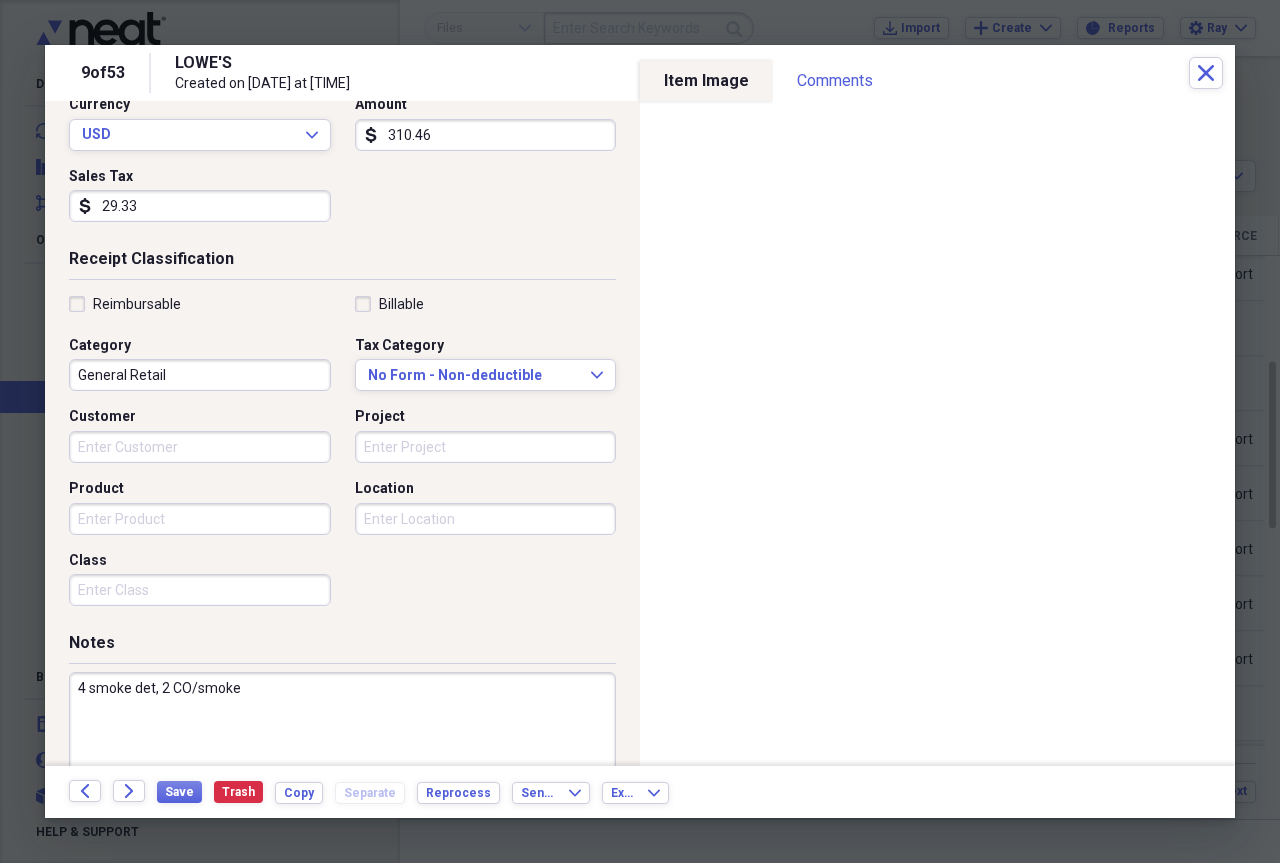 scroll, scrollTop: 0, scrollLeft: 0, axis: both 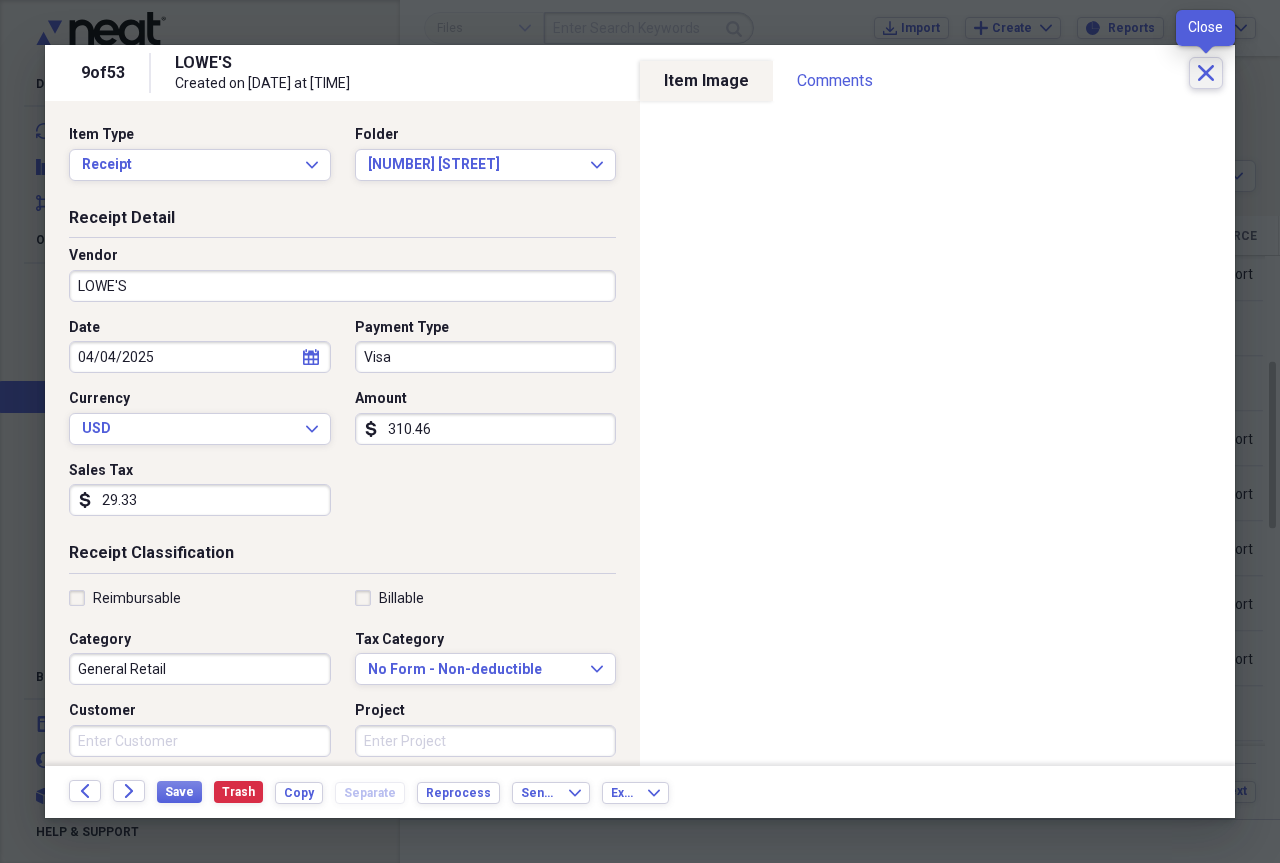 click 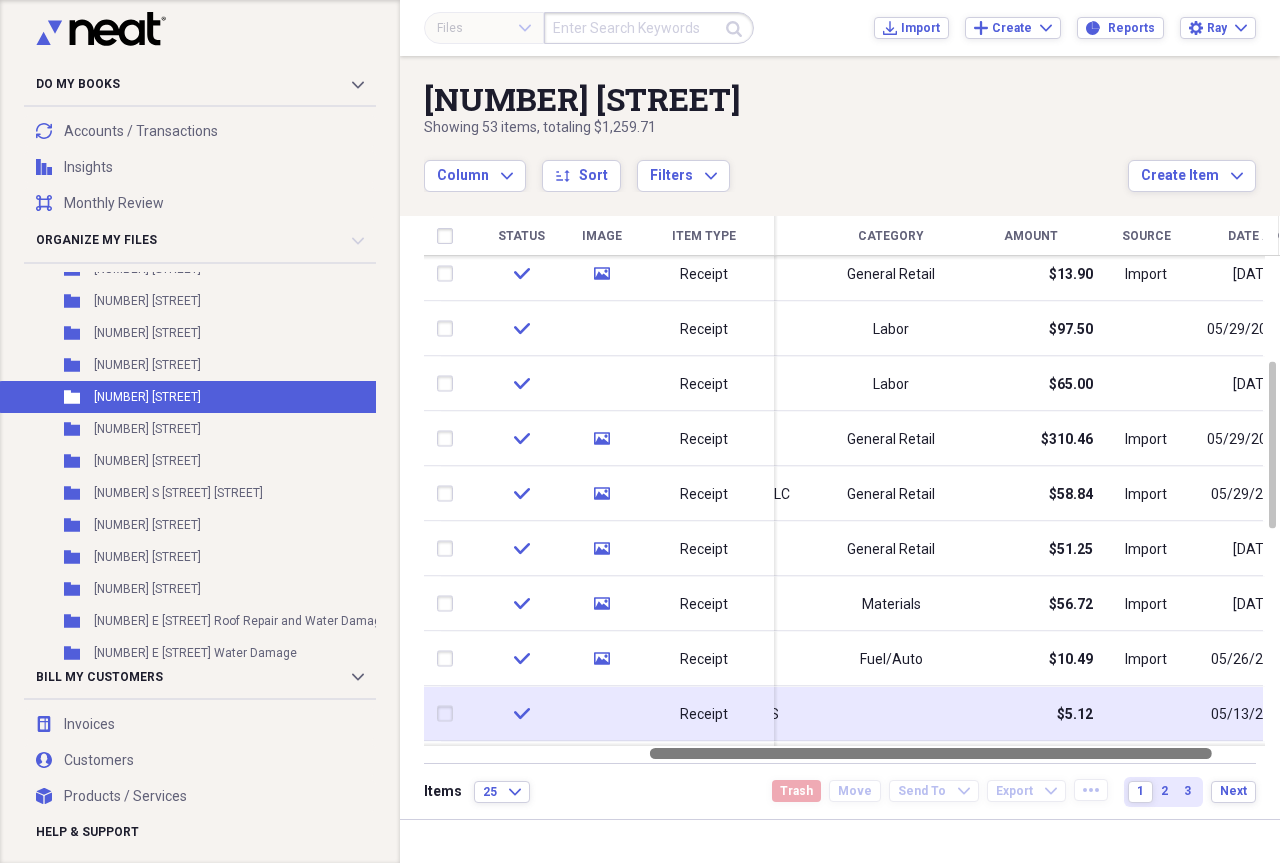 drag, startPoint x: 979, startPoint y: 752, endPoint x: 1156, endPoint y: 712, distance: 181.4635 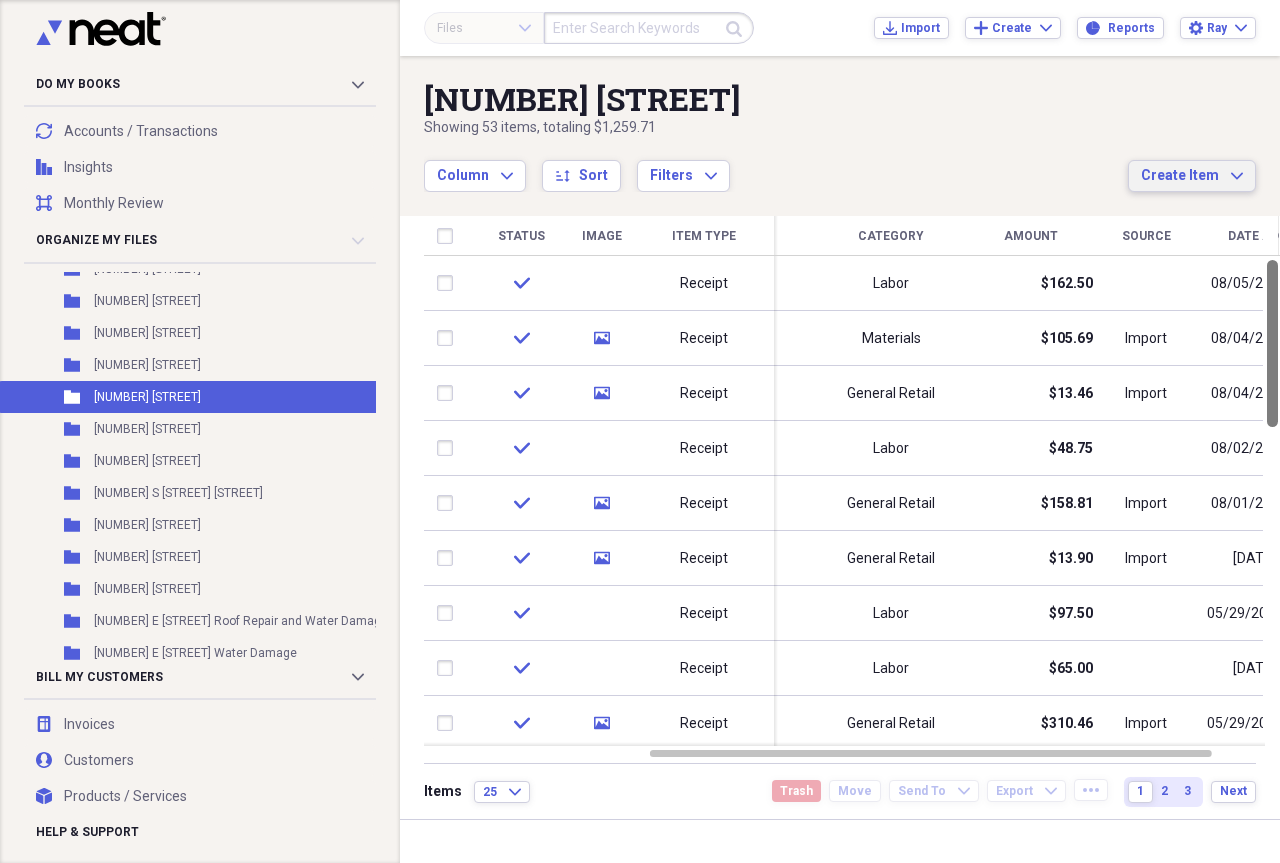 drag, startPoint x: 1272, startPoint y: 430, endPoint x: 1169, endPoint y: 166, distance: 283.38138 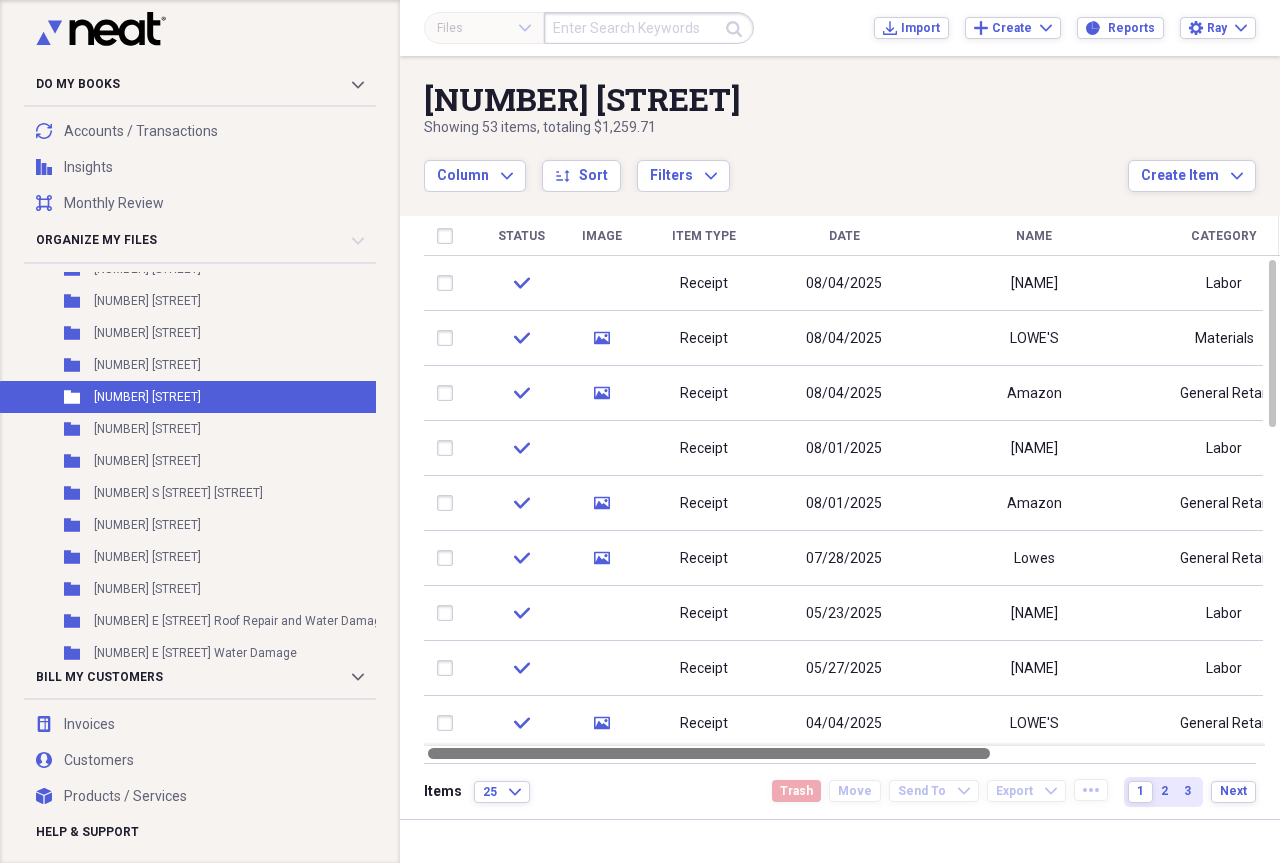 drag, startPoint x: 988, startPoint y: 751, endPoint x: 751, endPoint y: 778, distance: 238.53302 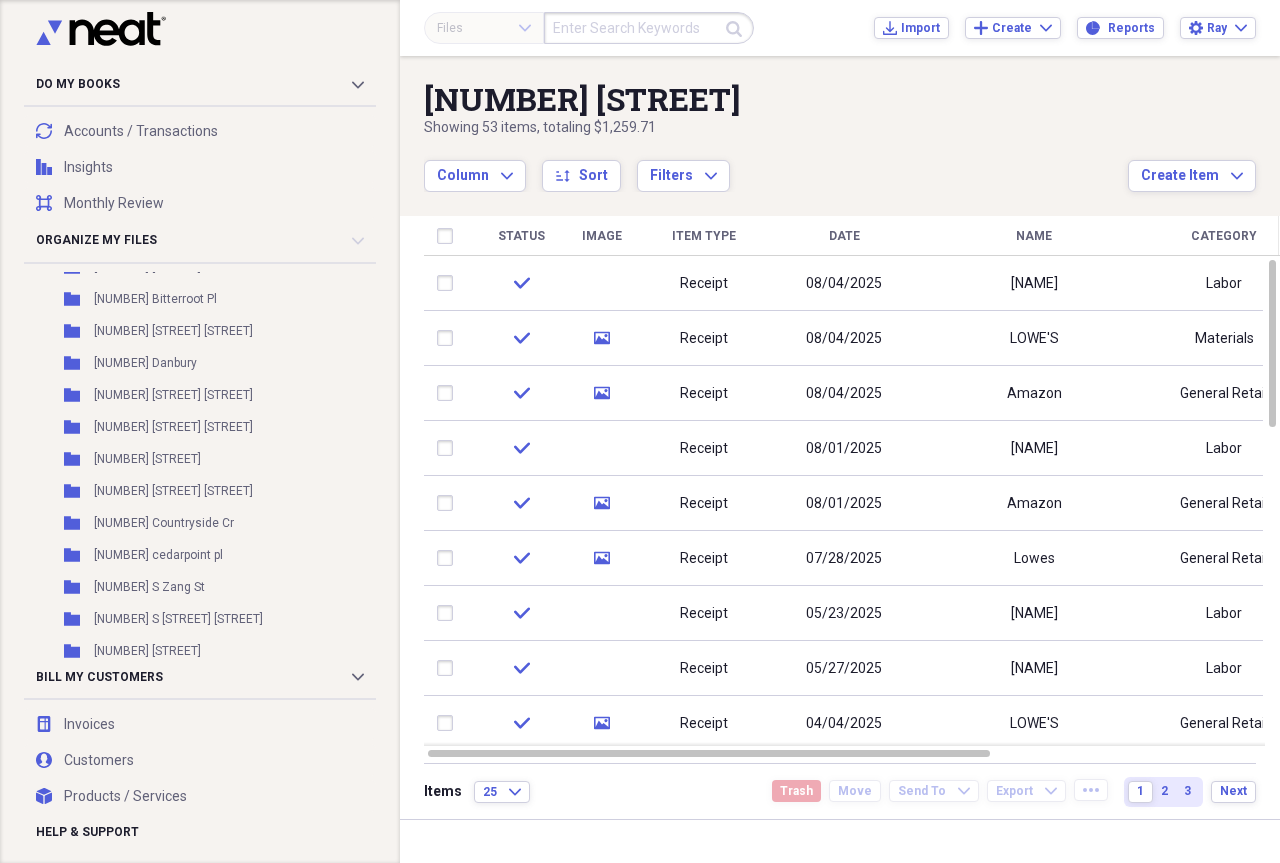 scroll, scrollTop: 1259, scrollLeft: 0, axis: vertical 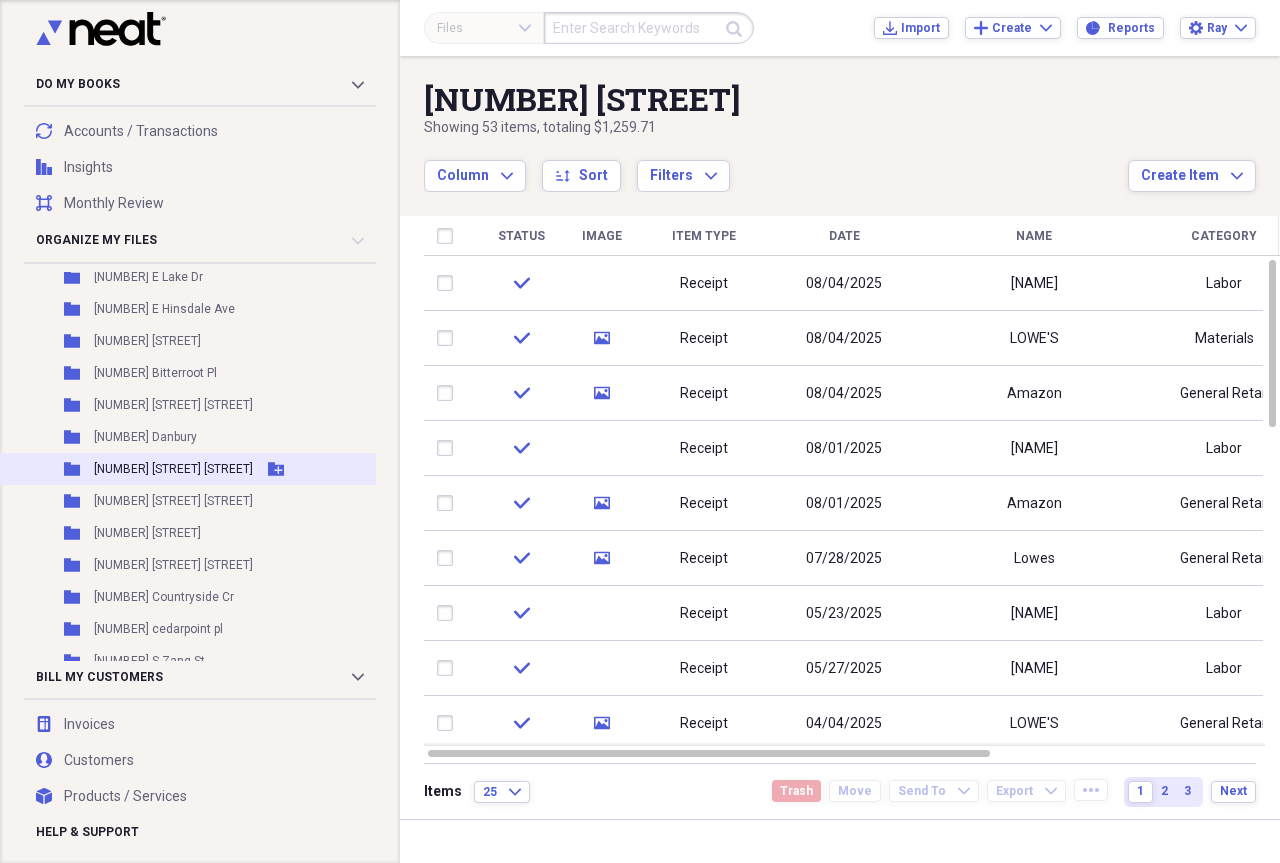 click on "[NUMBER] [STREET] [STREET]" at bounding box center (173, 469) 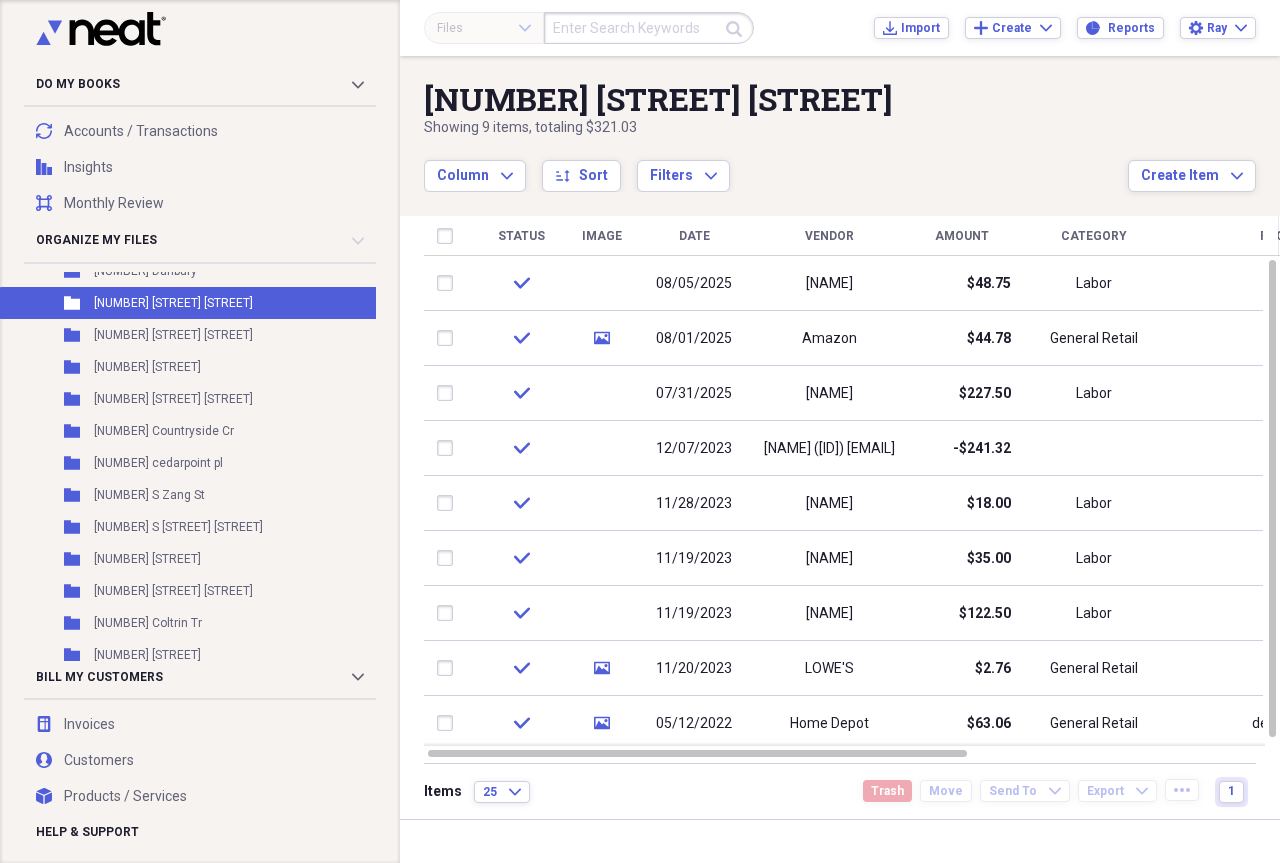 scroll, scrollTop: 1480, scrollLeft: 0, axis: vertical 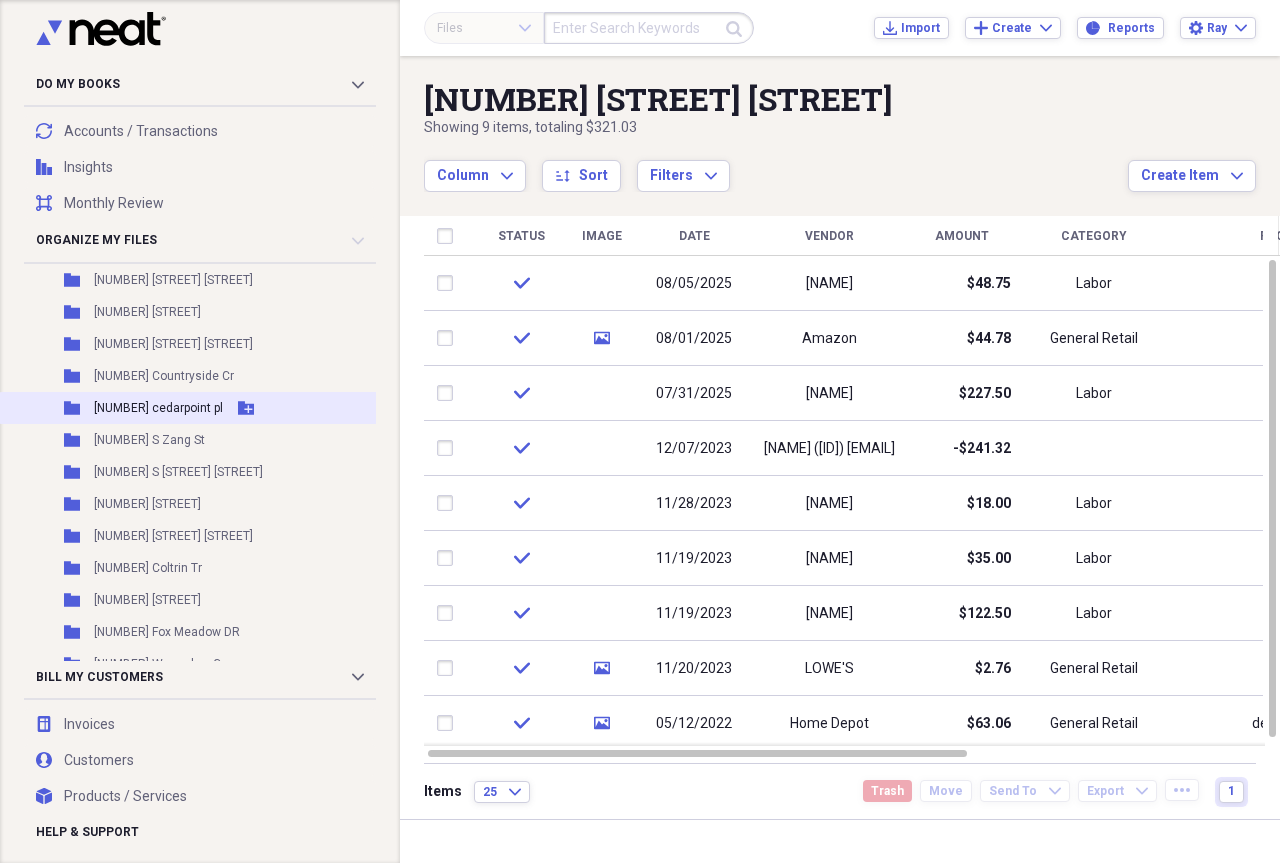 click on "[NUMBER] cedarpoint pl" at bounding box center [158, 408] 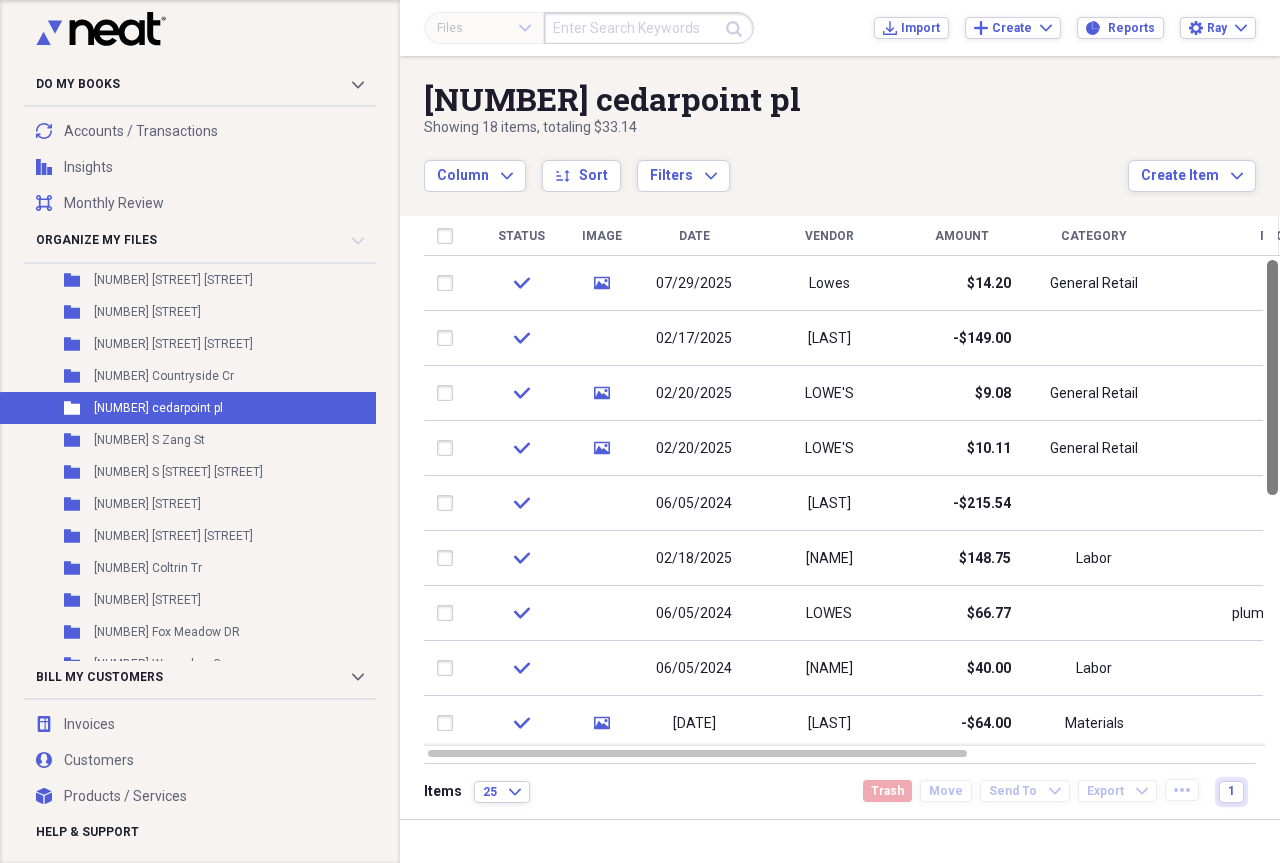 drag, startPoint x: 1269, startPoint y: 300, endPoint x: 1263, endPoint y: 255, distance: 45.39824 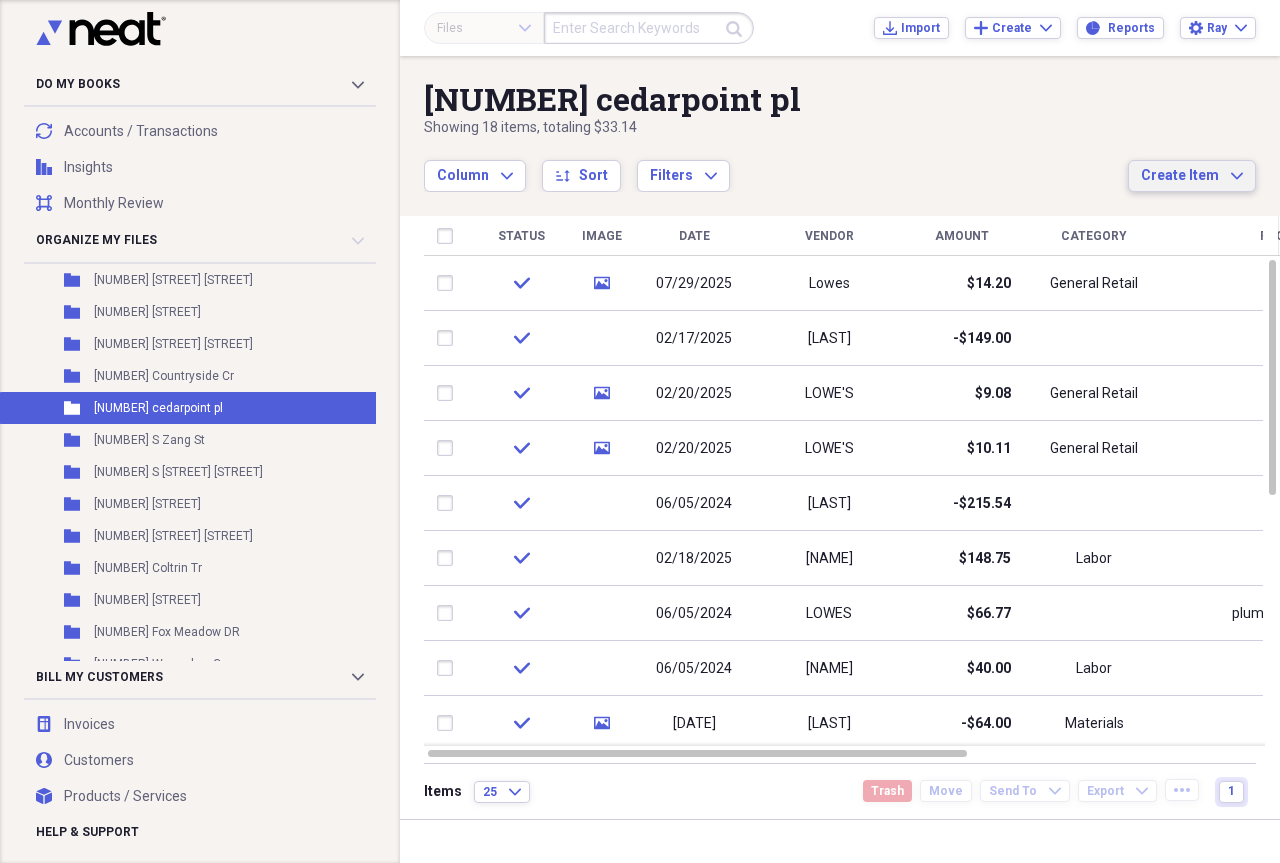 click on "Expand" 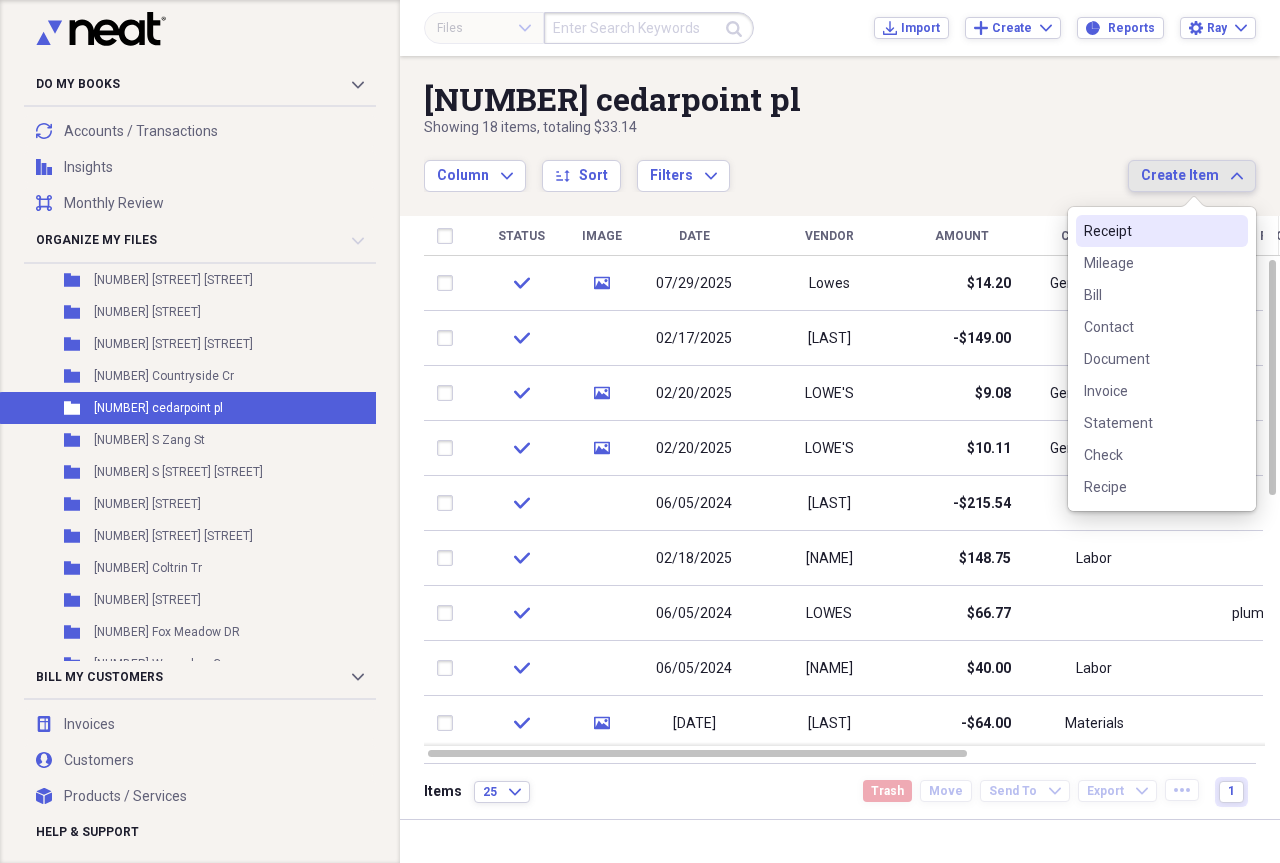 click on "Receipt" at bounding box center [1150, 231] 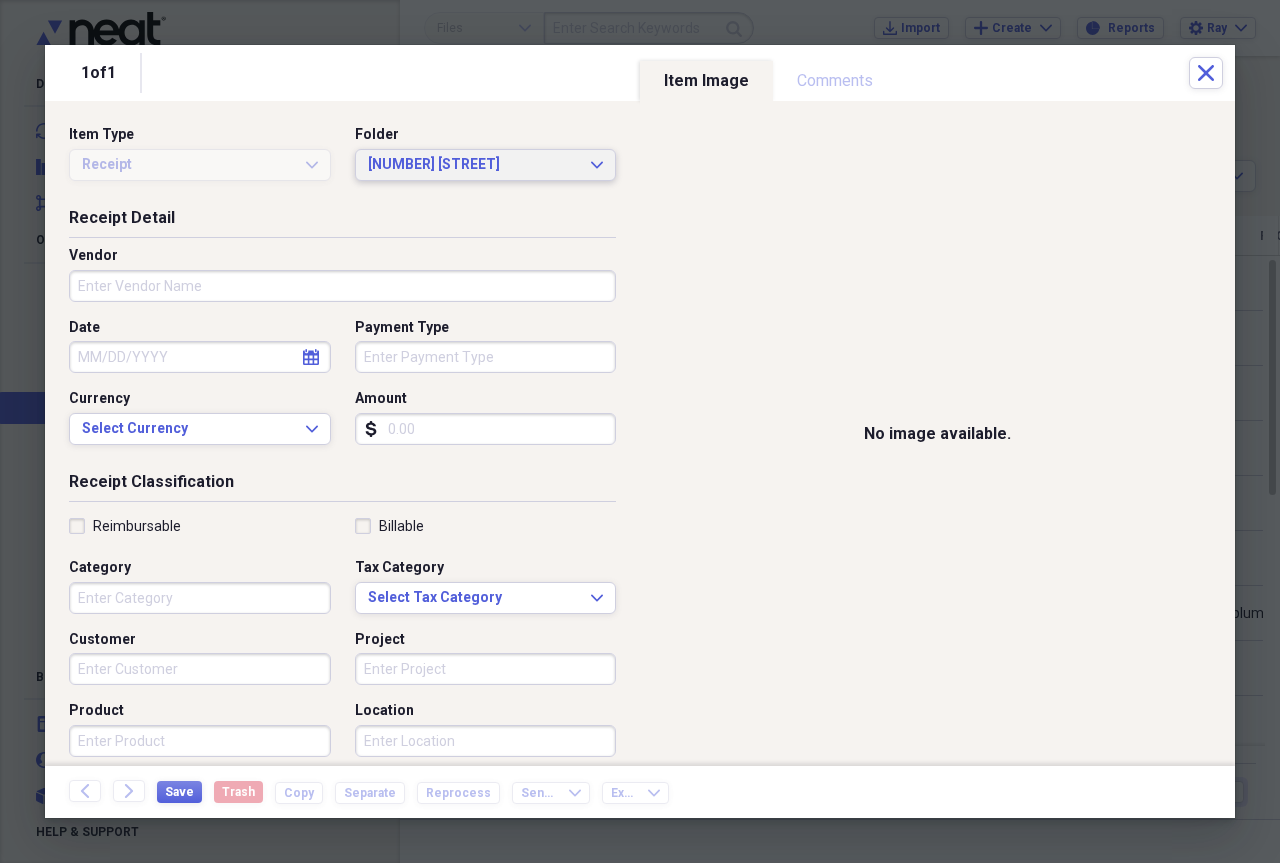 click 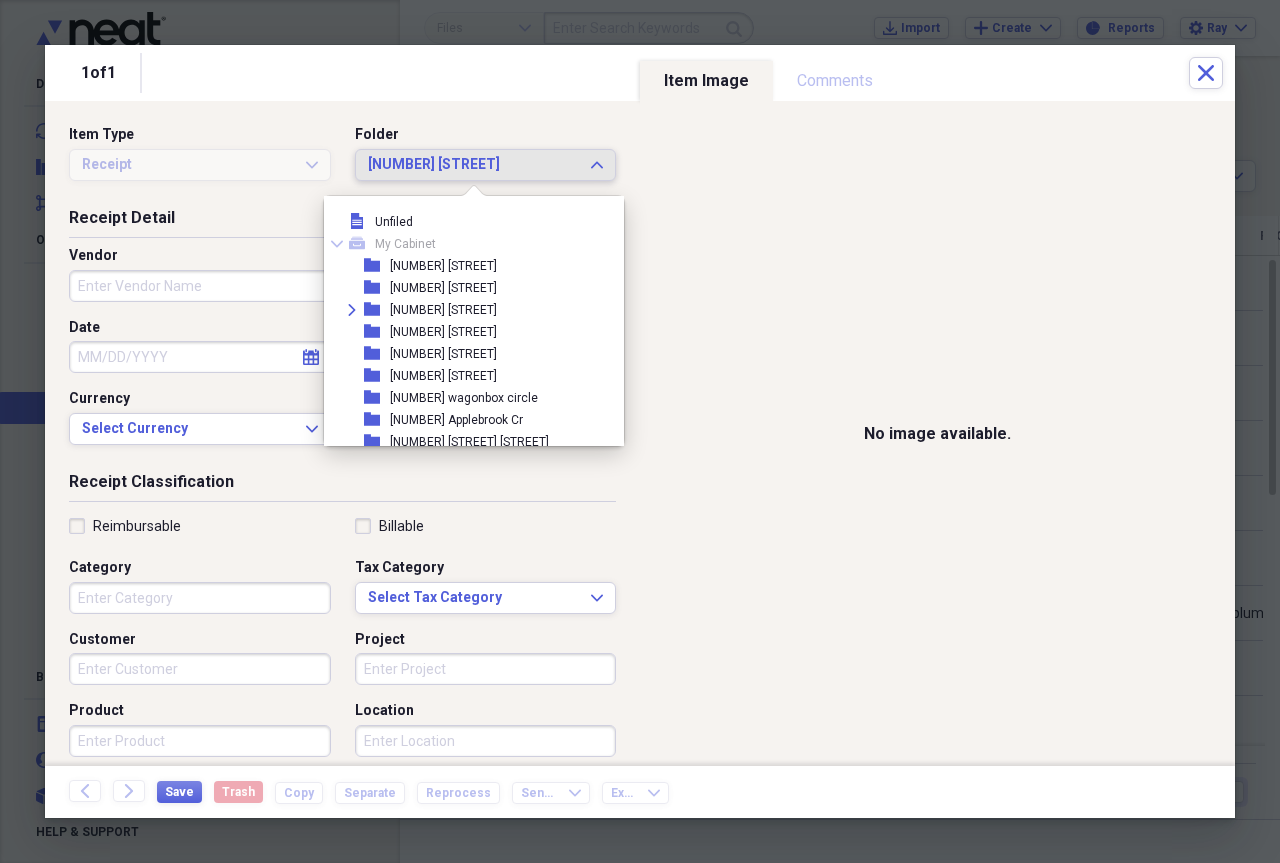 scroll, scrollTop: 1243, scrollLeft: 0, axis: vertical 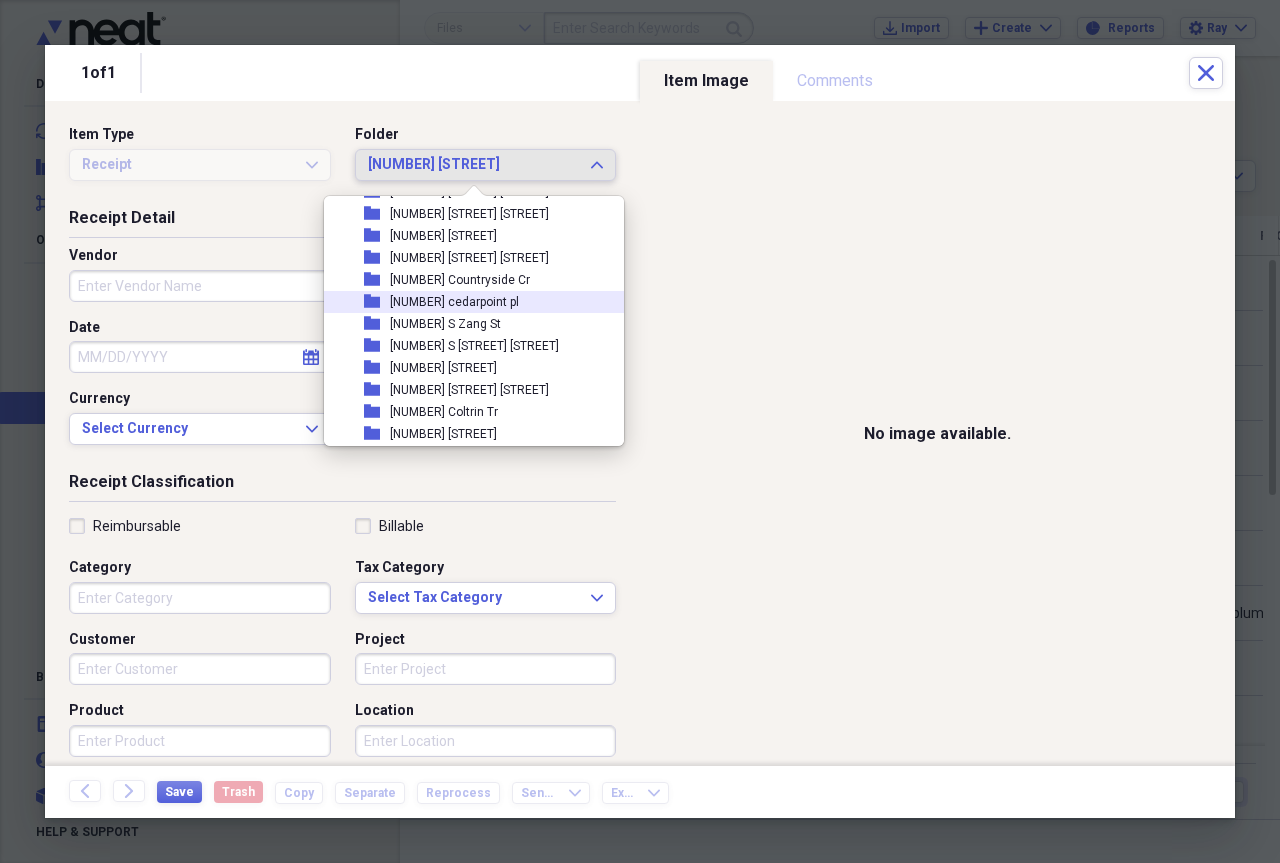 click on "[NUMBER] cedarpoint pl" at bounding box center [454, 302] 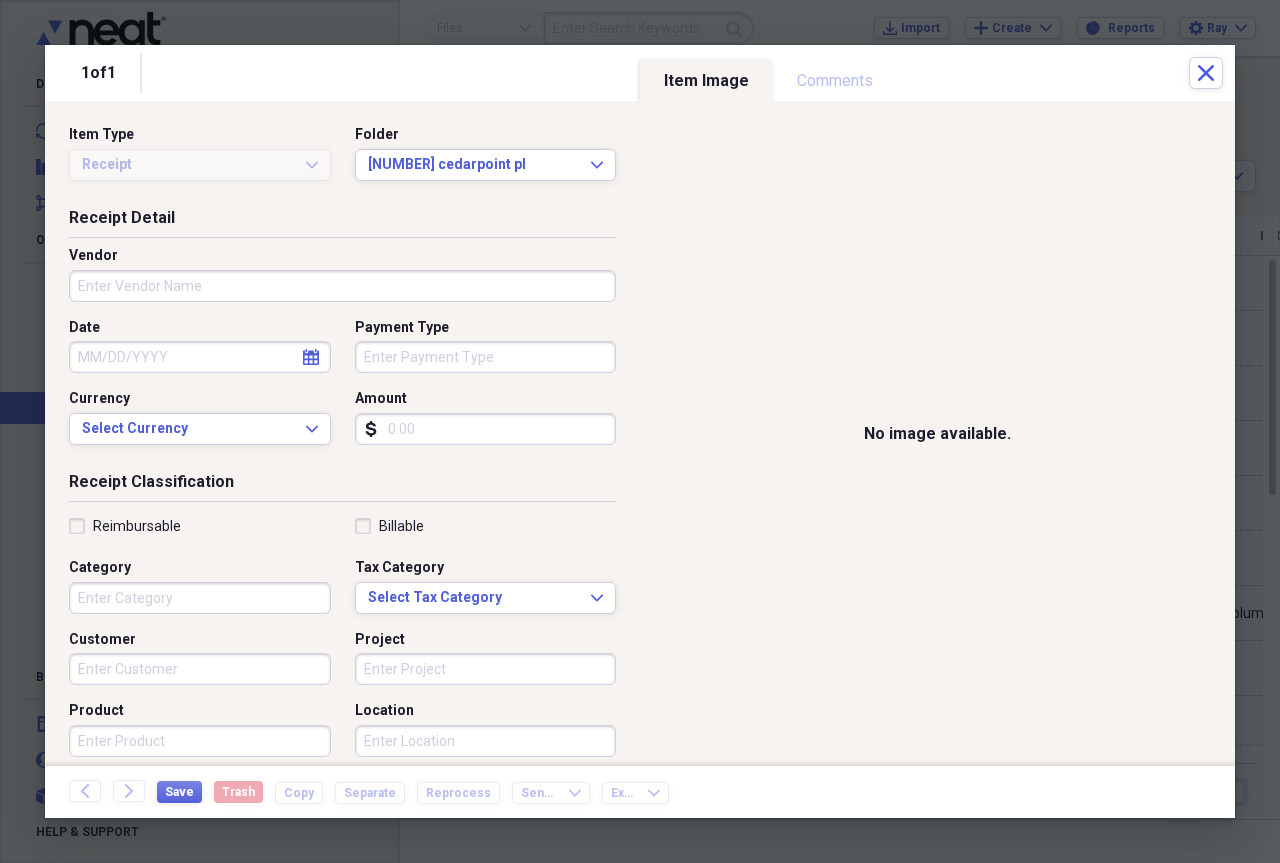 click on "Vendor" at bounding box center (342, 286) 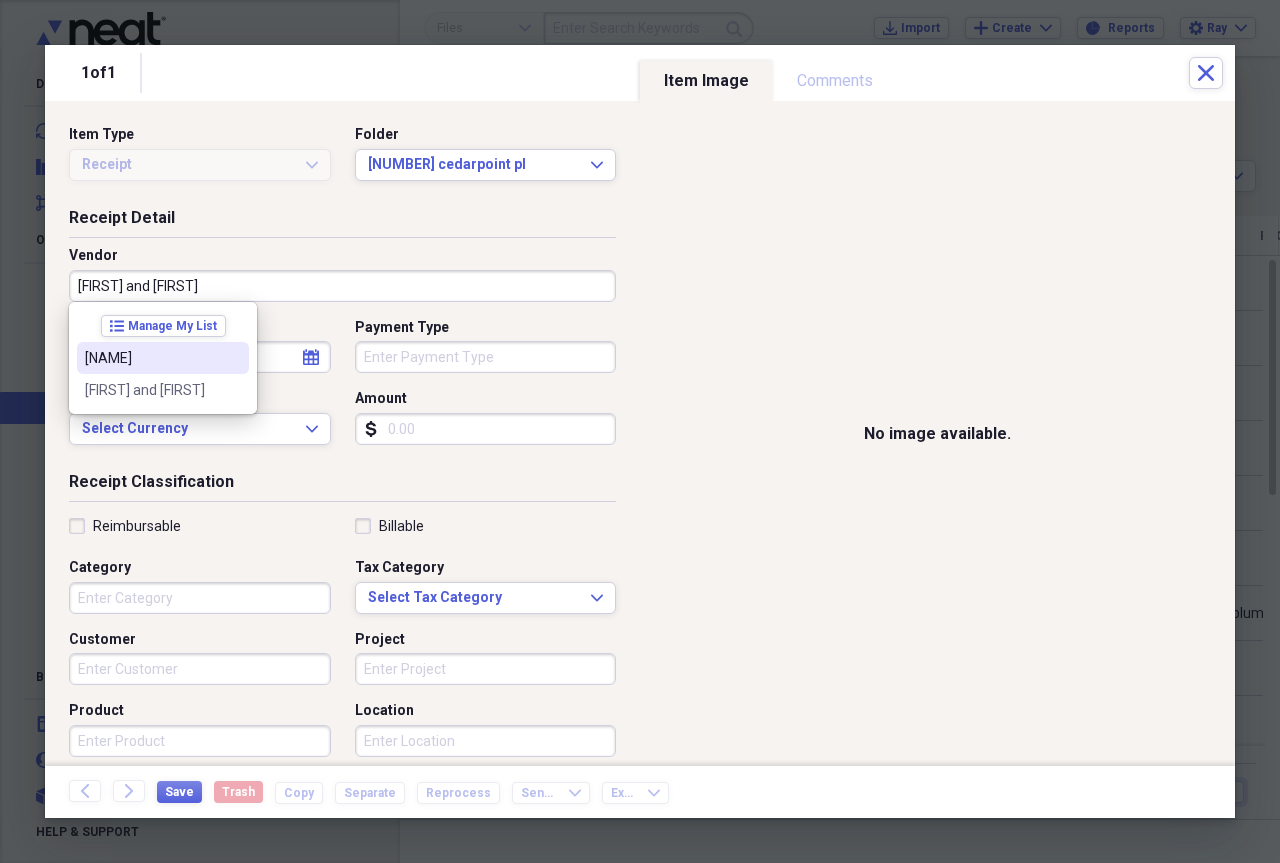 click on "[NAME]" at bounding box center (151, 358) 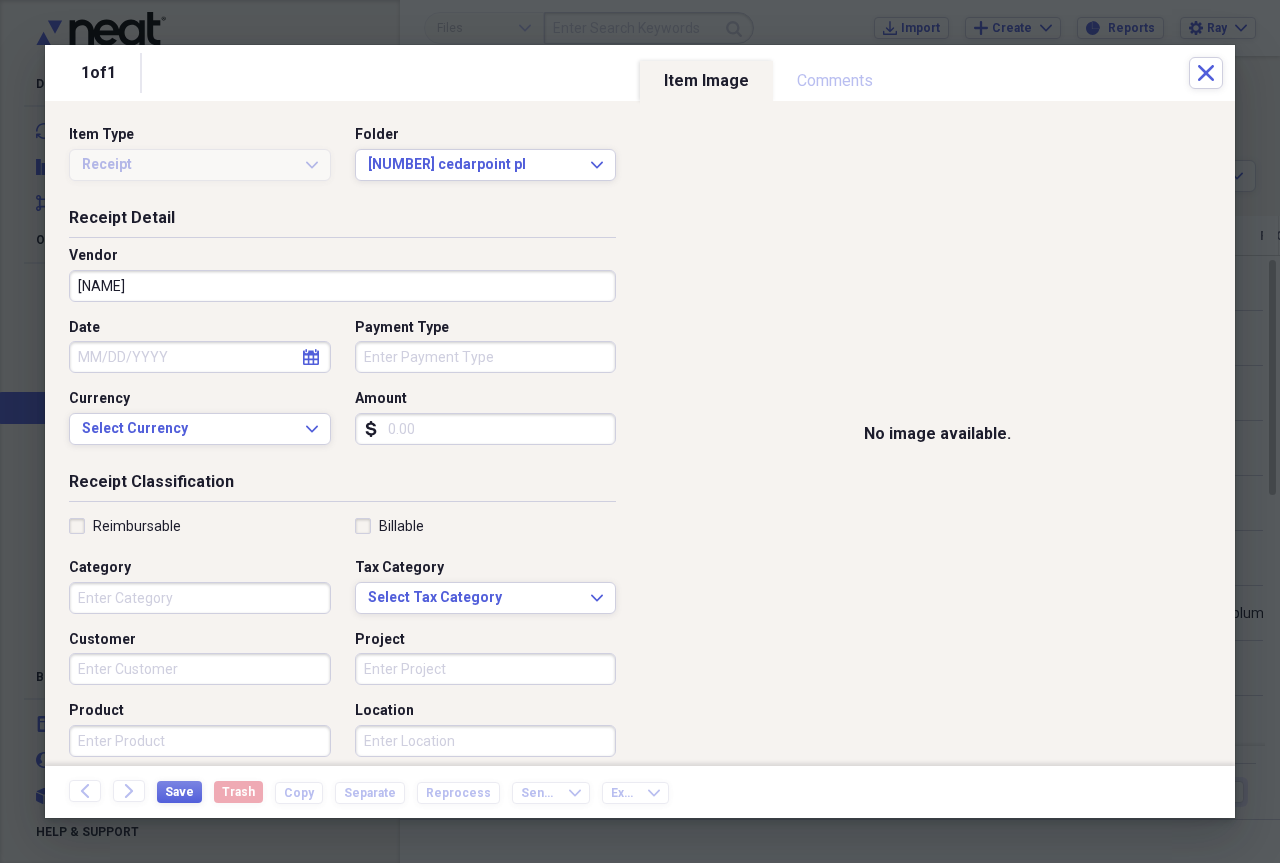 click on "calendar" 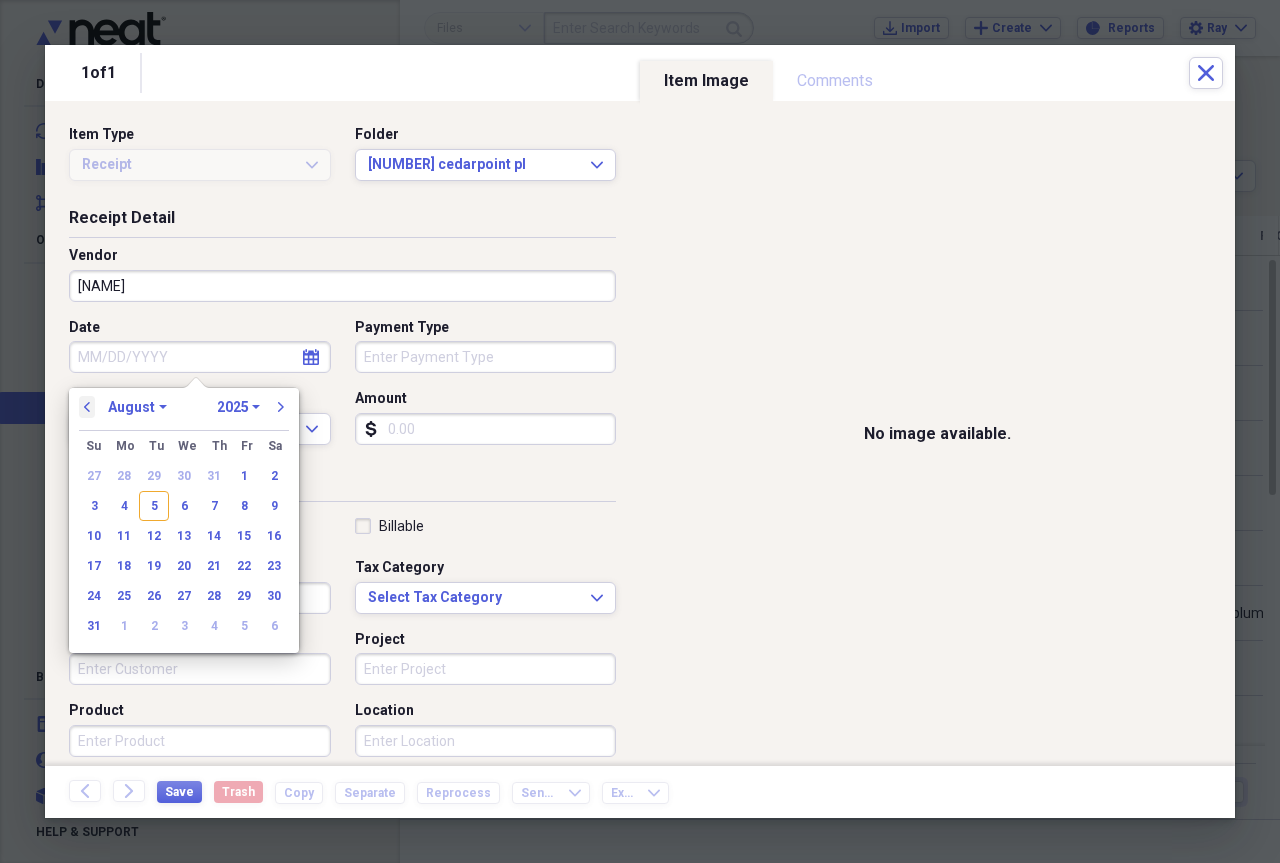 click on "previous" at bounding box center (87, 407) 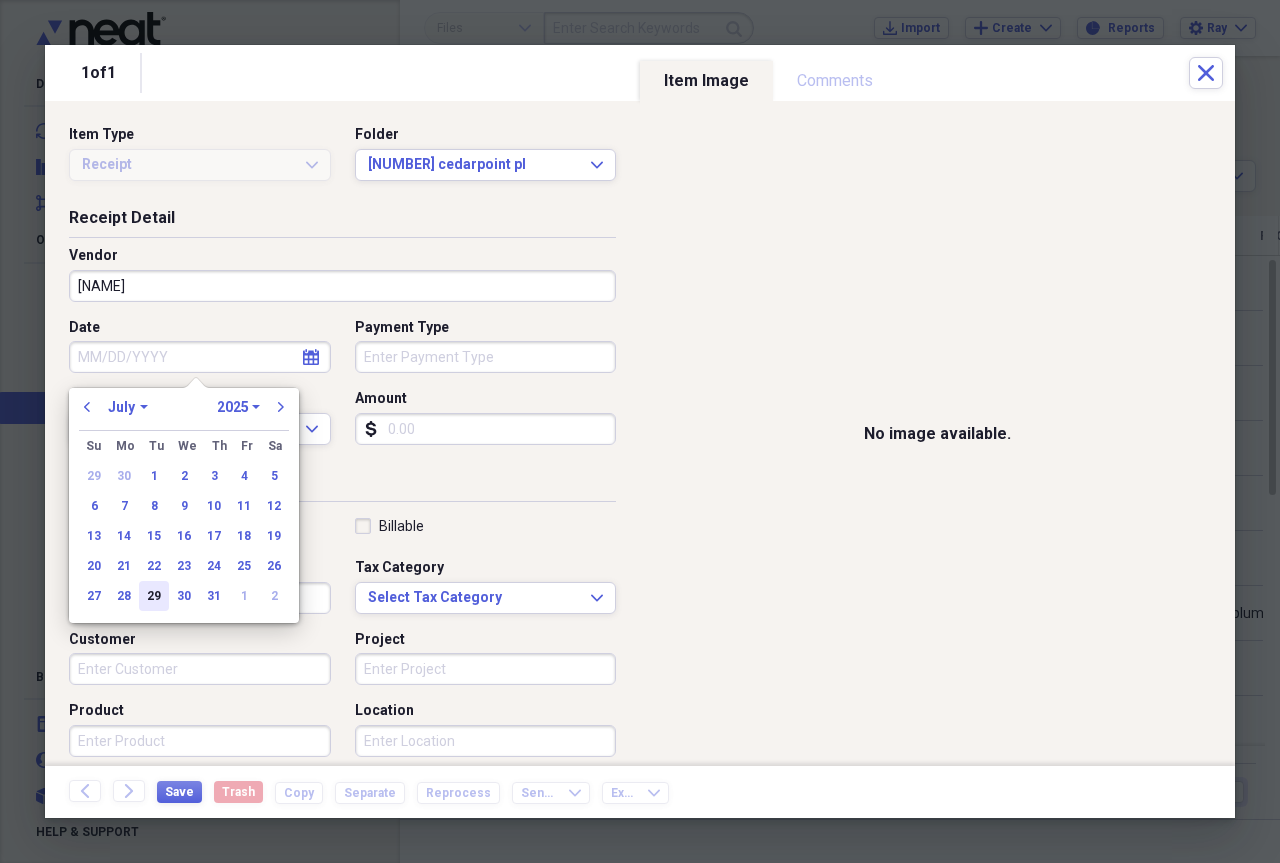 click on "29" at bounding box center [154, 596] 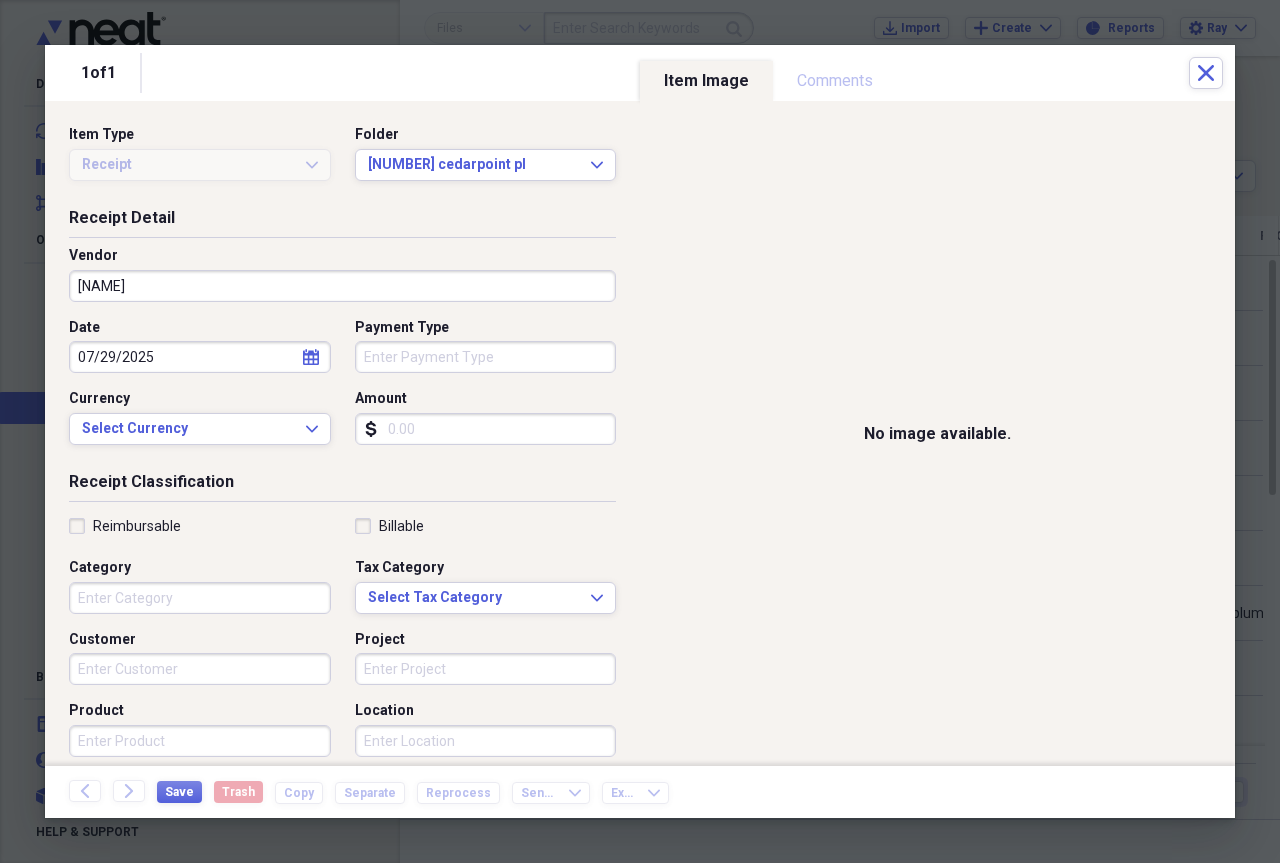 click on "Amount" at bounding box center (486, 429) 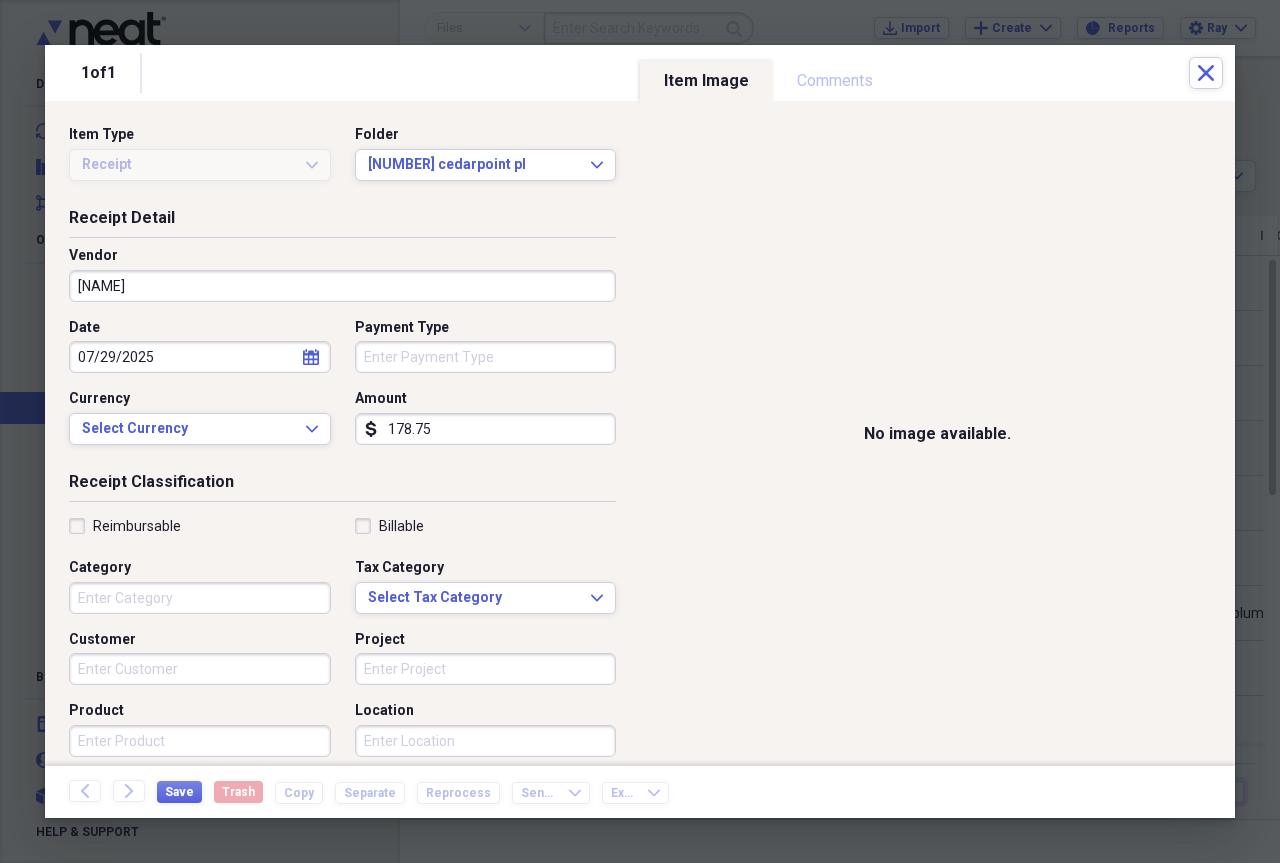 type on "178.75" 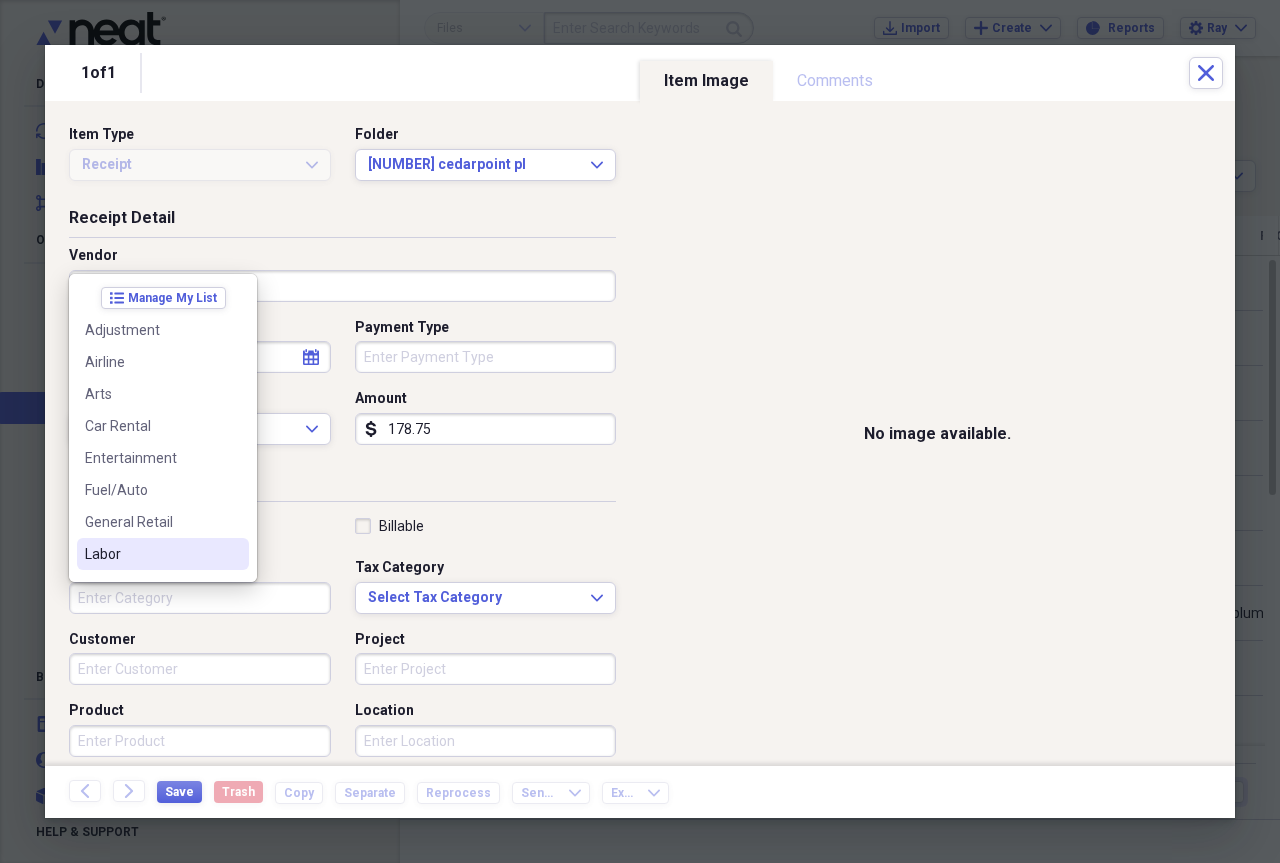 click on "Labor" at bounding box center (163, 554) 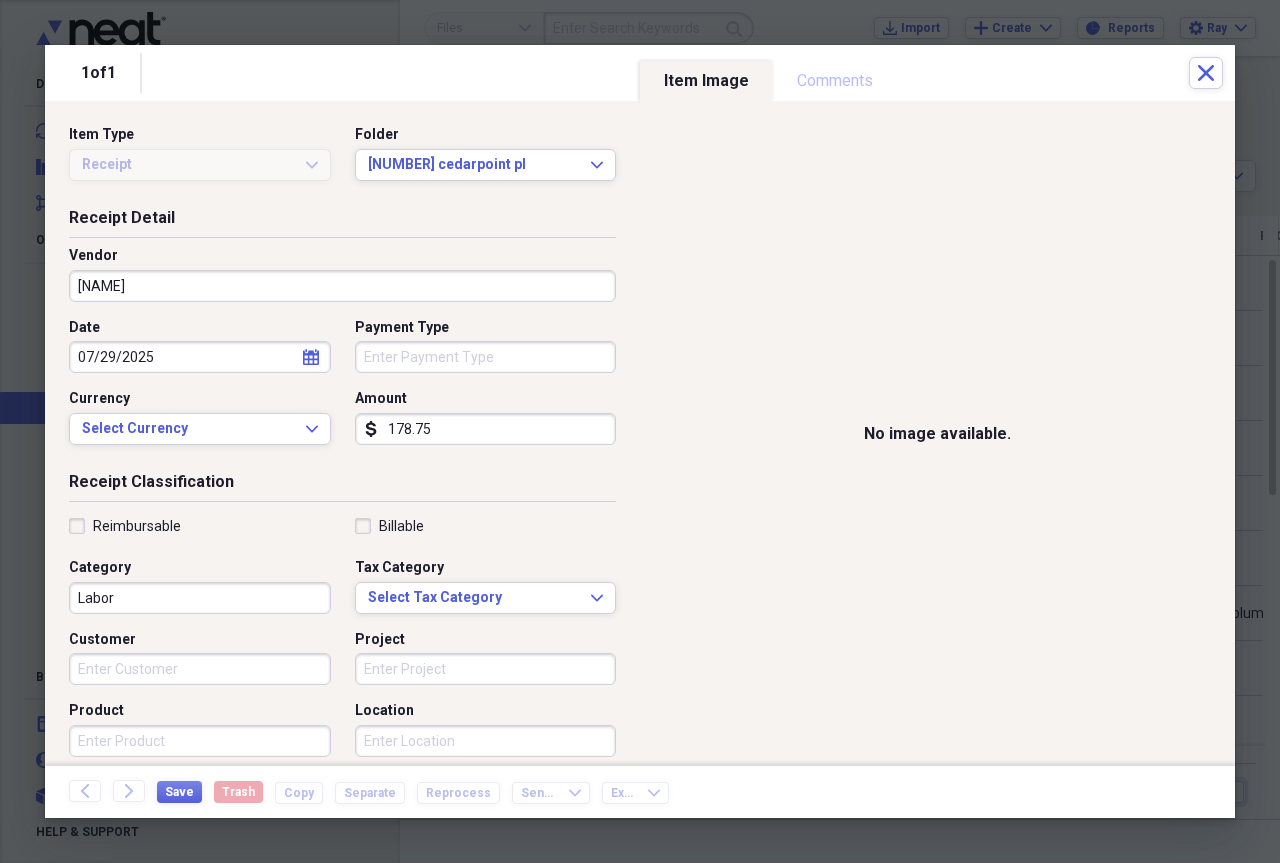 scroll, scrollTop: 284, scrollLeft: 0, axis: vertical 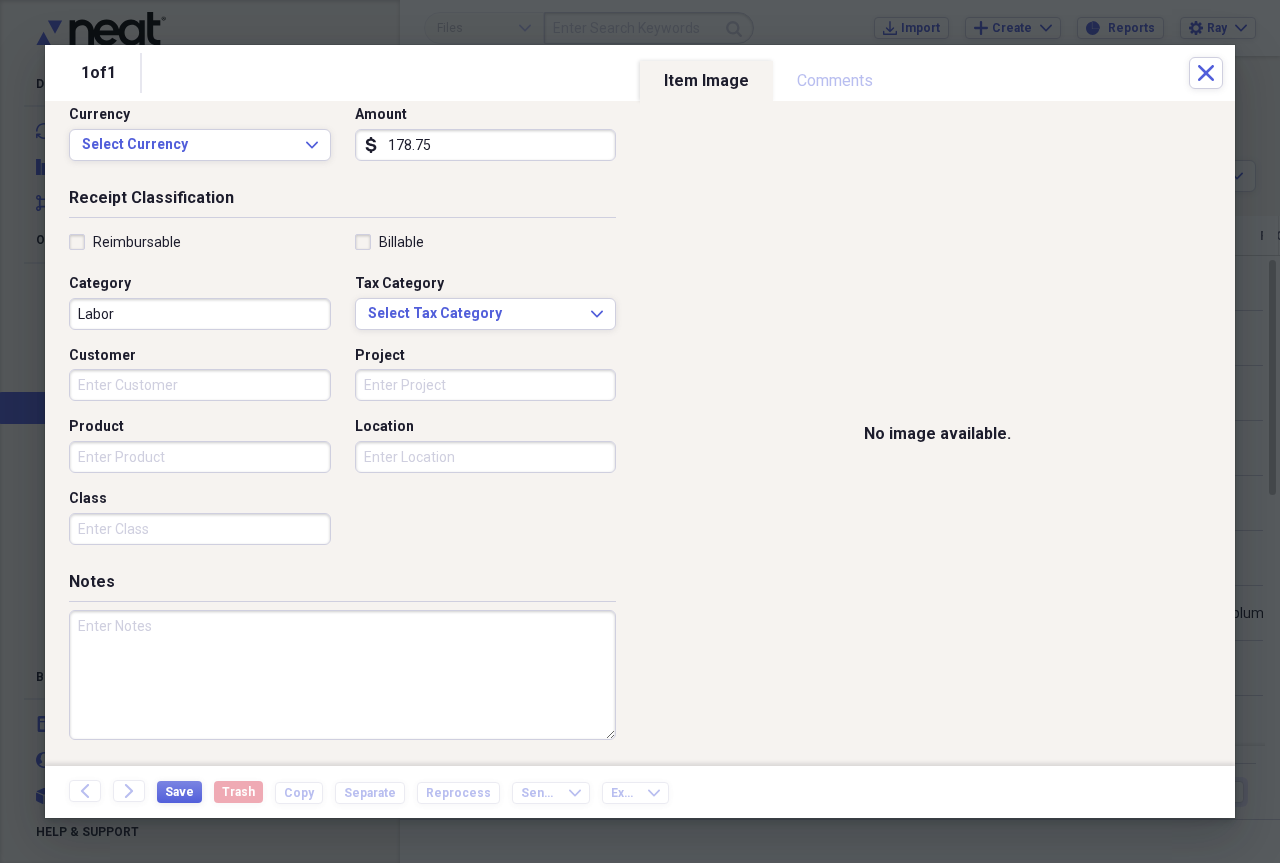click on "Class" at bounding box center (200, 529) 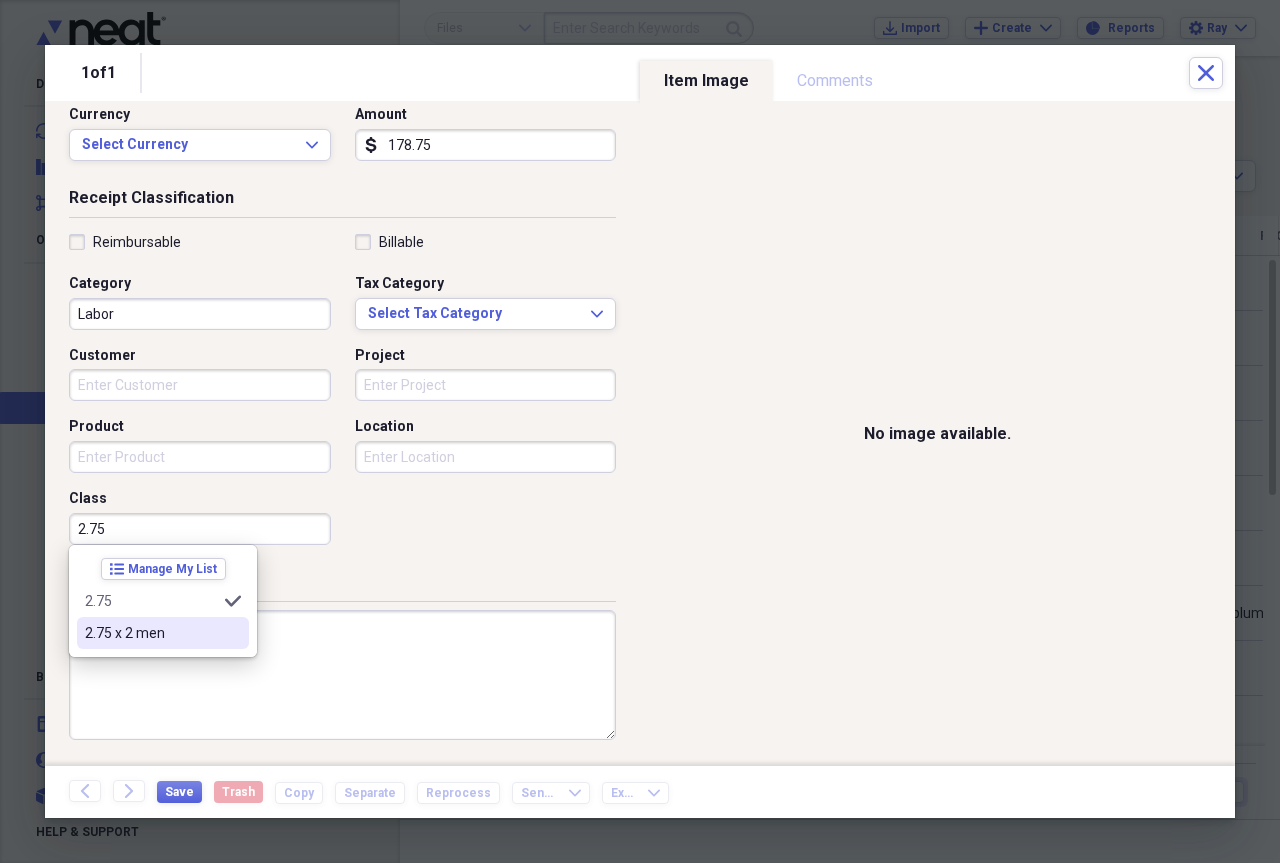 click on "2.75 x 2 men" at bounding box center (151, 633) 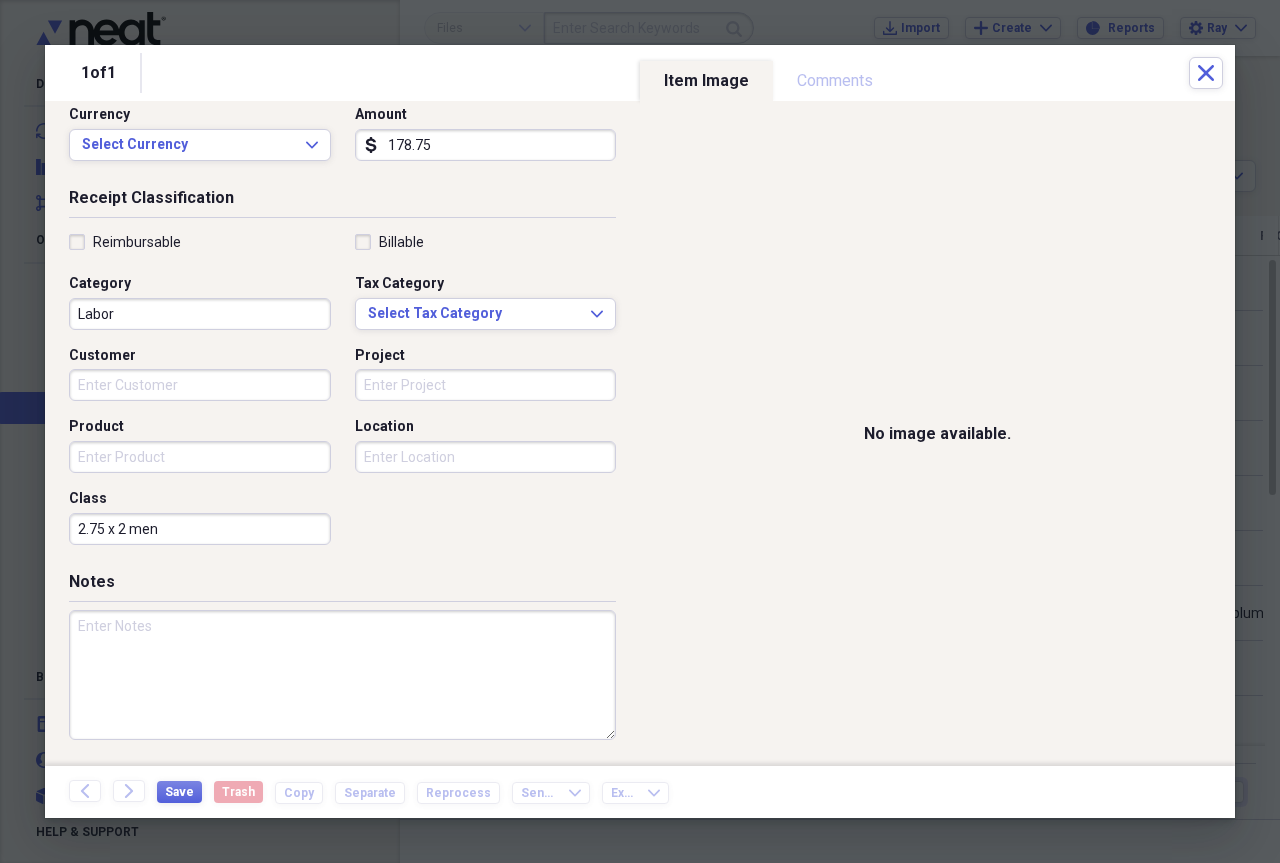 click at bounding box center (342, 675) 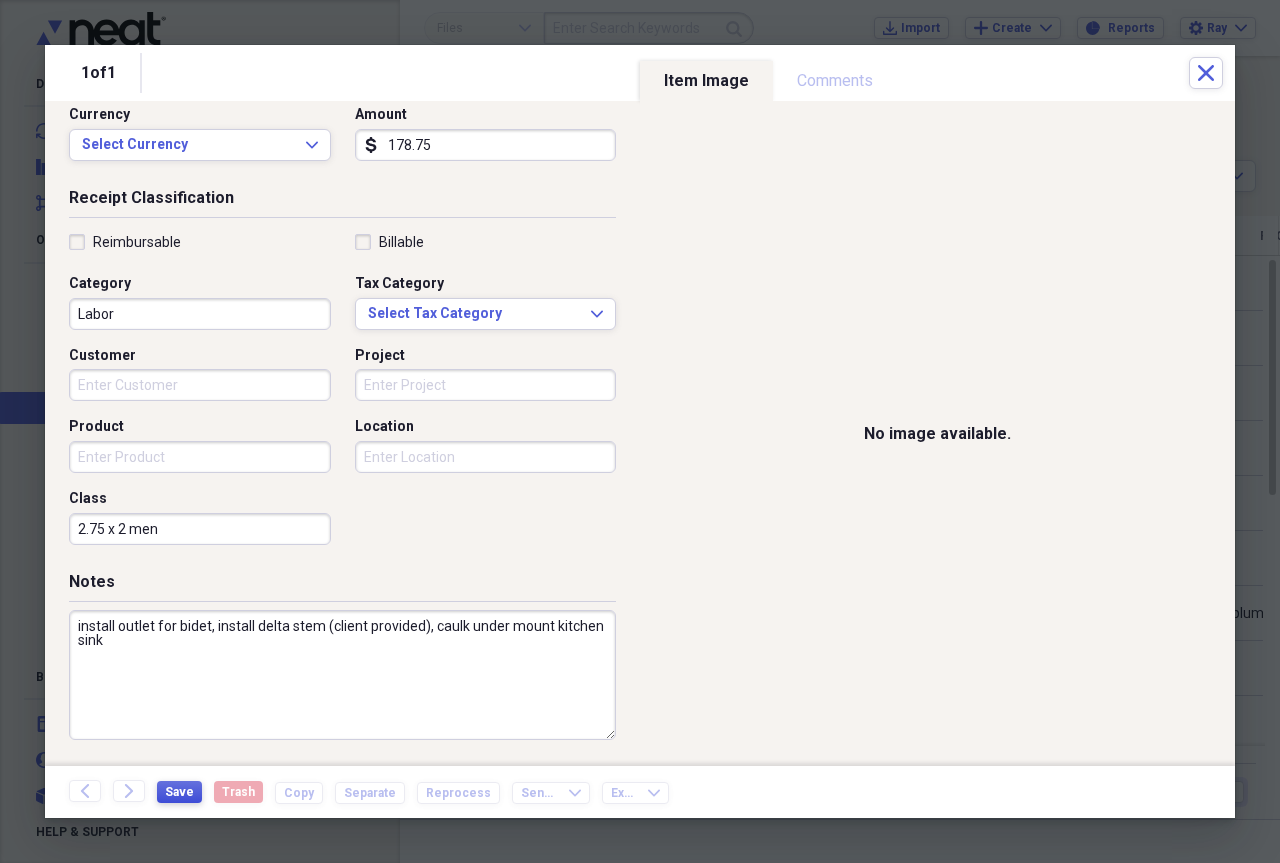 type on "install outlet for bidet, install delta stem (client provided), caulk under mount kitchen sink" 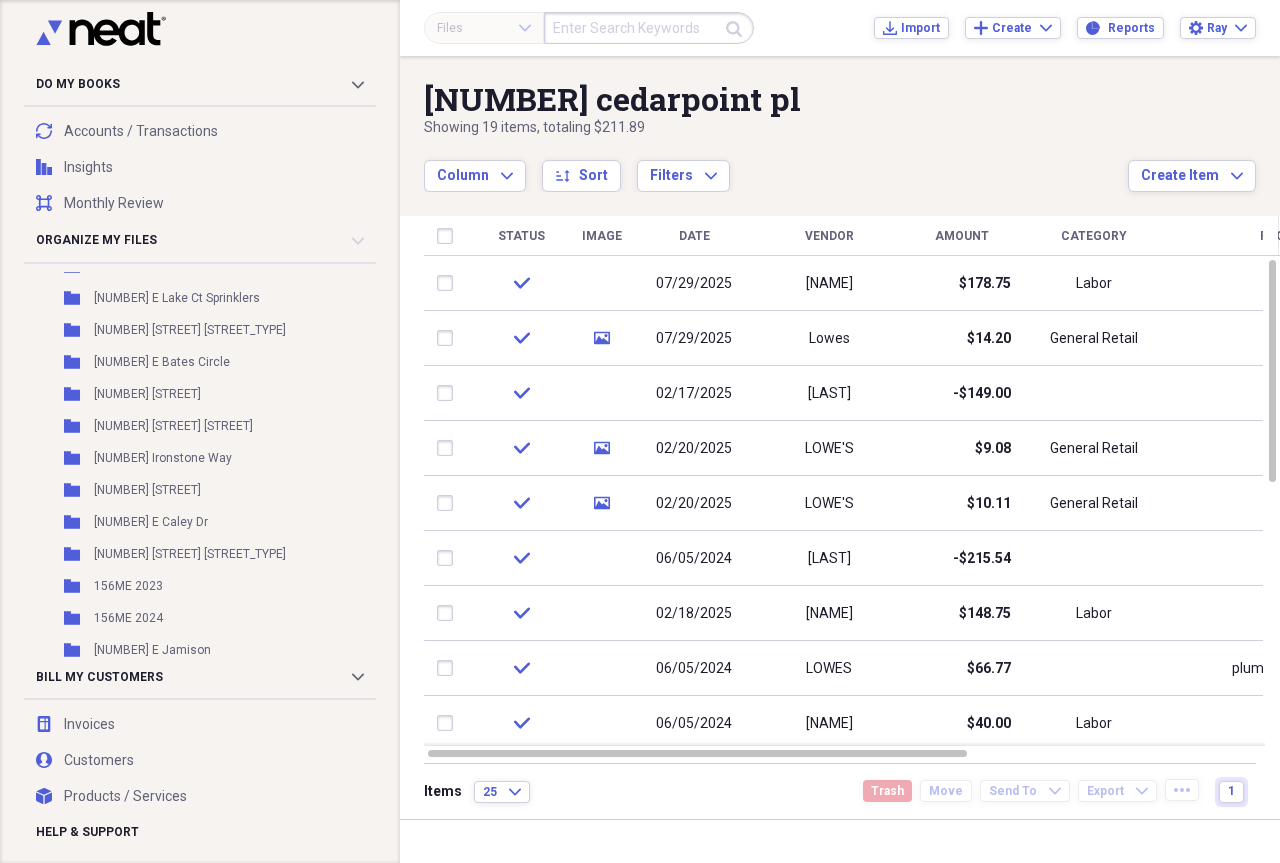 scroll, scrollTop: 643, scrollLeft: 0, axis: vertical 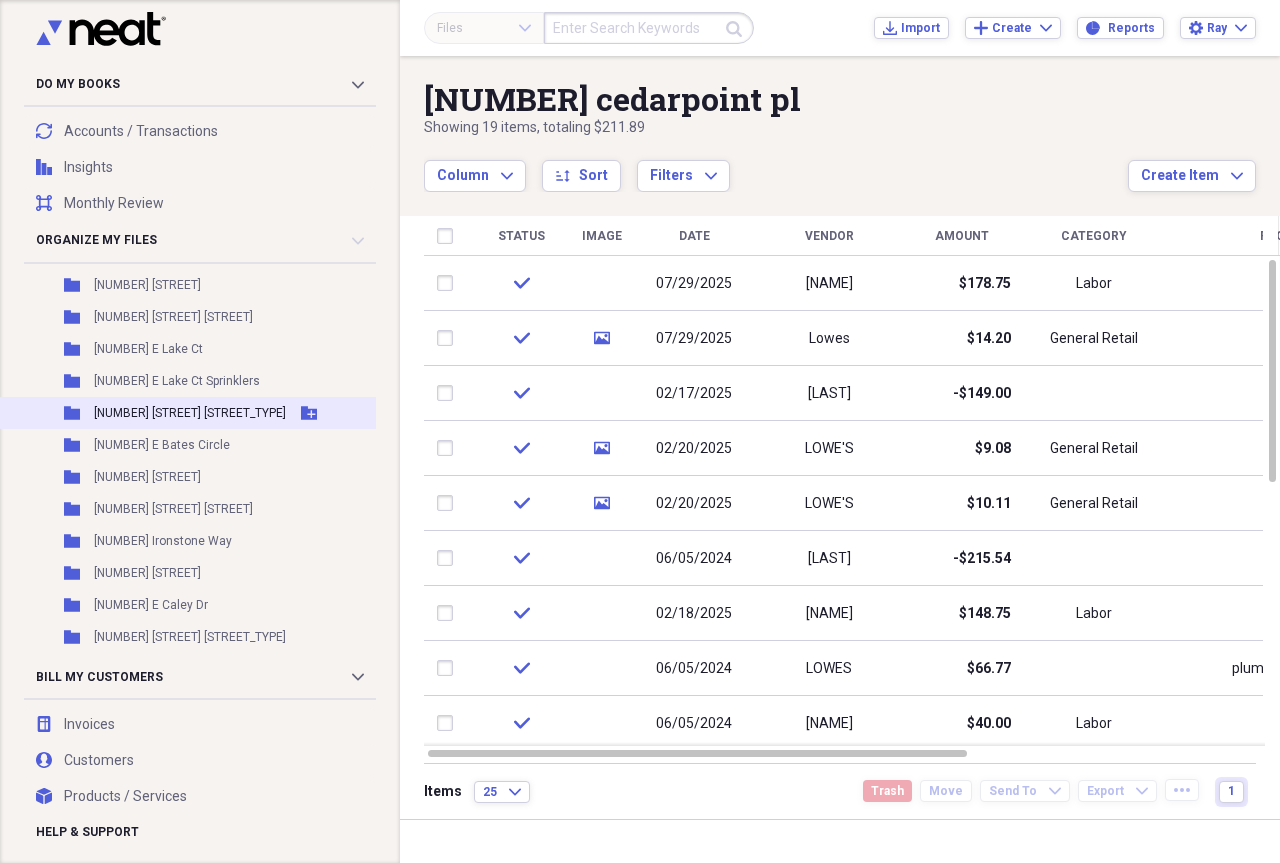 click on "Folder 11973 S Longs Bluff Lane Add Folder" at bounding box center (224, 413) 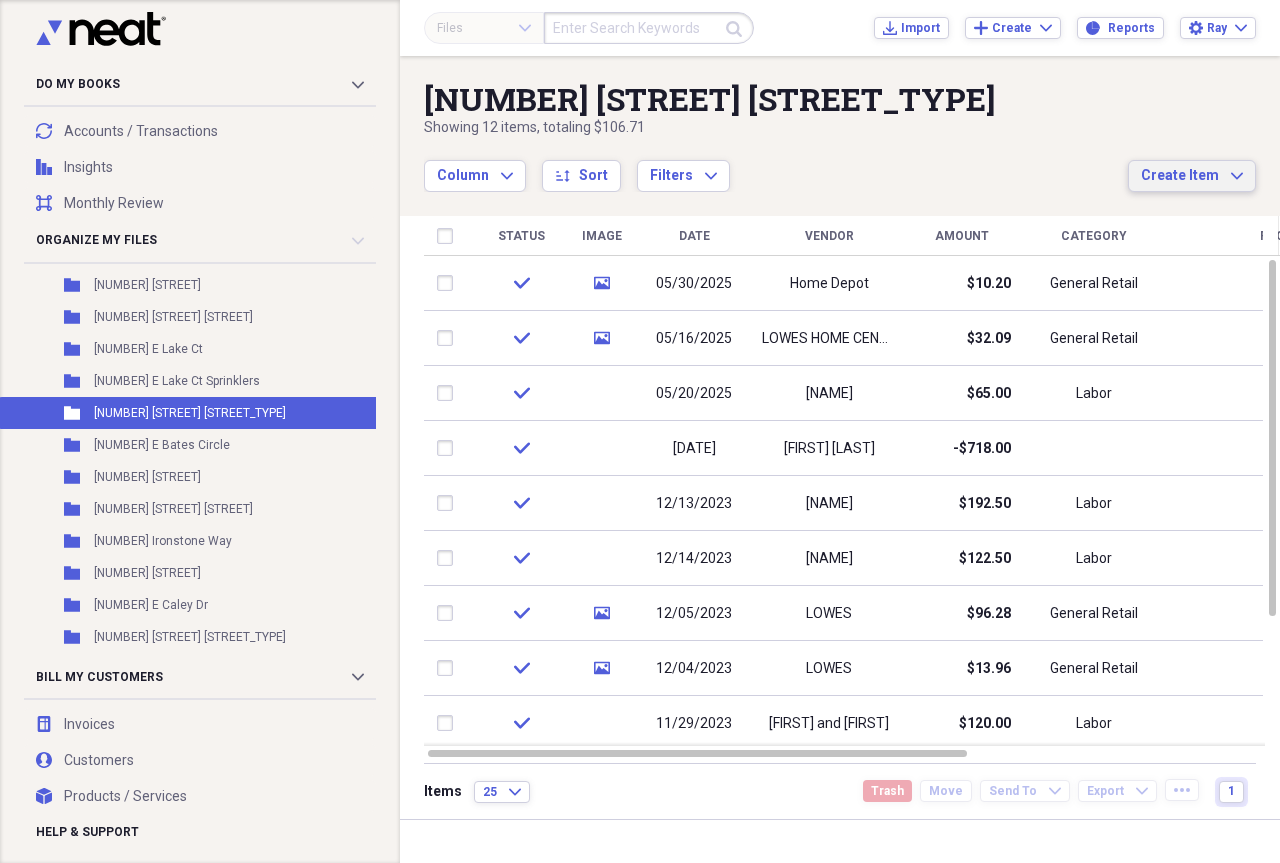 click on "Expand" 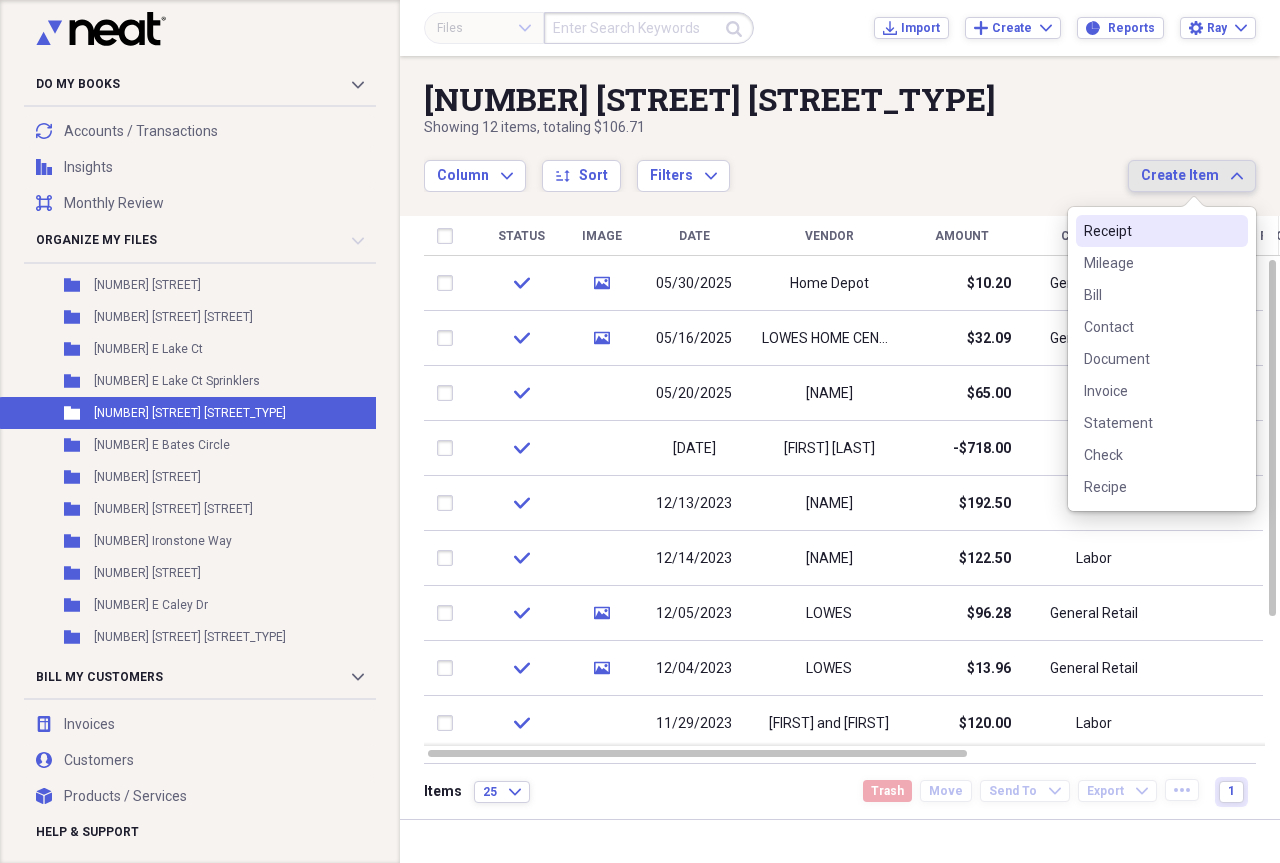 click on "Receipt" at bounding box center [1150, 231] 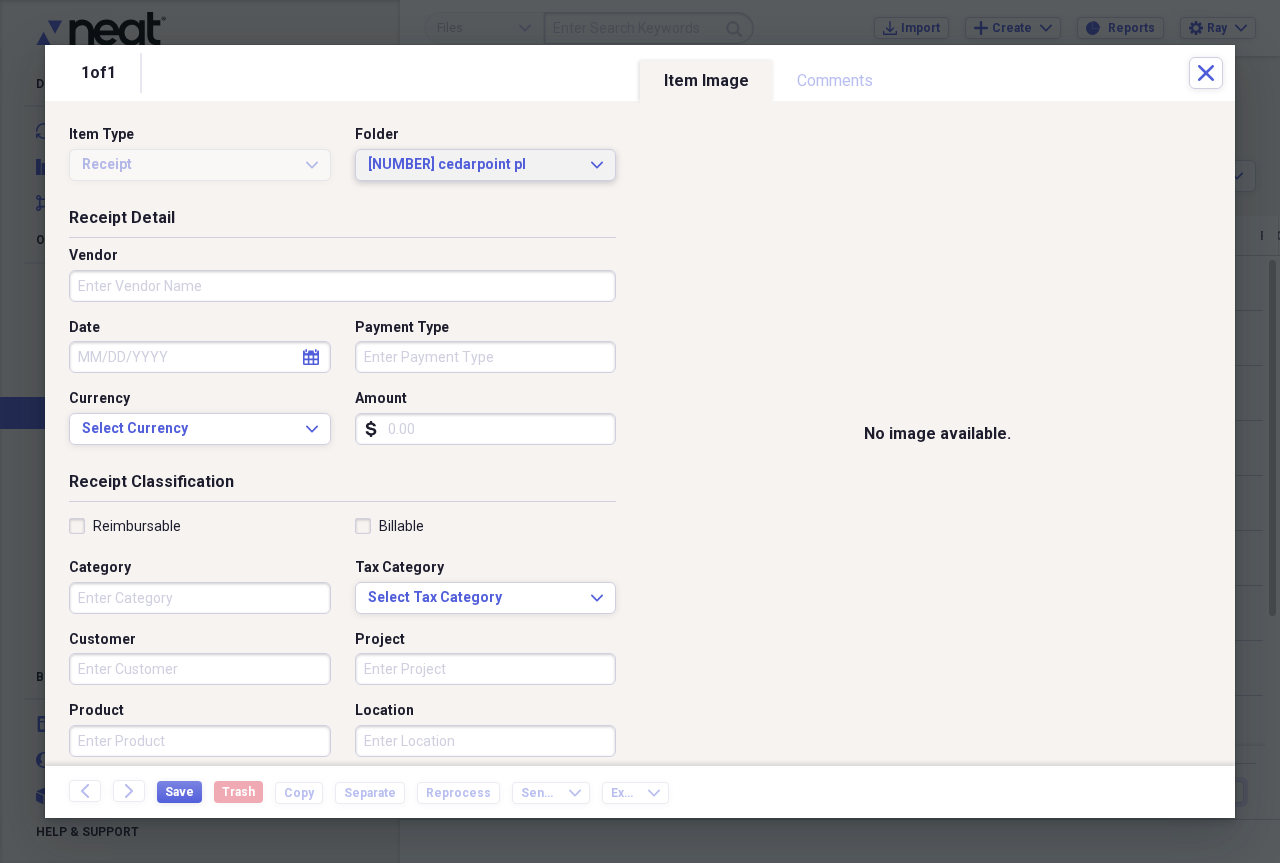 click on "Expand" 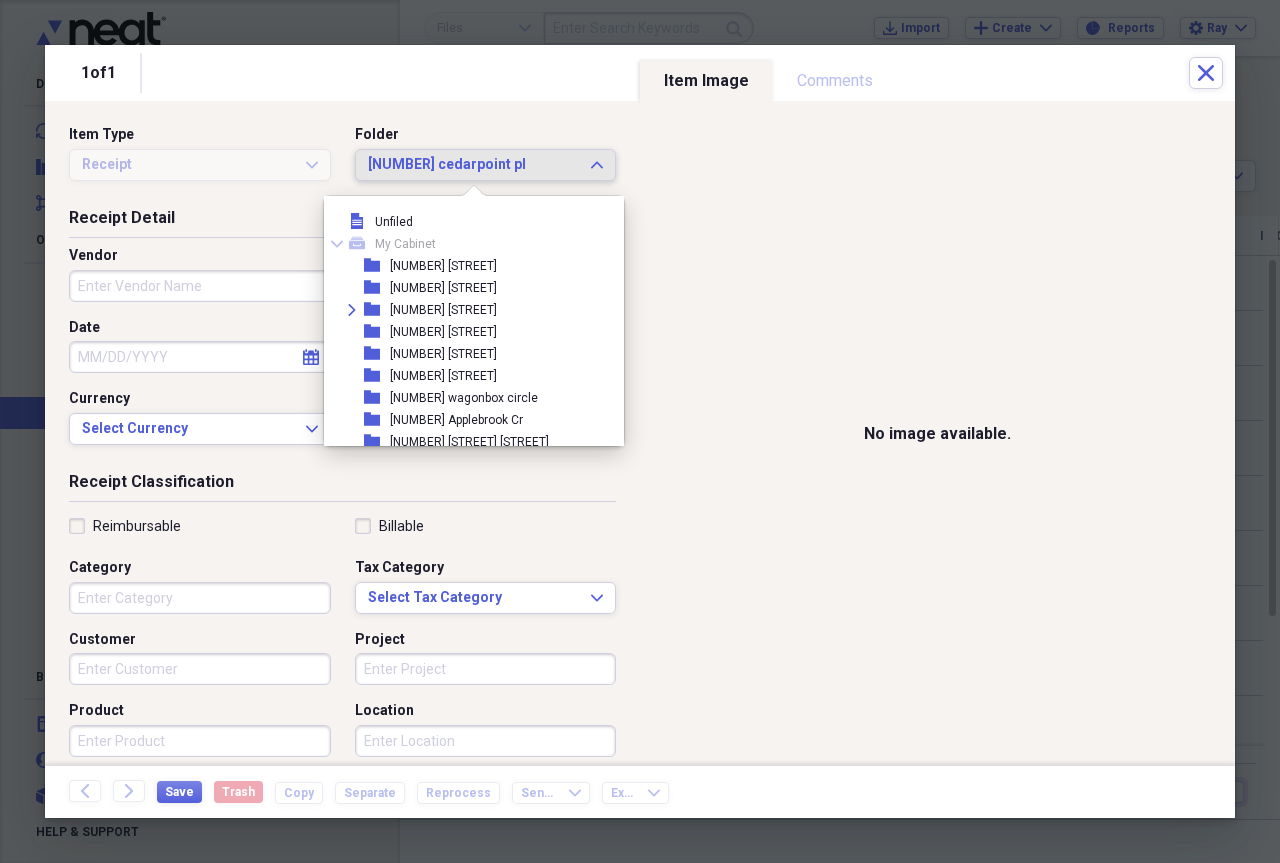 scroll, scrollTop: 935, scrollLeft: 0, axis: vertical 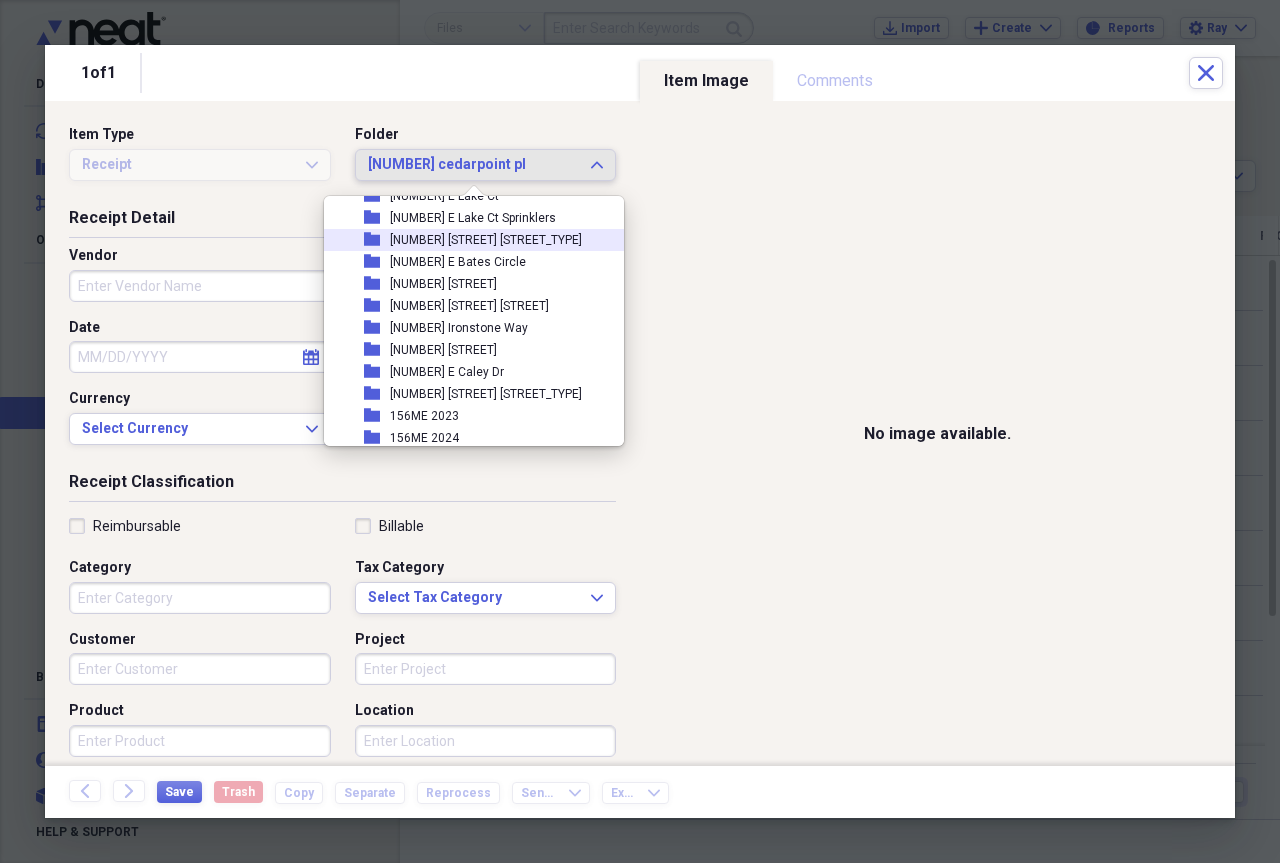 click on "[NUMBER] [STREET] [STREET_TYPE]" at bounding box center [486, 240] 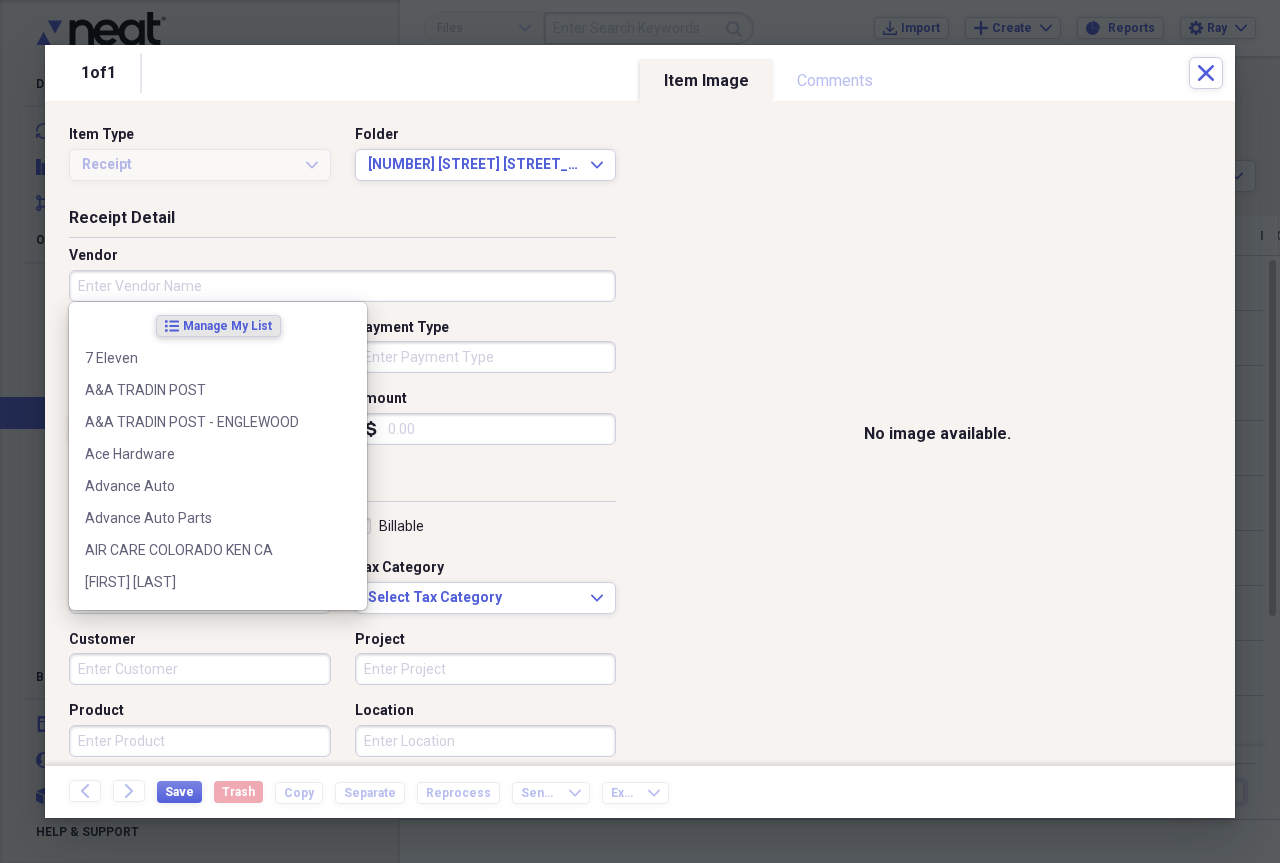 click on "Vendor" at bounding box center (342, 286) 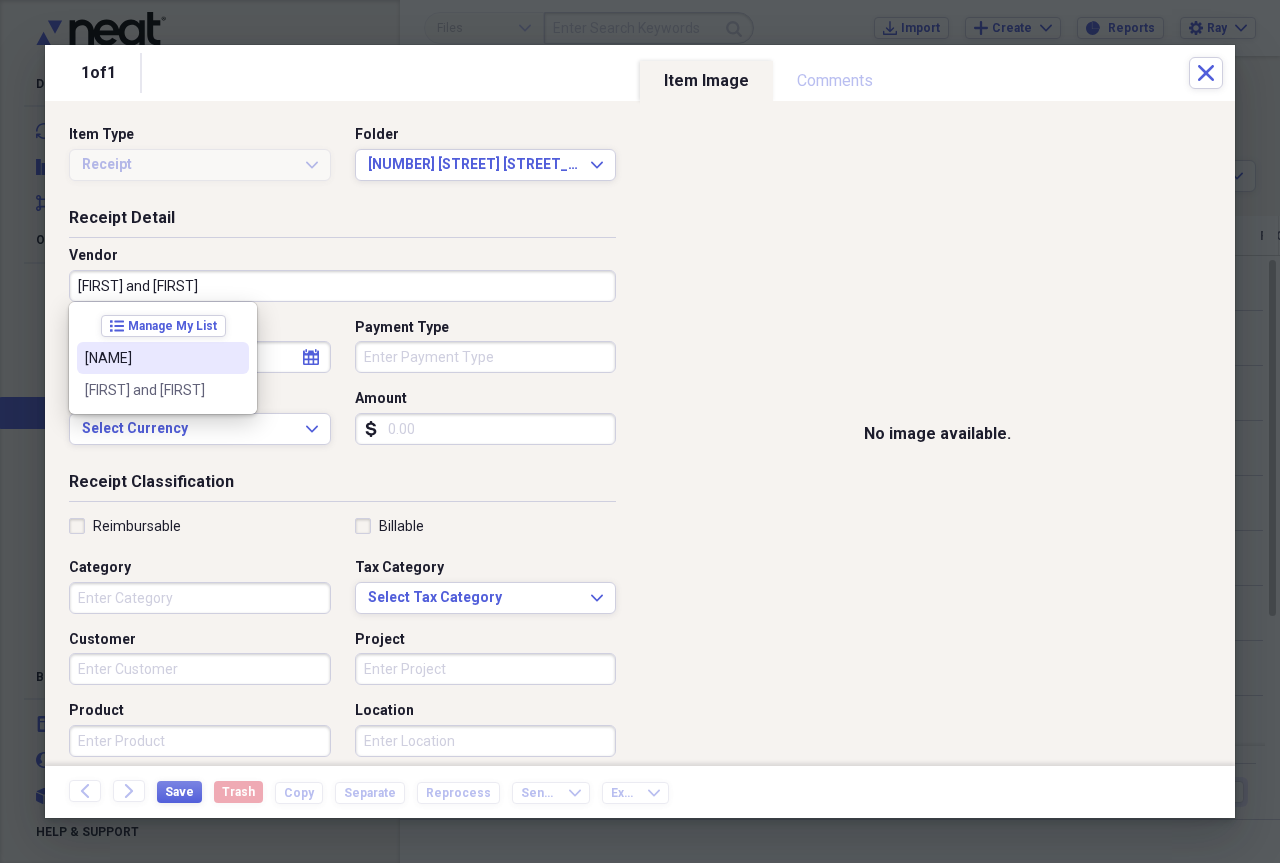 click on "[NAME]" at bounding box center [151, 358] 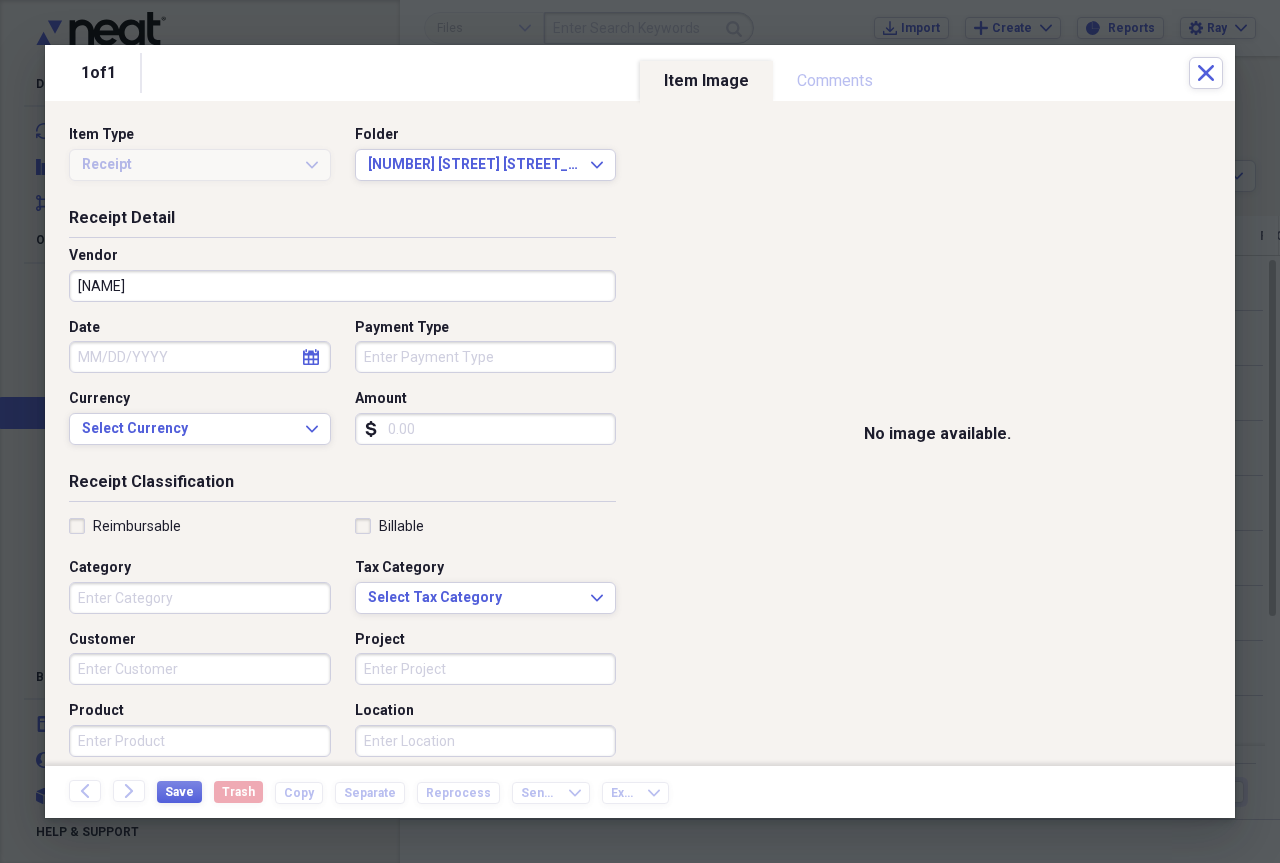 click on "calendar" 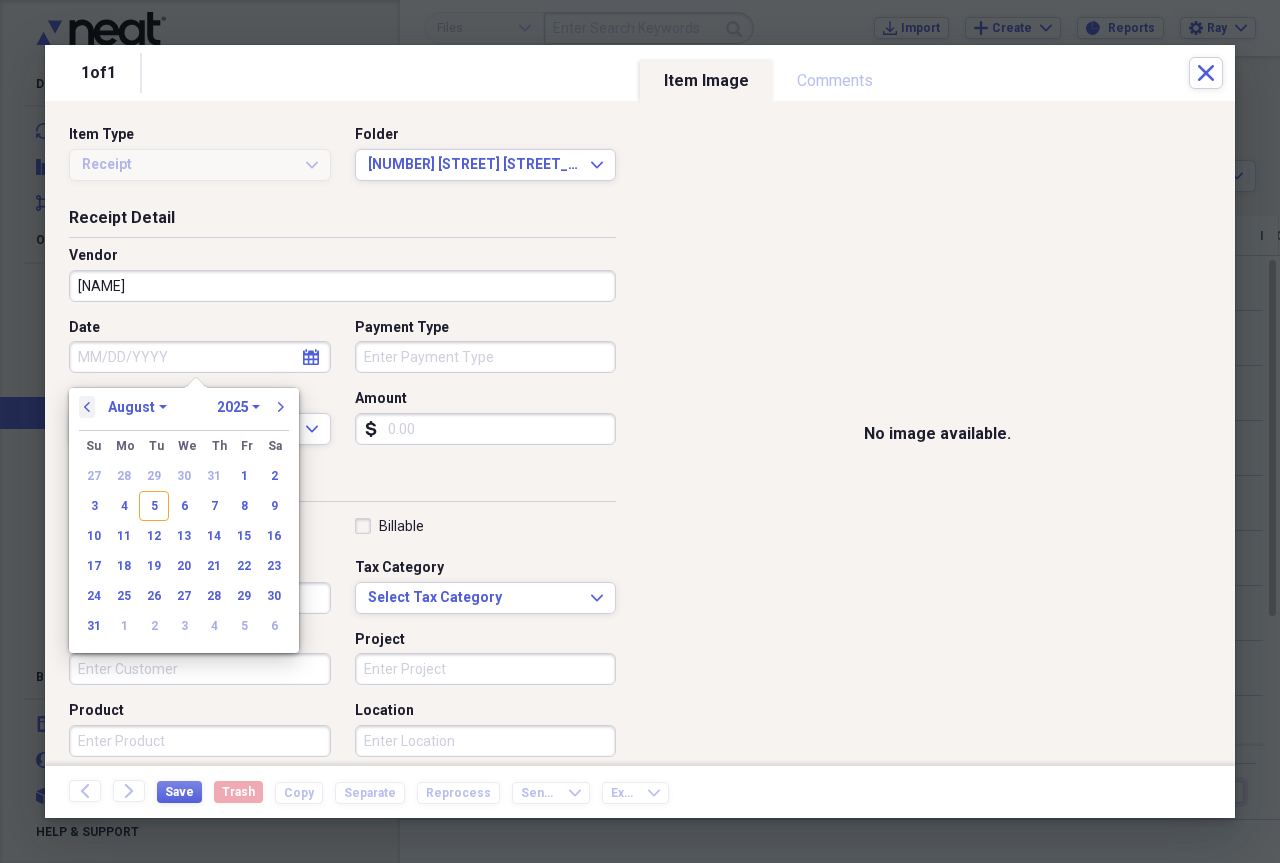 click on "previous" at bounding box center [87, 407] 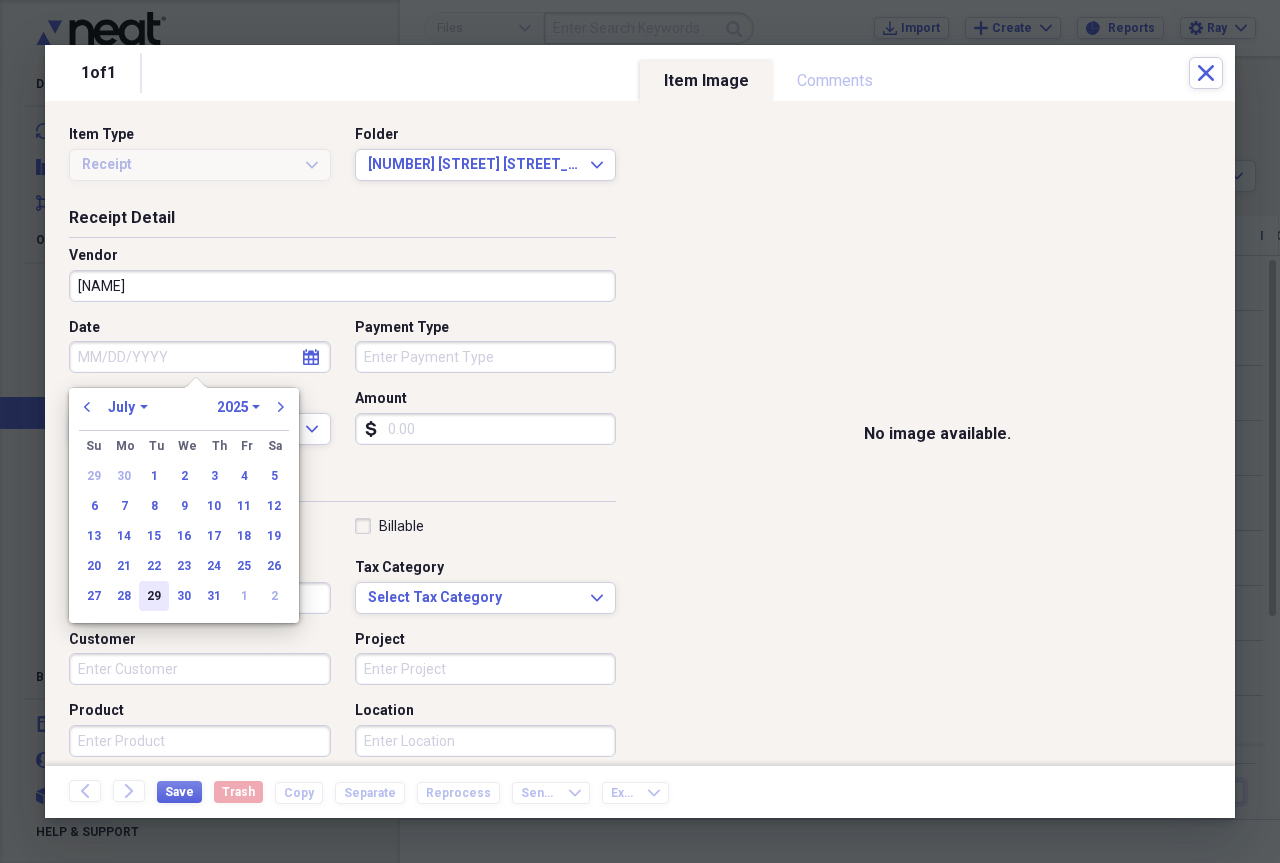 click on "29" at bounding box center (154, 596) 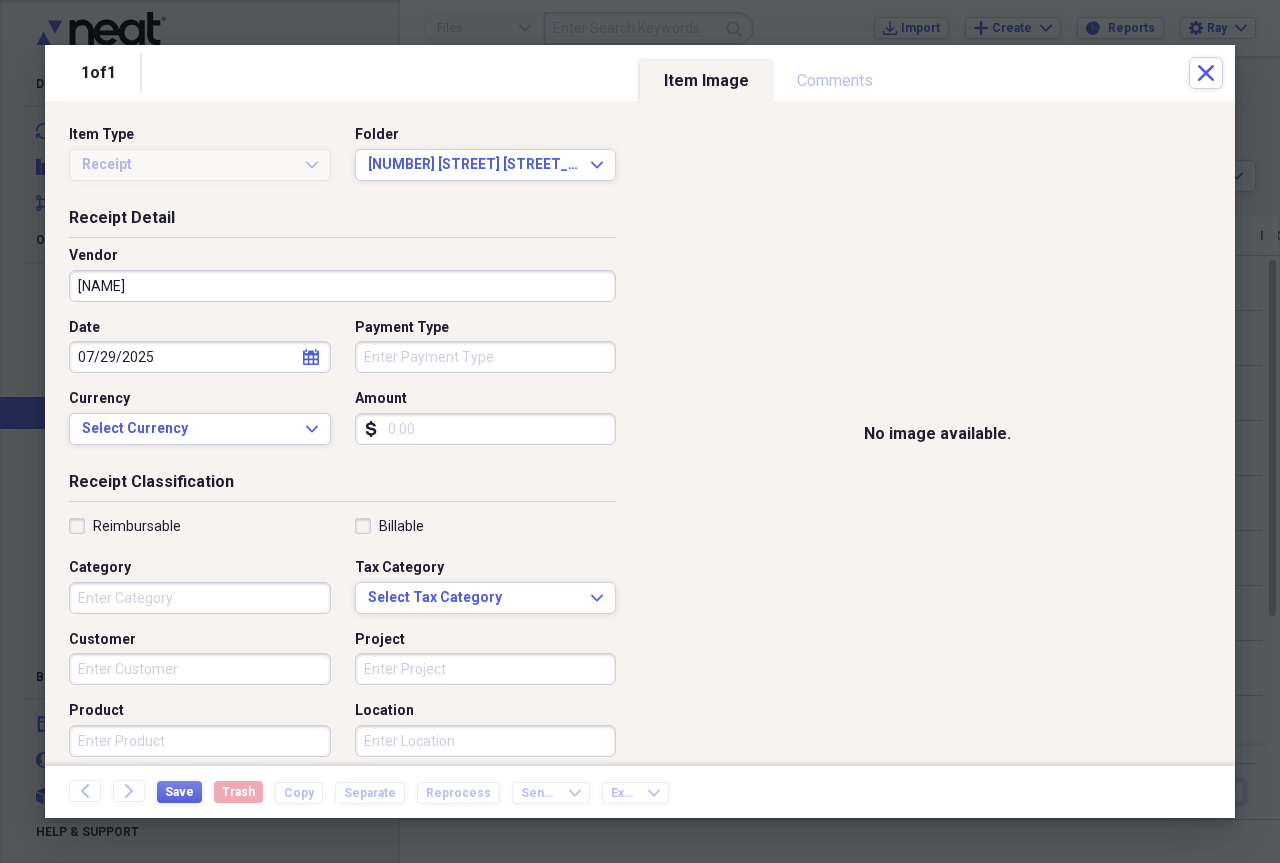 click on "Amount" at bounding box center (486, 429) 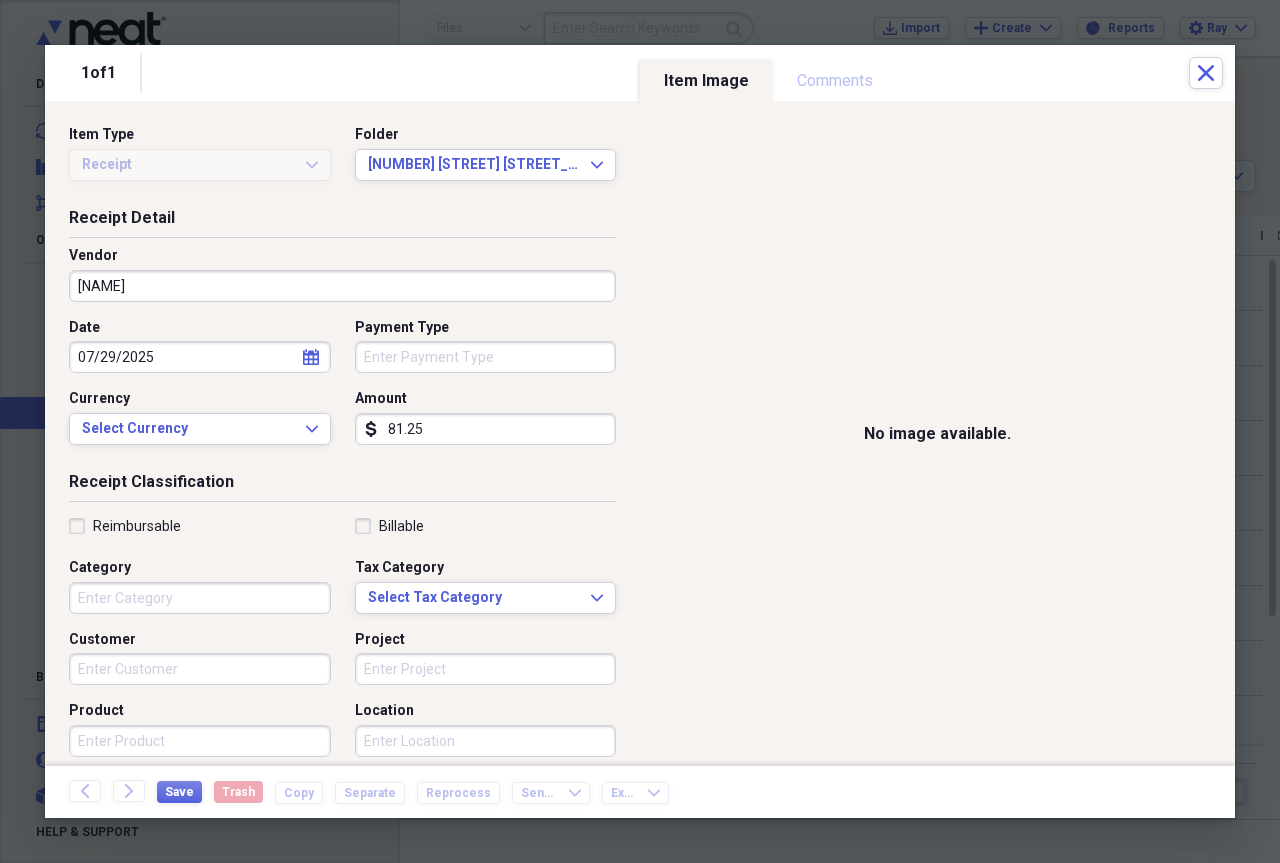 type on "81.25" 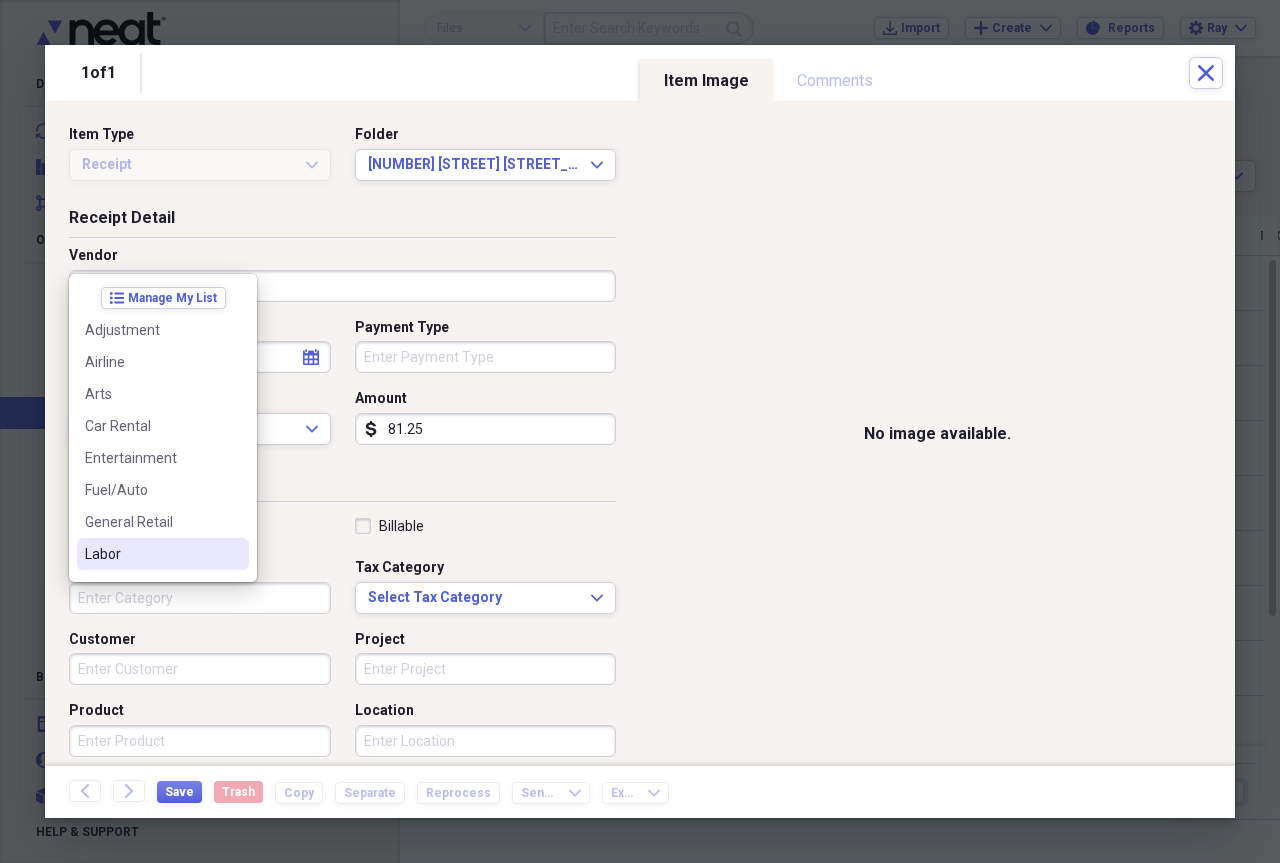 click on "Labor" at bounding box center (151, 554) 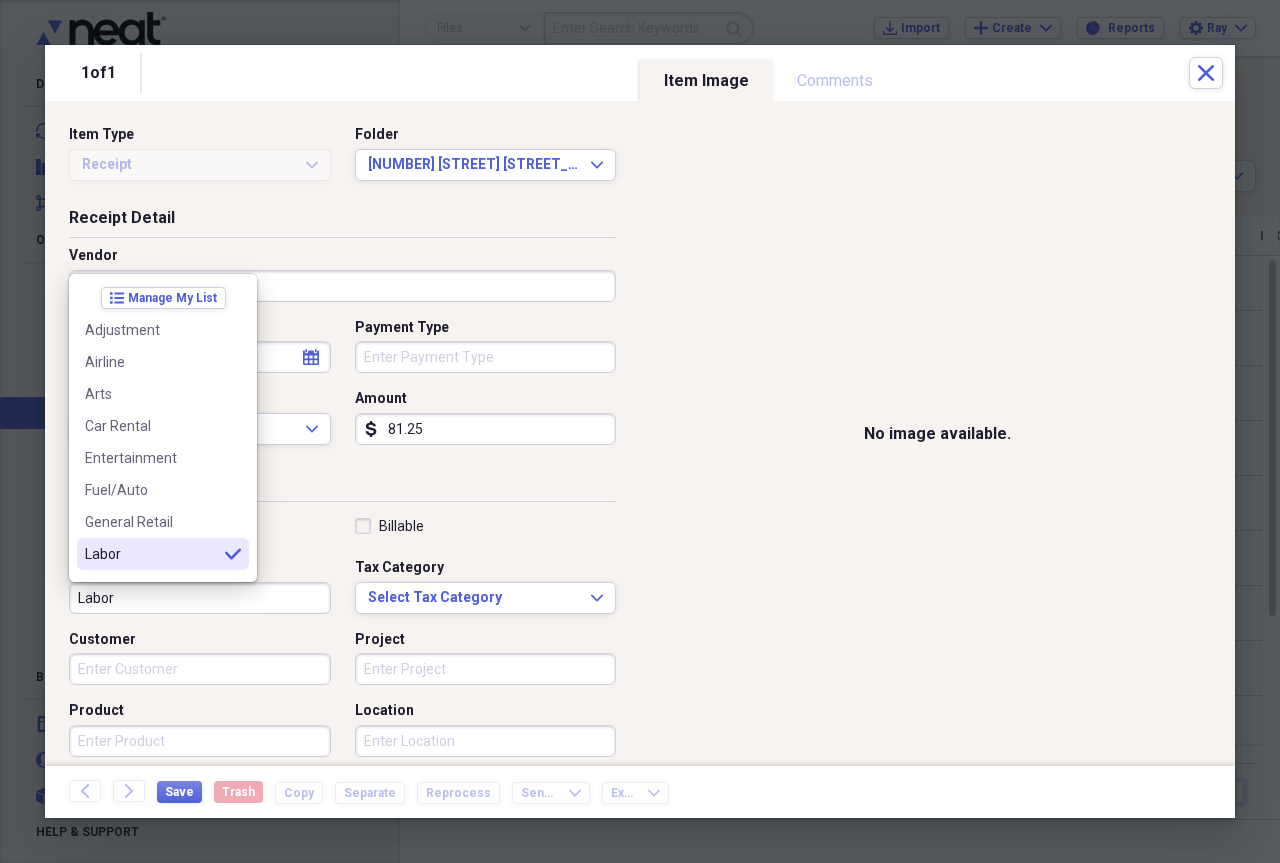 type on "Labor" 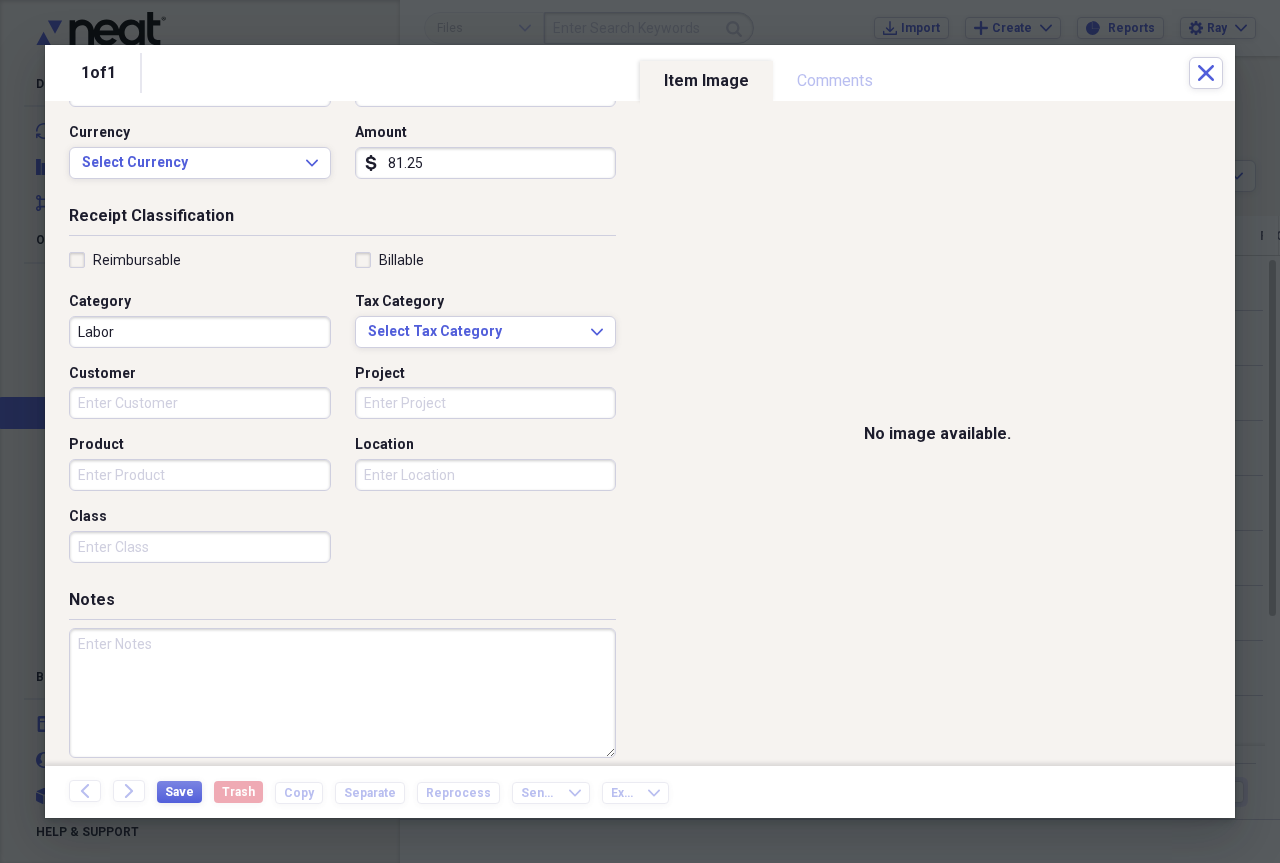 scroll, scrollTop: 270, scrollLeft: 0, axis: vertical 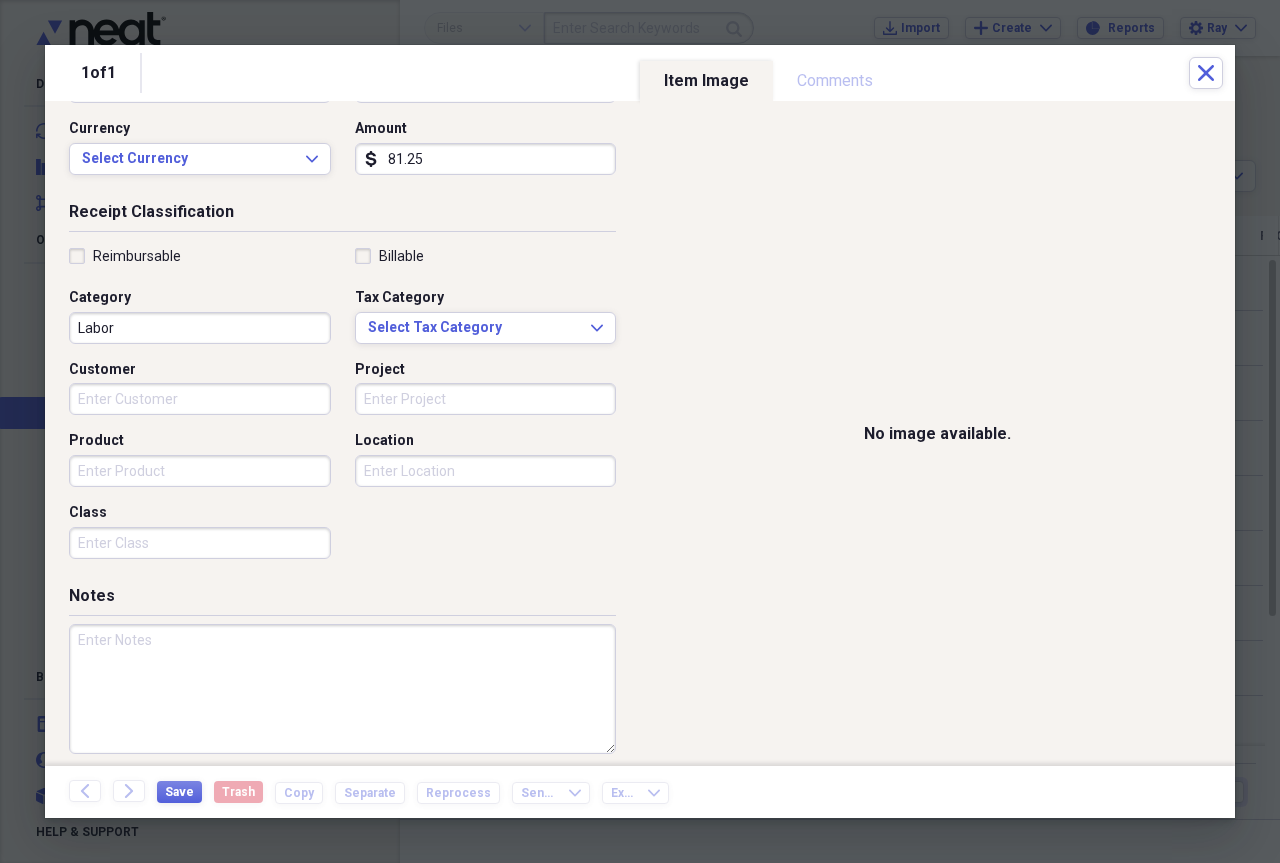 click on "Class" at bounding box center [200, 543] 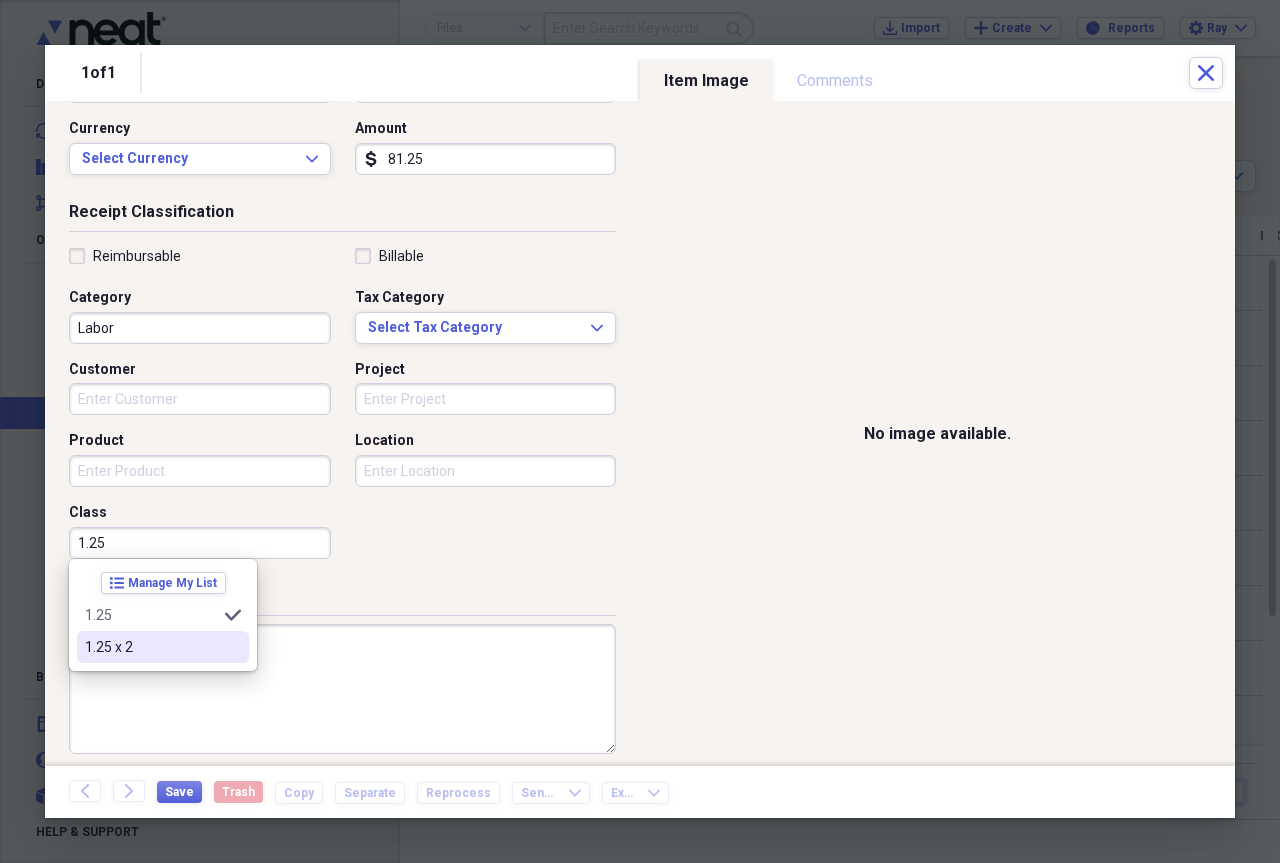click on "1.25 x 2" at bounding box center [151, 647] 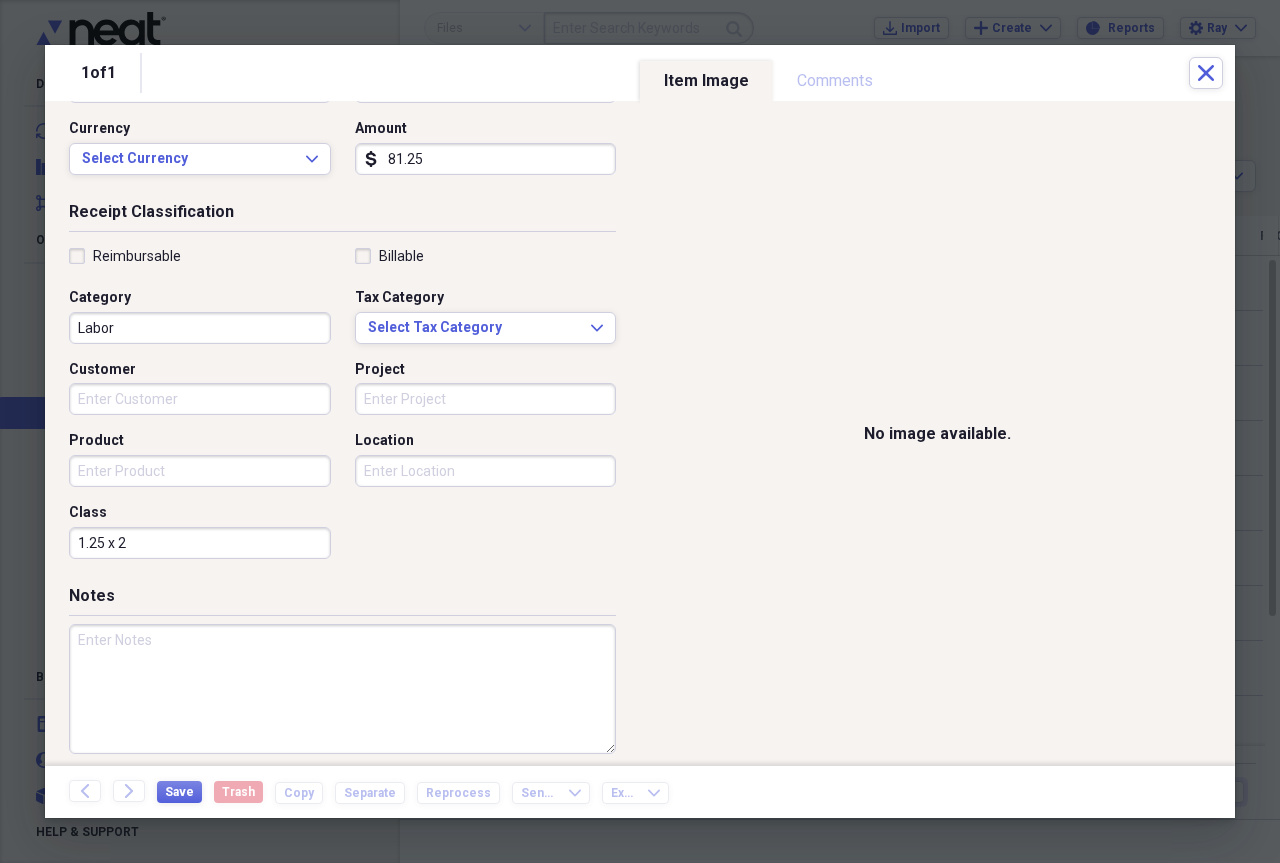 click at bounding box center (342, 689) 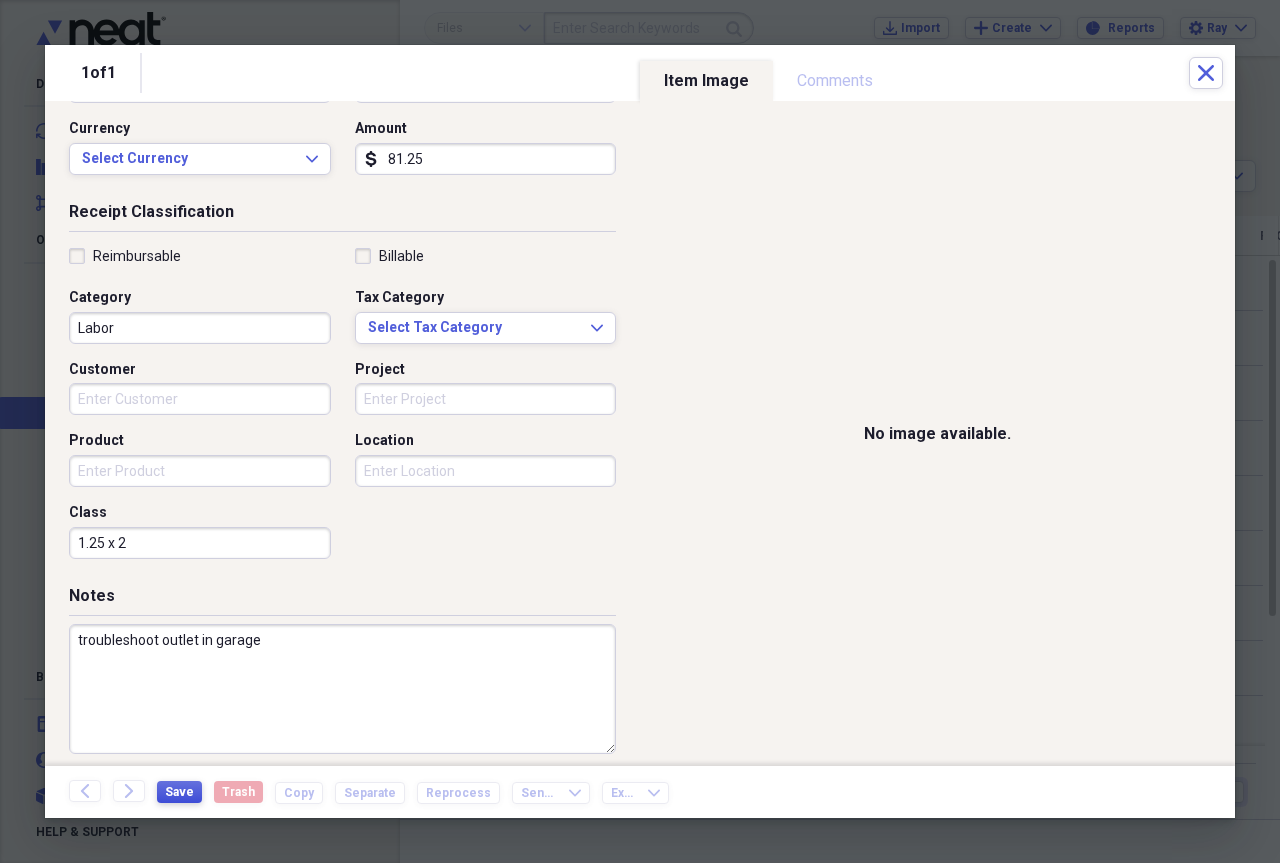 type on "troubleshoot outlet in garage" 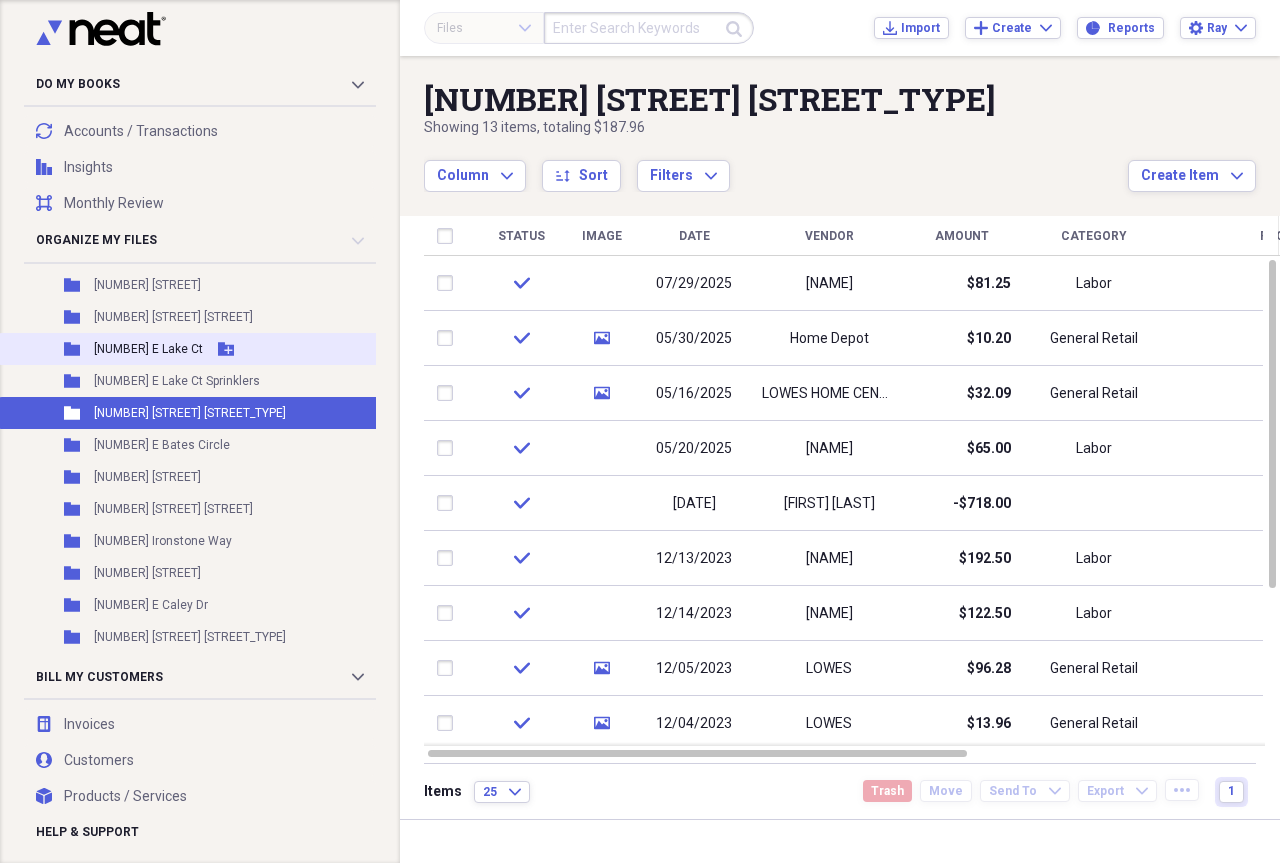 click on "[NUMBER] E Lake Ct" at bounding box center (148, 349) 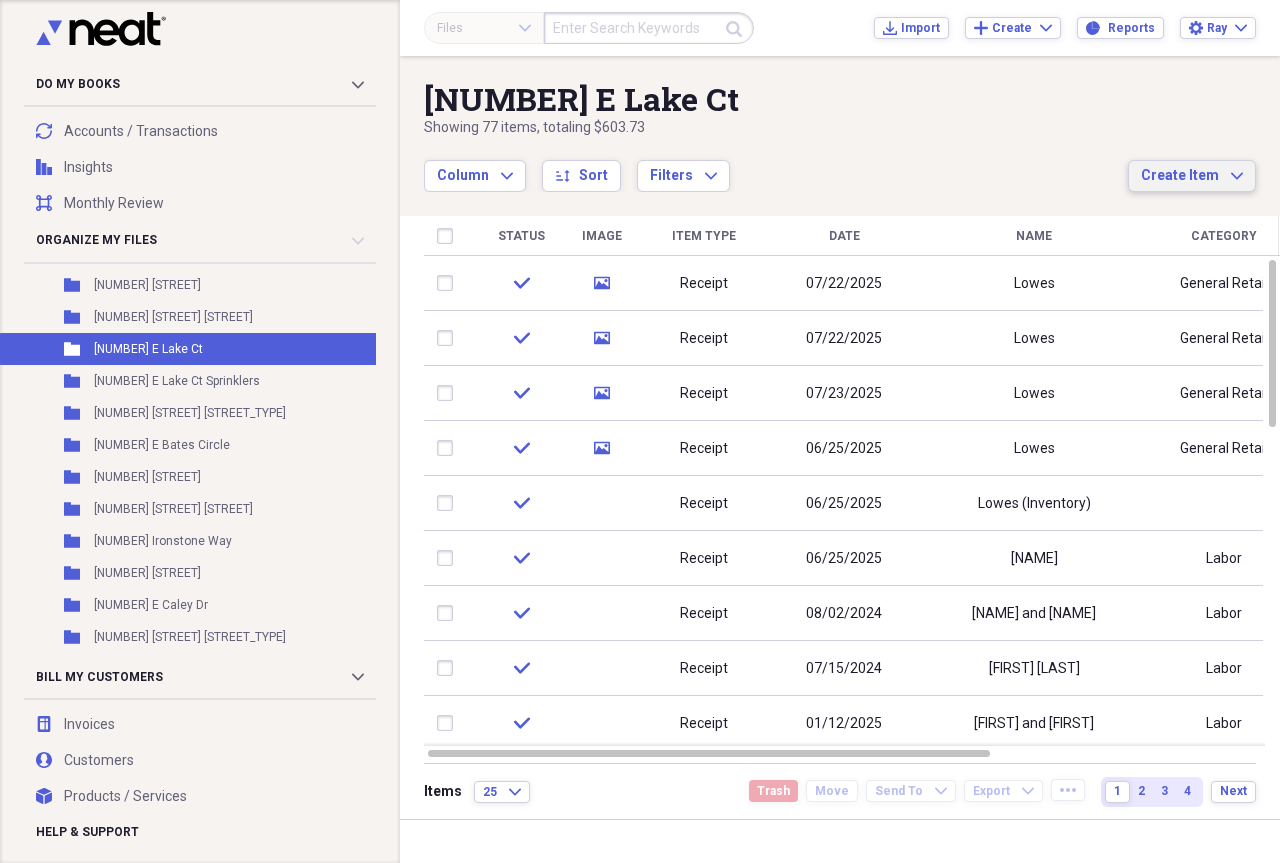 click 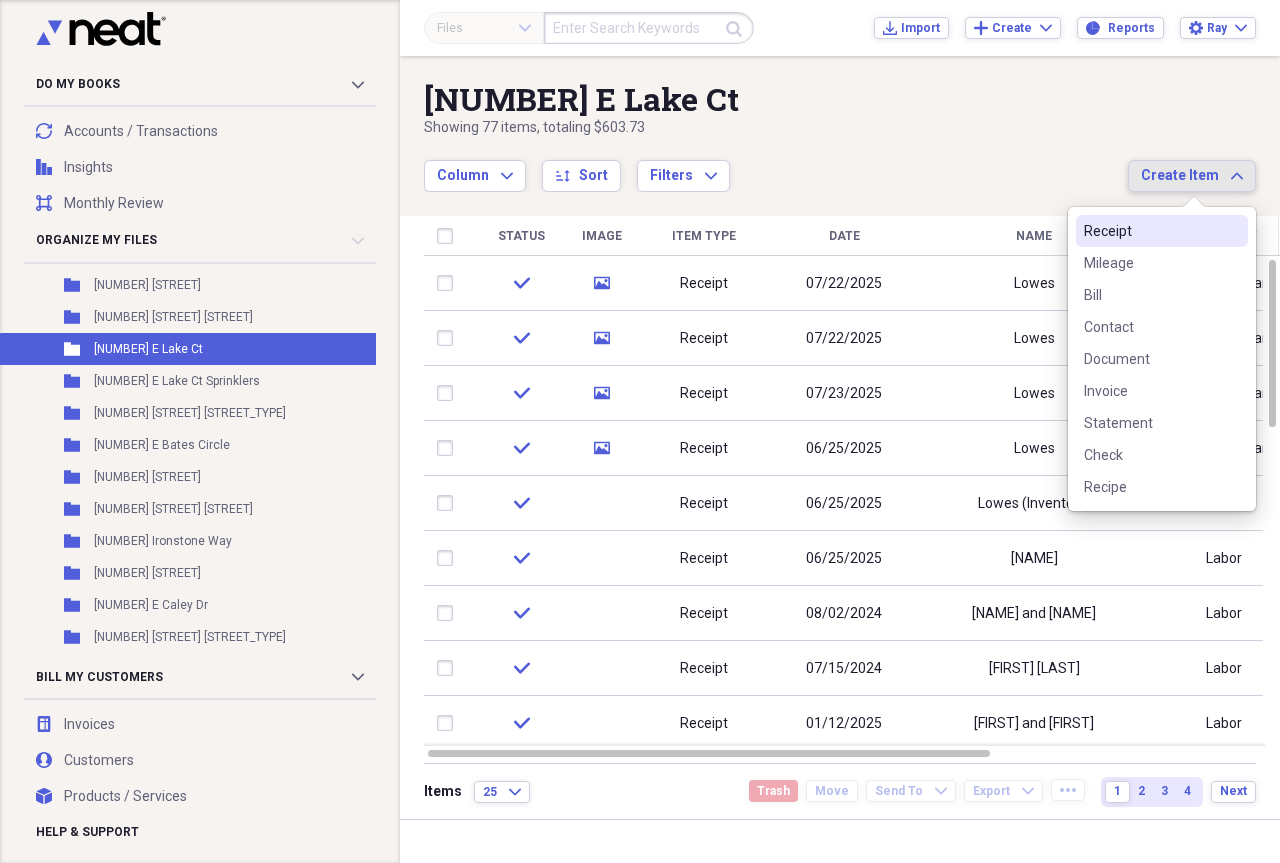 click on "Receipt" at bounding box center [1150, 231] 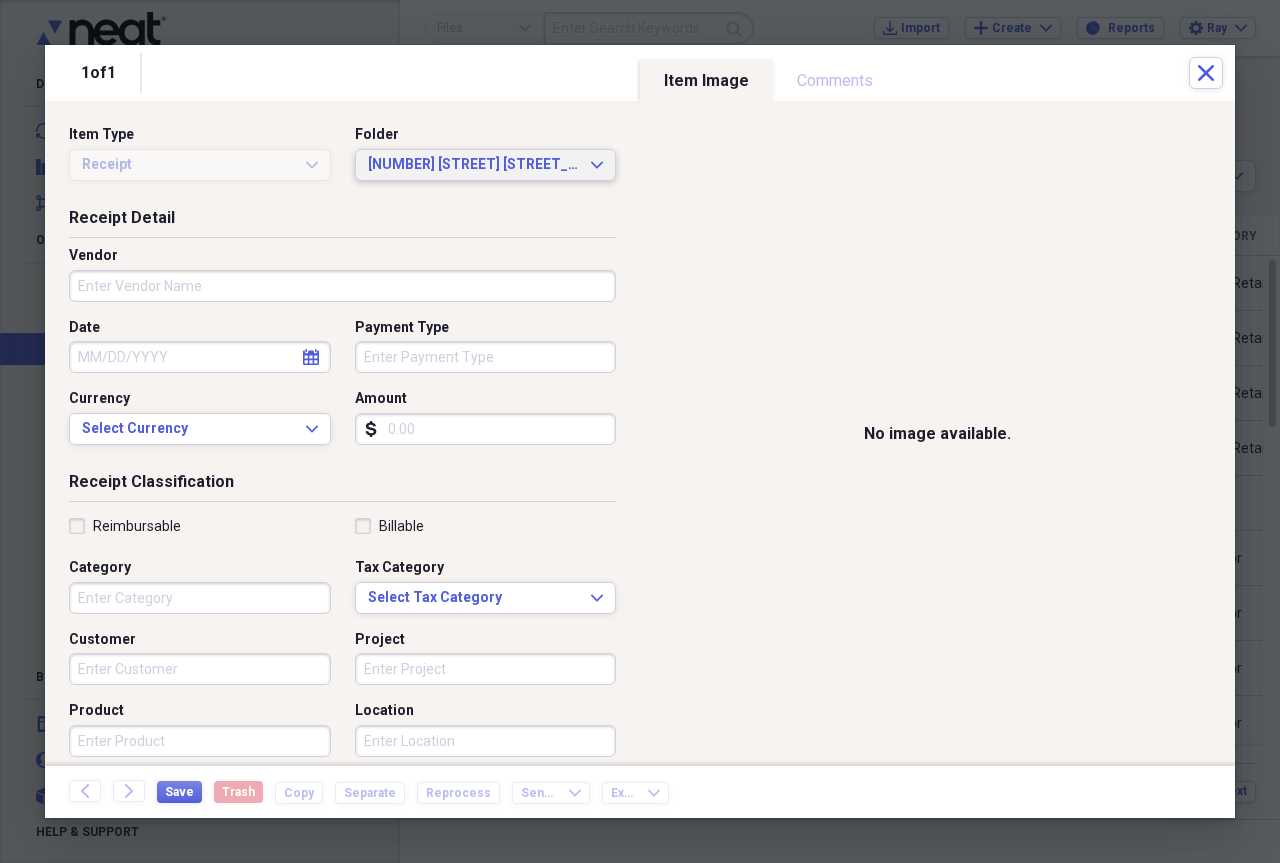 click on "Expand" 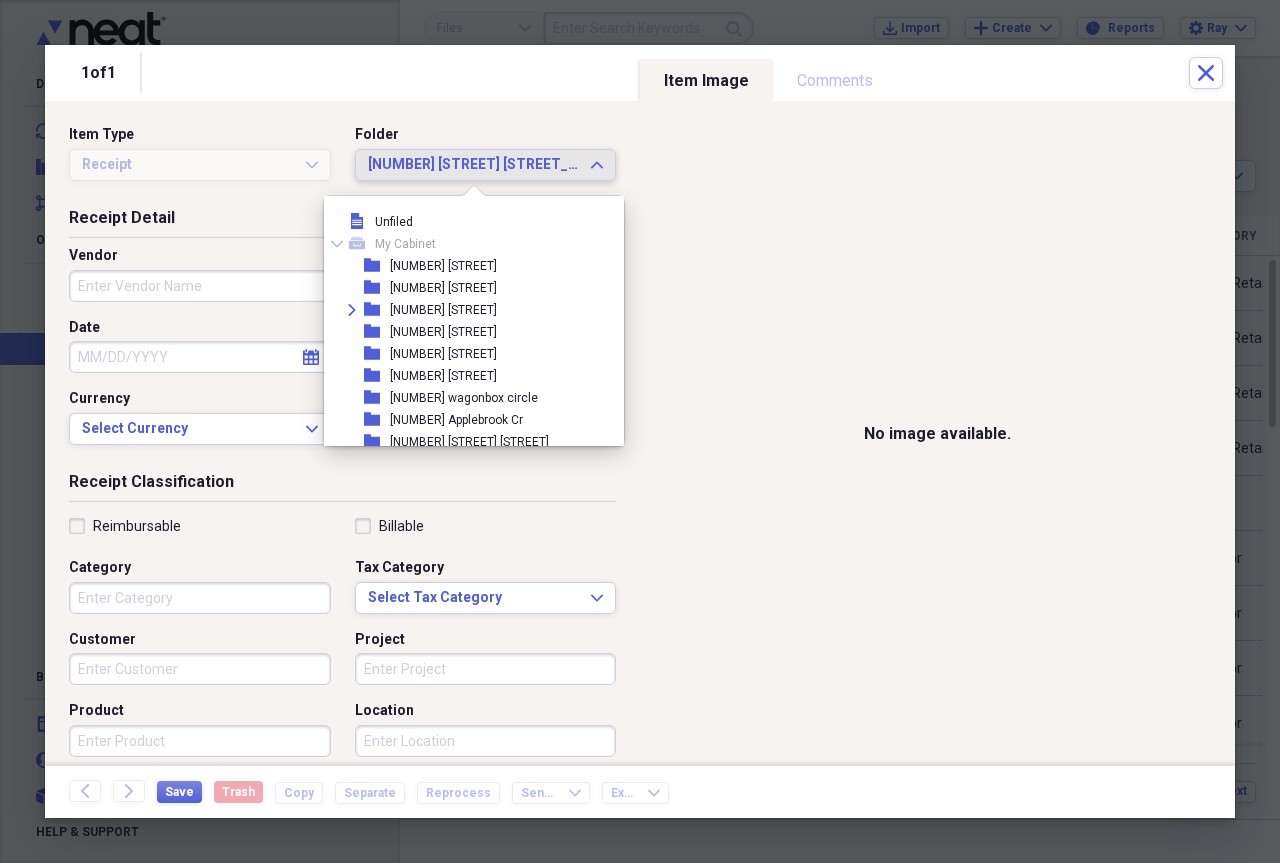 scroll, scrollTop: 363, scrollLeft: 0, axis: vertical 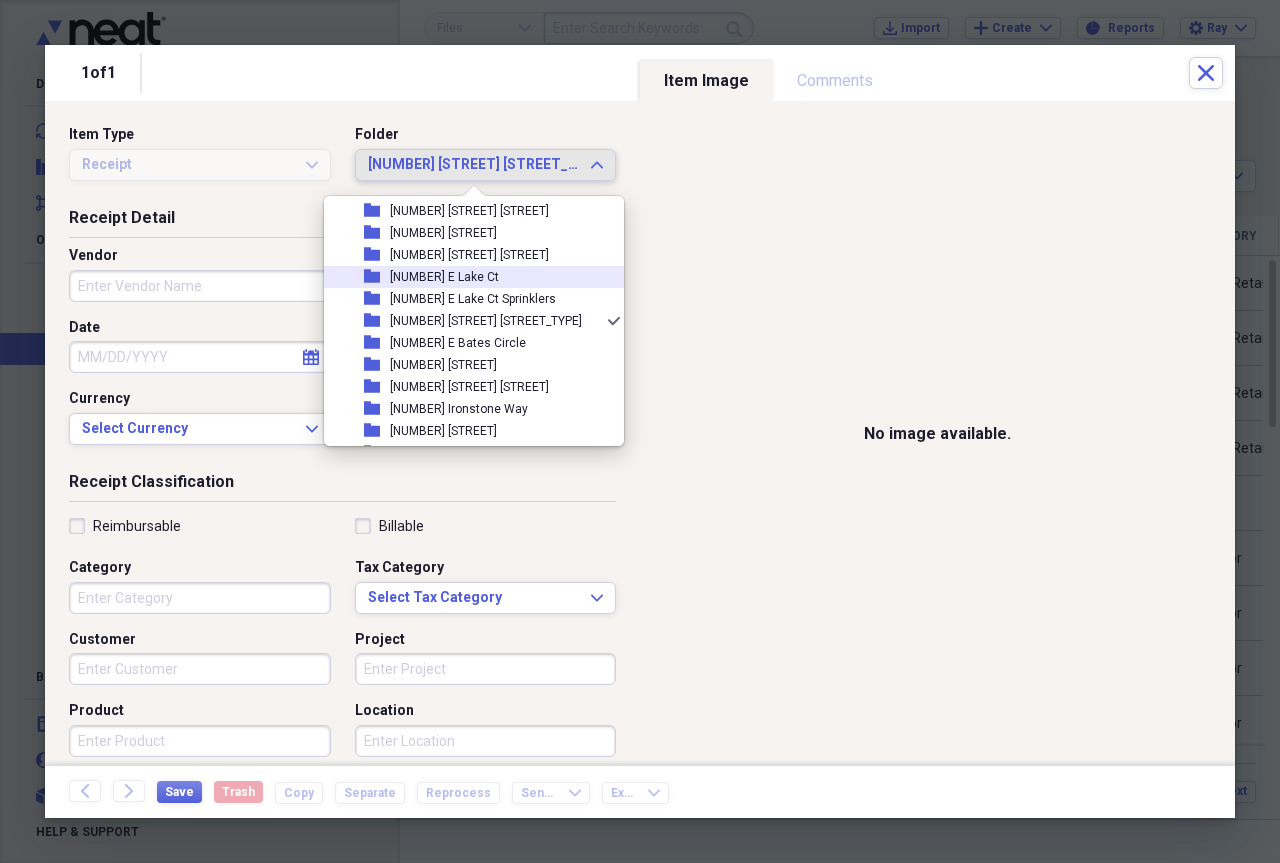 click on "[NUMBER] E Lake Ct" at bounding box center [444, 277] 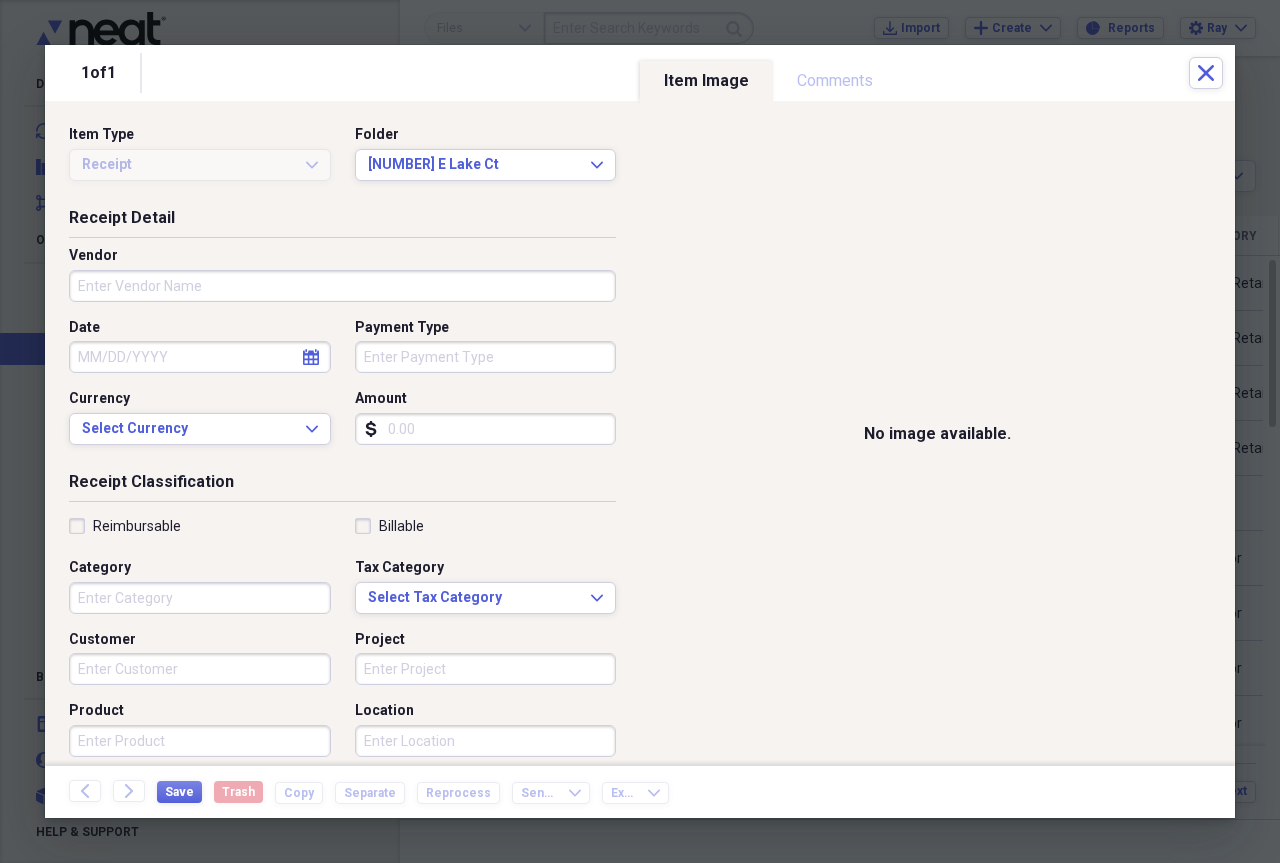 click on "Vendor" at bounding box center (342, 286) 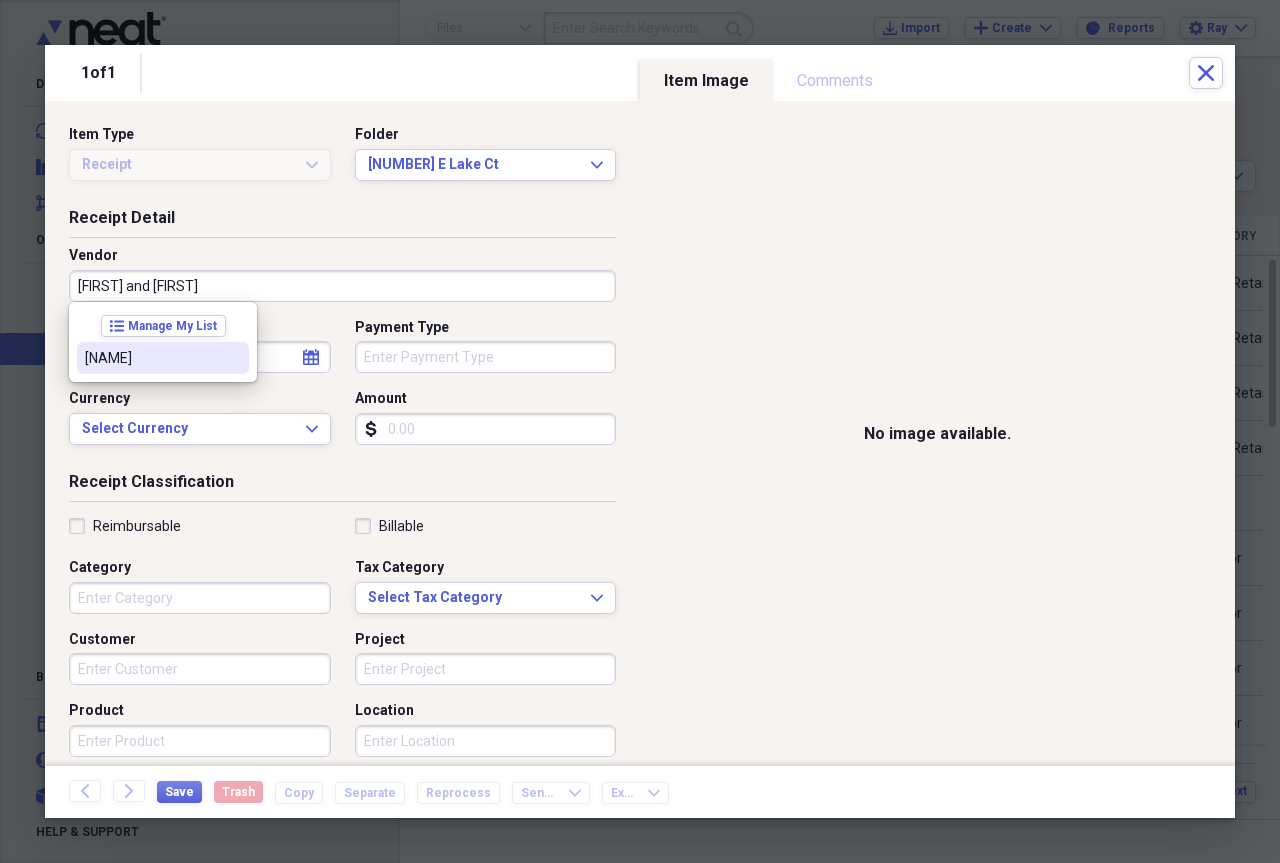click on "[NAME]" at bounding box center [151, 358] 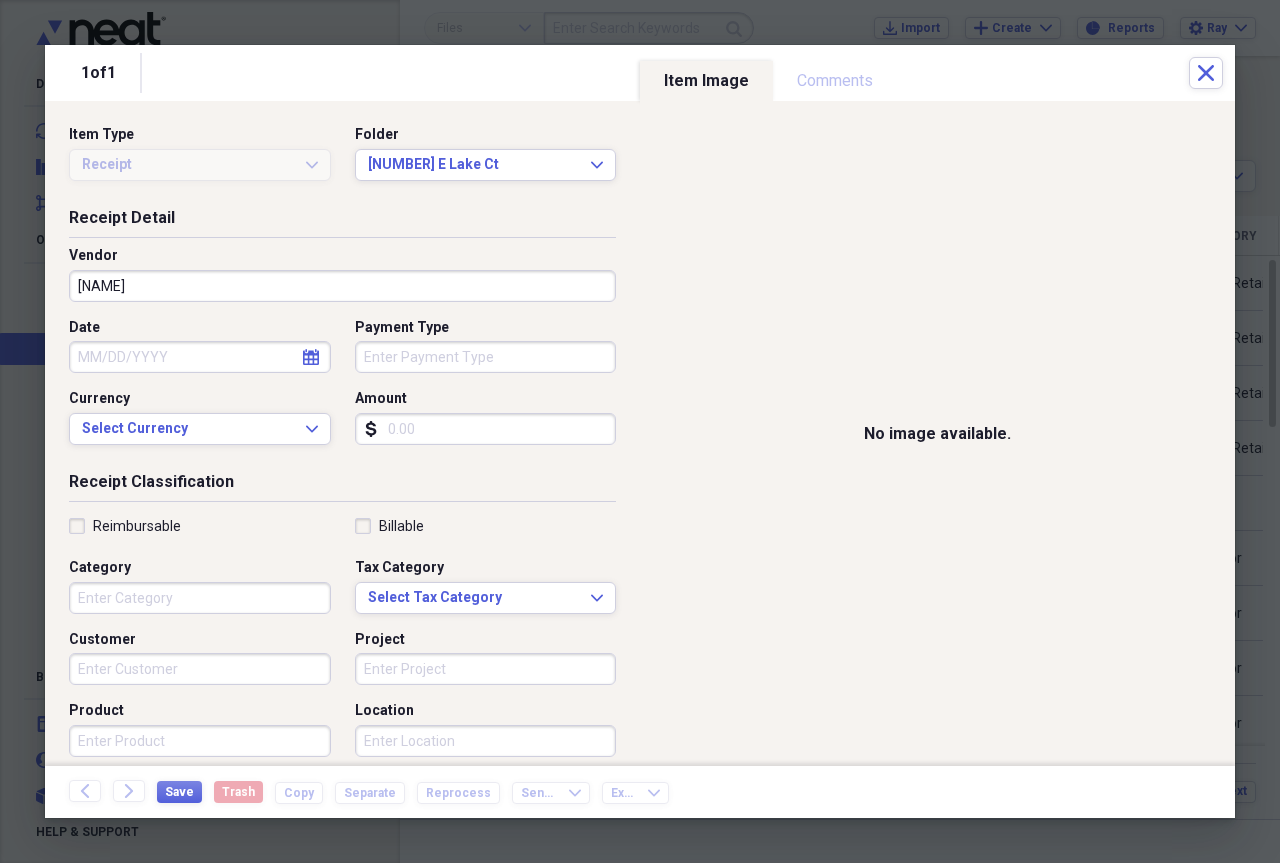 click 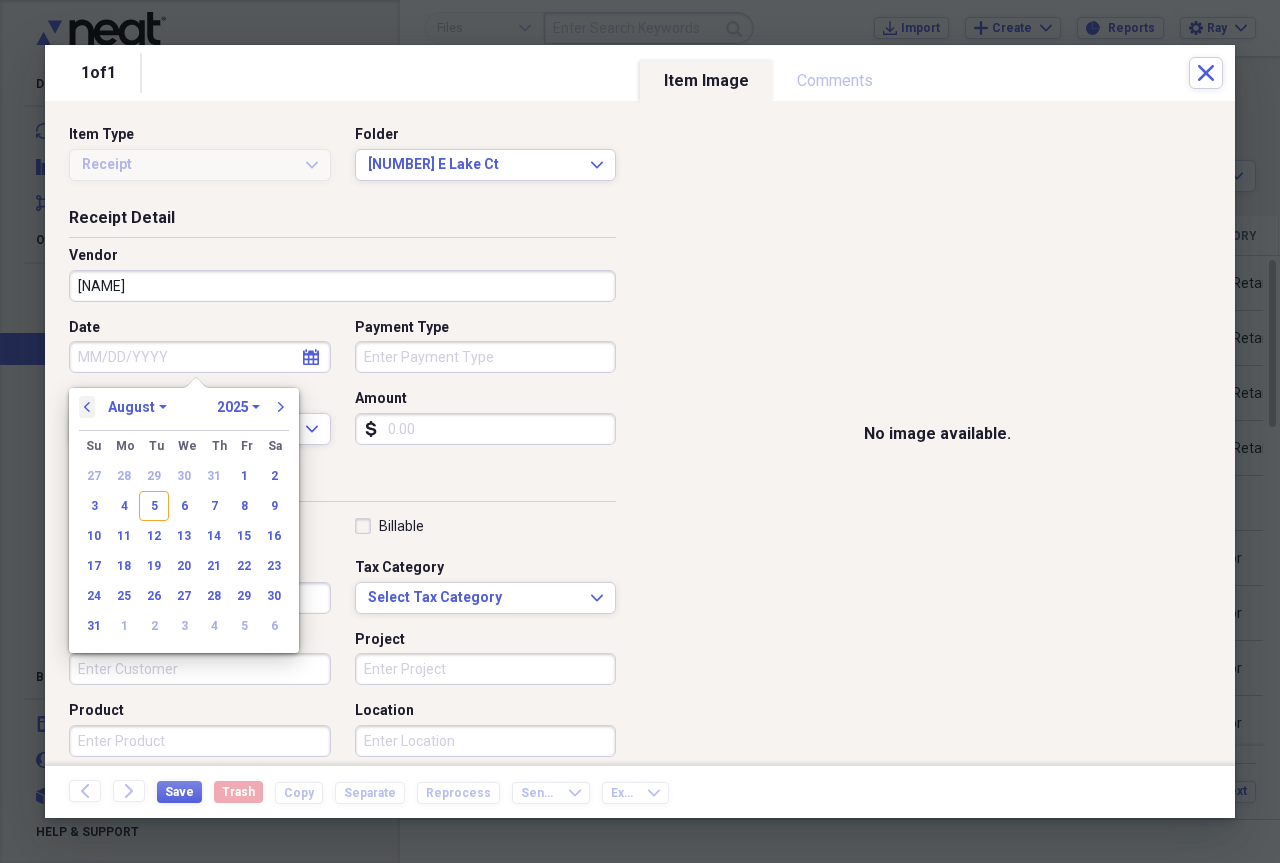 click on "previous" at bounding box center [87, 407] 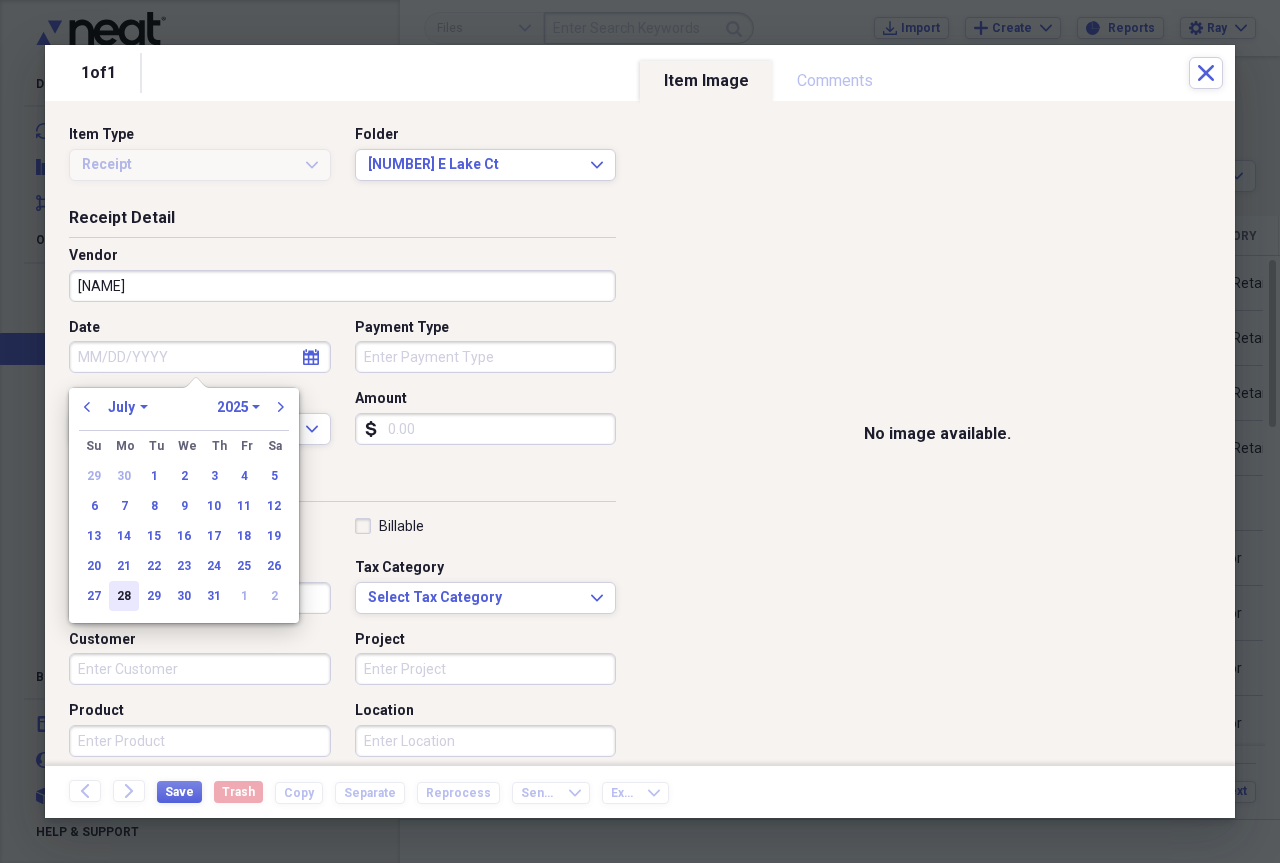 click on "28" at bounding box center [124, 596] 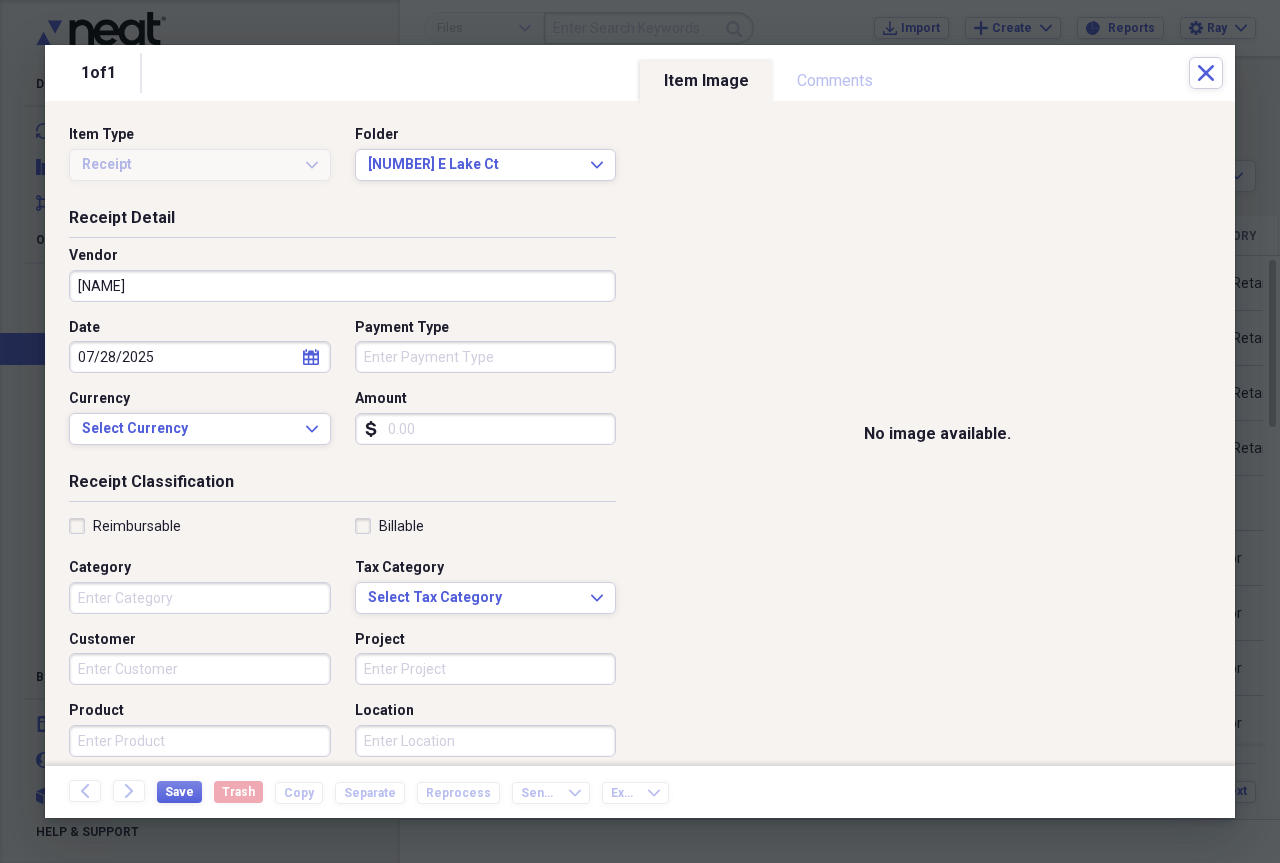 click on "Amount" at bounding box center [486, 429] 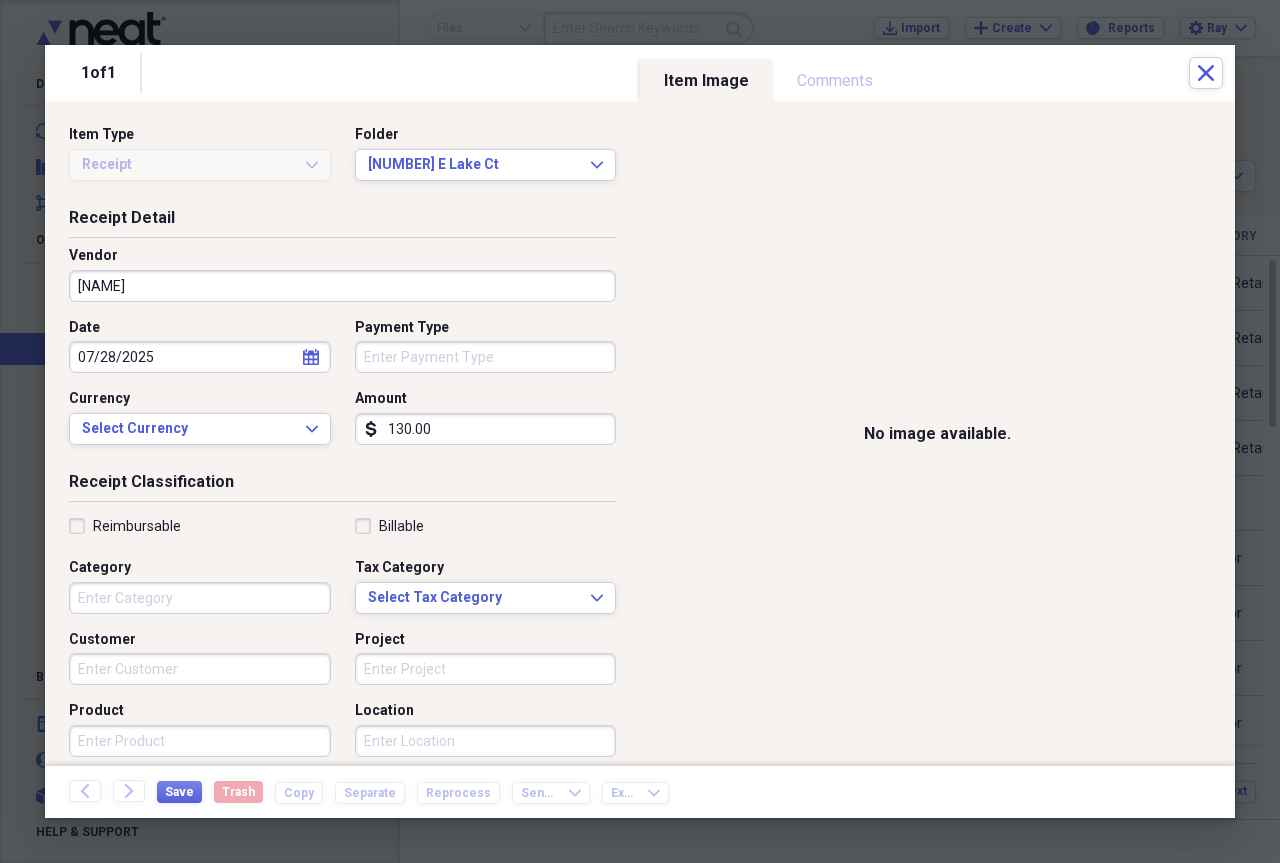 type on "130.00" 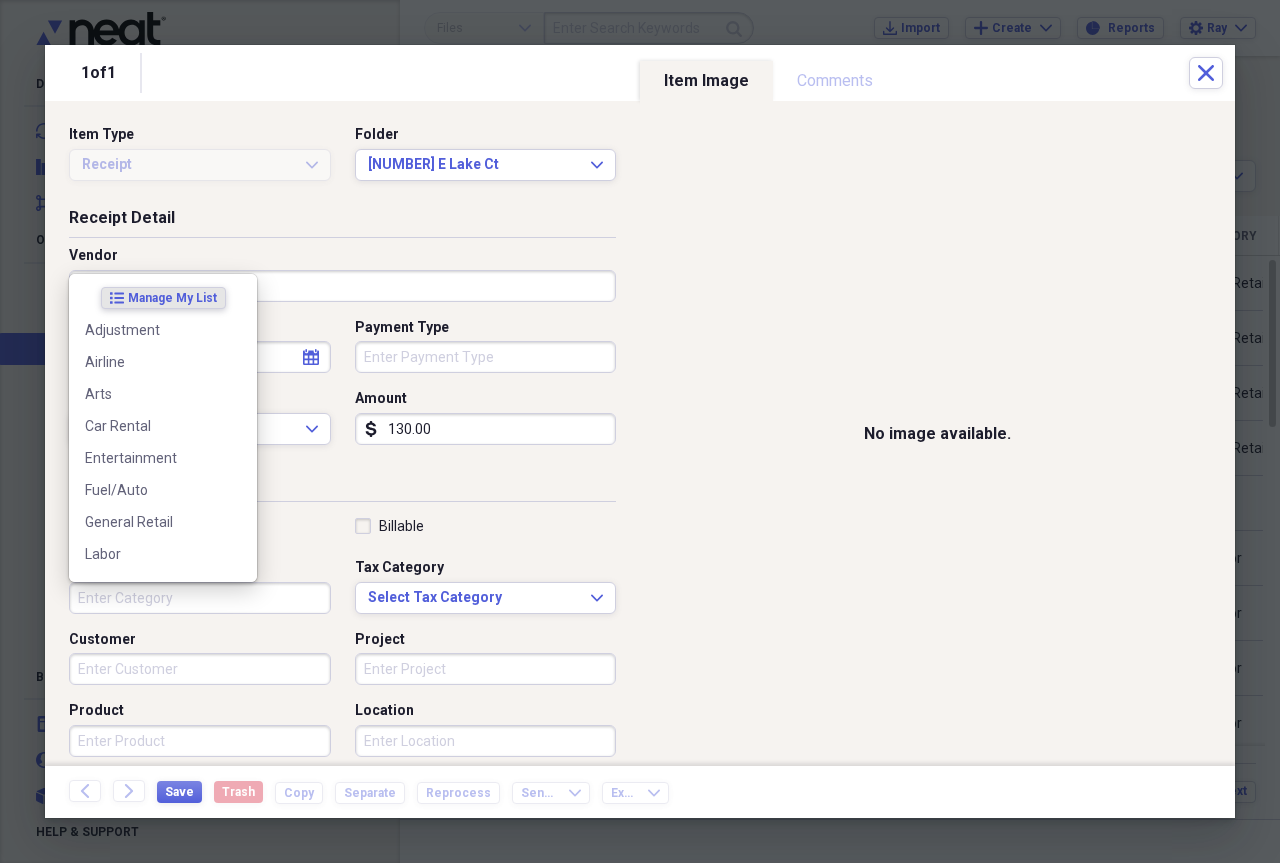click on "Category" at bounding box center (200, 598) 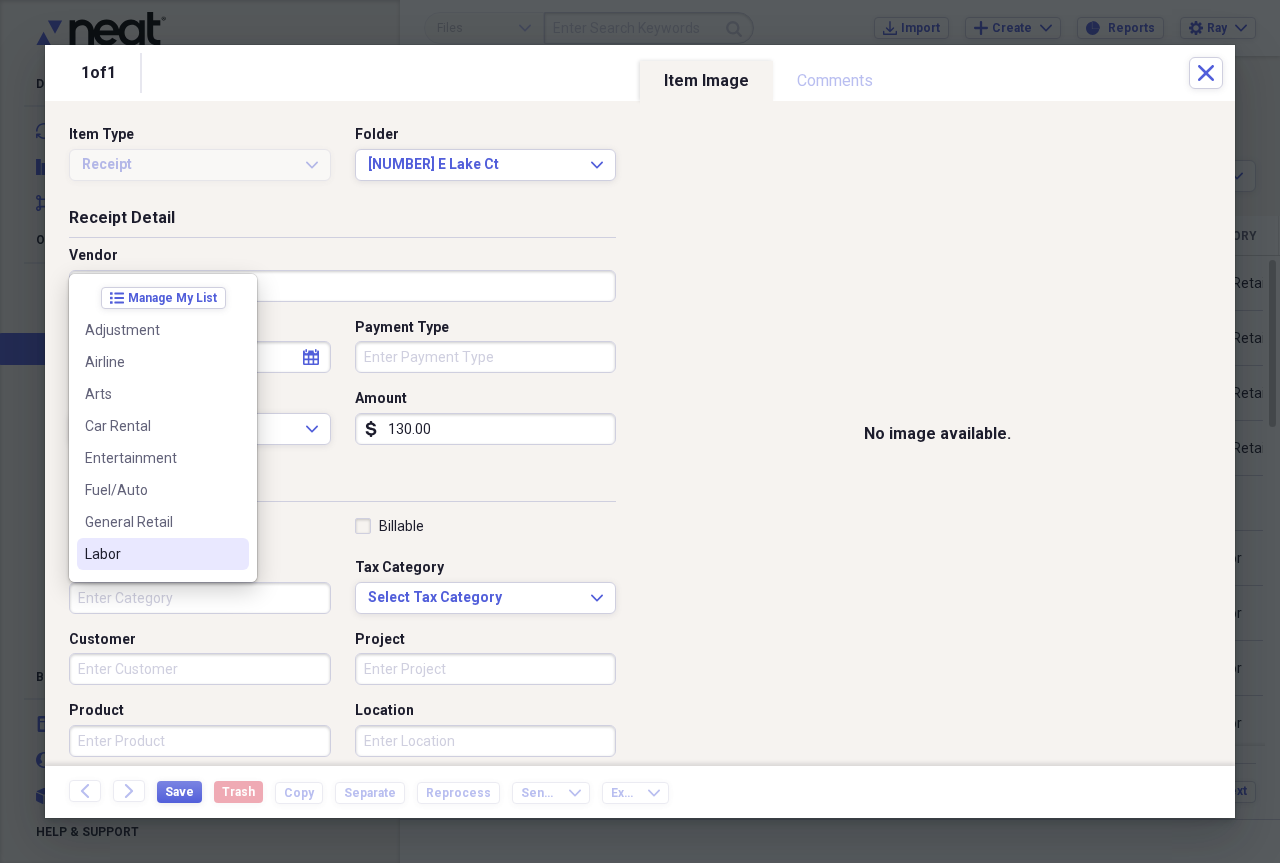 click on "Labor" at bounding box center (151, 554) 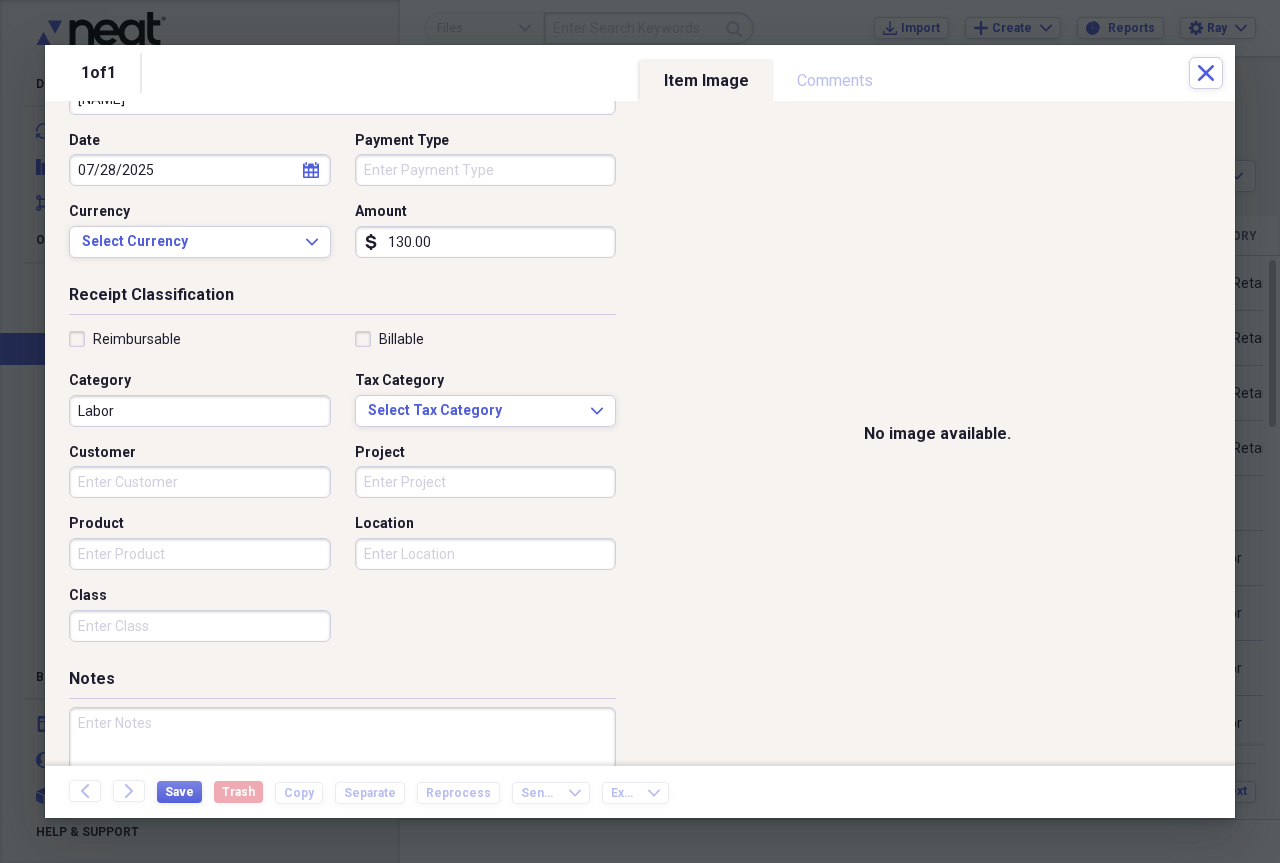 scroll, scrollTop: 284, scrollLeft: 0, axis: vertical 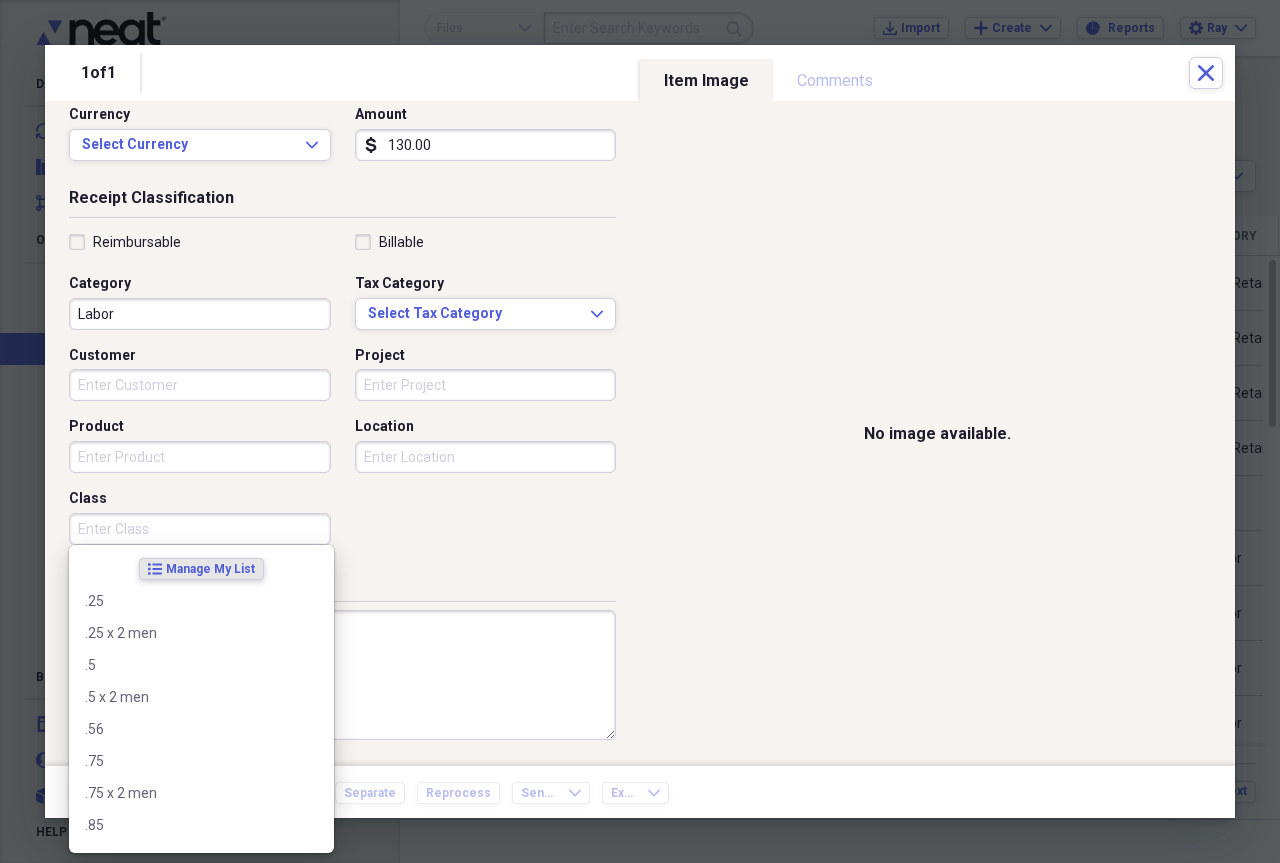 click on "Class" at bounding box center (200, 529) 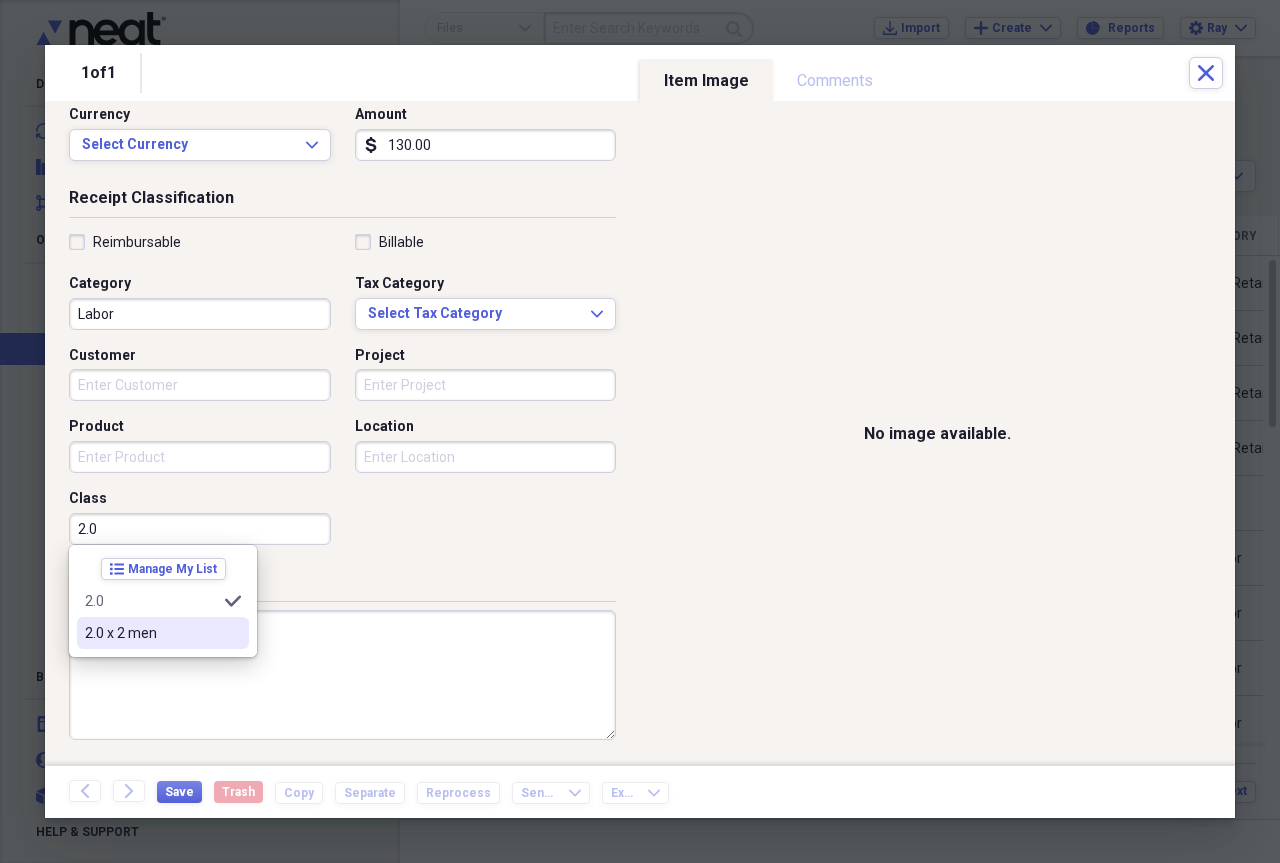 click on "2.0 x 2 men" at bounding box center (151, 633) 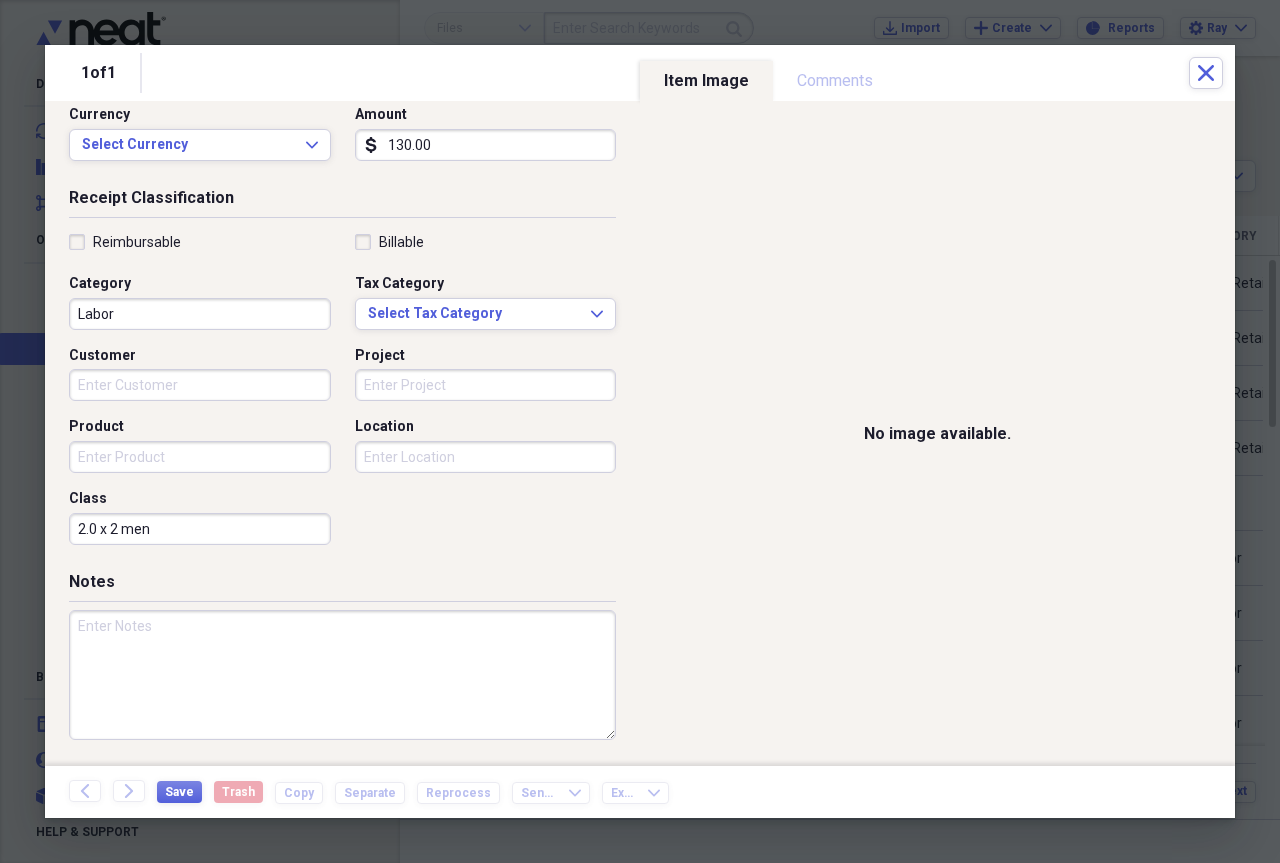 click at bounding box center [342, 675] 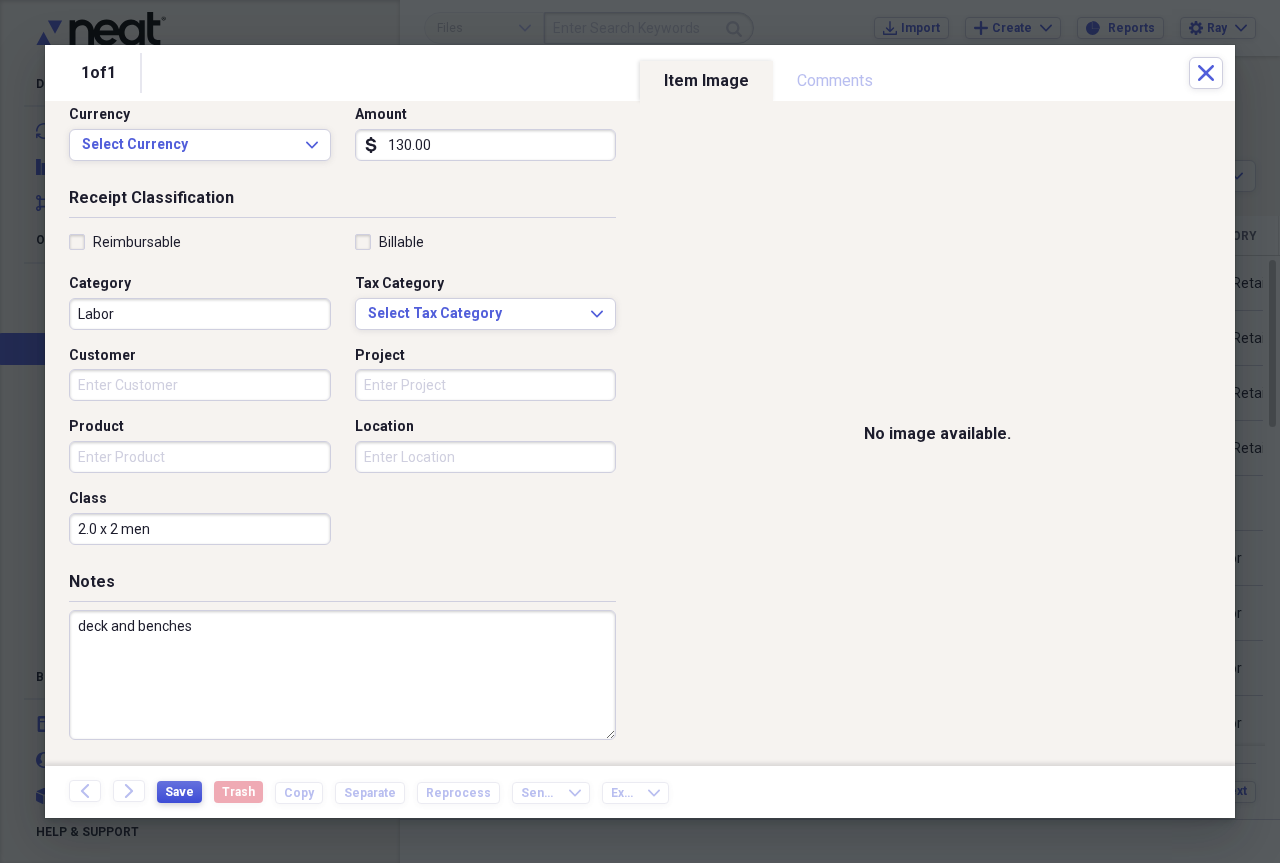 type on "deck and benches" 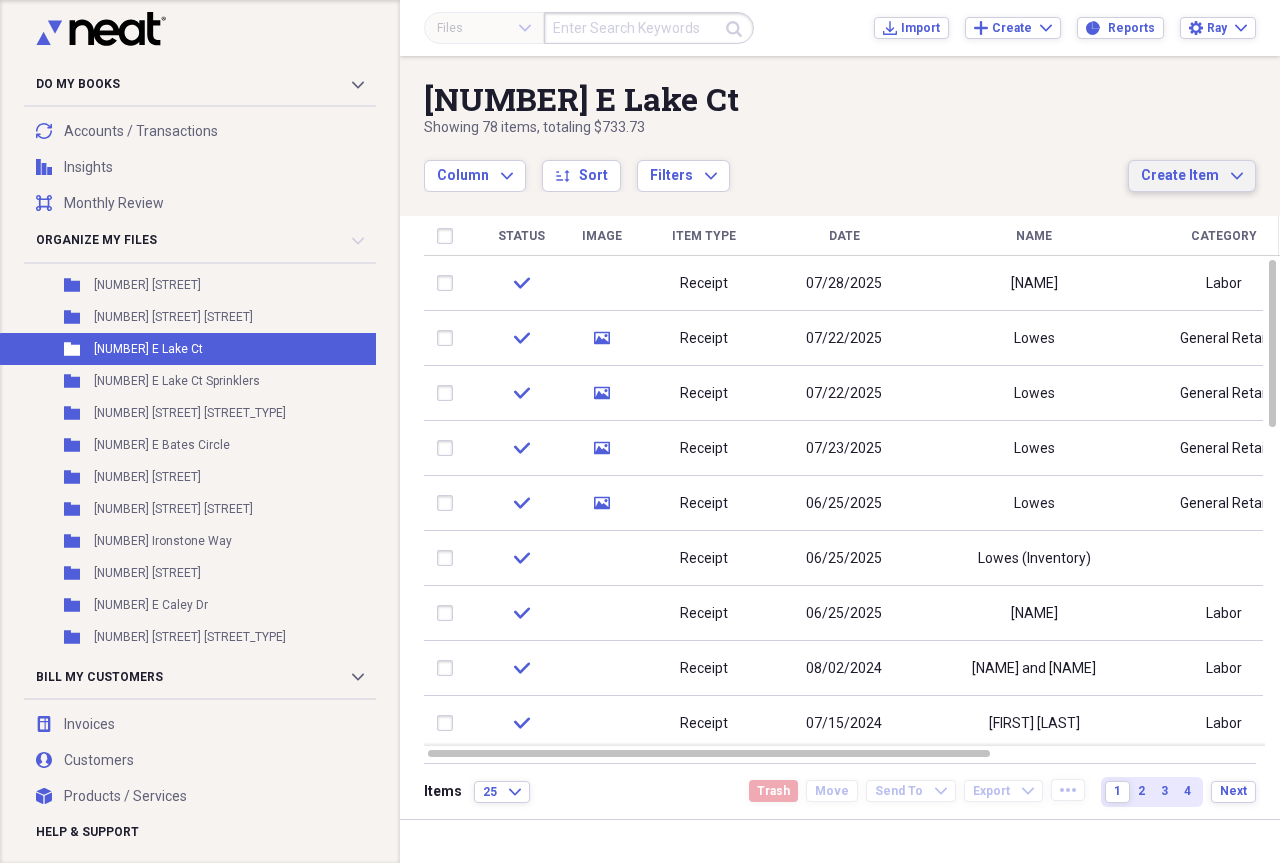 click on "Expand" 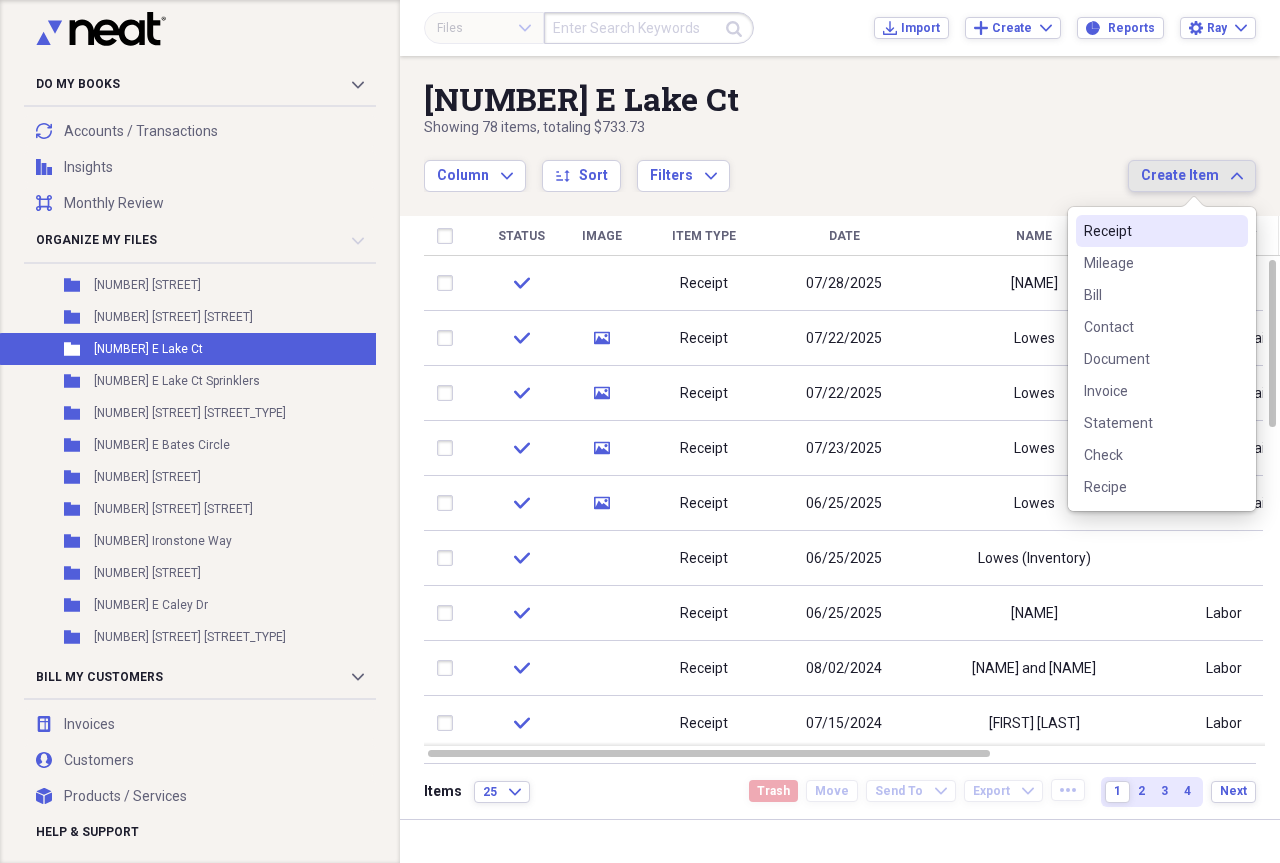 click on "Receipt" at bounding box center (1150, 231) 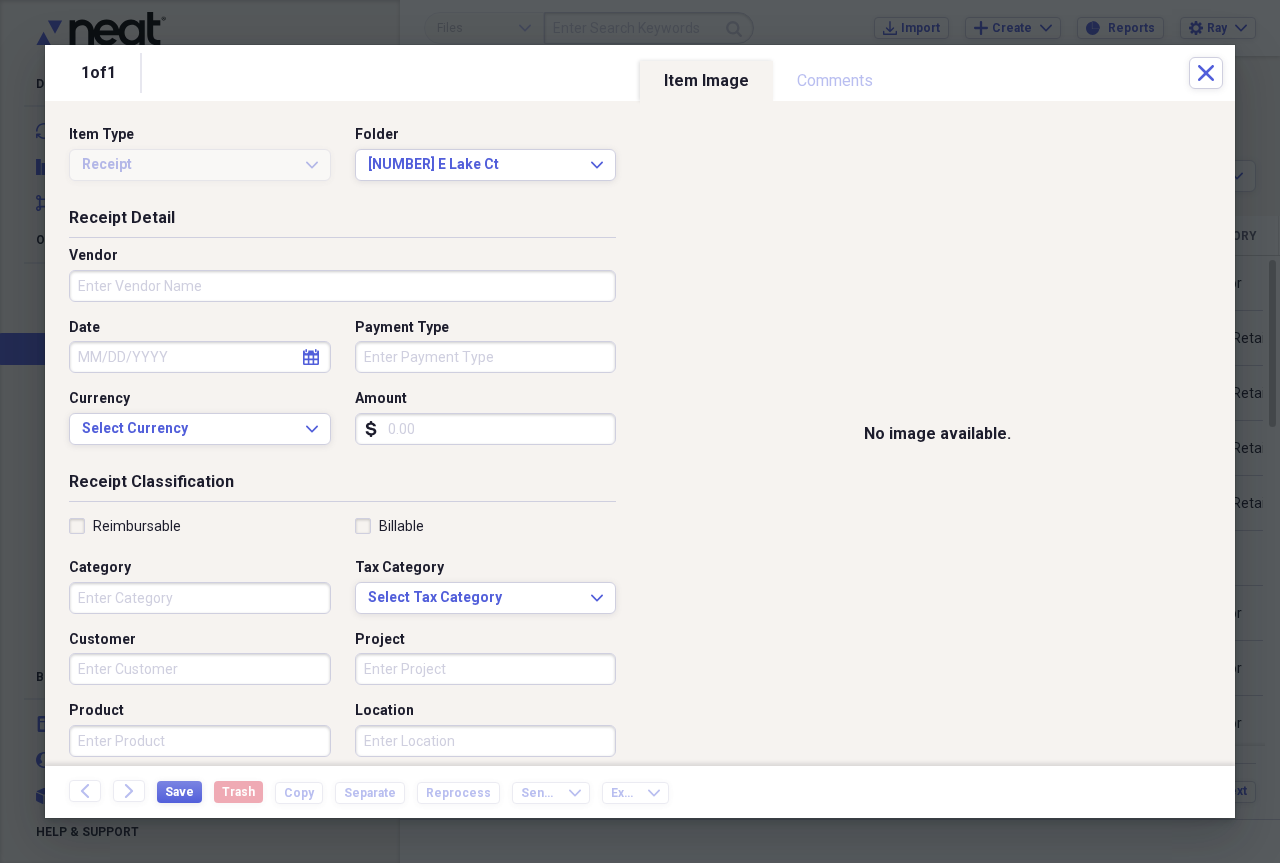 click on "Vendor" at bounding box center [342, 286] 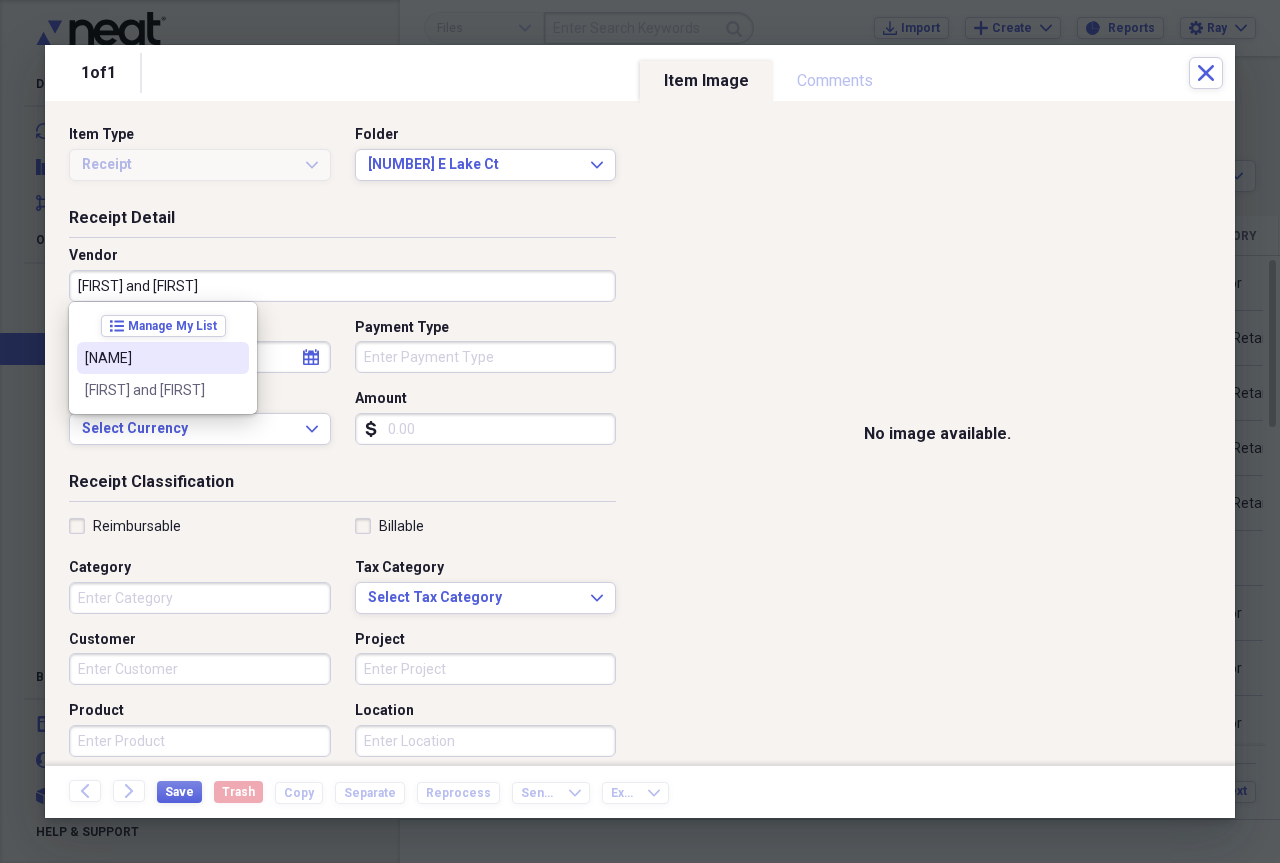 click on "[NAME]" at bounding box center (163, 358) 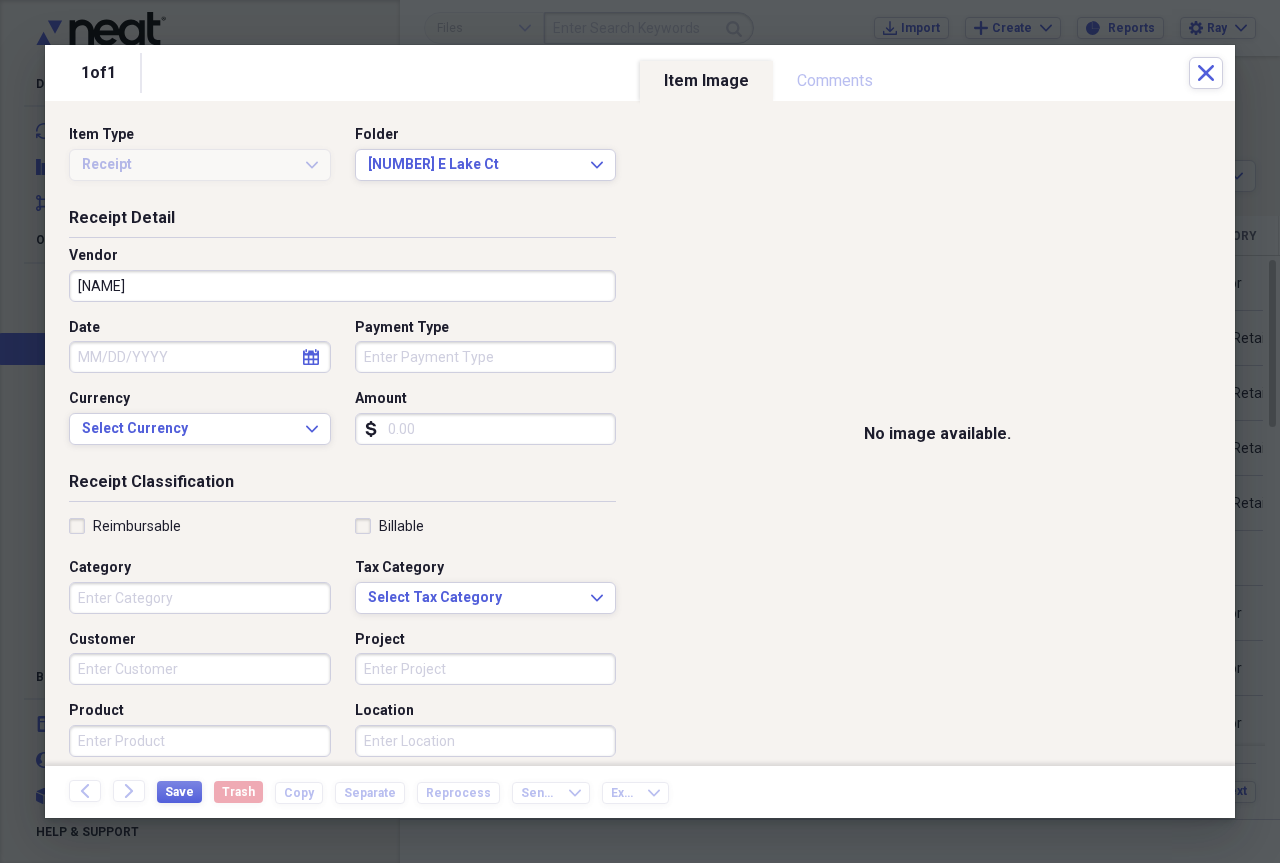 click 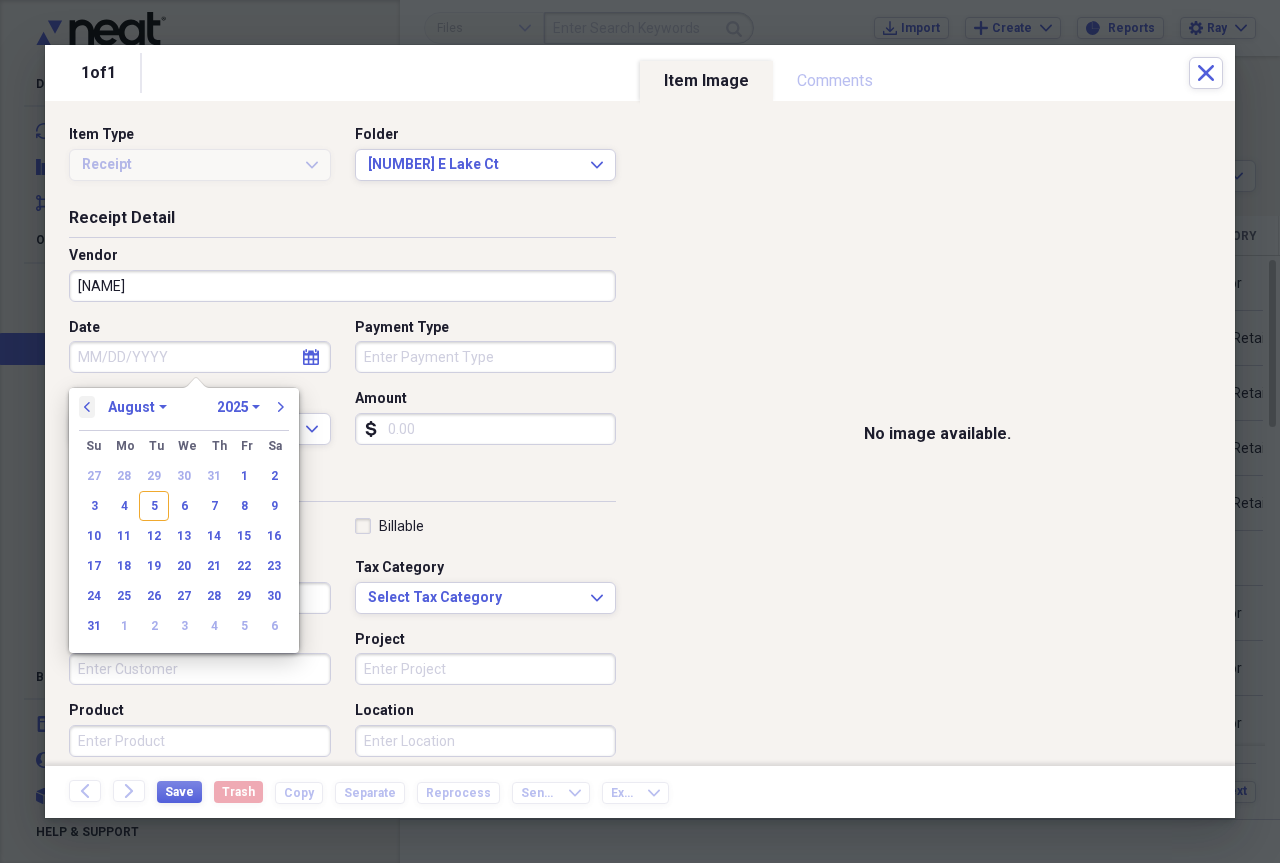 click on "previous" at bounding box center (87, 407) 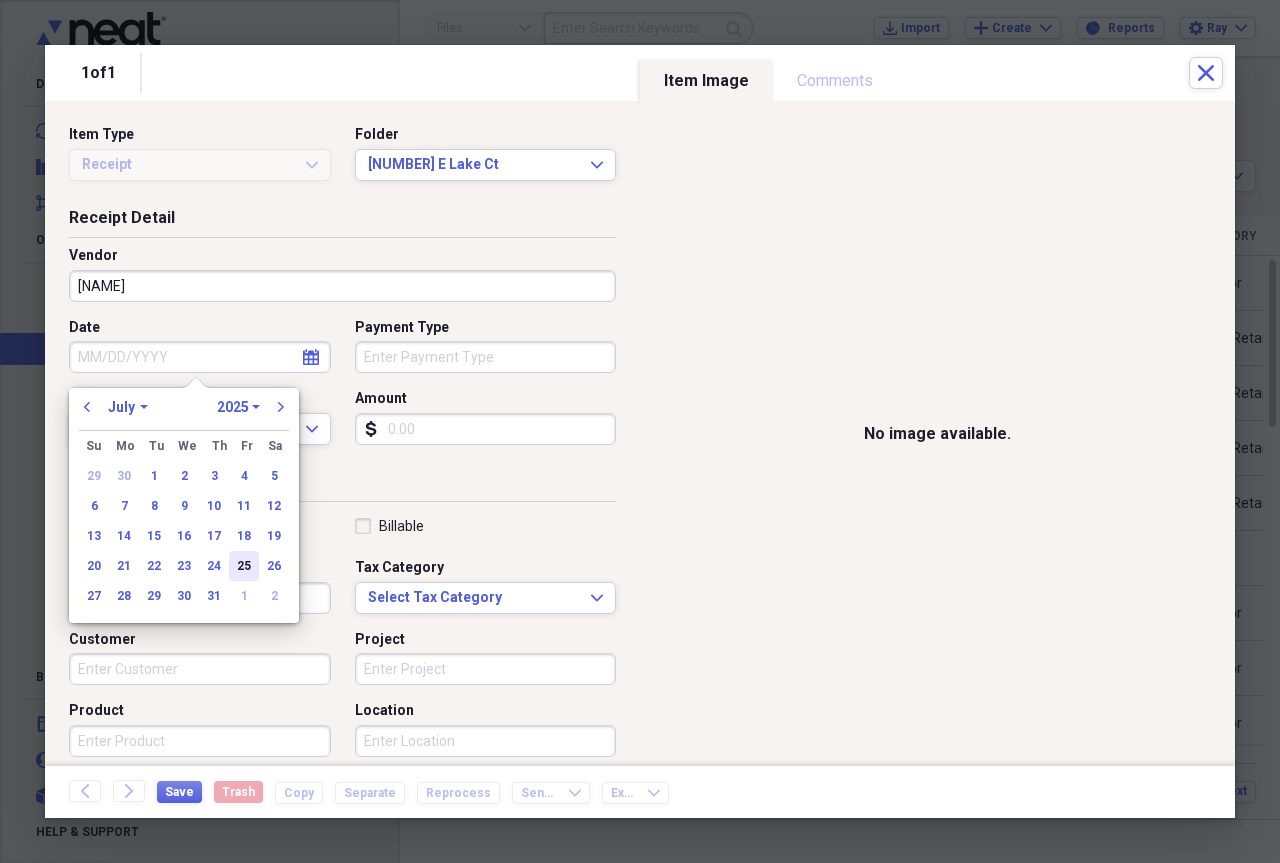 click on "25" at bounding box center (244, 566) 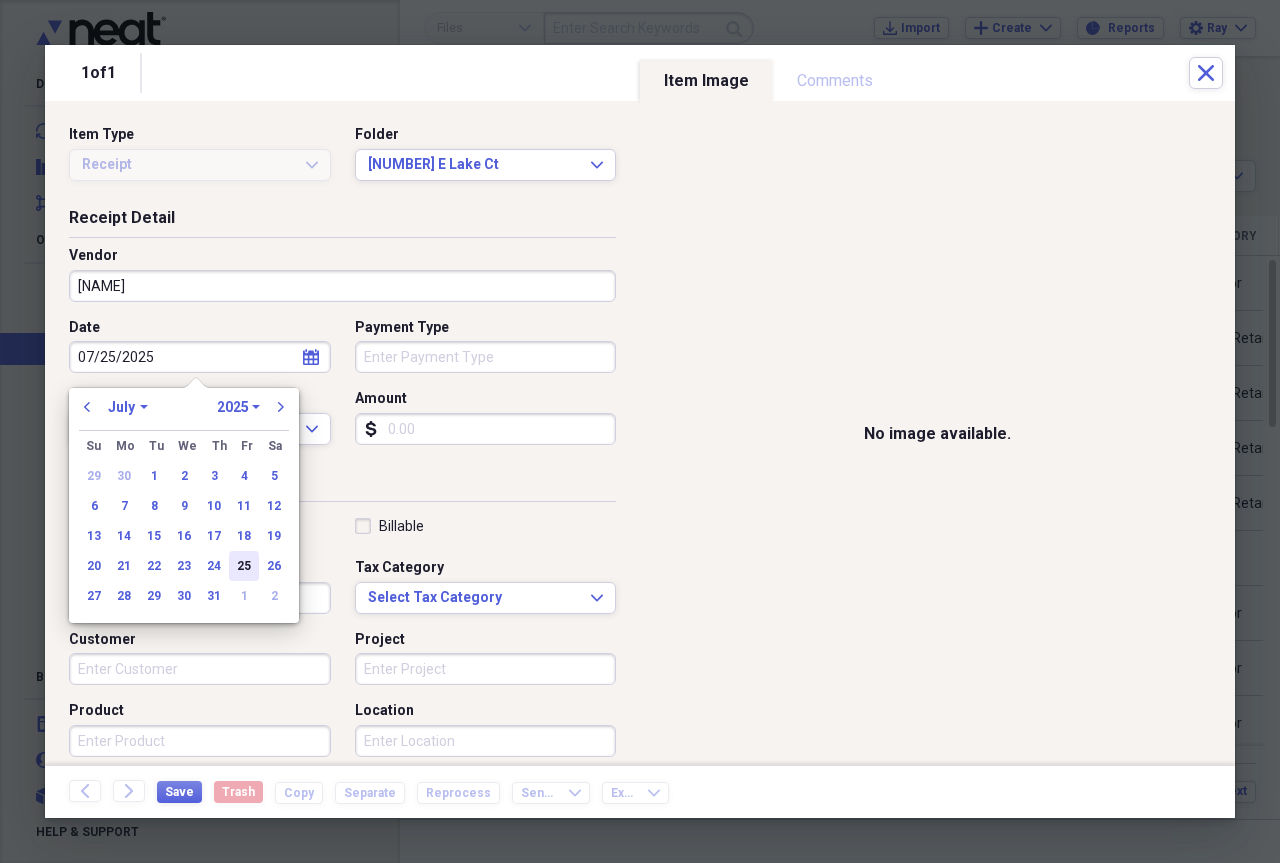 type on "07/25/2025" 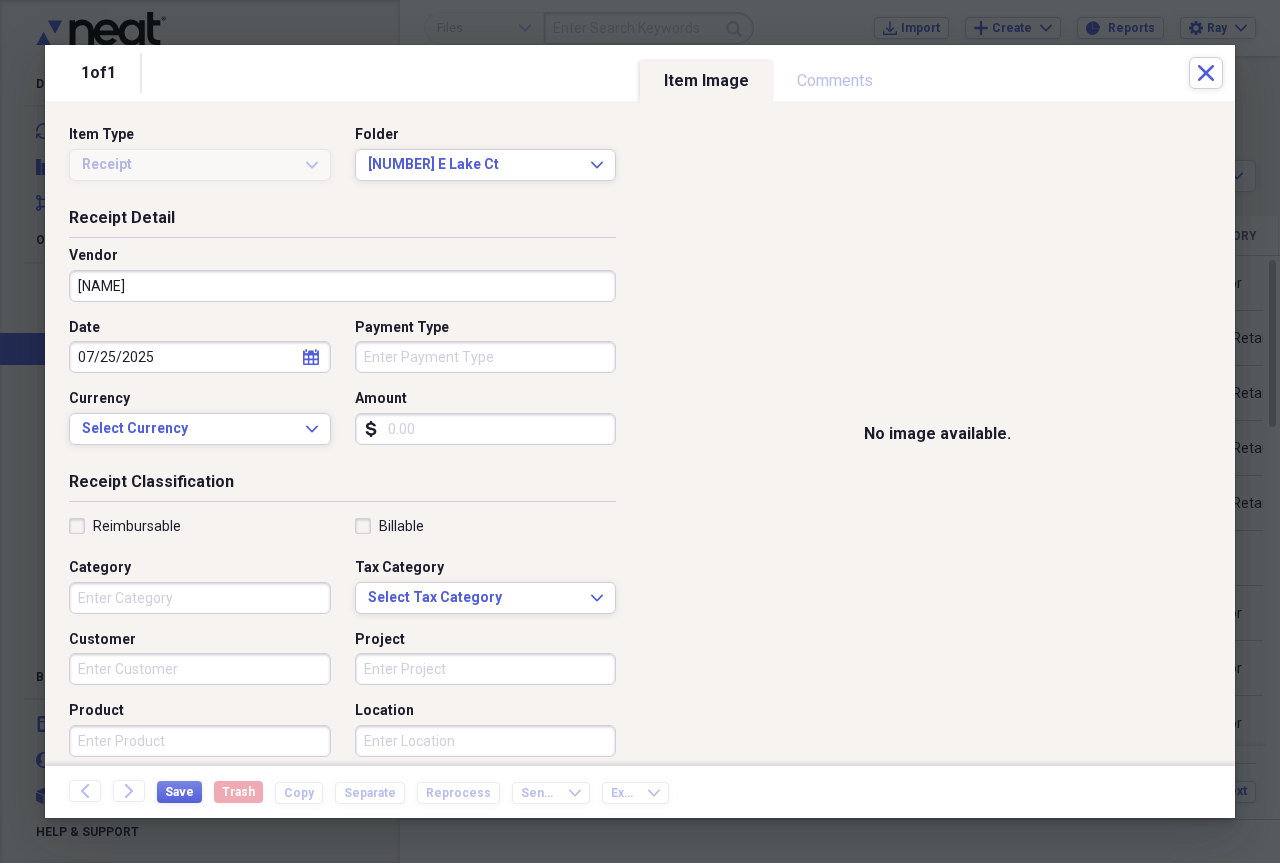 click on "[NAME]" at bounding box center (342, 286) 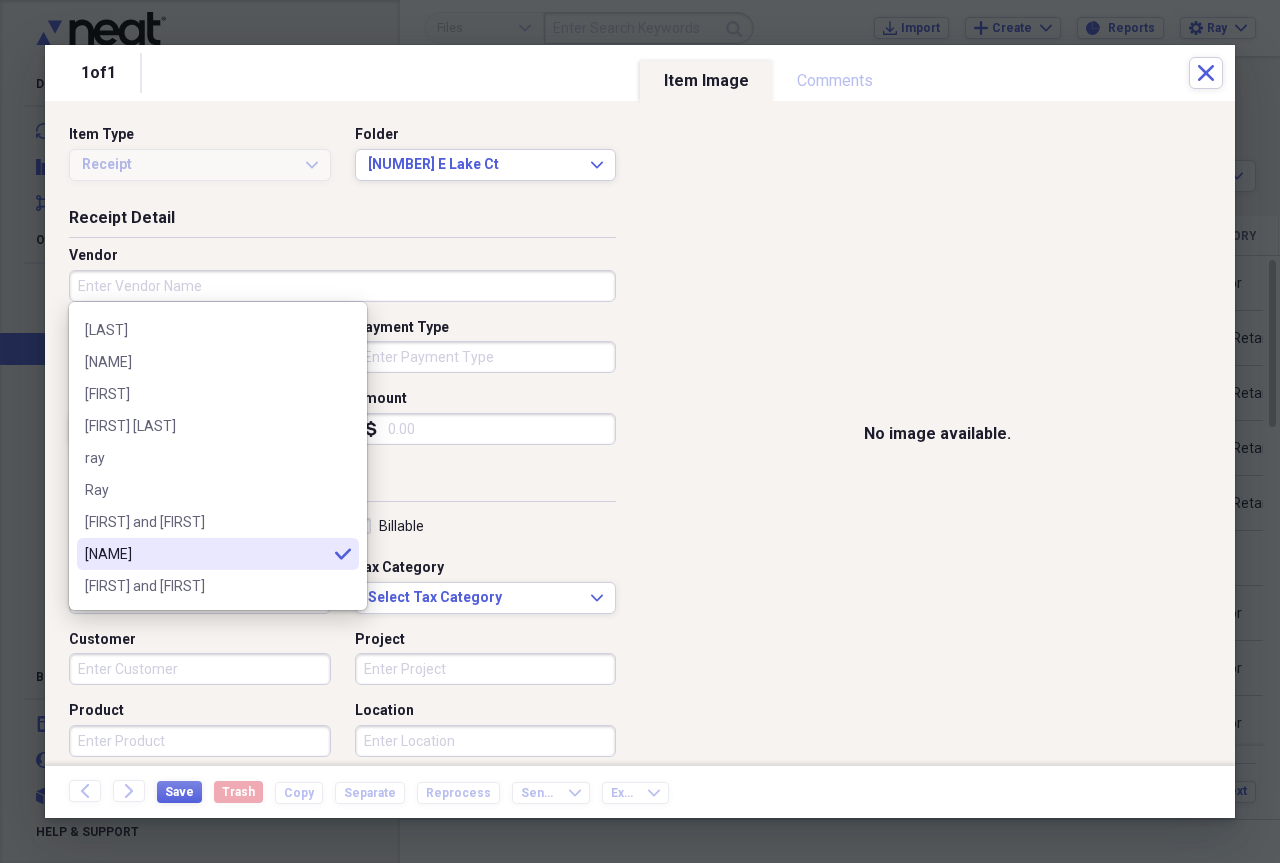 scroll, scrollTop: 0, scrollLeft: 0, axis: both 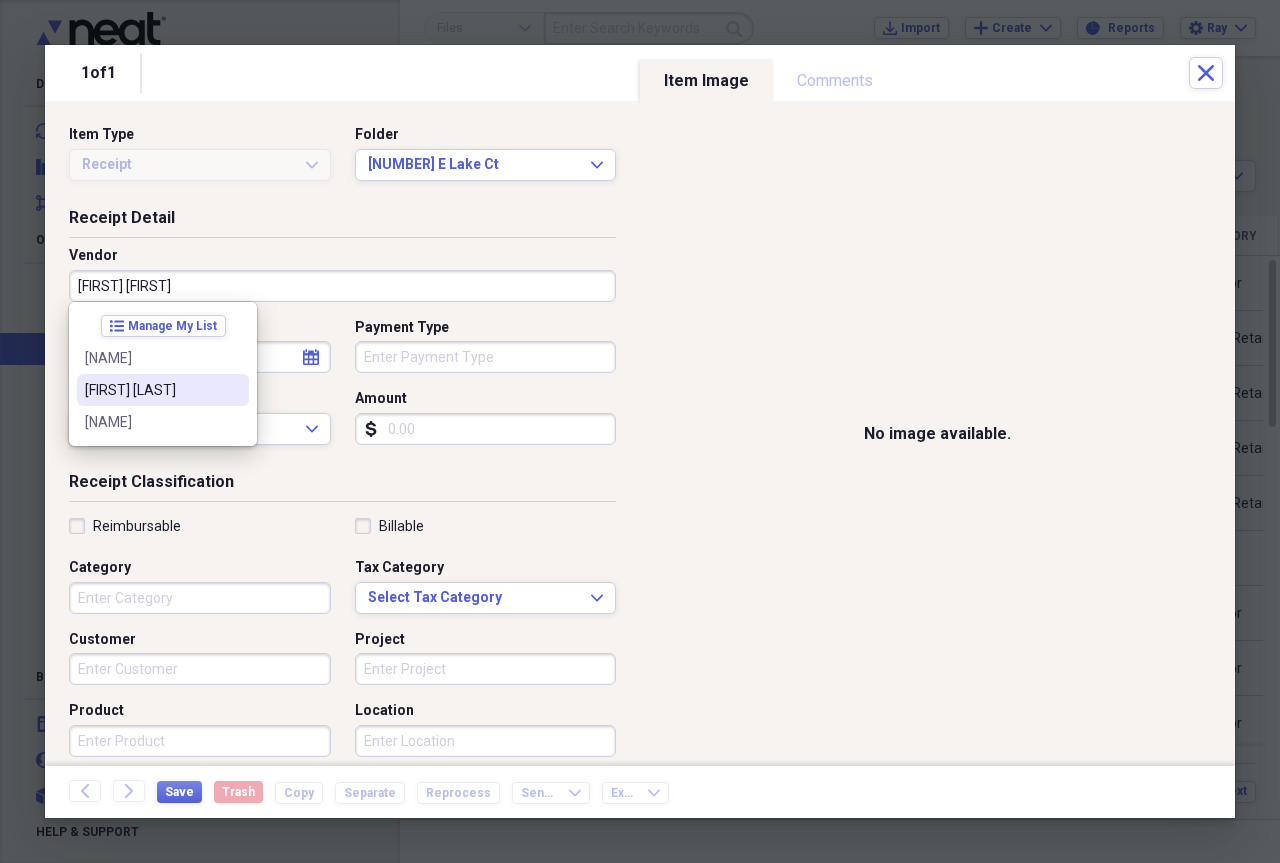 click on "[FIRST] [LAST]" at bounding box center (151, 390) 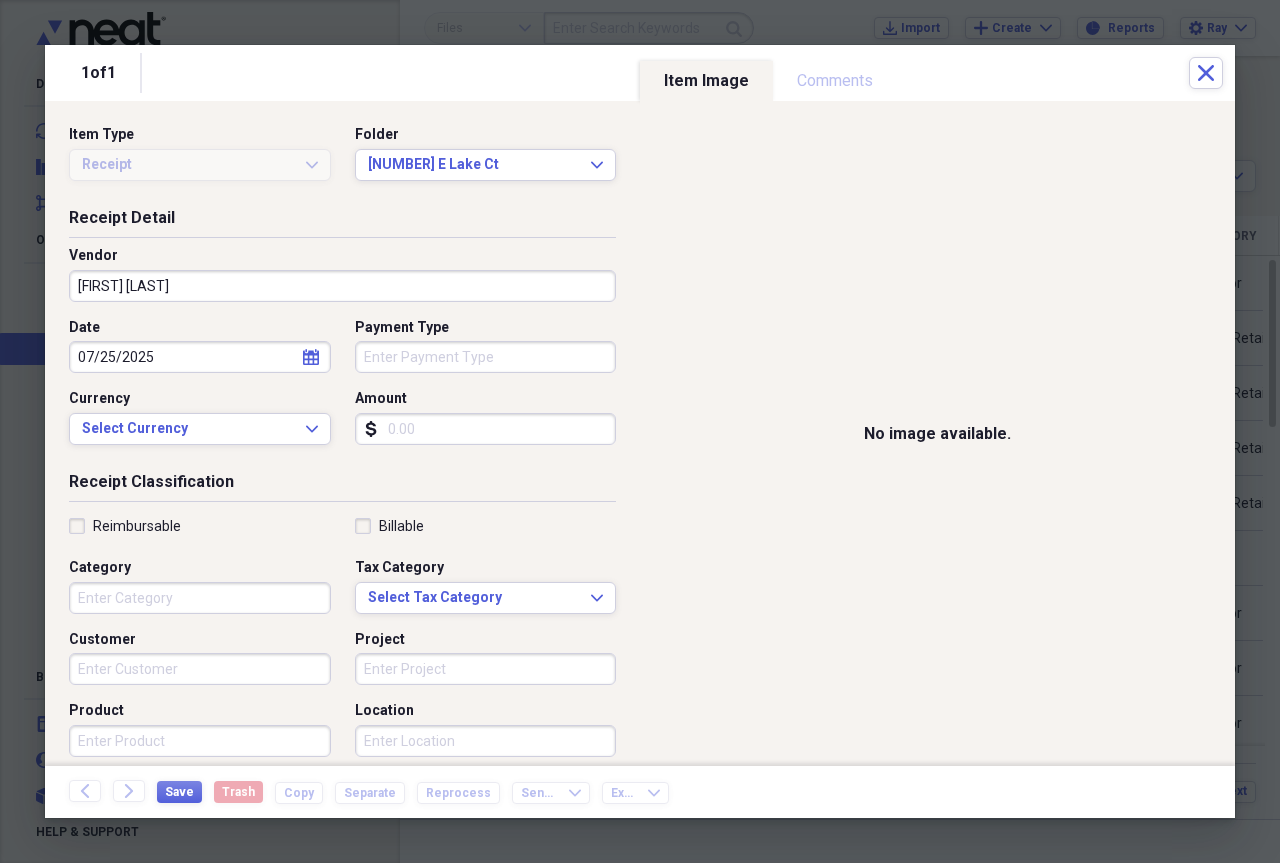 click on "Amount" at bounding box center [486, 429] 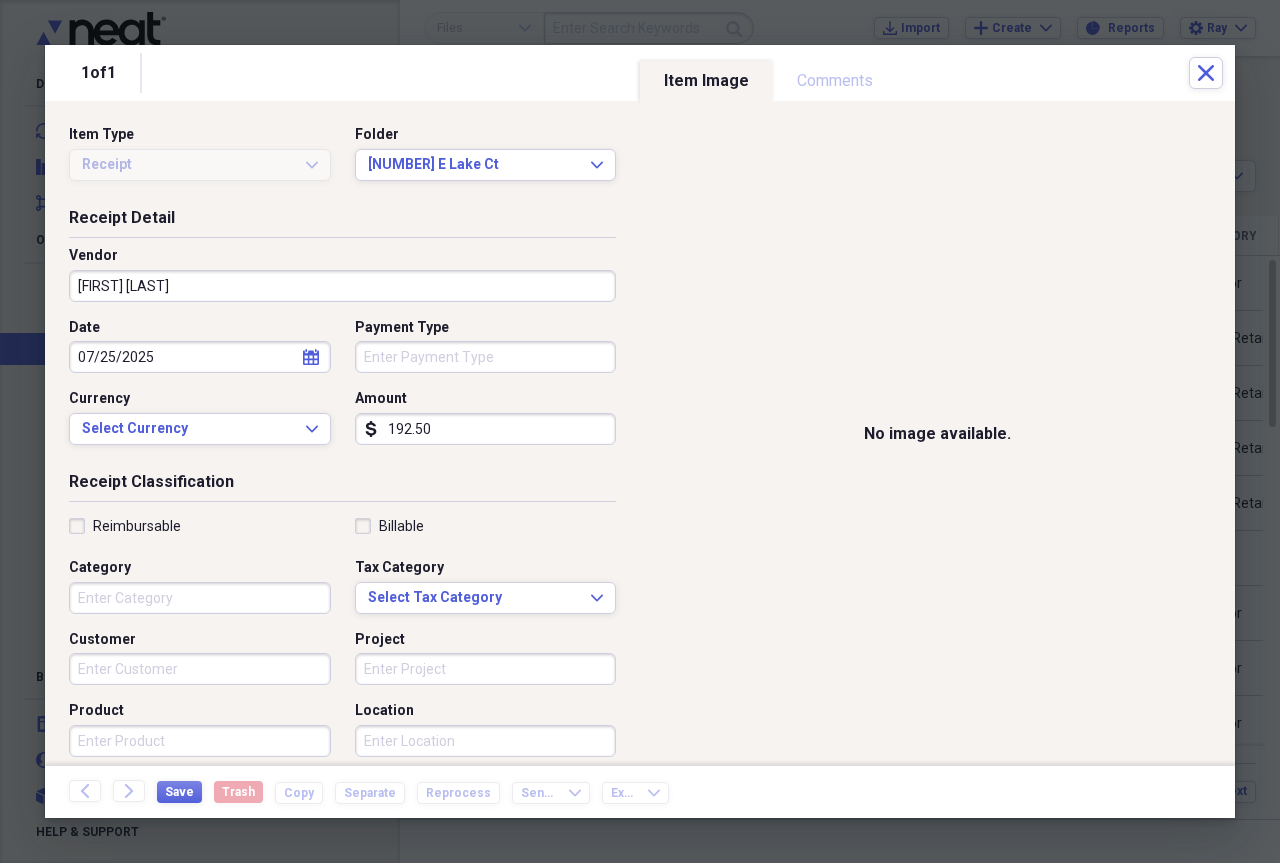 type on "192.50" 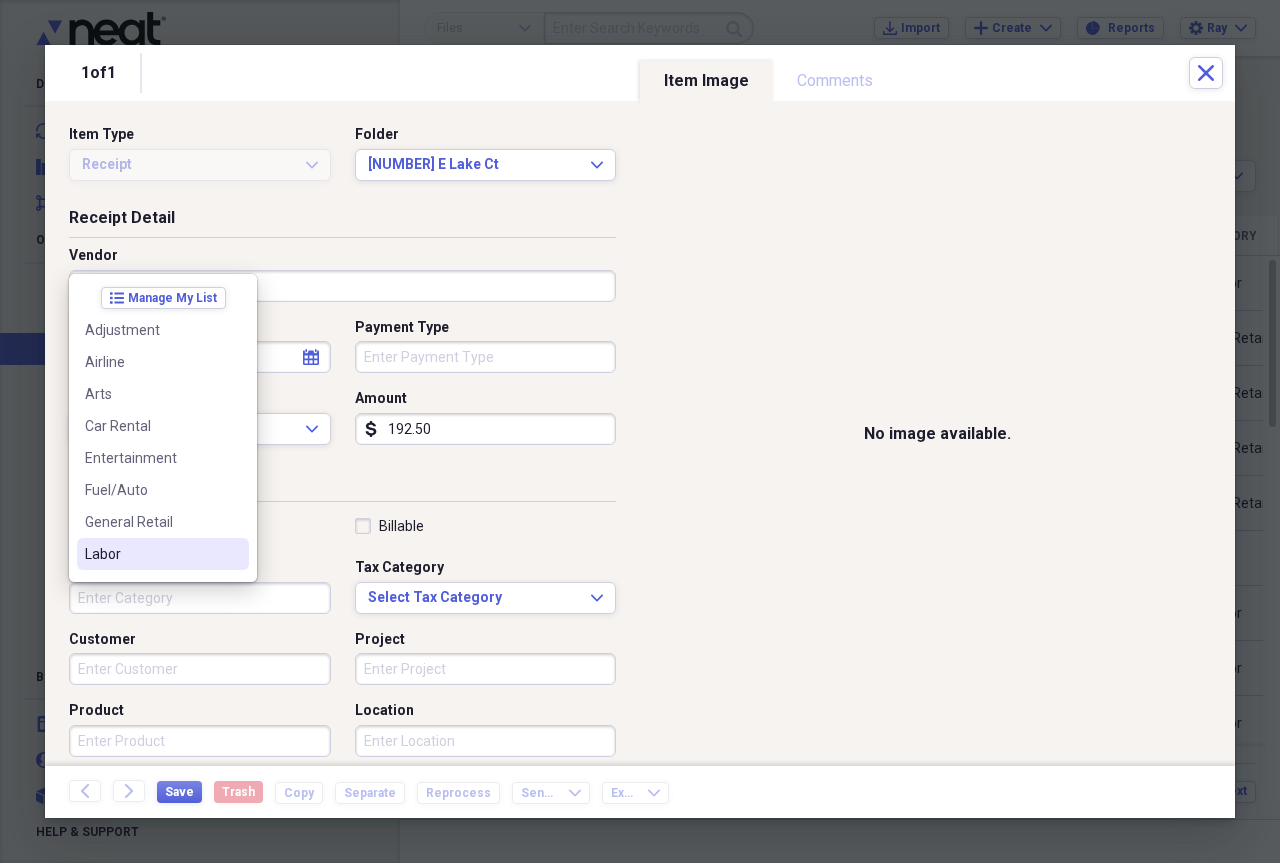 click on "Labor" at bounding box center (151, 554) 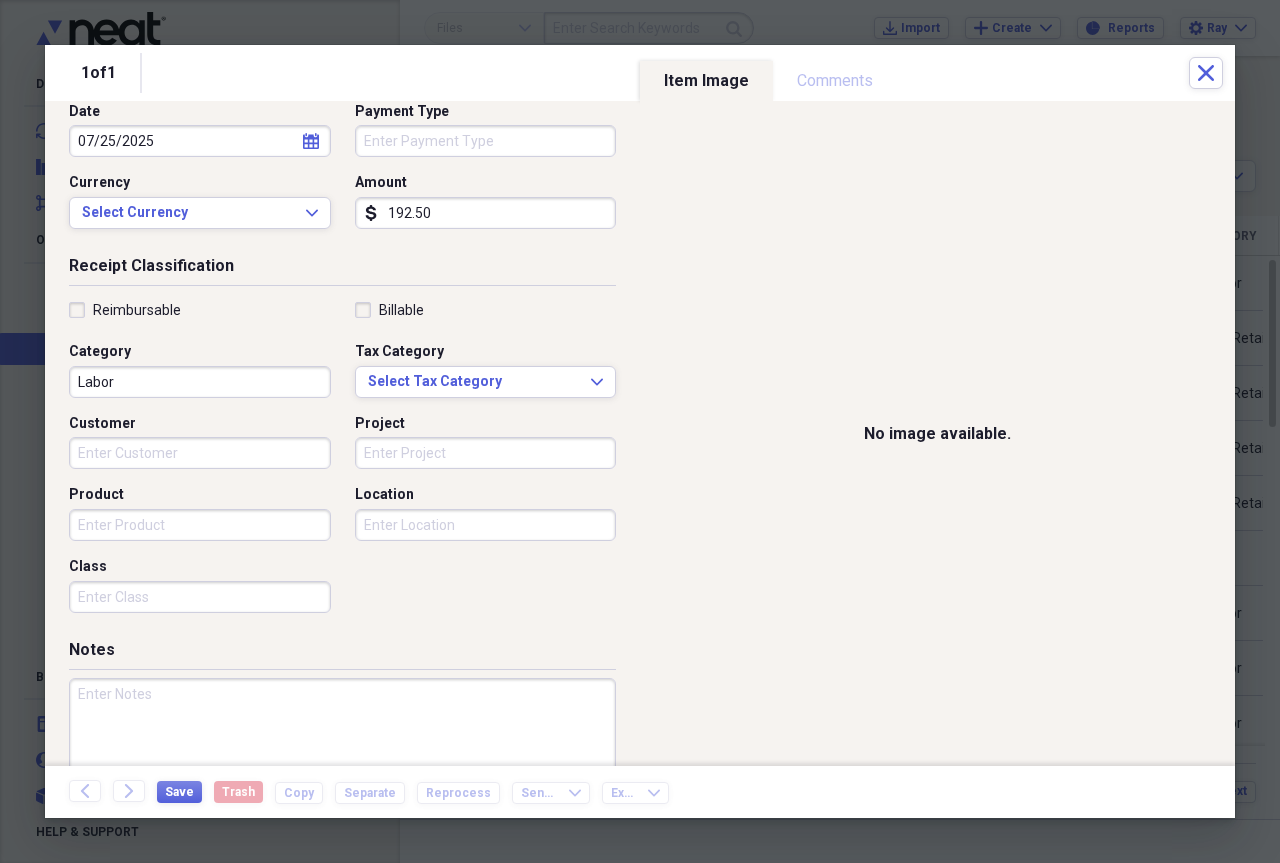 scroll, scrollTop: 227, scrollLeft: 0, axis: vertical 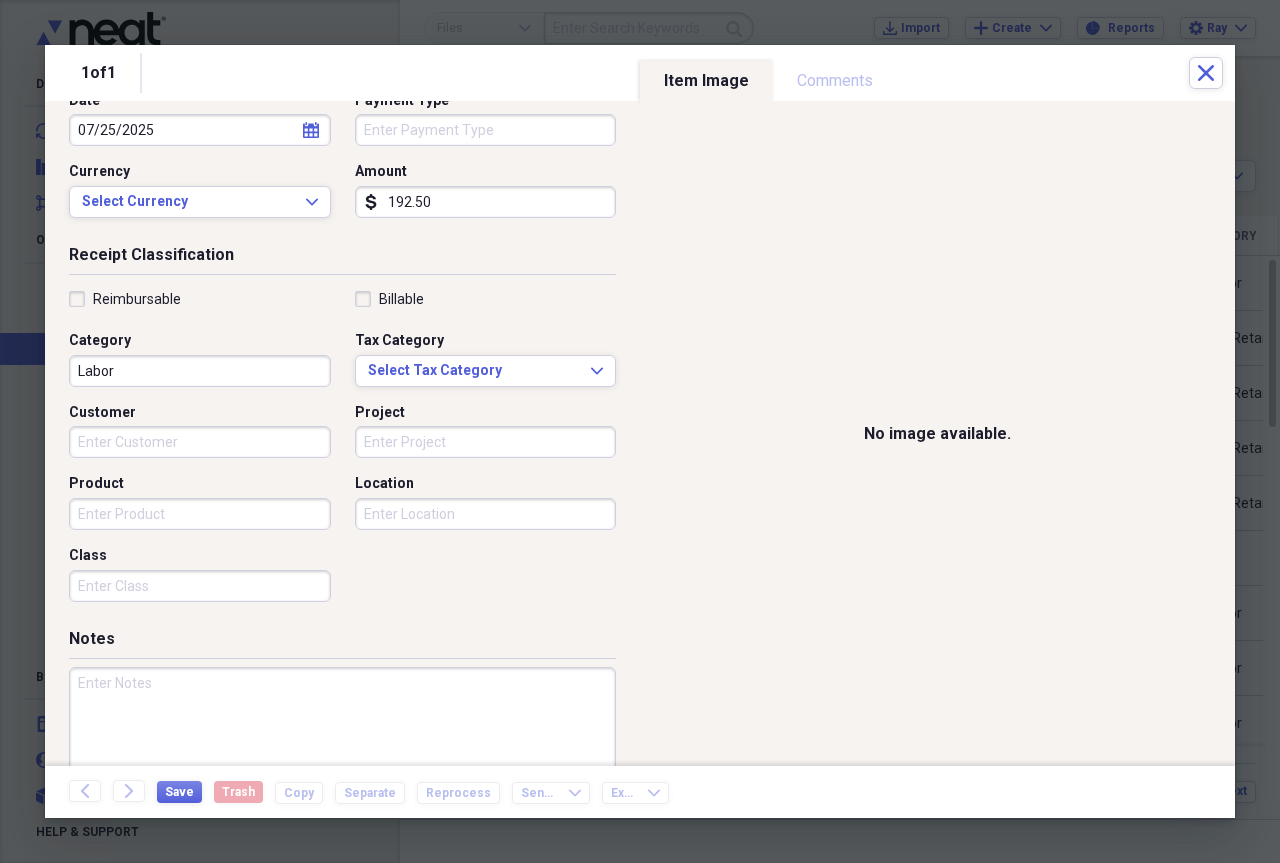 click on "Class" at bounding box center (200, 586) 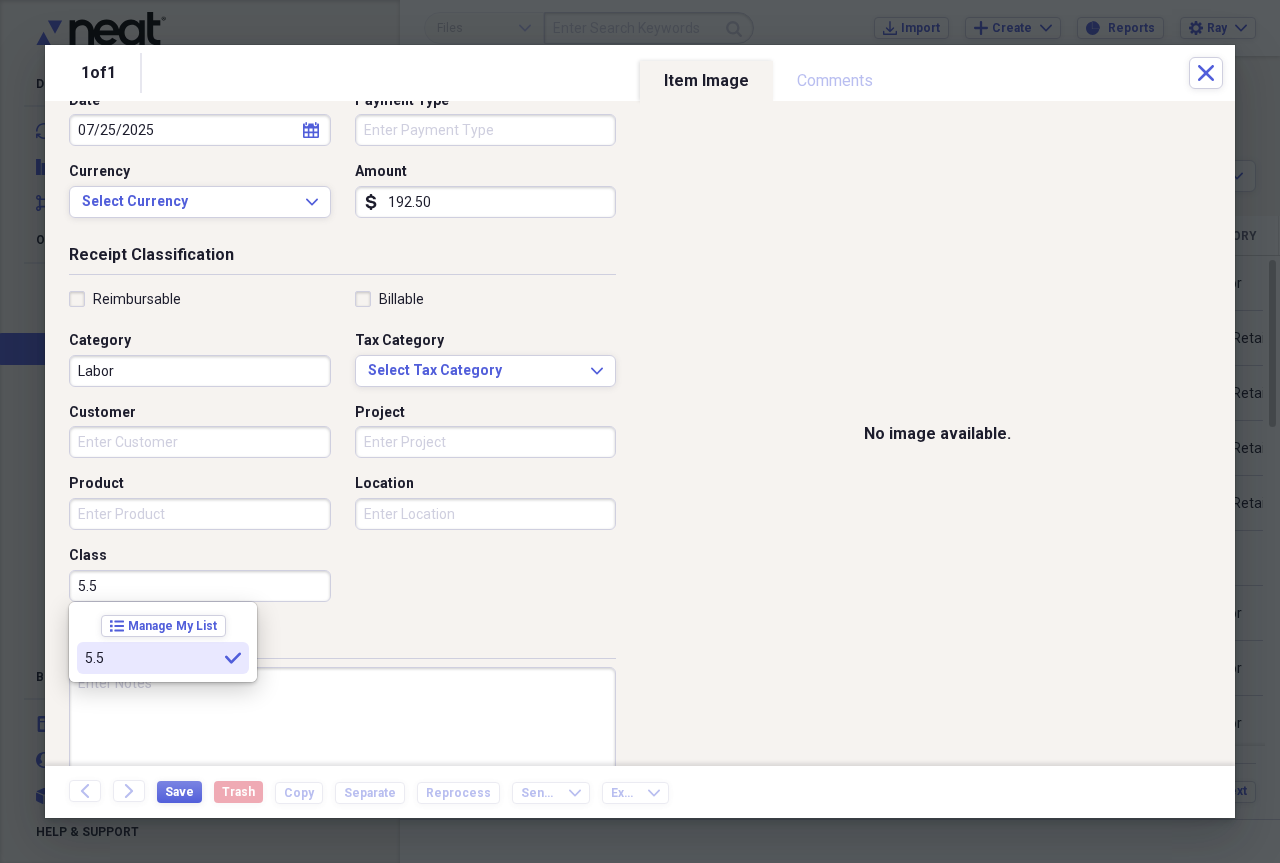 type on "5.5" 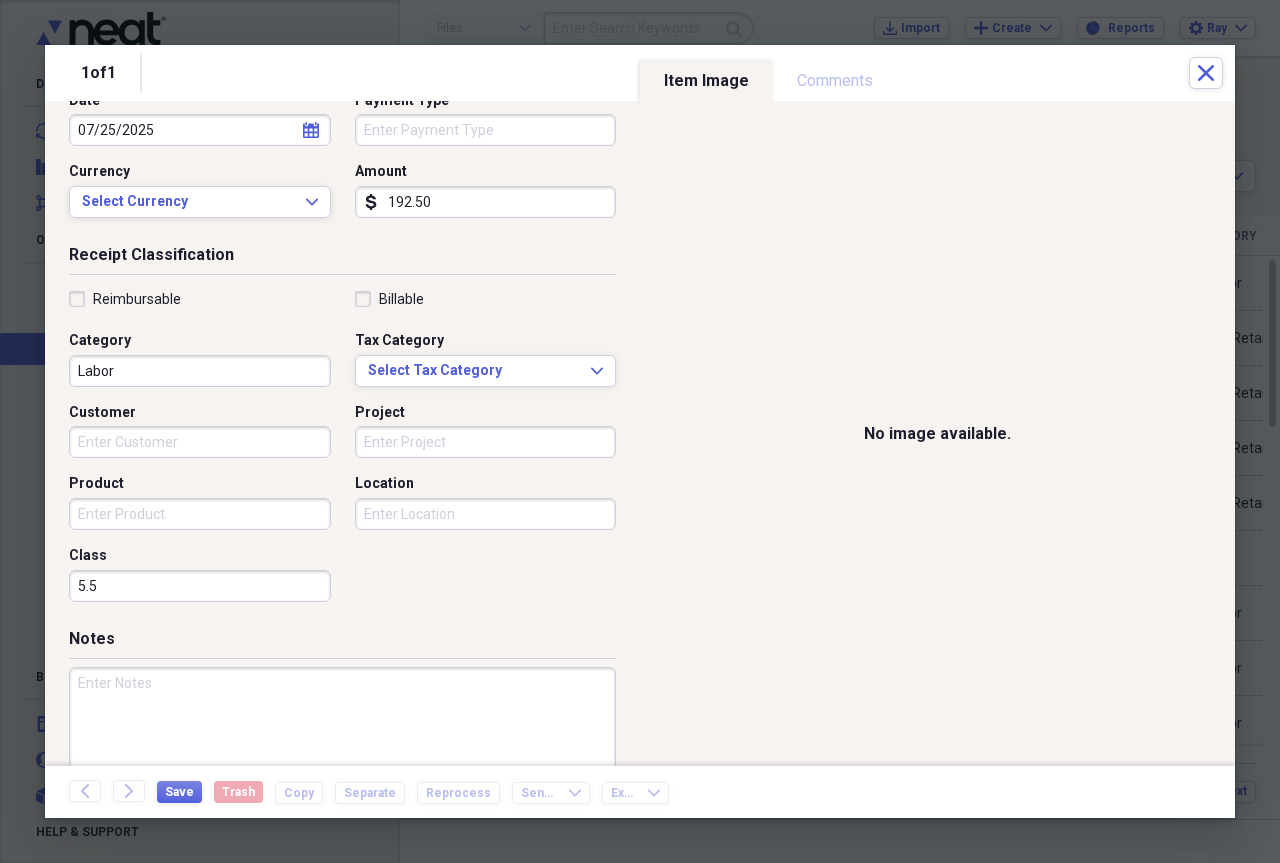 click at bounding box center [342, 732] 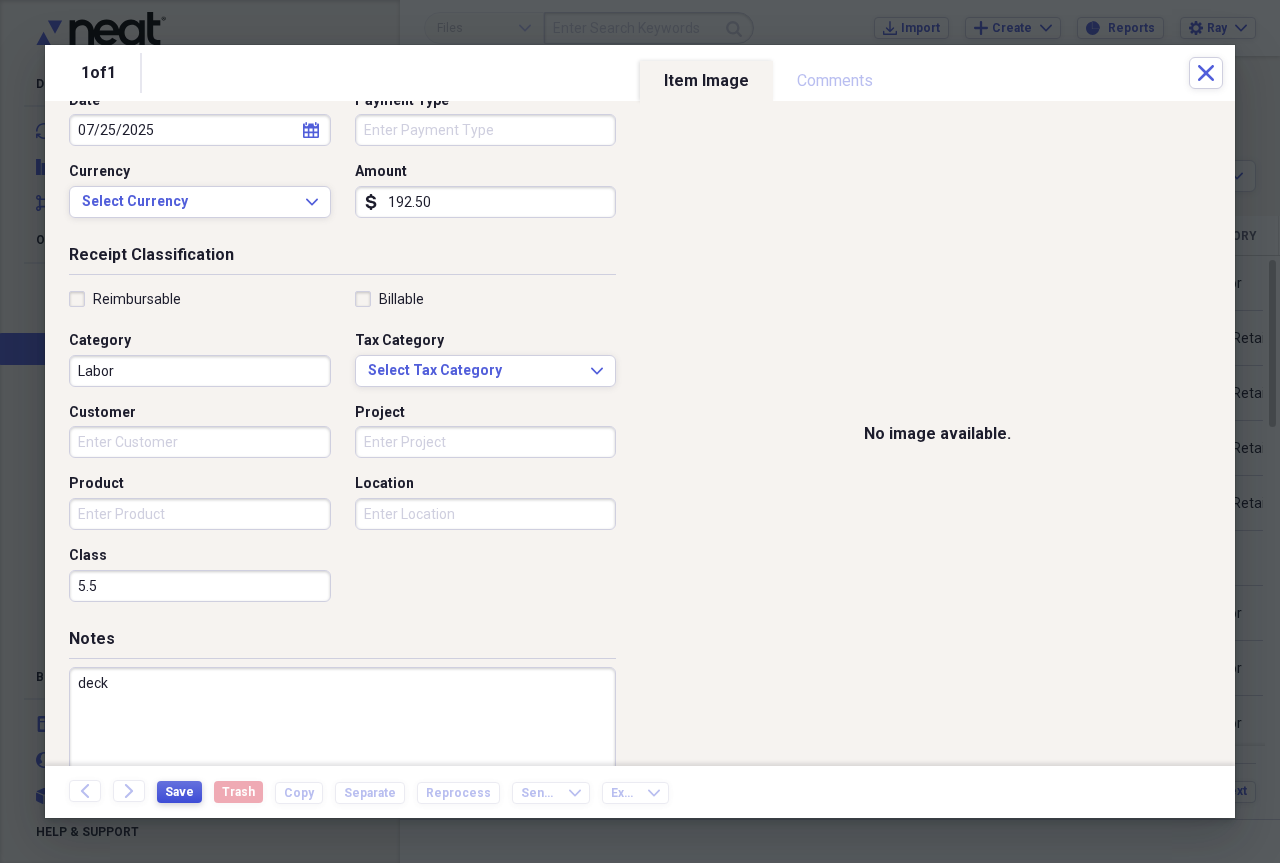 type on "deck" 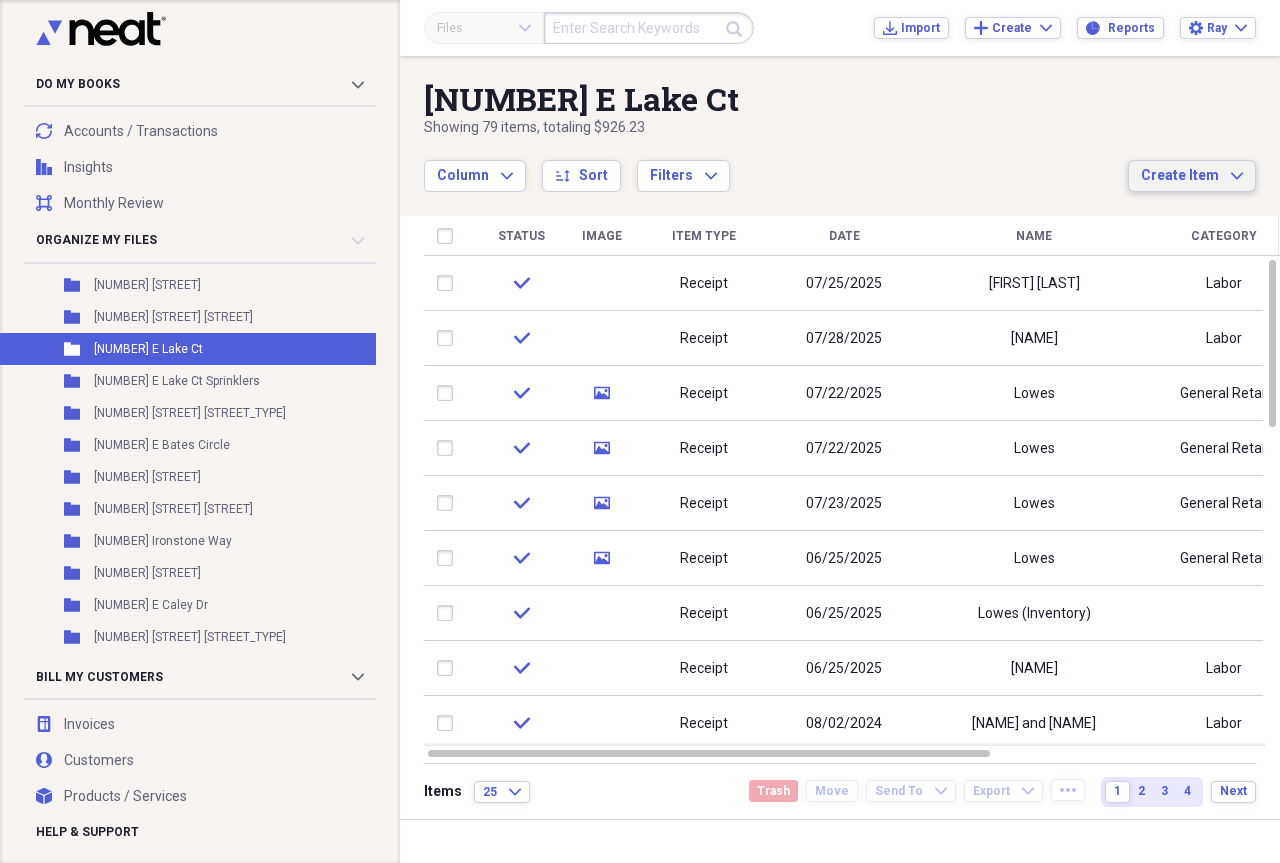 click on "Expand" 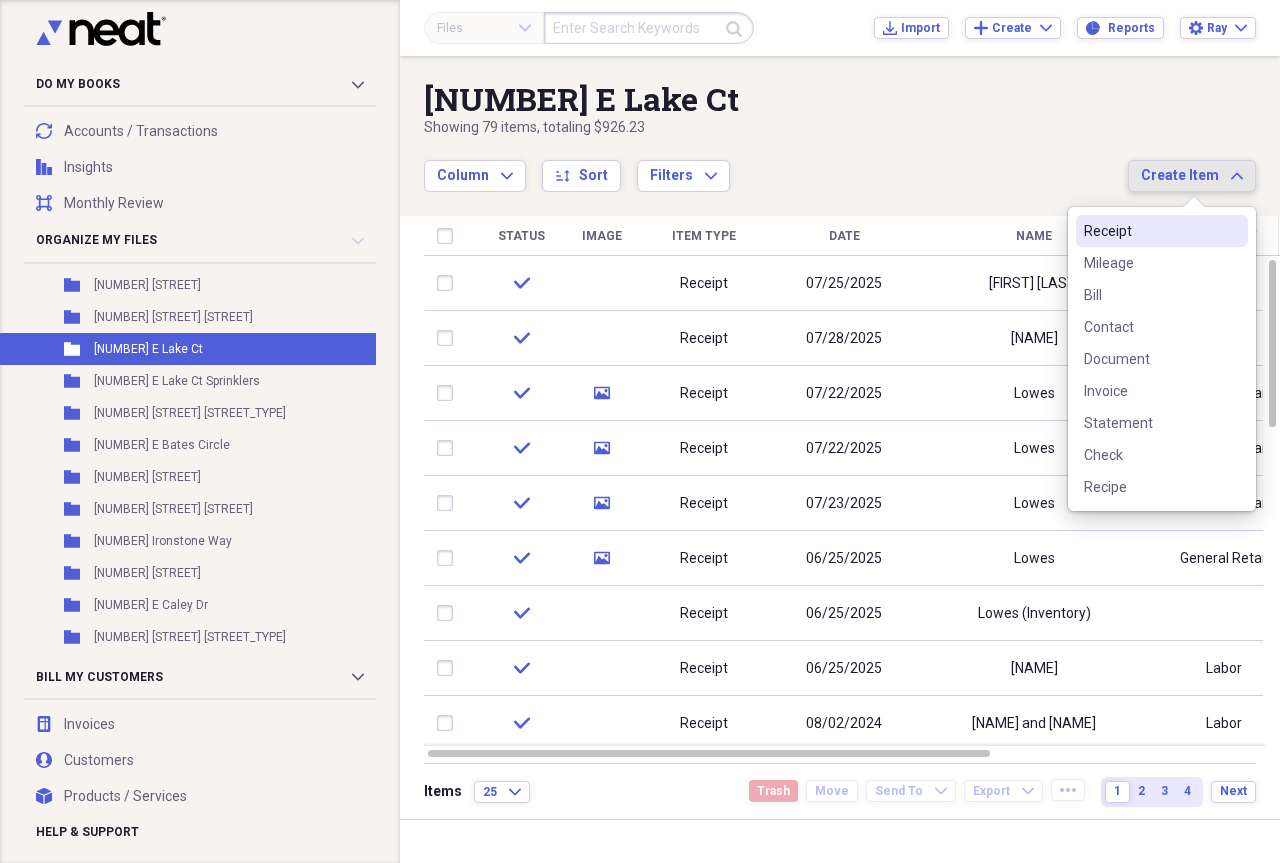 click on "Receipt" at bounding box center (1150, 231) 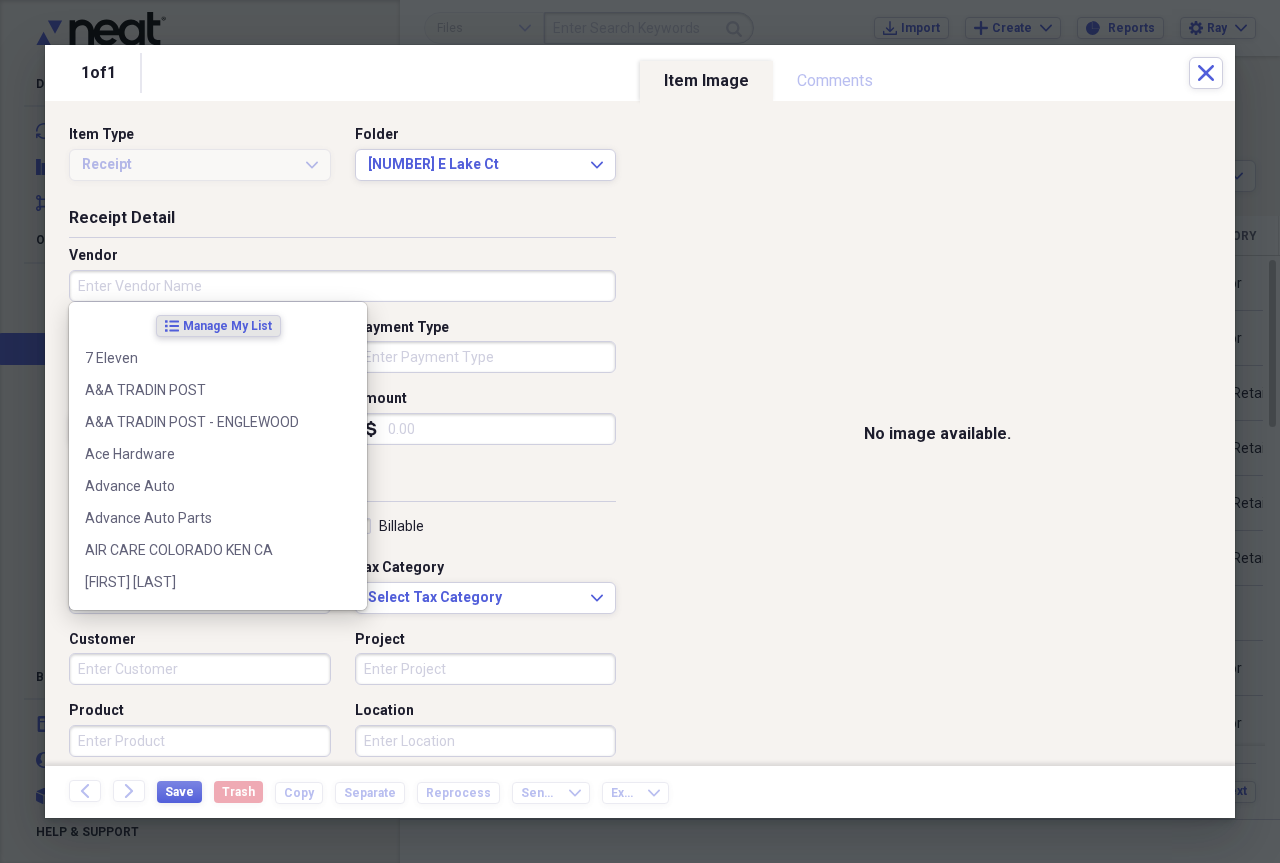 click on "Vendor" at bounding box center (342, 286) 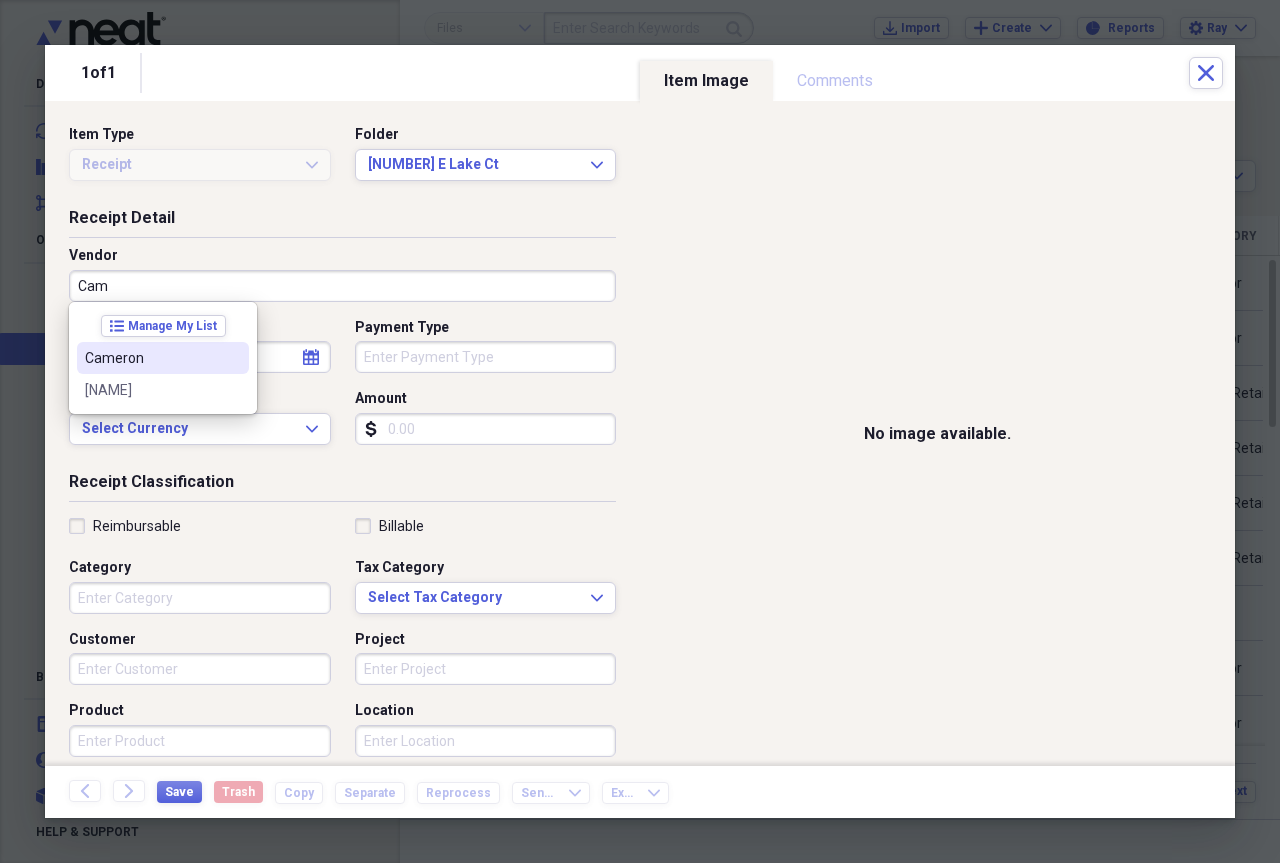 click on "Cameron" at bounding box center [151, 358] 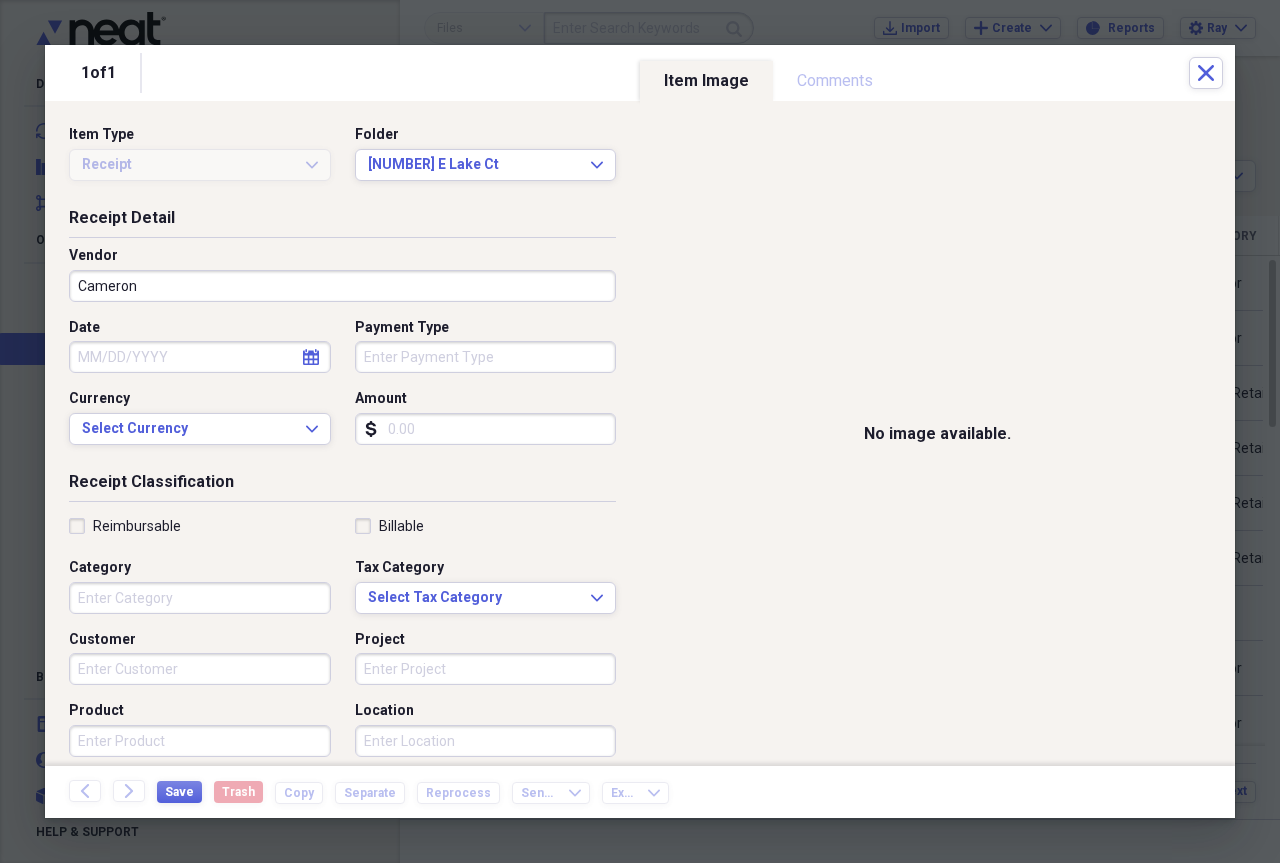 click 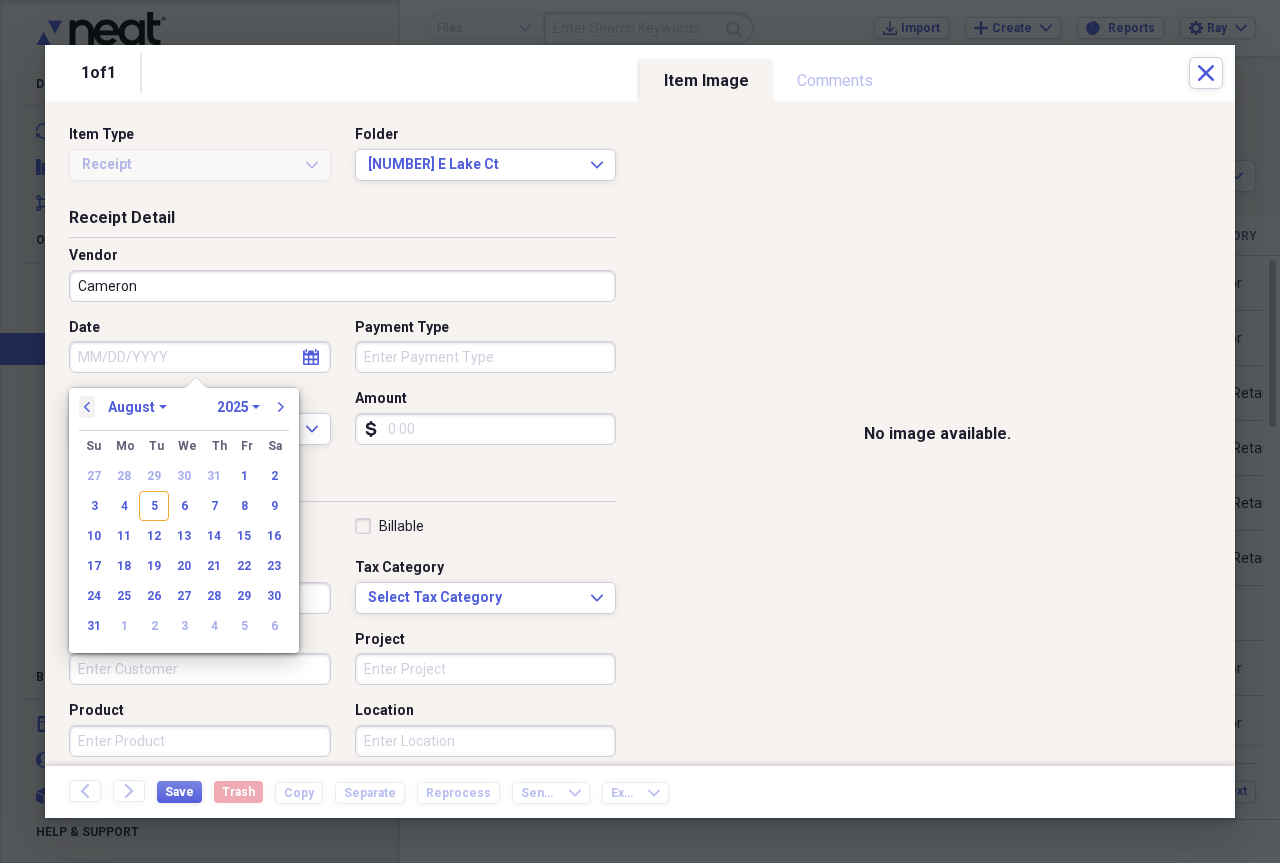 click on "previous" at bounding box center [87, 407] 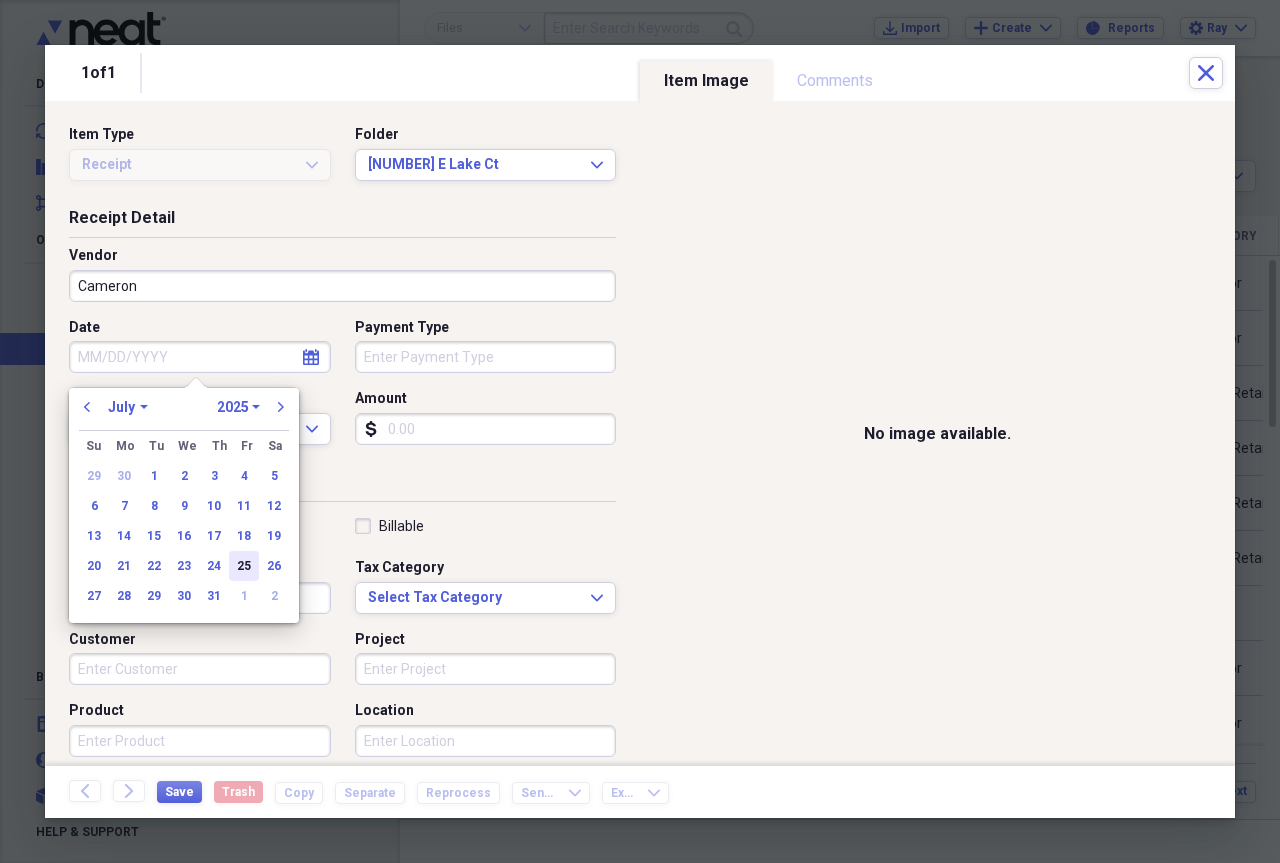 click on "25" at bounding box center [244, 566] 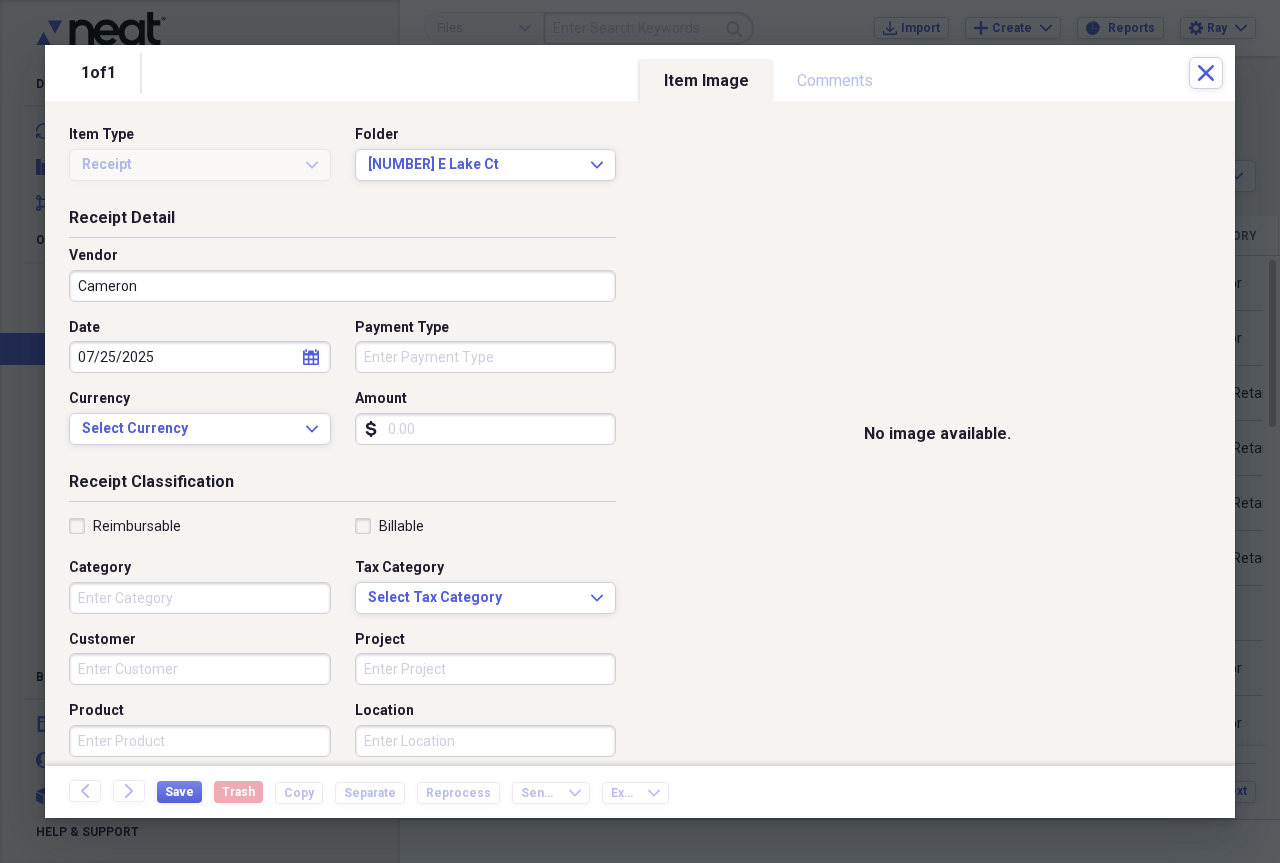 click on "Category" at bounding box center [200, 598] 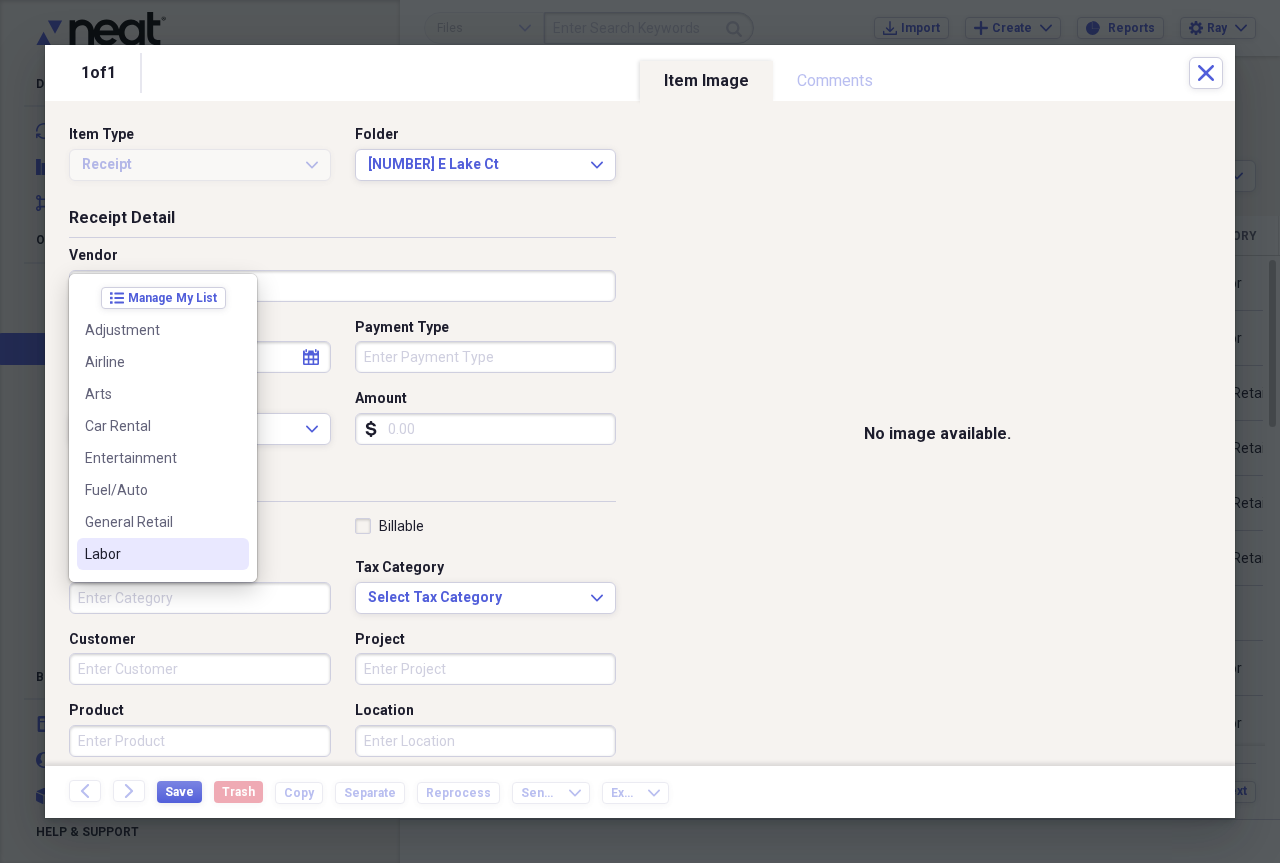 click on "Labor" at bounding box center [151, 554] 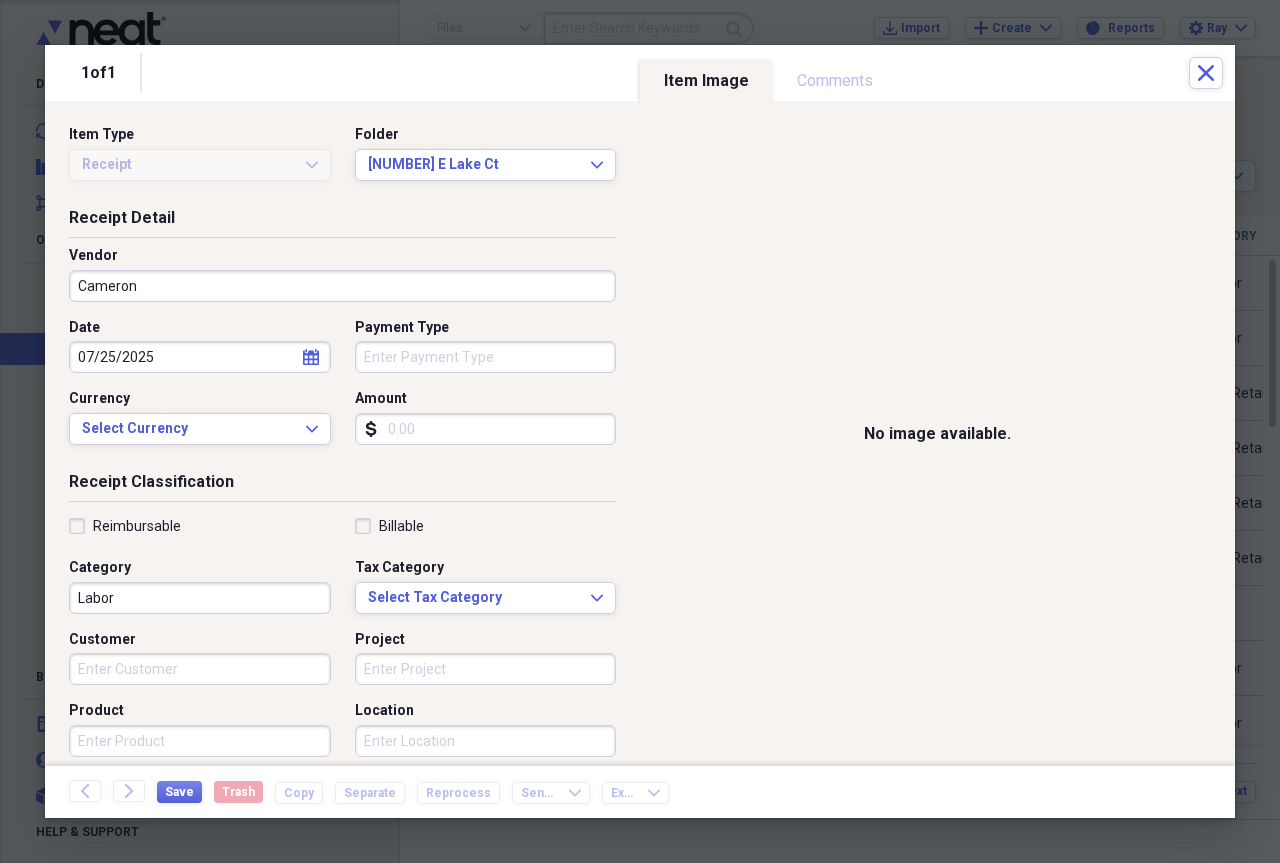 scroll, scrollTop: 63, scrollLeft: 0, axis: vertical 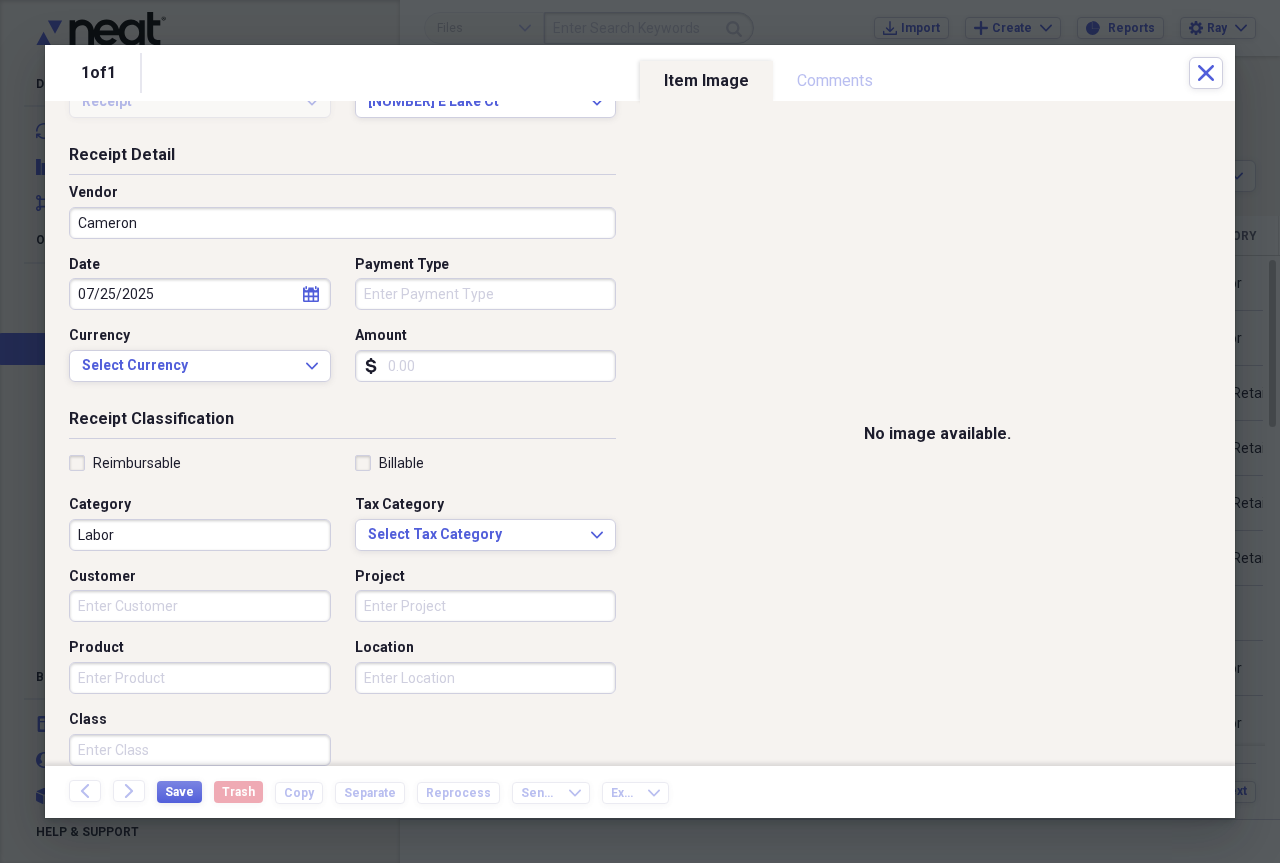 click on "Amount" at bounding box center [486, 366] 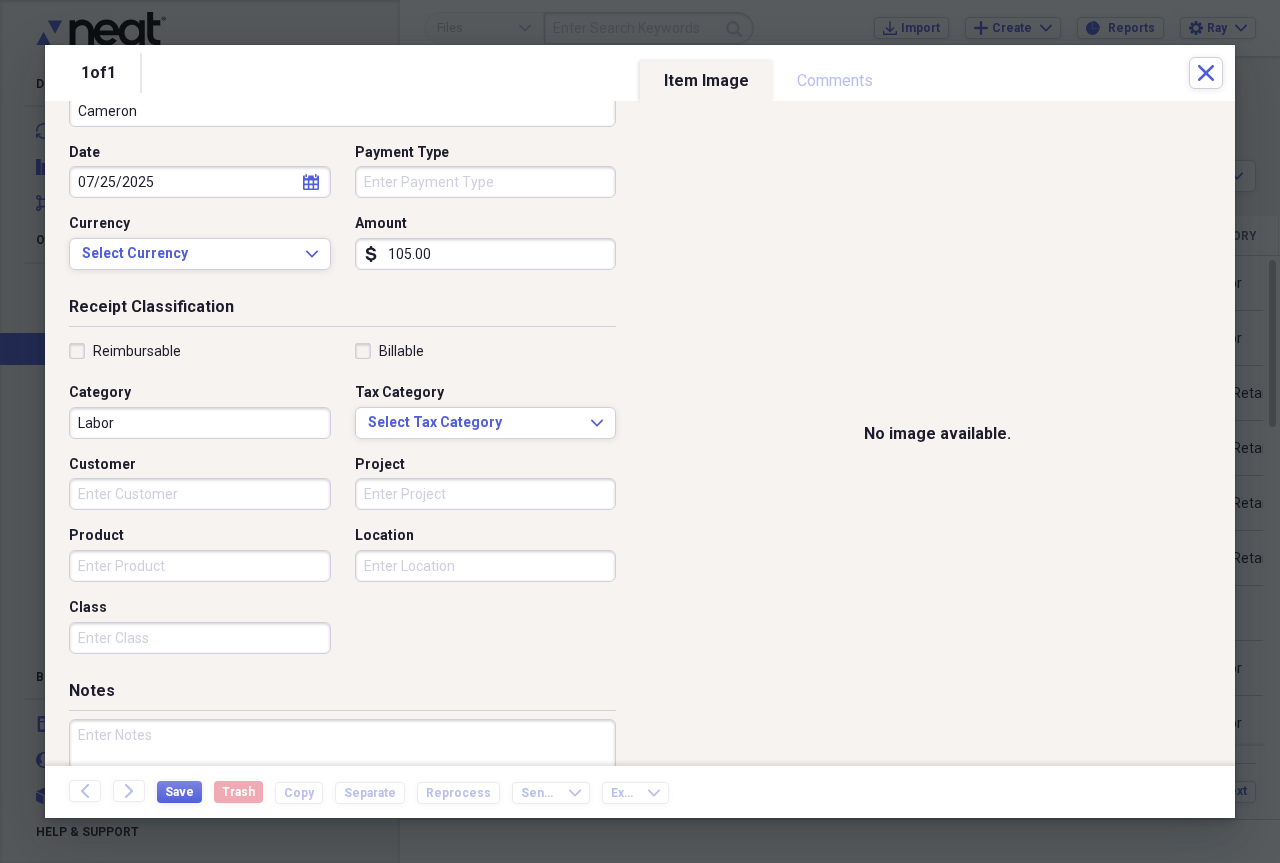 scroll, scrollTop: 189, scrollLeft: 0, axis: vertical 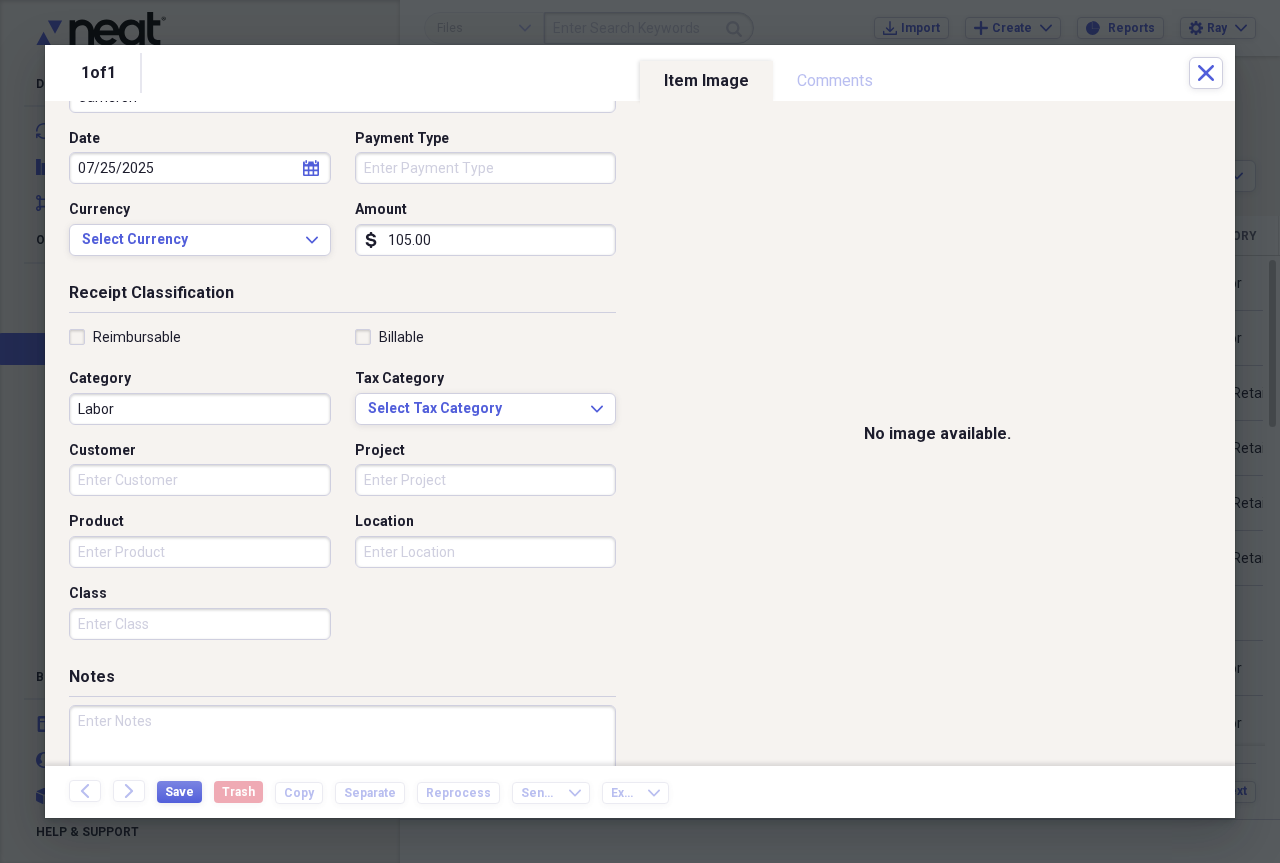 type on "105.00" 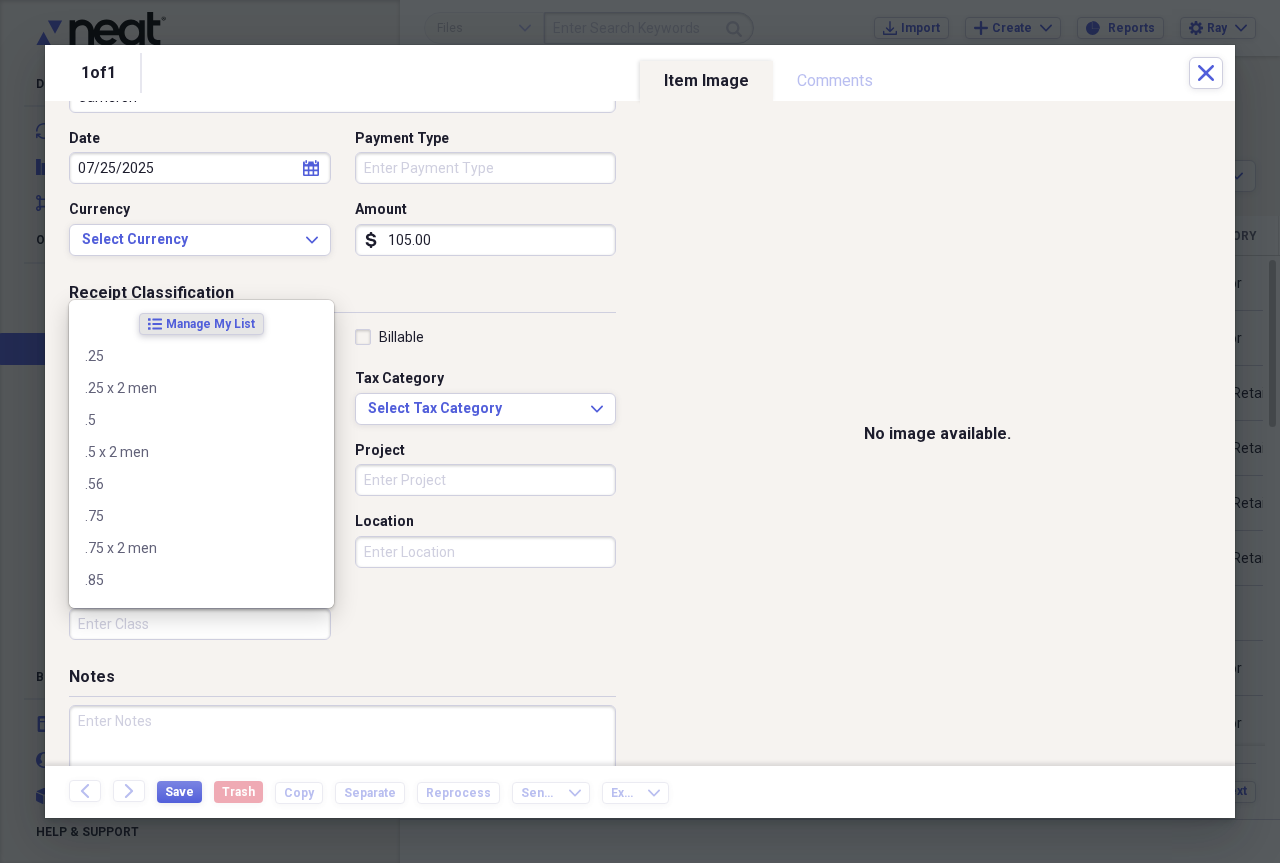 click on "Class" at bounding box center [200, 624] 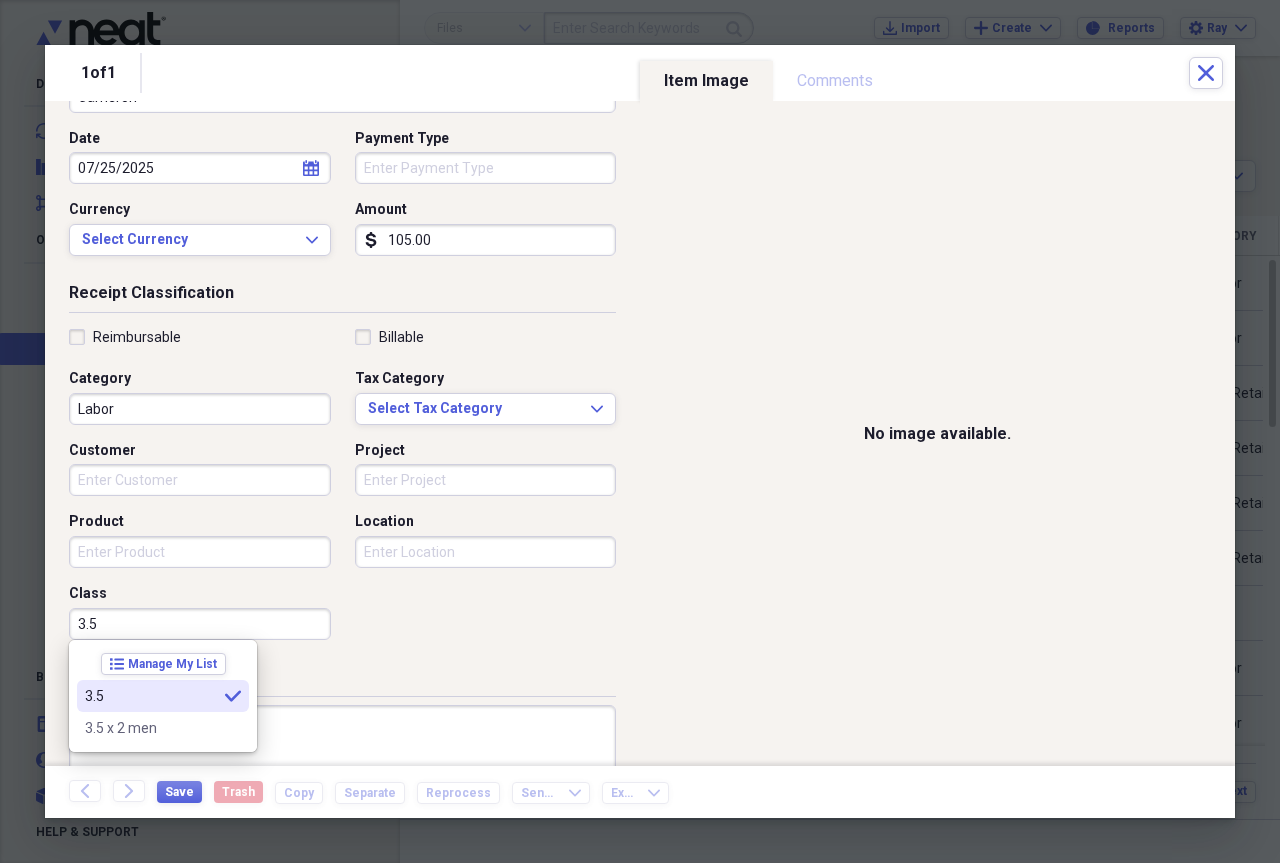 type on "3.5" 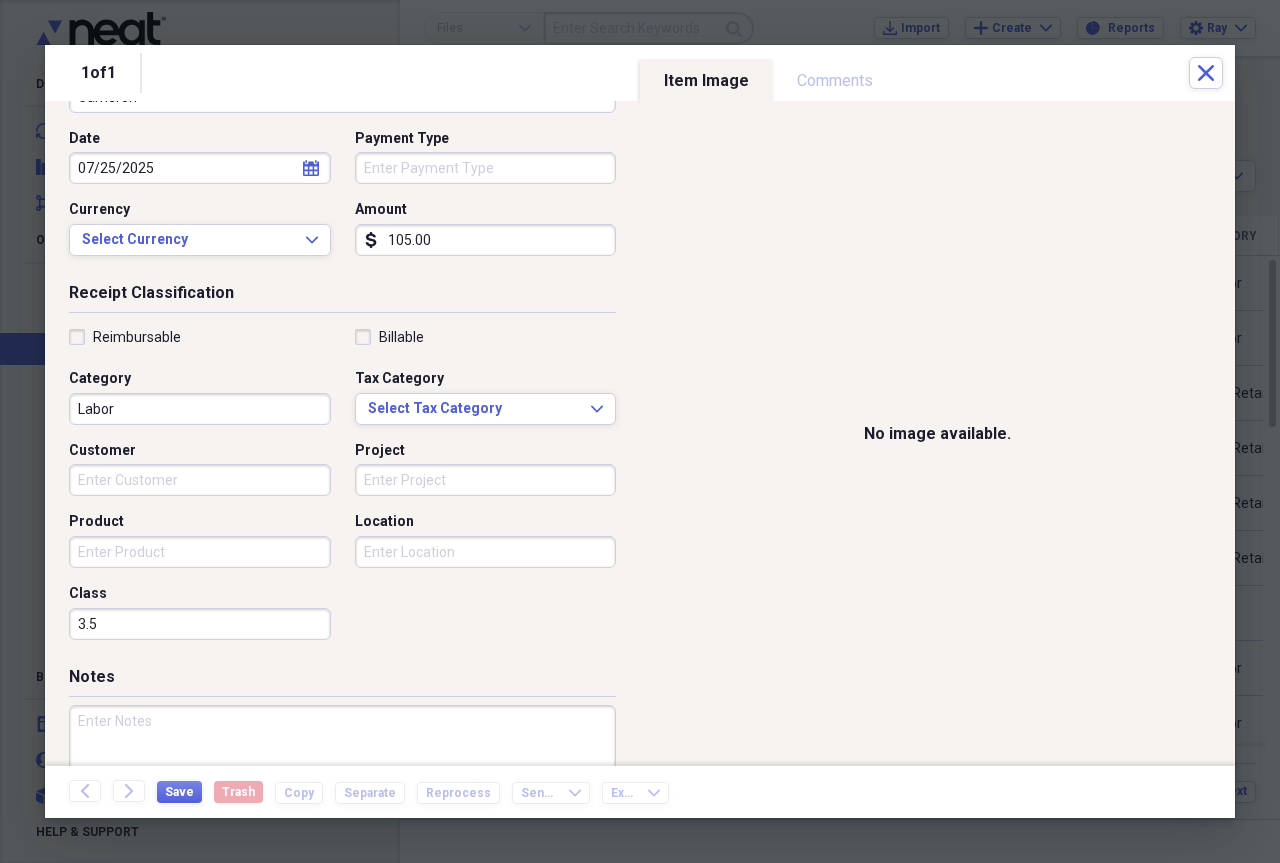 click at bounding box center (342, 770) 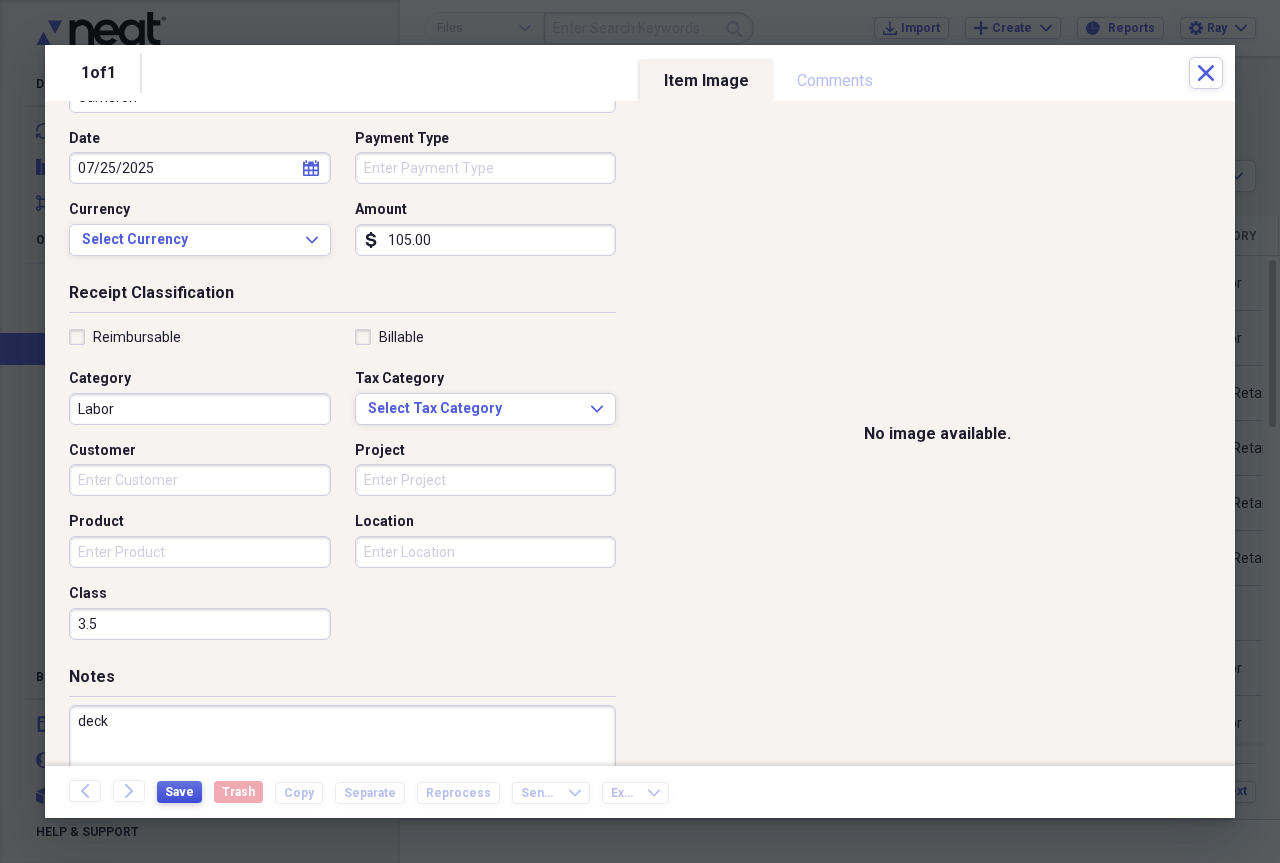 type on "deck" 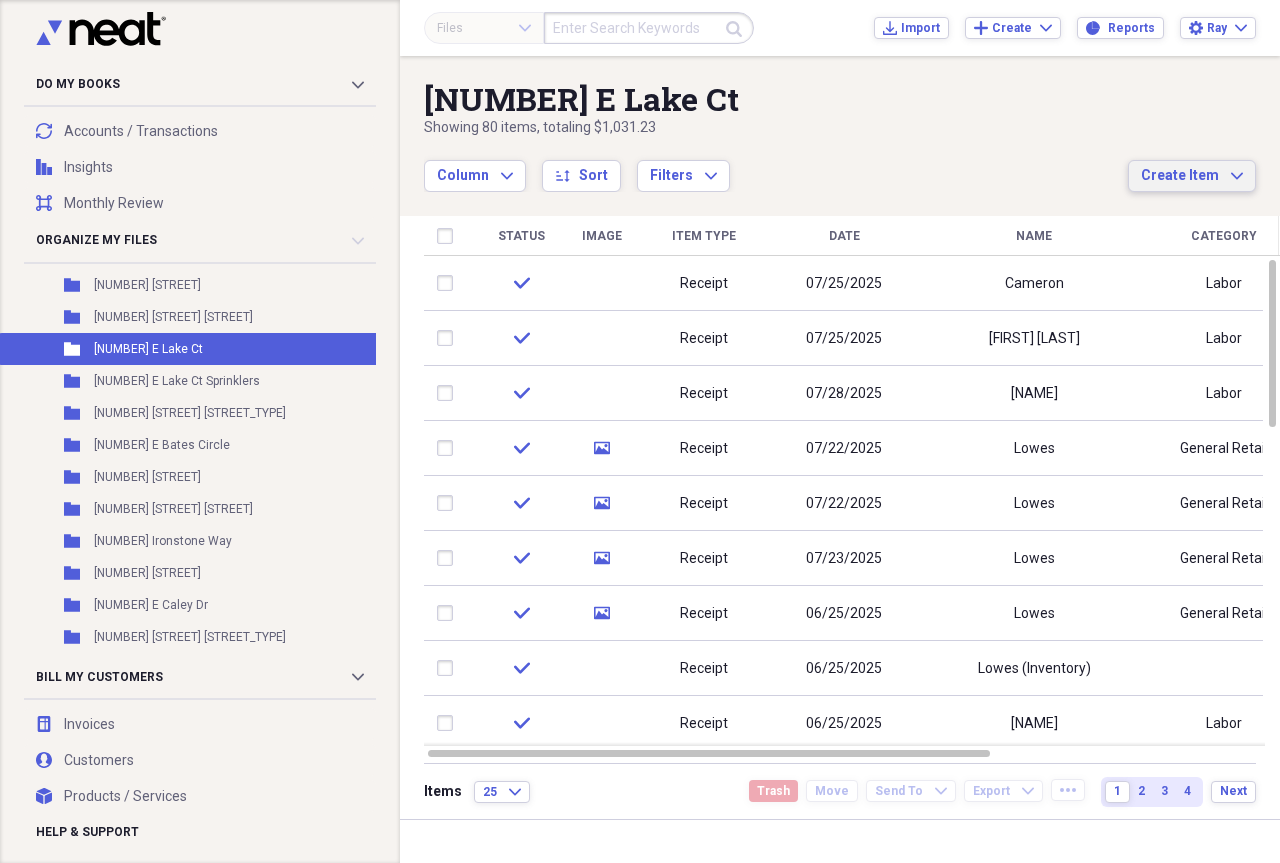 click on "Expand" 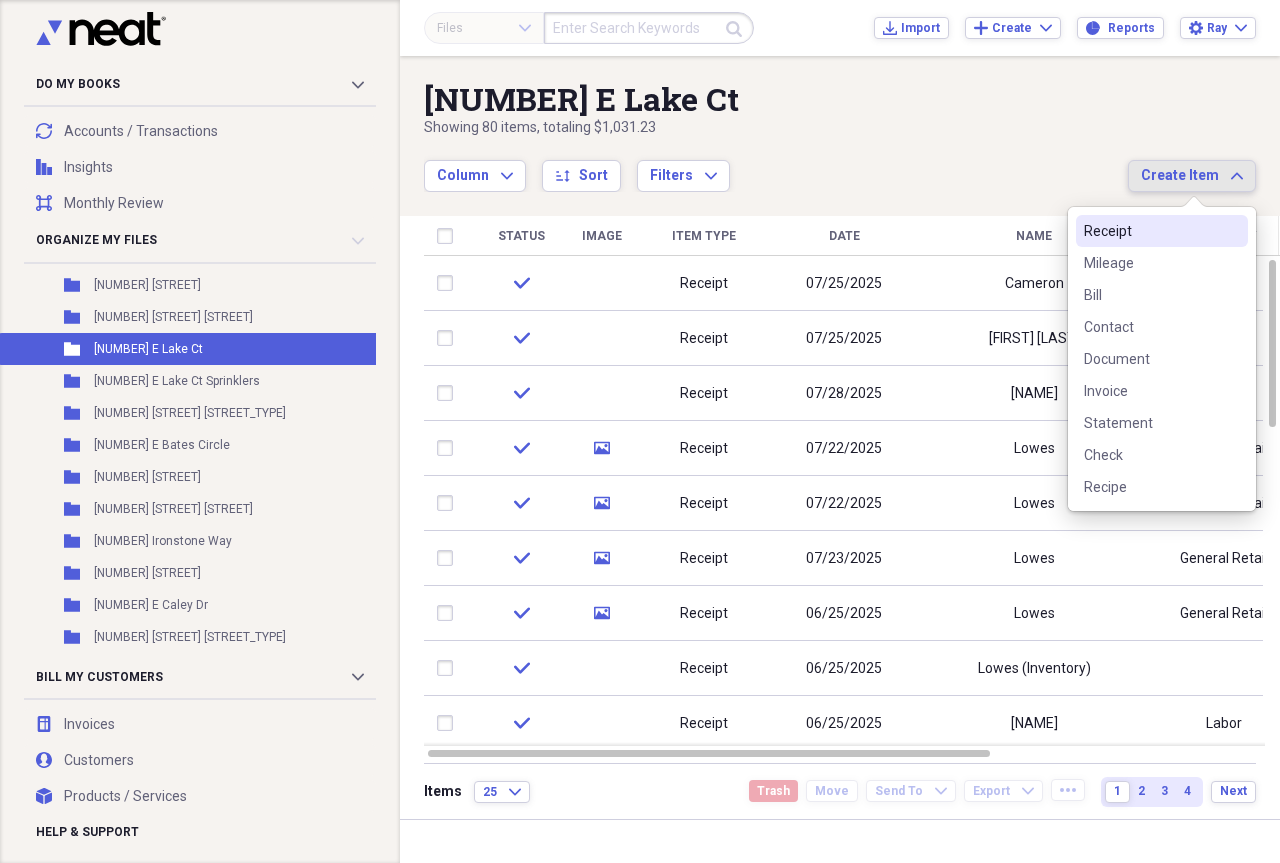 click on "Receipt" at bounding box center (1150, 231) 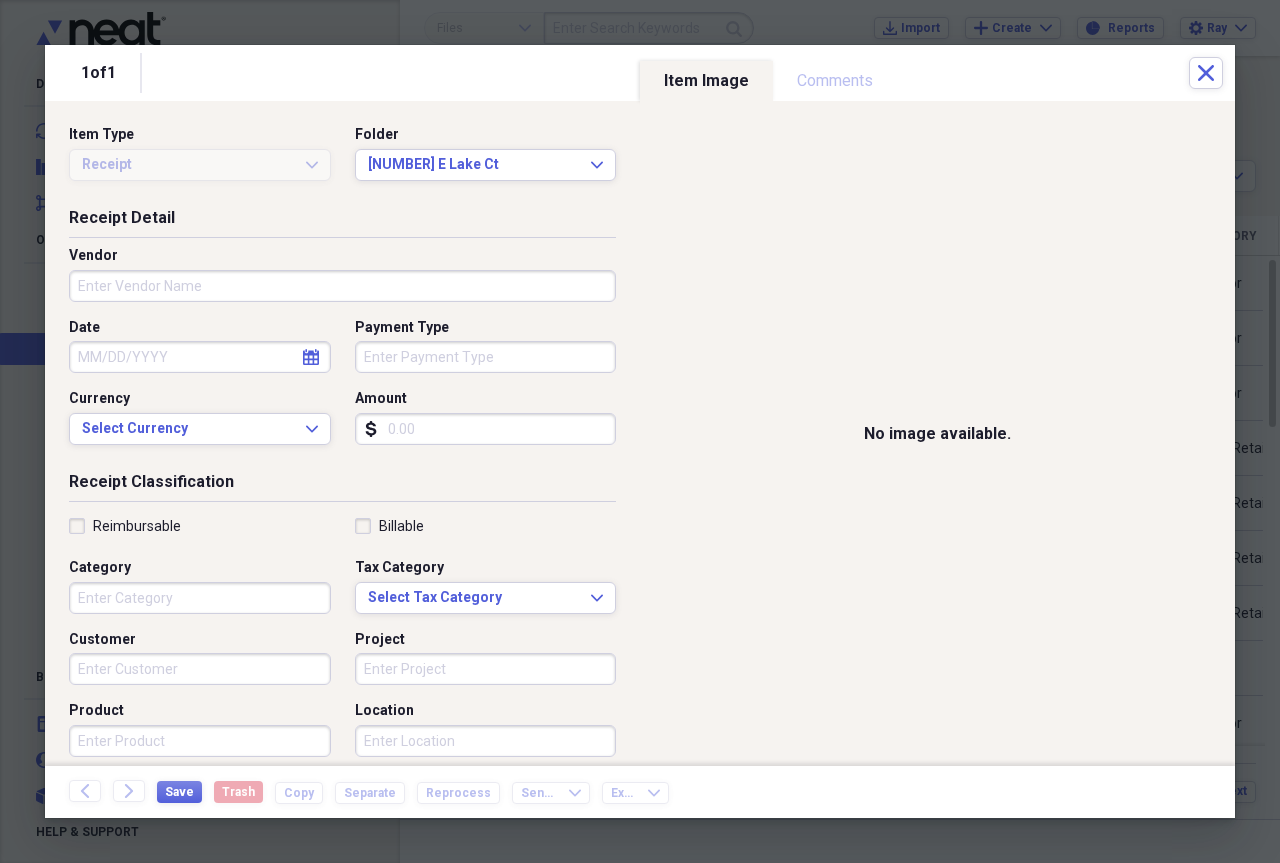 click on "Vendor" at bounding box center (342, 286) 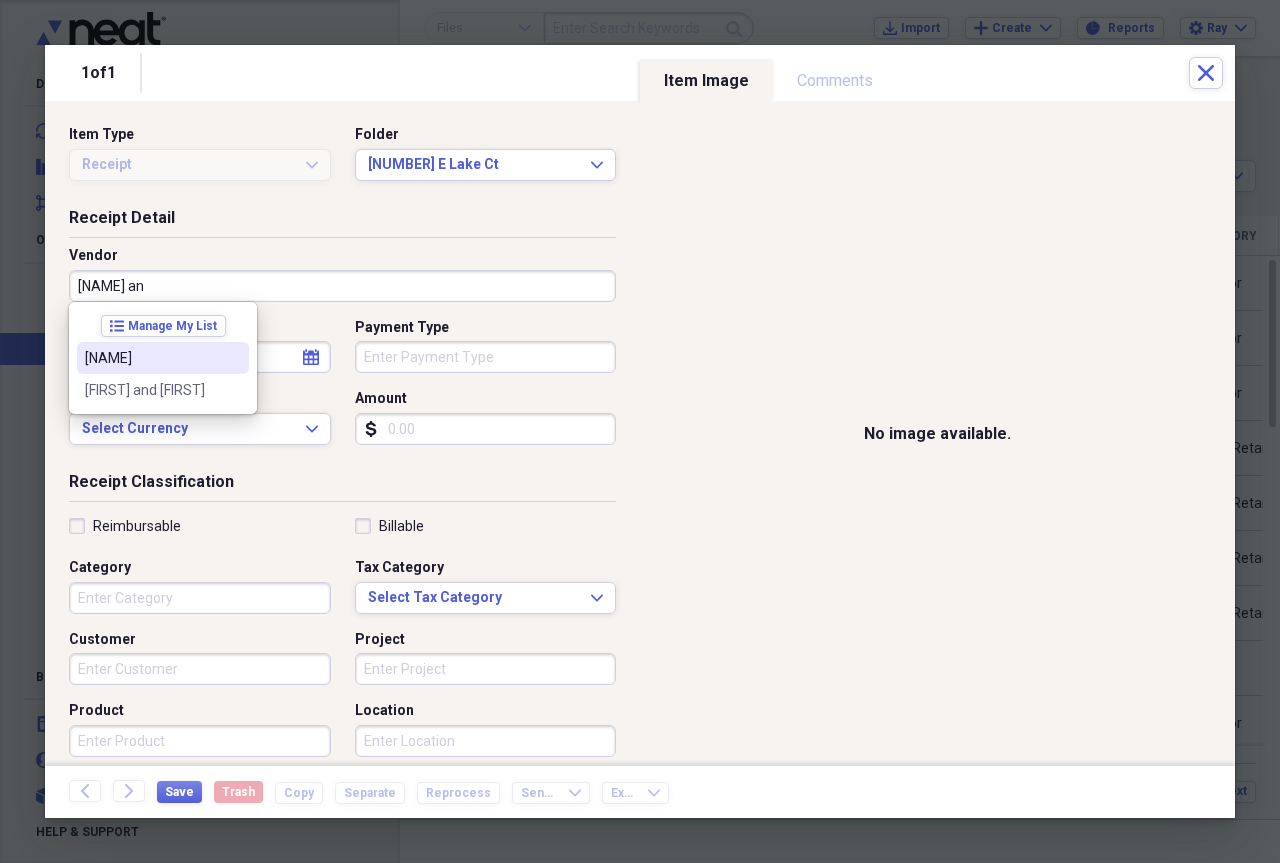 click on "[NAME]" at bounding box center [151, 358] 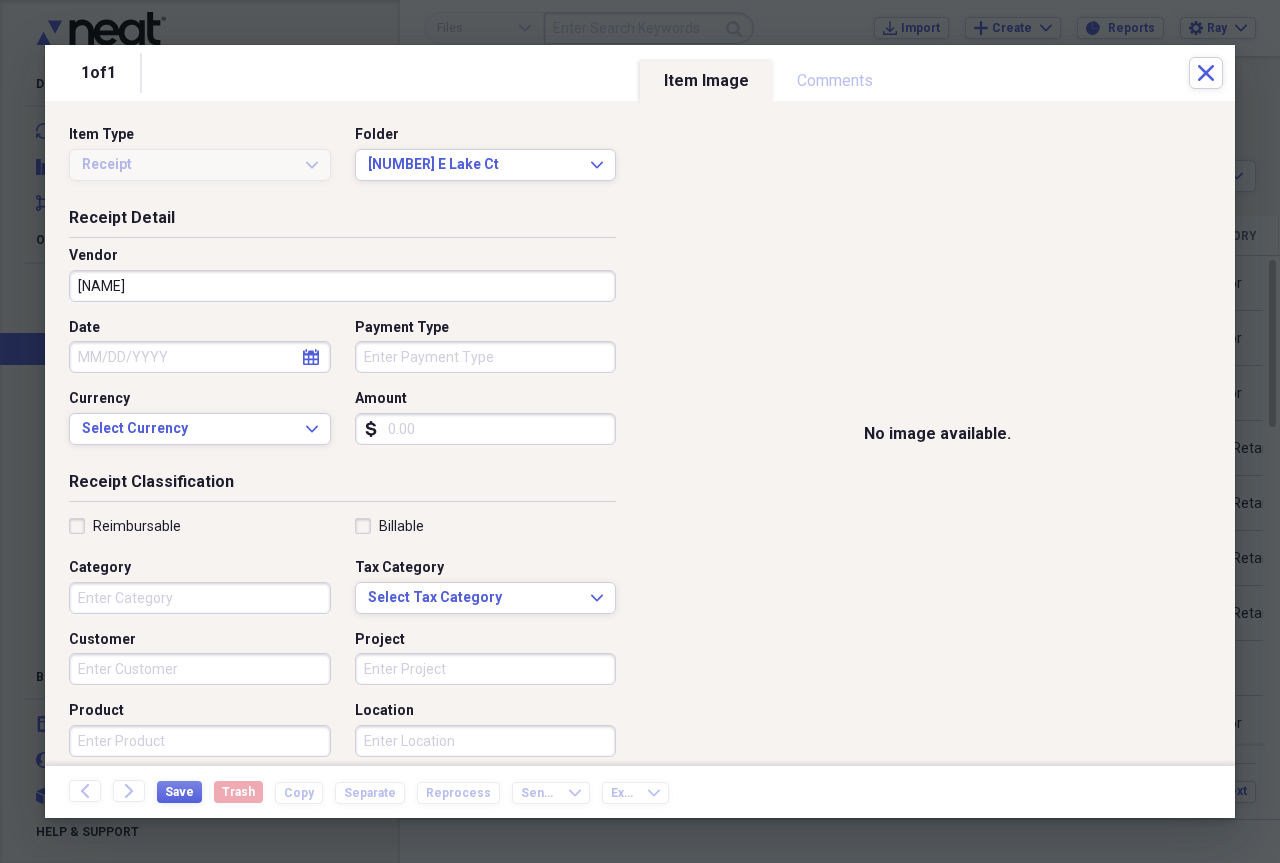 click 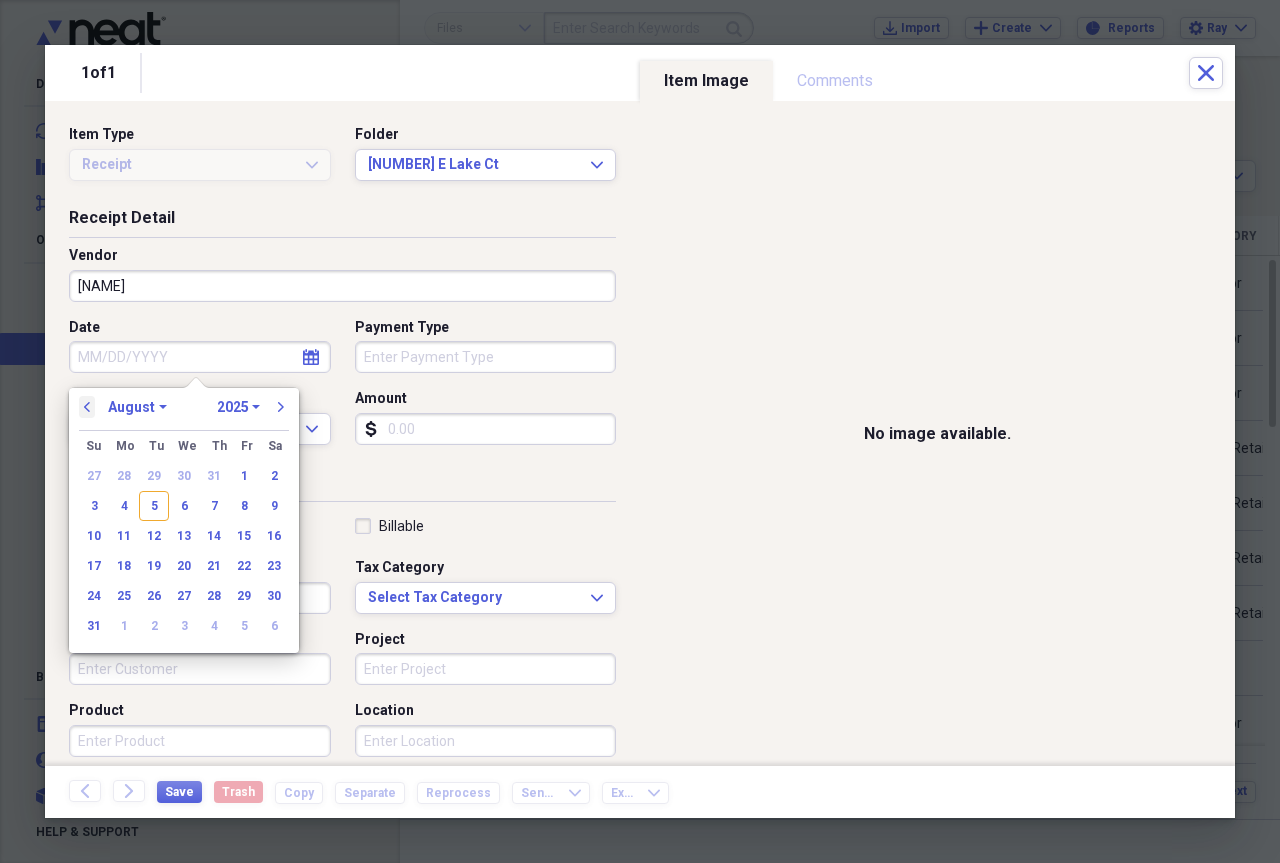 click on "previous" at bounding box center [87, 407] 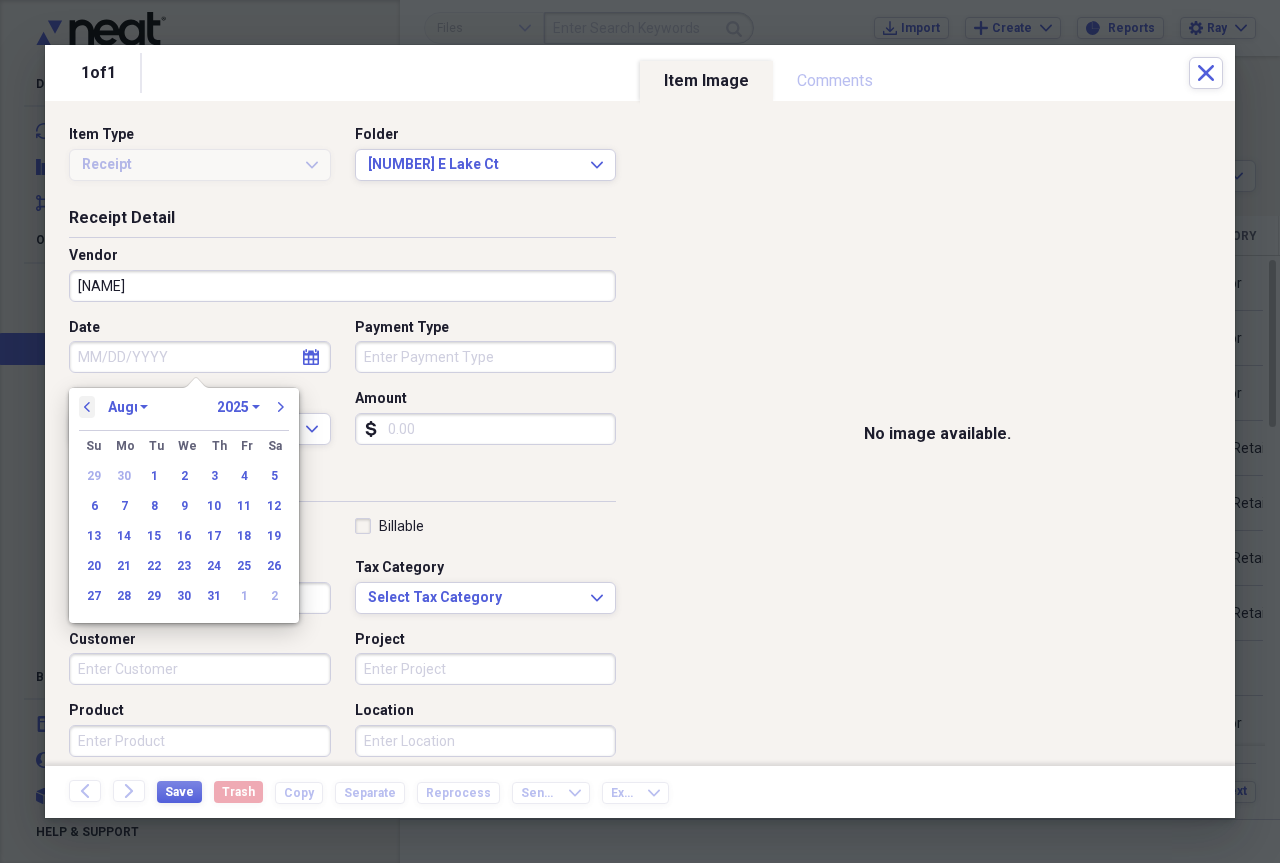 select on "6" 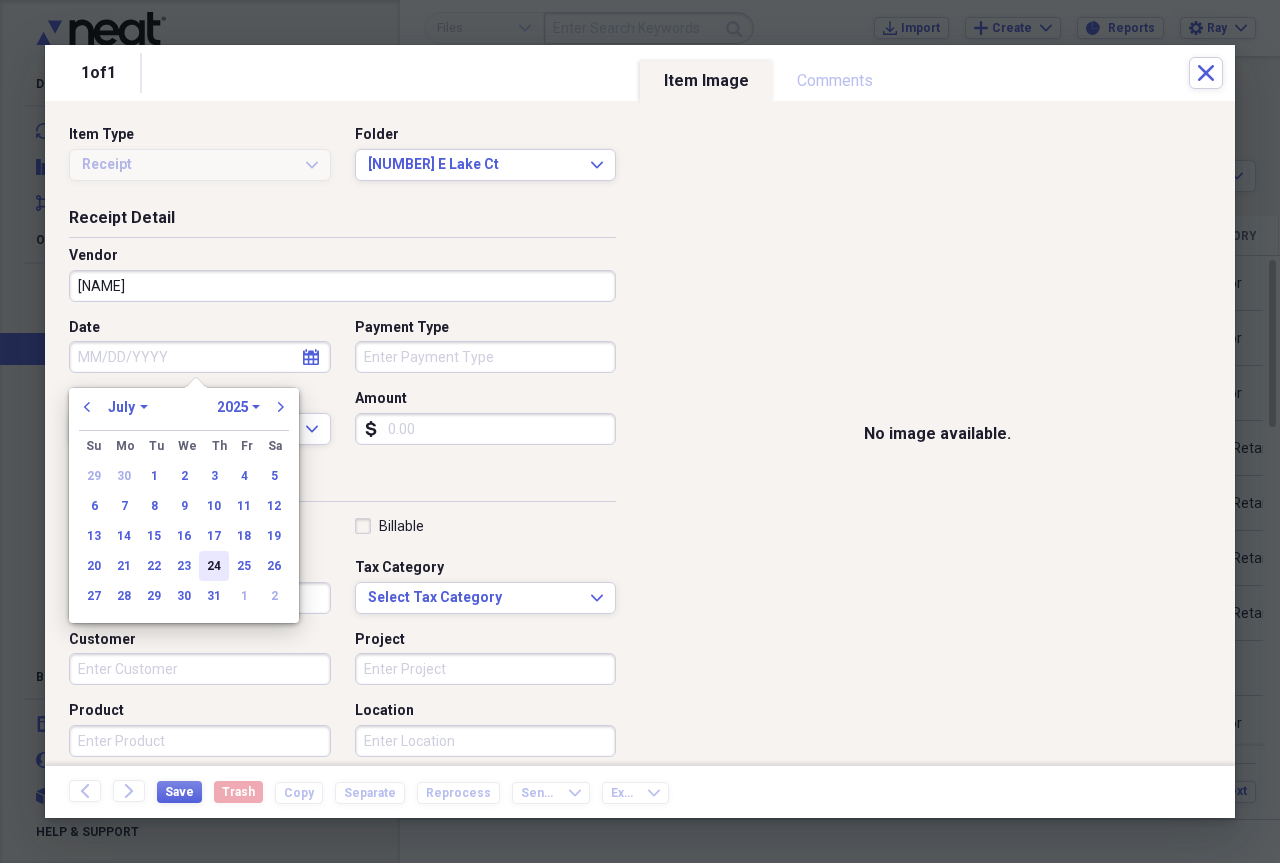 click on "24" at bounding box center [214, 566] 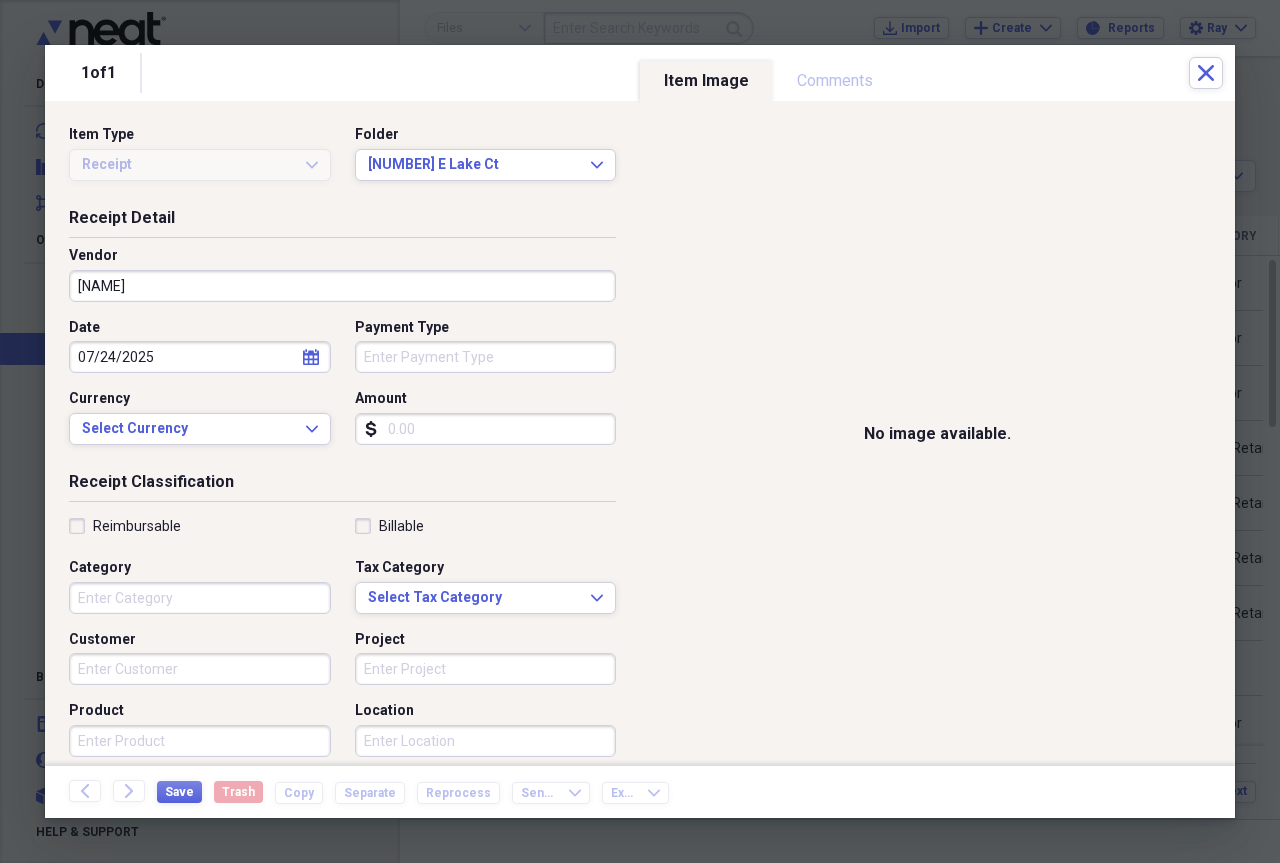 click on "Amount" at bounding box center (486, 429) 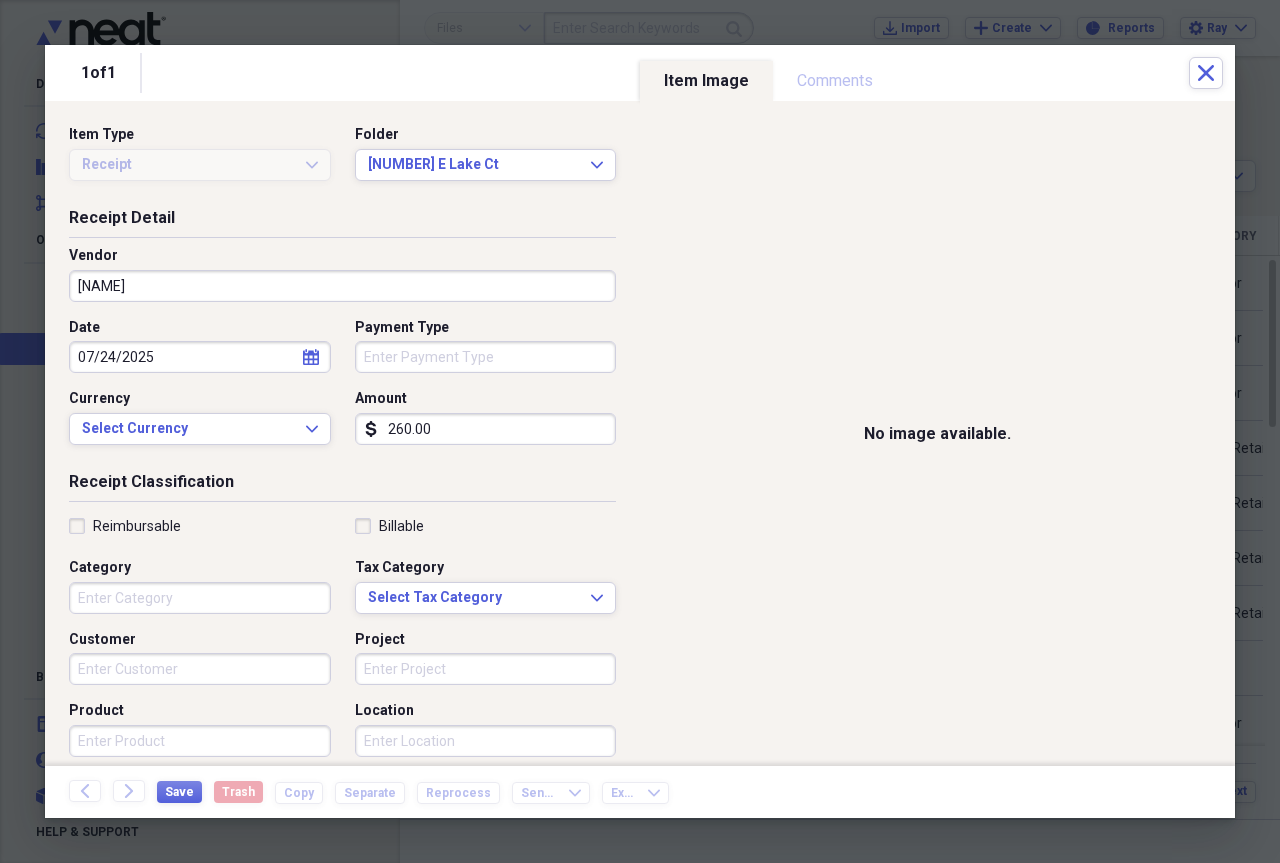 type on "260.00" 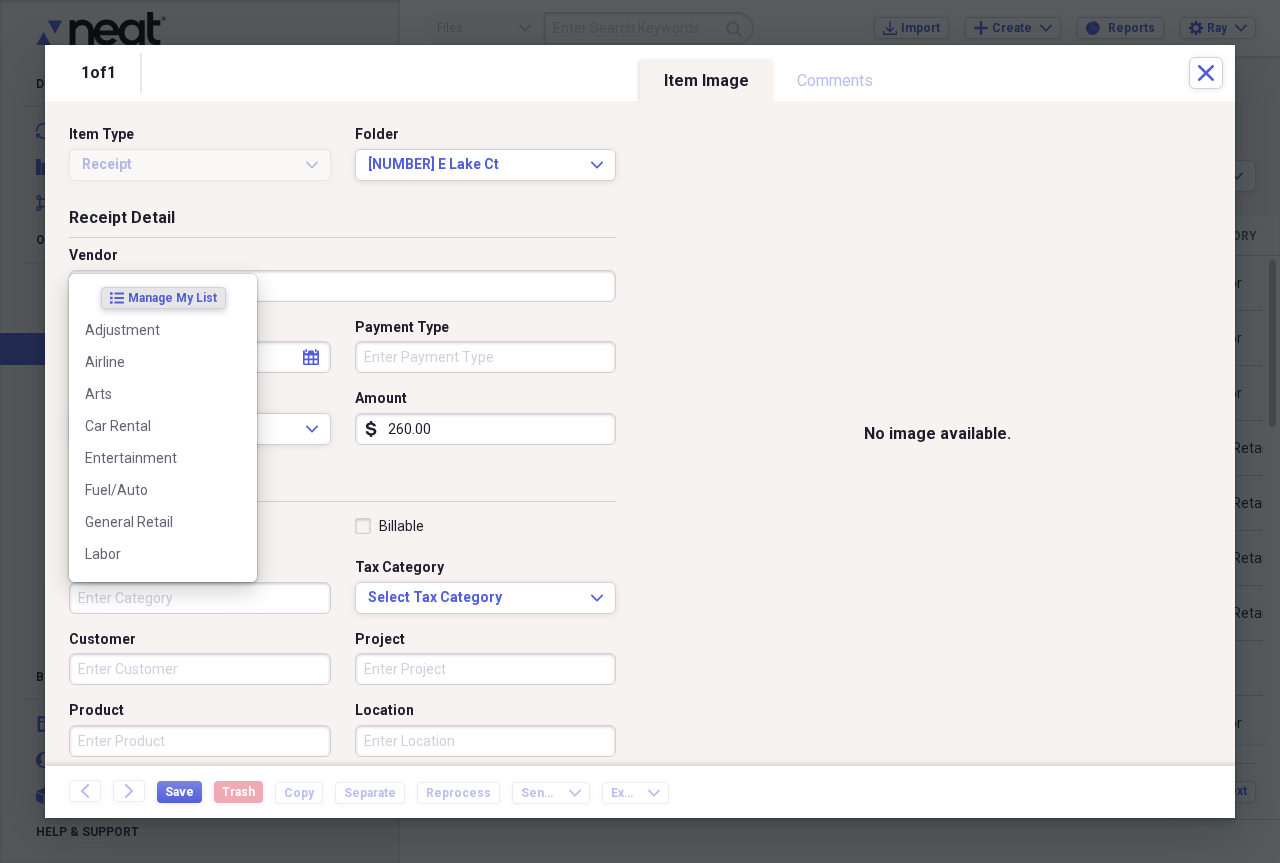 click on "Category" at bounding box center [200, 598] 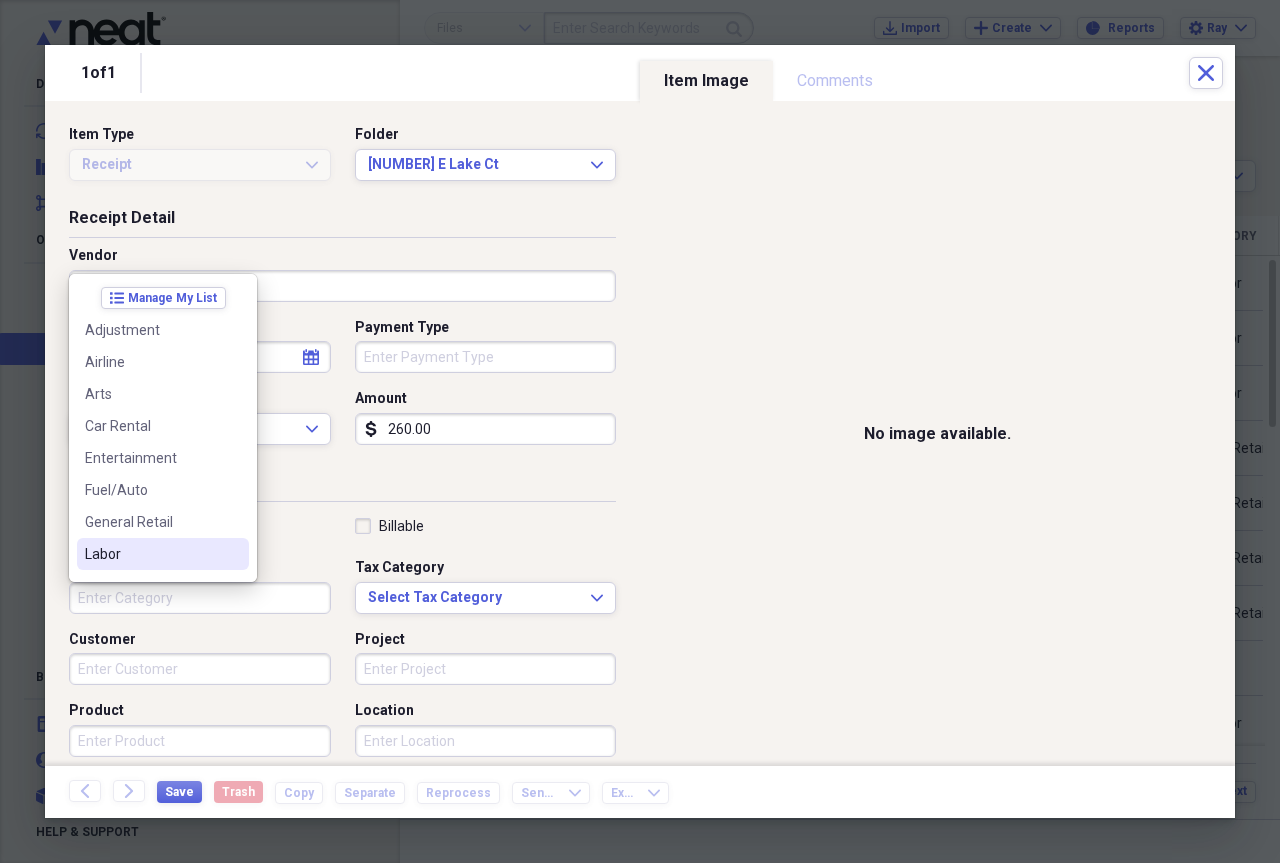 click on "Labor" at bounding box center (151, 554) 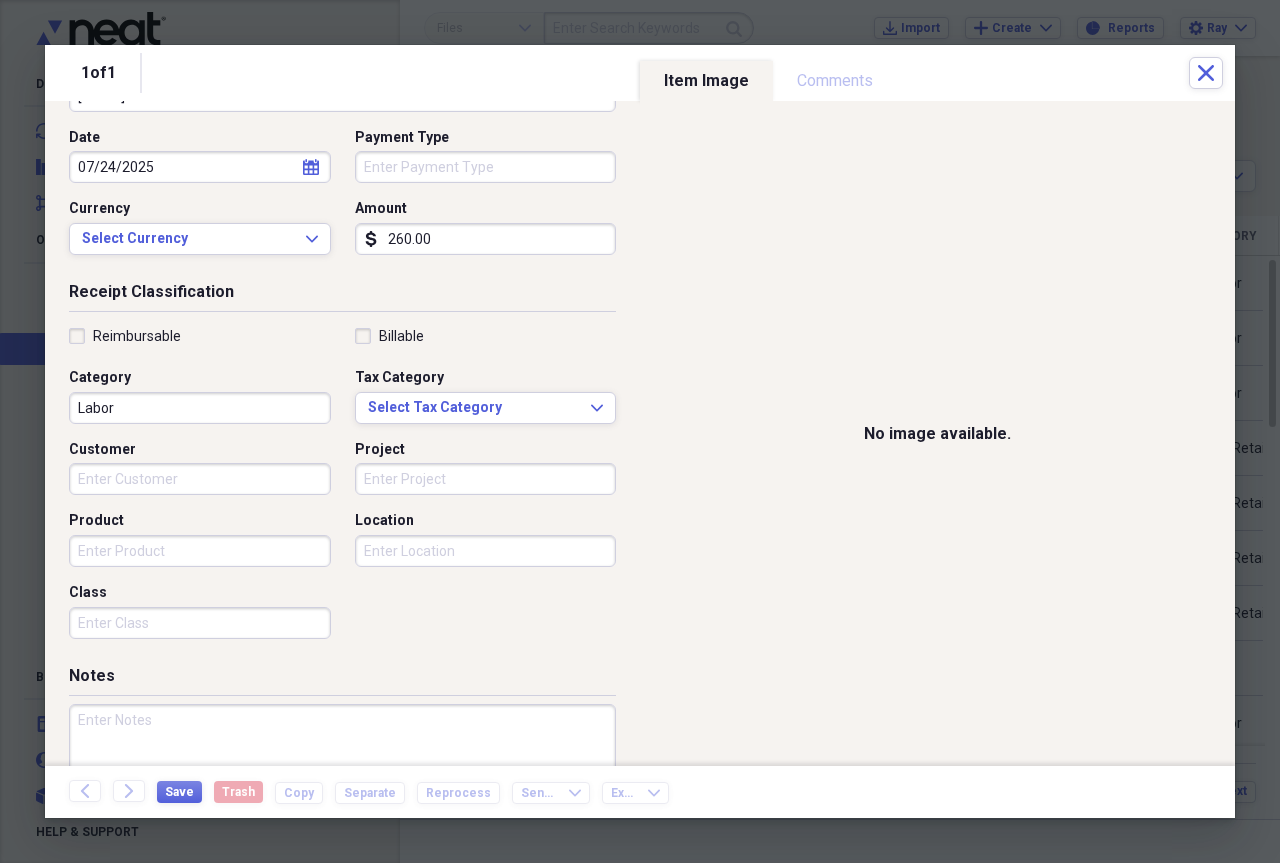 scroll, scrollTop: 211, scrollLeft: 0, axis: vertical 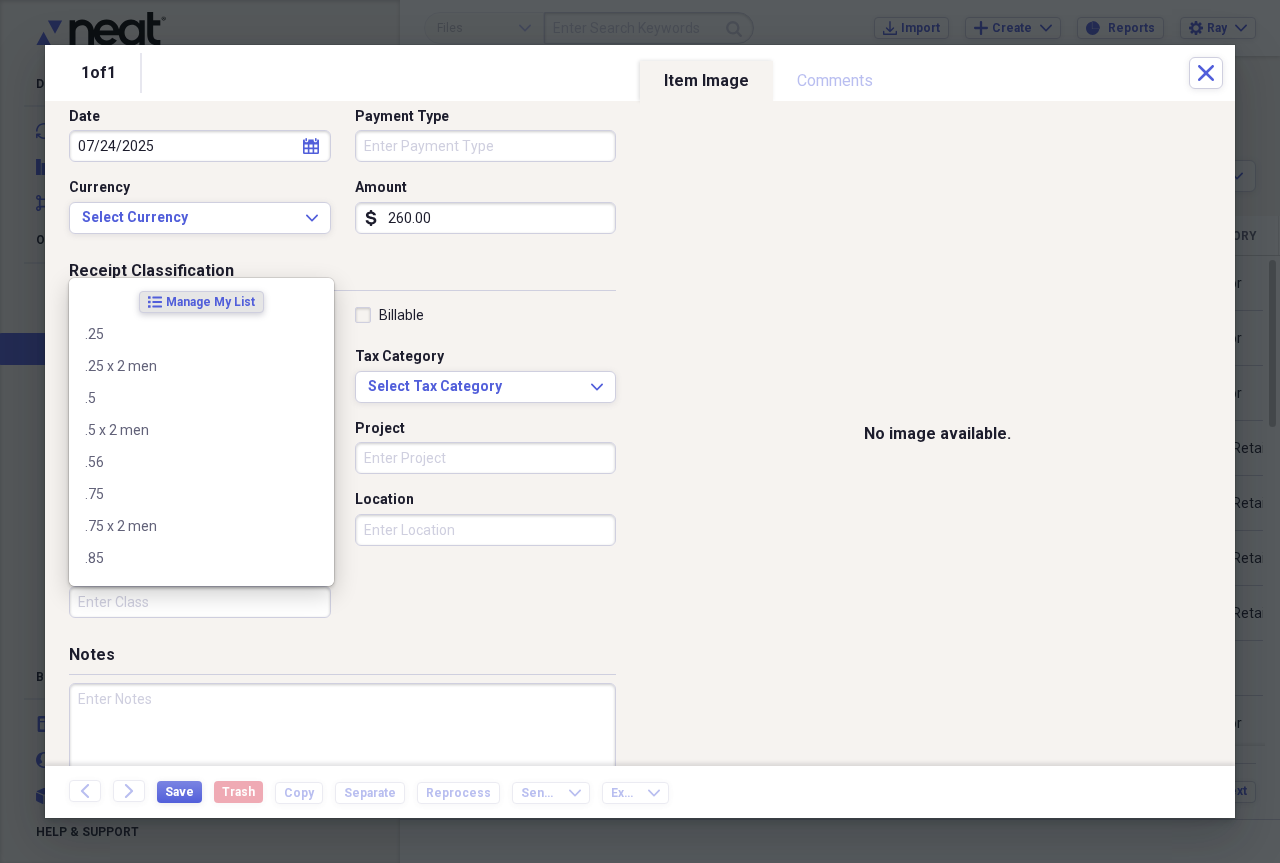 click on "Class" at bounding box center [200, 602] 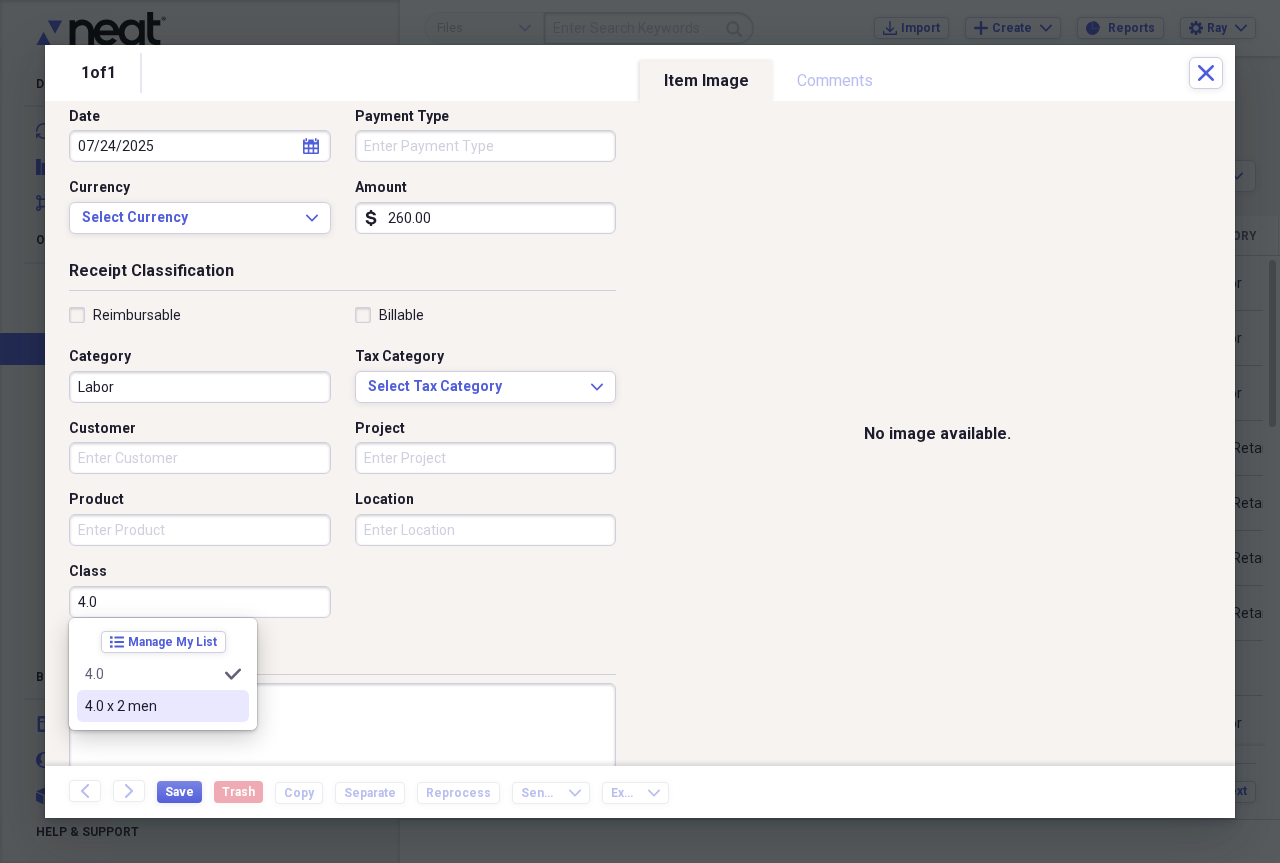 click on "4.0 x 2 men" at bounding box center (151, 706) 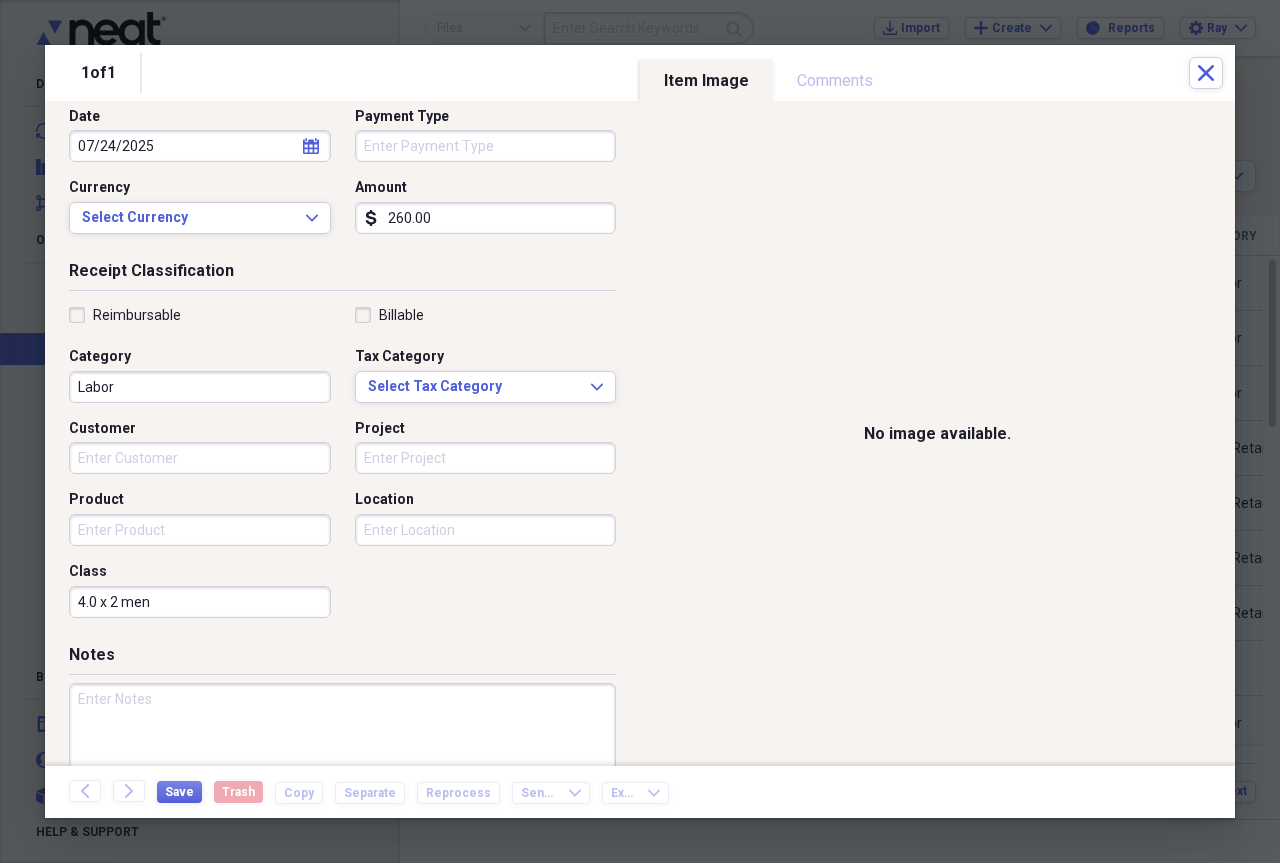 click at bounding box center (342, 748) 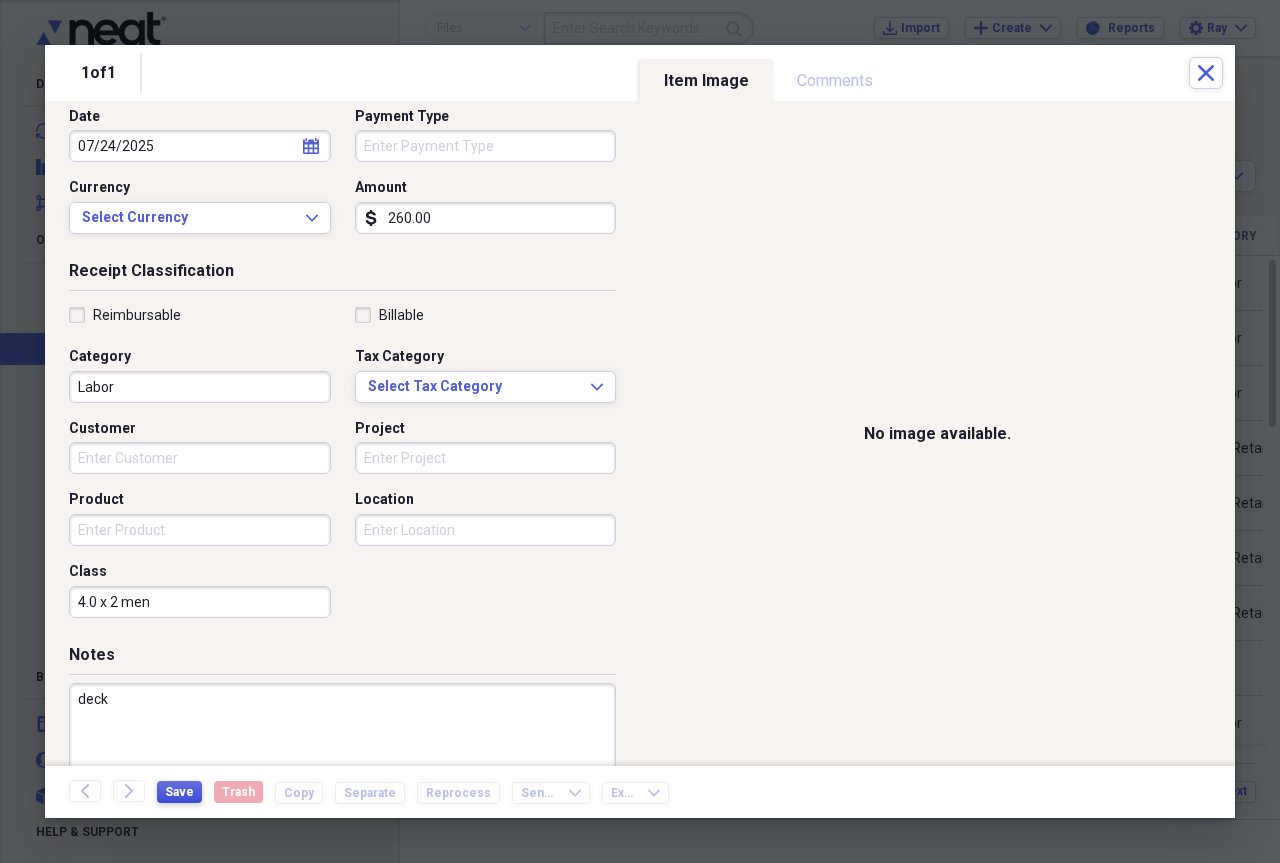 type on "deck" 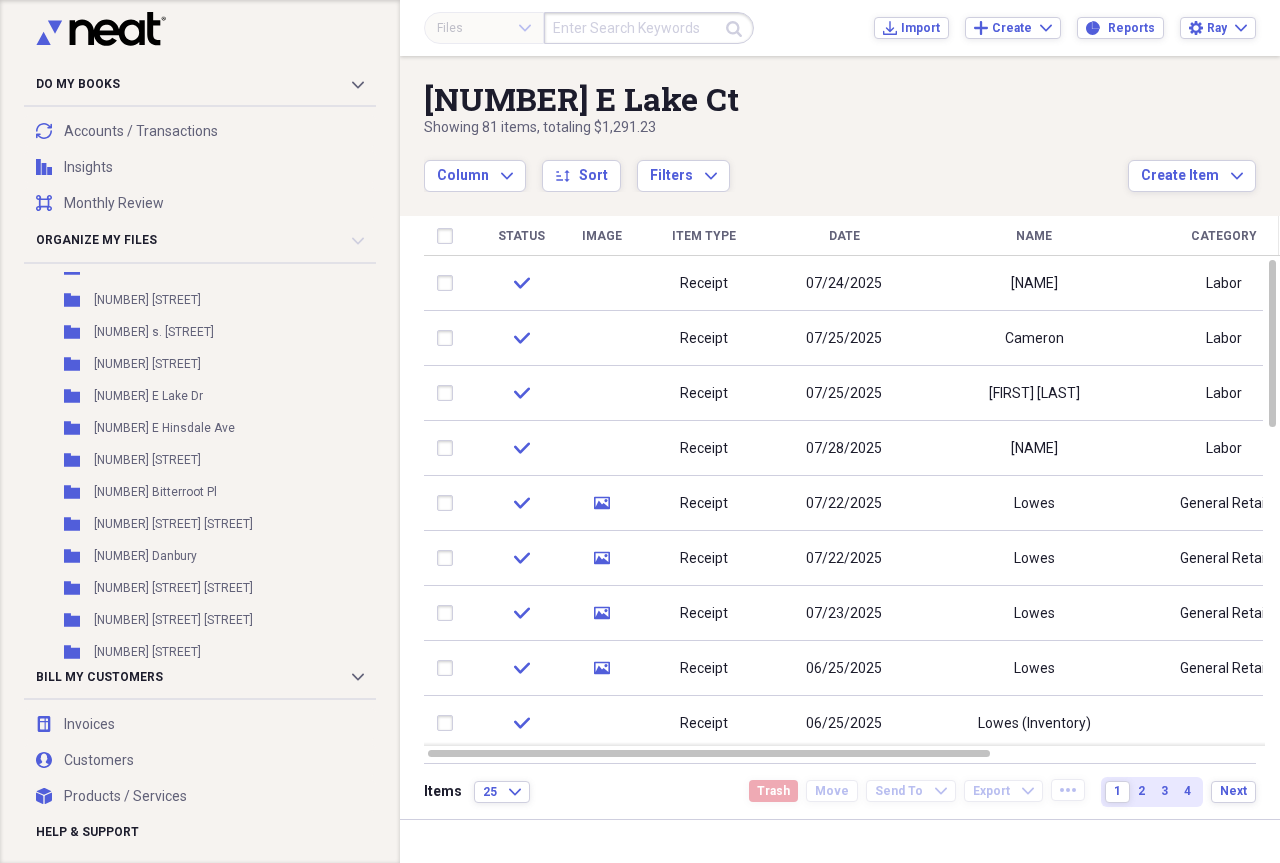 scroll, scrollTop: 1223, scrollLeft: 0, axis: vertical 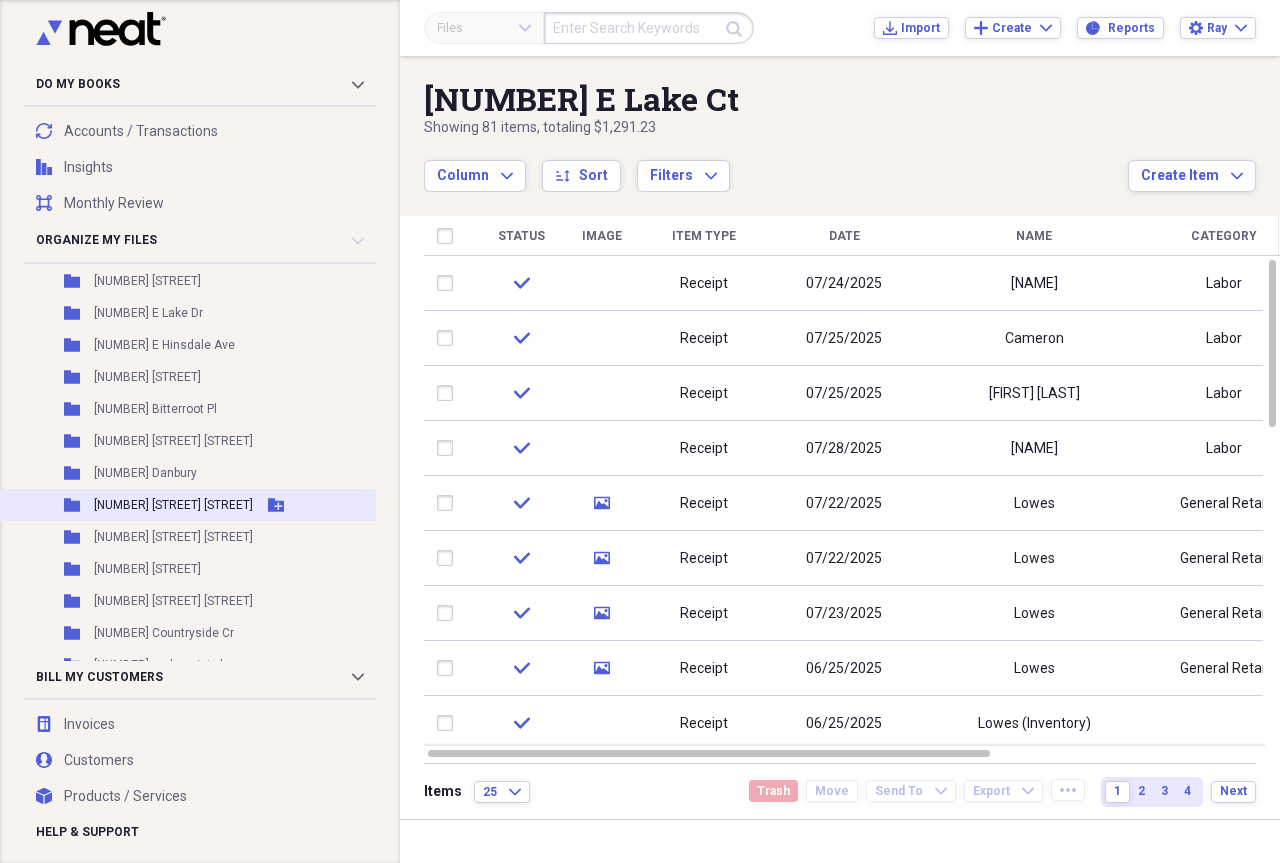 click on "[NUMBER] [STREET] [STREET]" at bounding box center (173, 505) 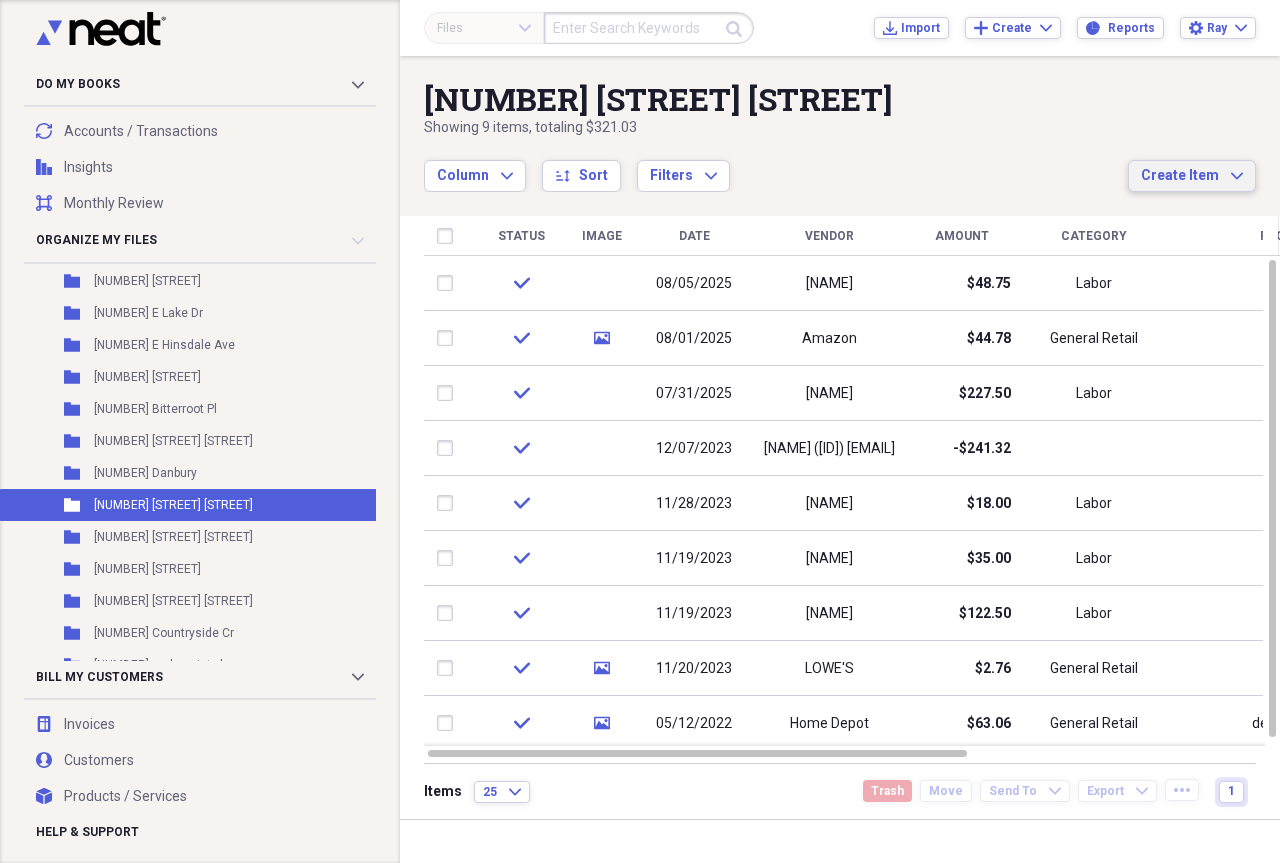 click on "Expand" 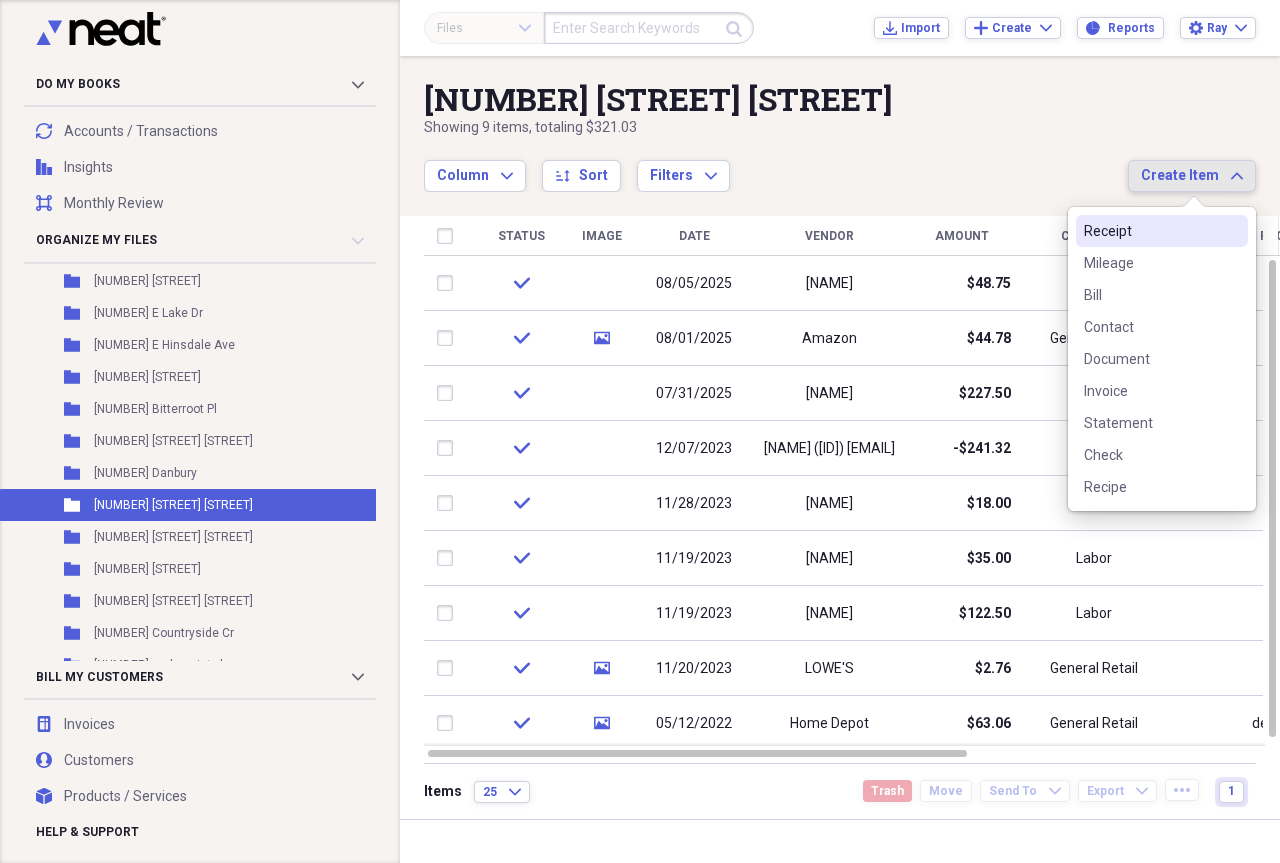click on "Receipt" at bounding box center [1150, 231] 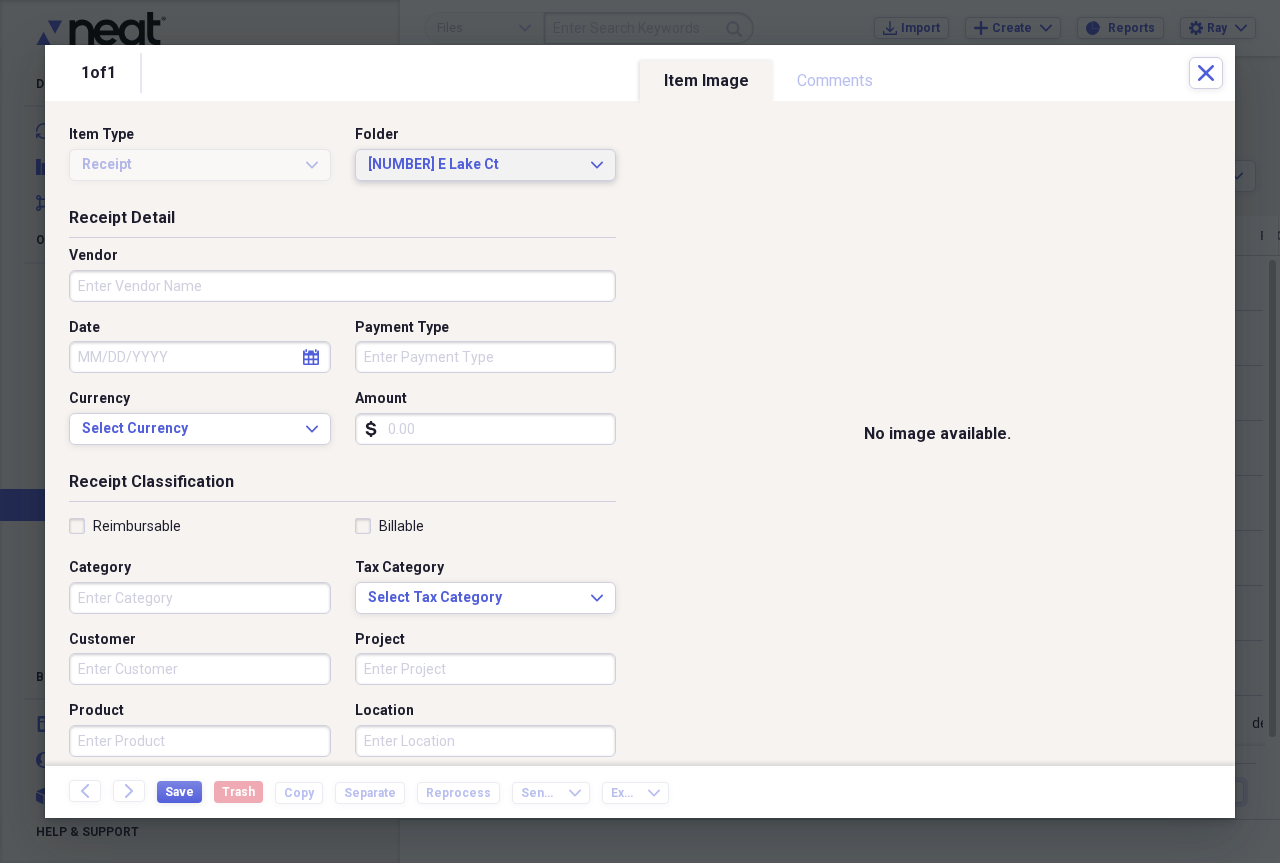 click on "Expand" 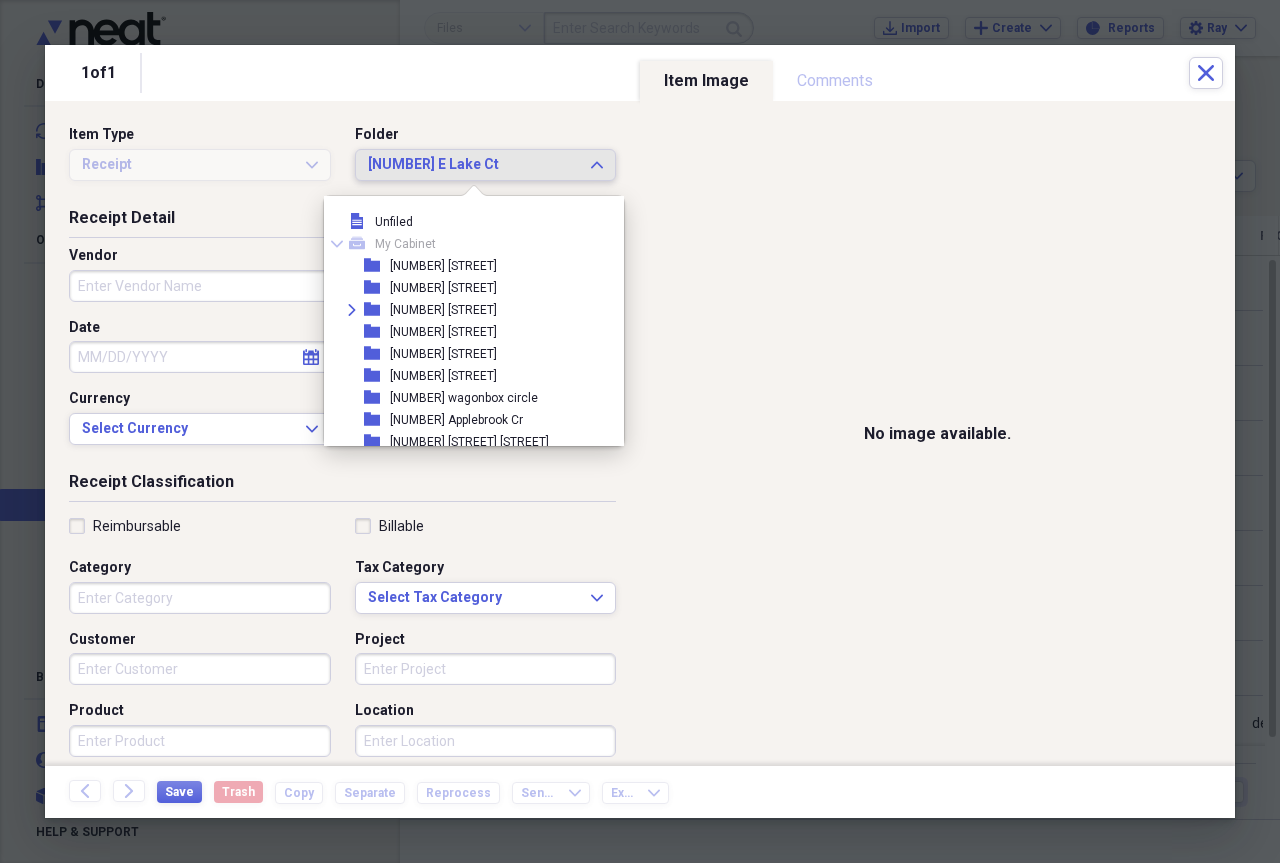 scroll, scrollTop: 319, scrollLeft: 0, axis: vertical 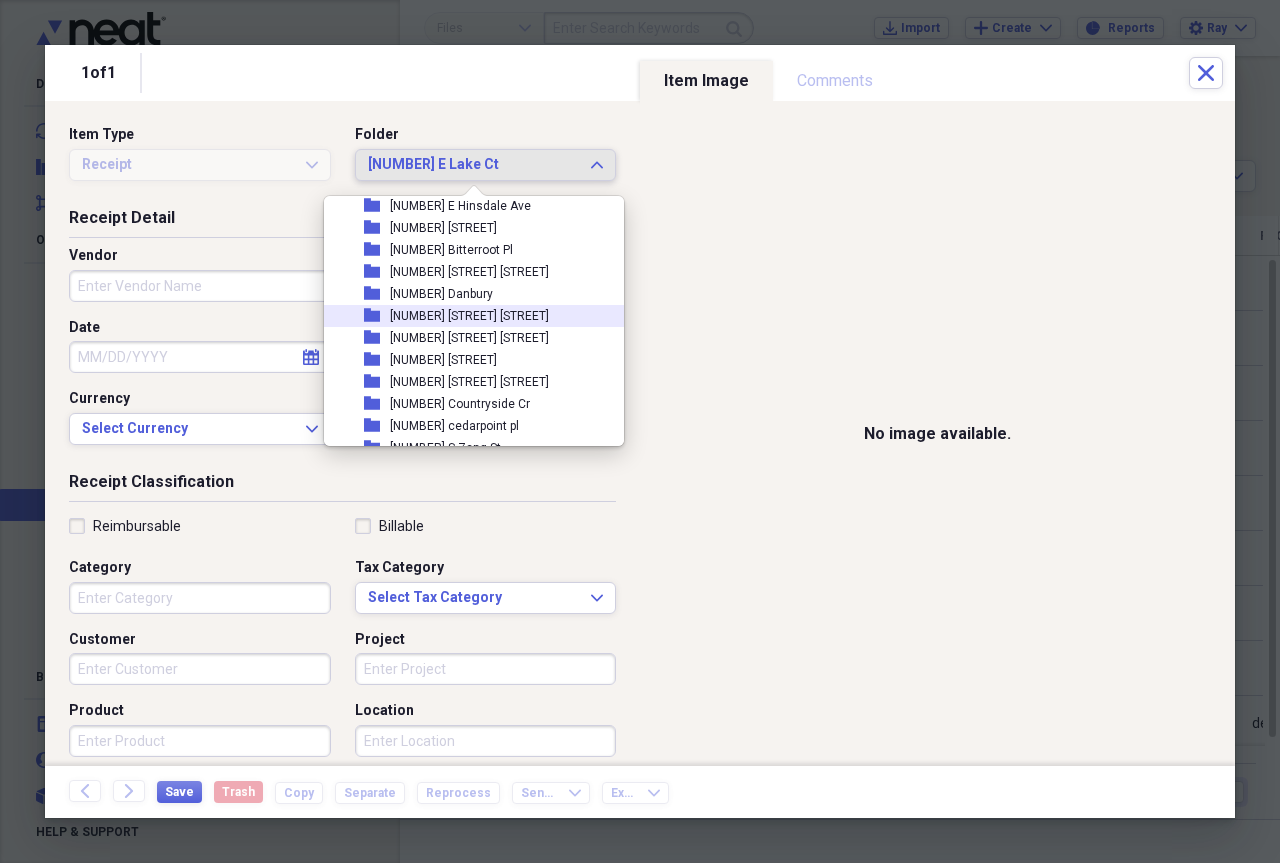 click on "[NUMBER] [STREET] [STREET]" at bounding box center (469, 316) 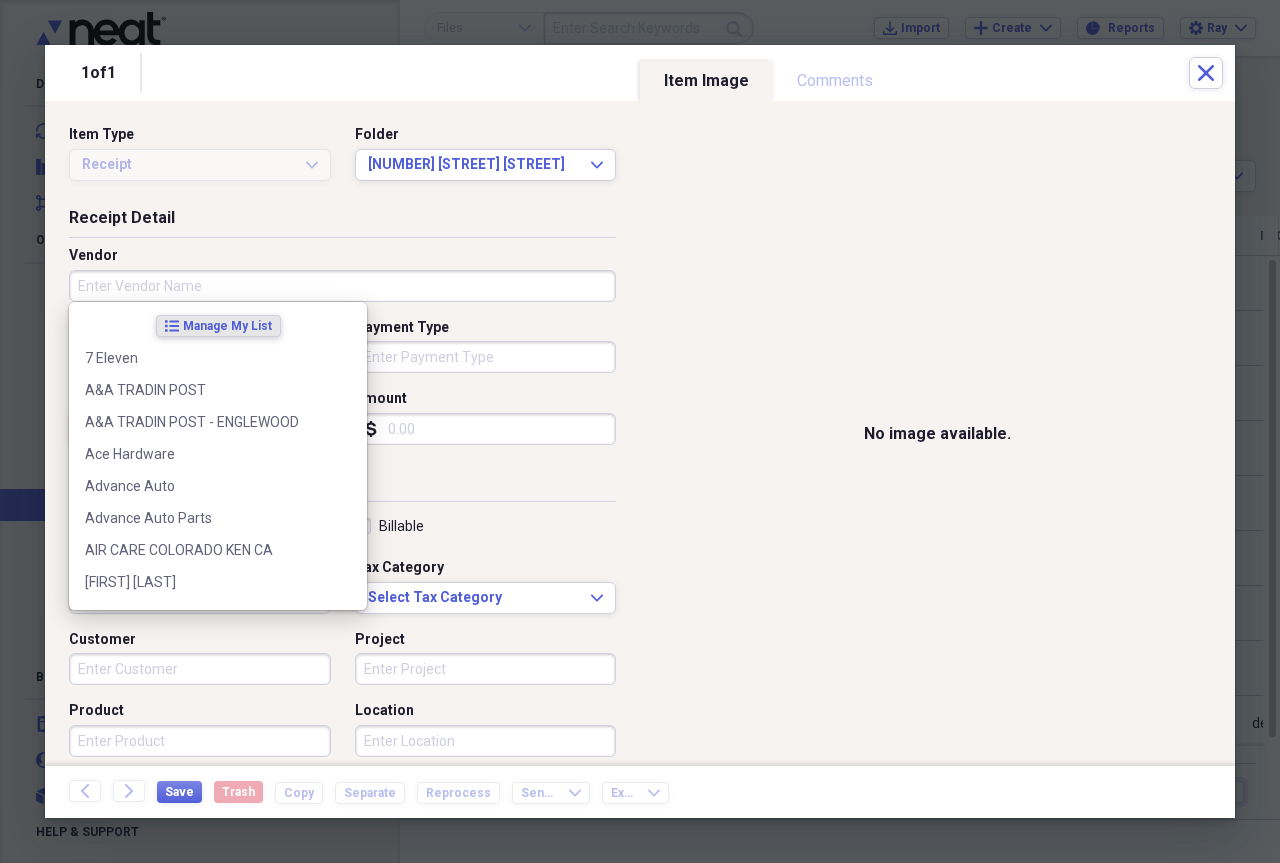 click on "Vendor" at bounding box center (342, 286) 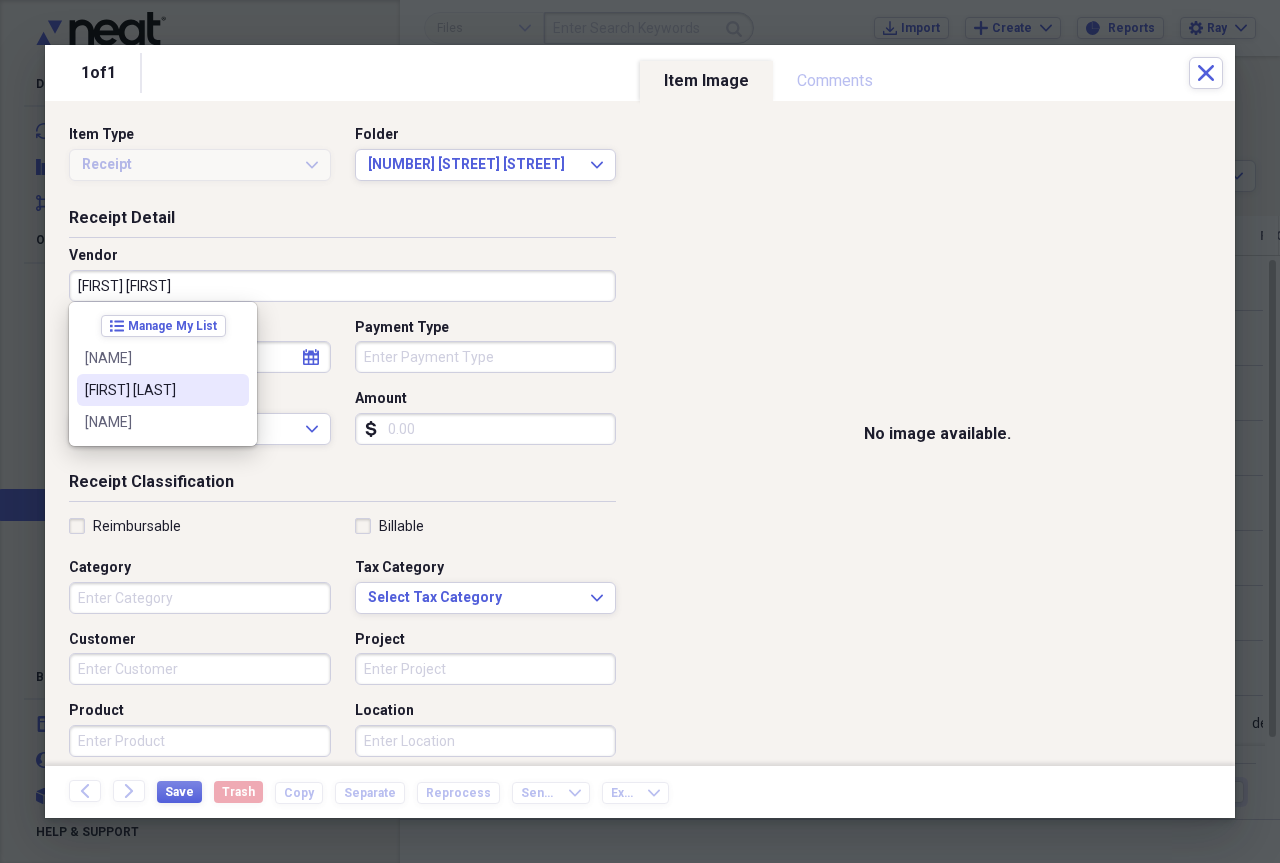 click on "[FIRST] [LAST]" at bounding box center (151, 390) 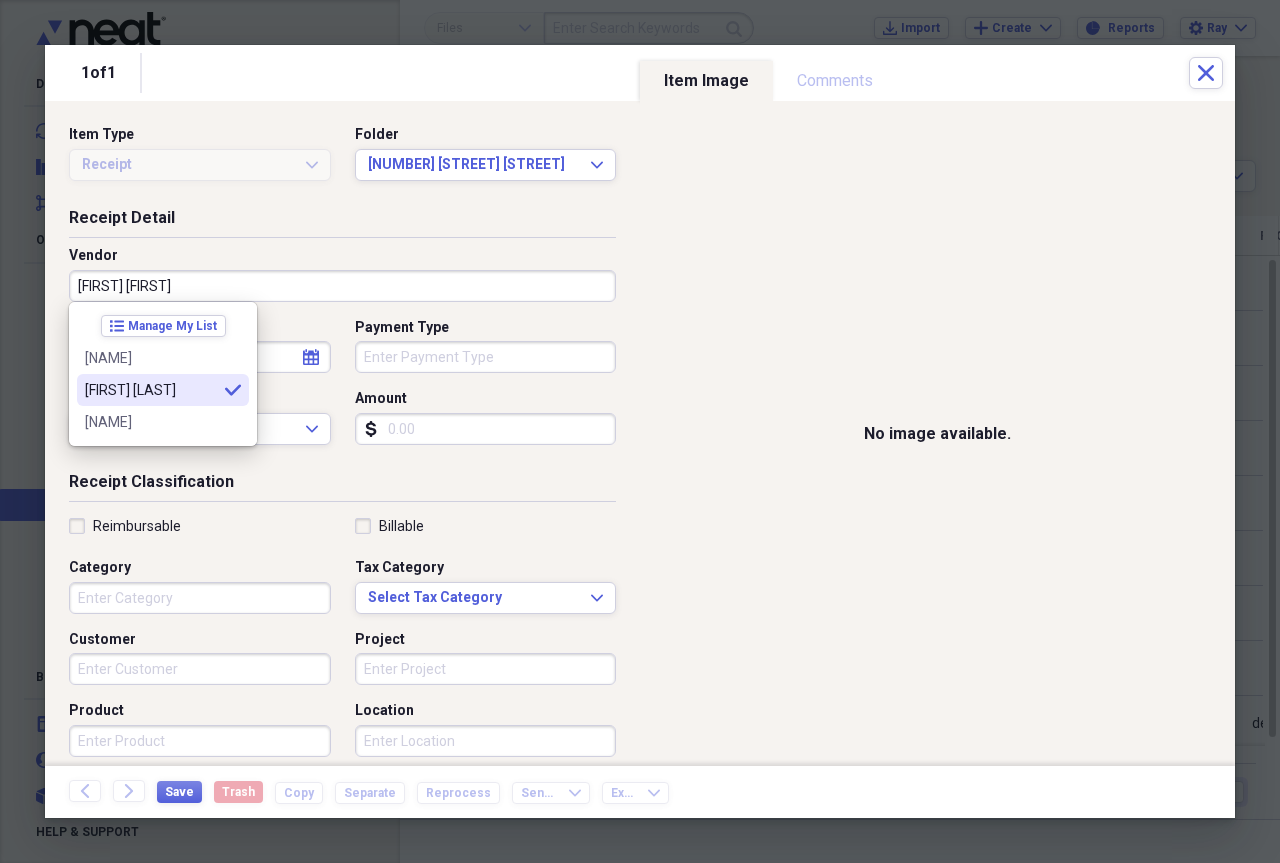 type on "[FIRST] [LAST]" 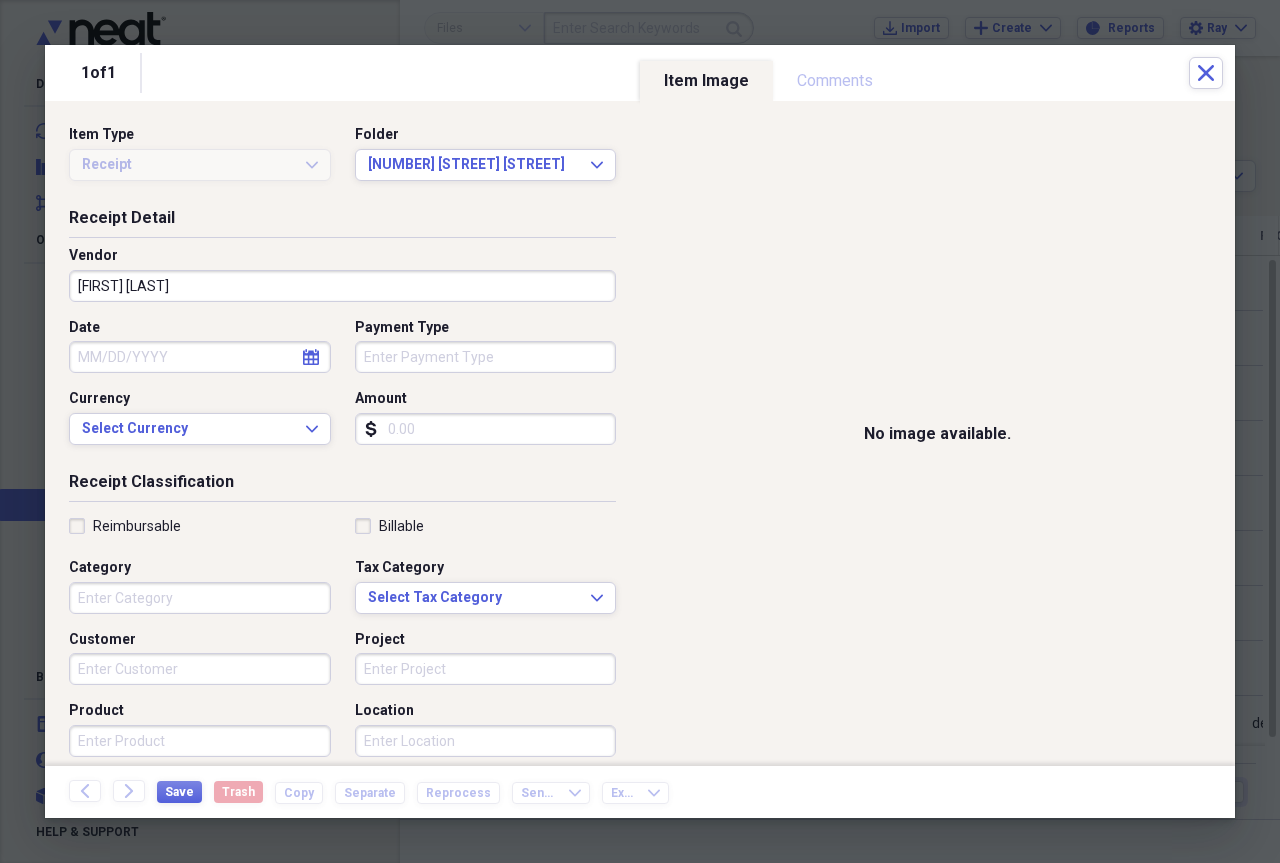 click on "calendar" 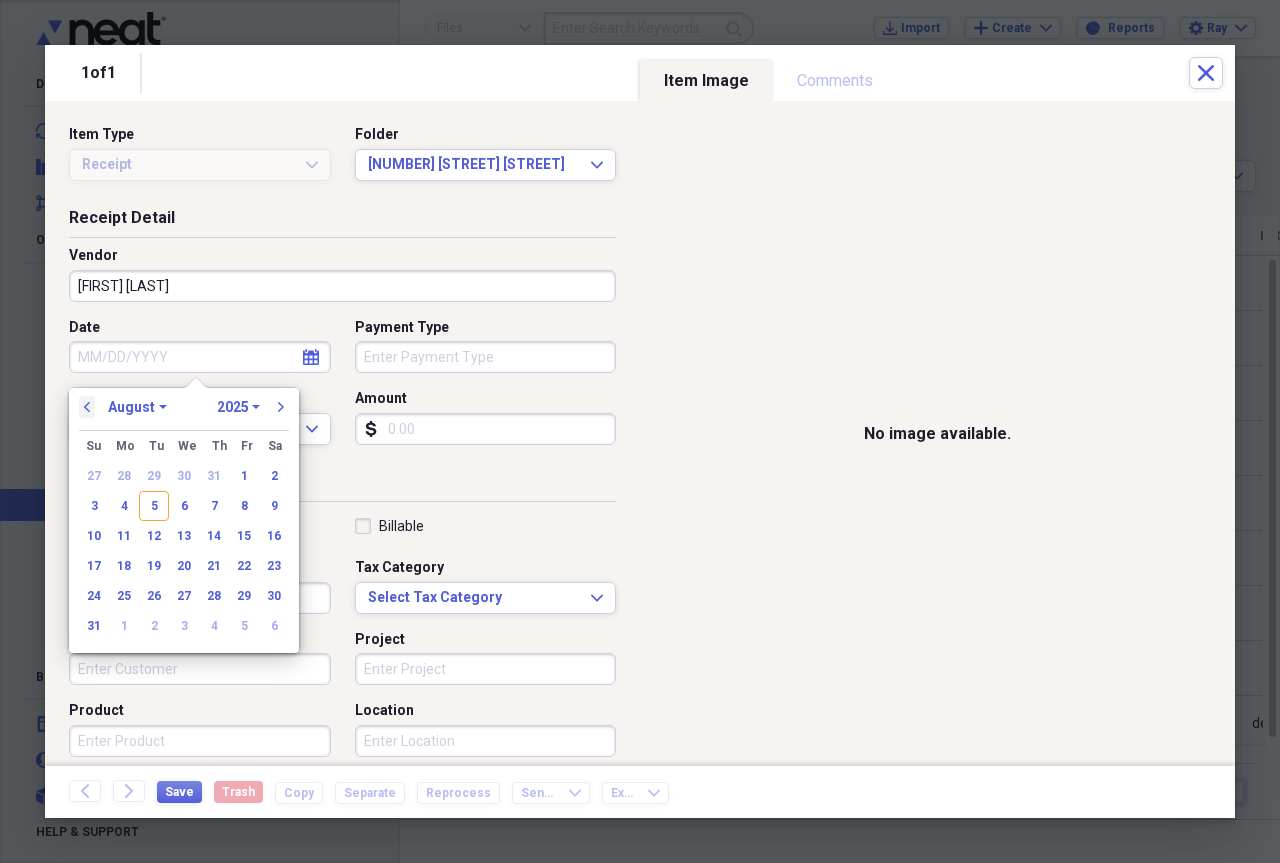 click on "previous" at bounding box center [87, 407] 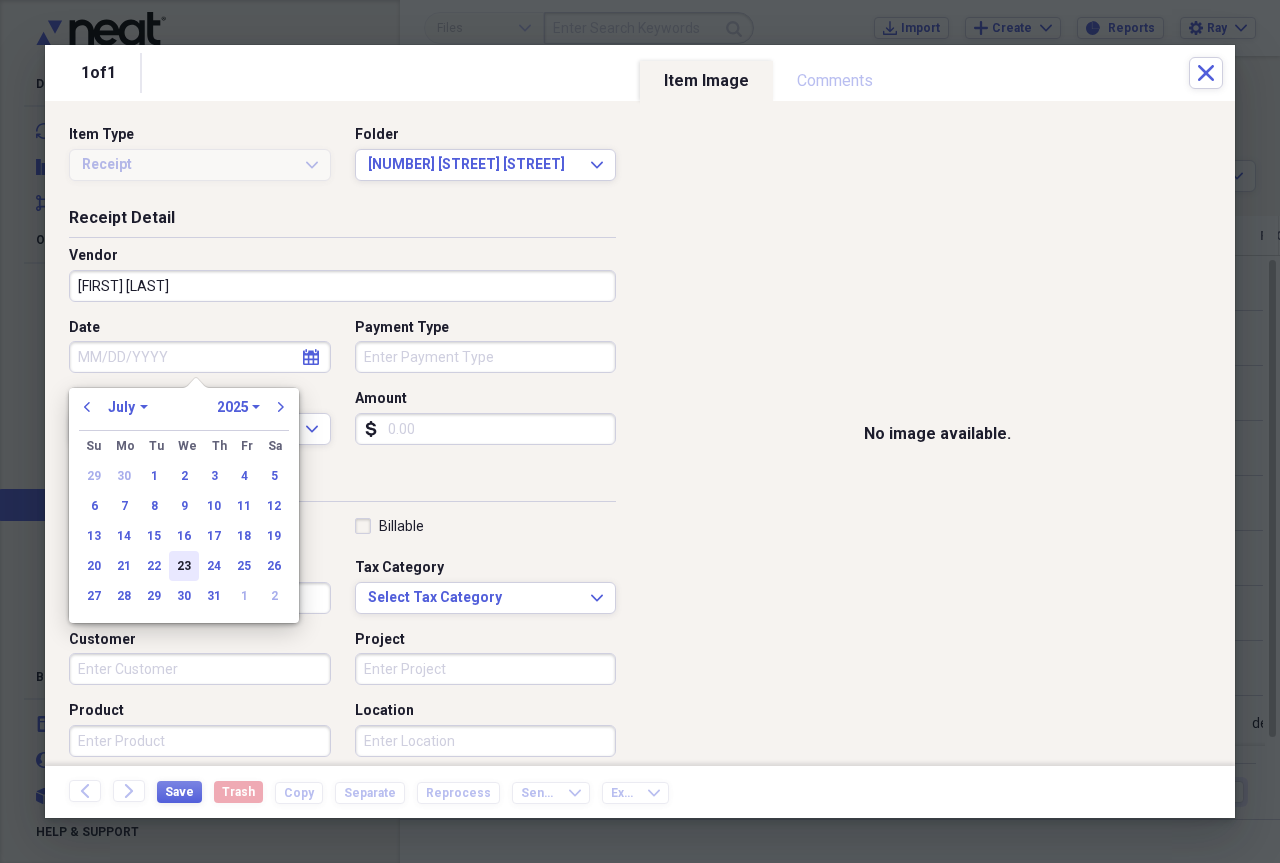 click on "23" at bounding box center [184, 566] 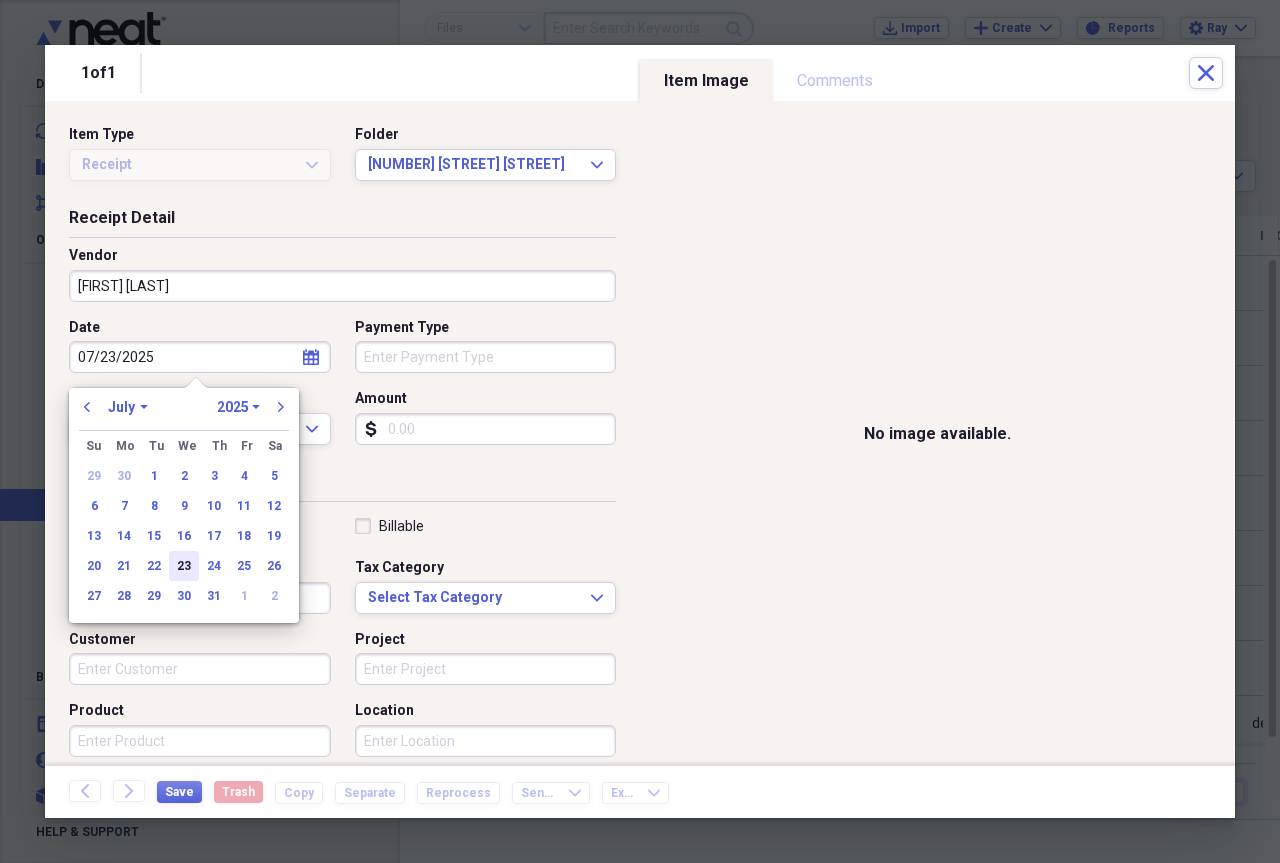 type on "07/23/2025" 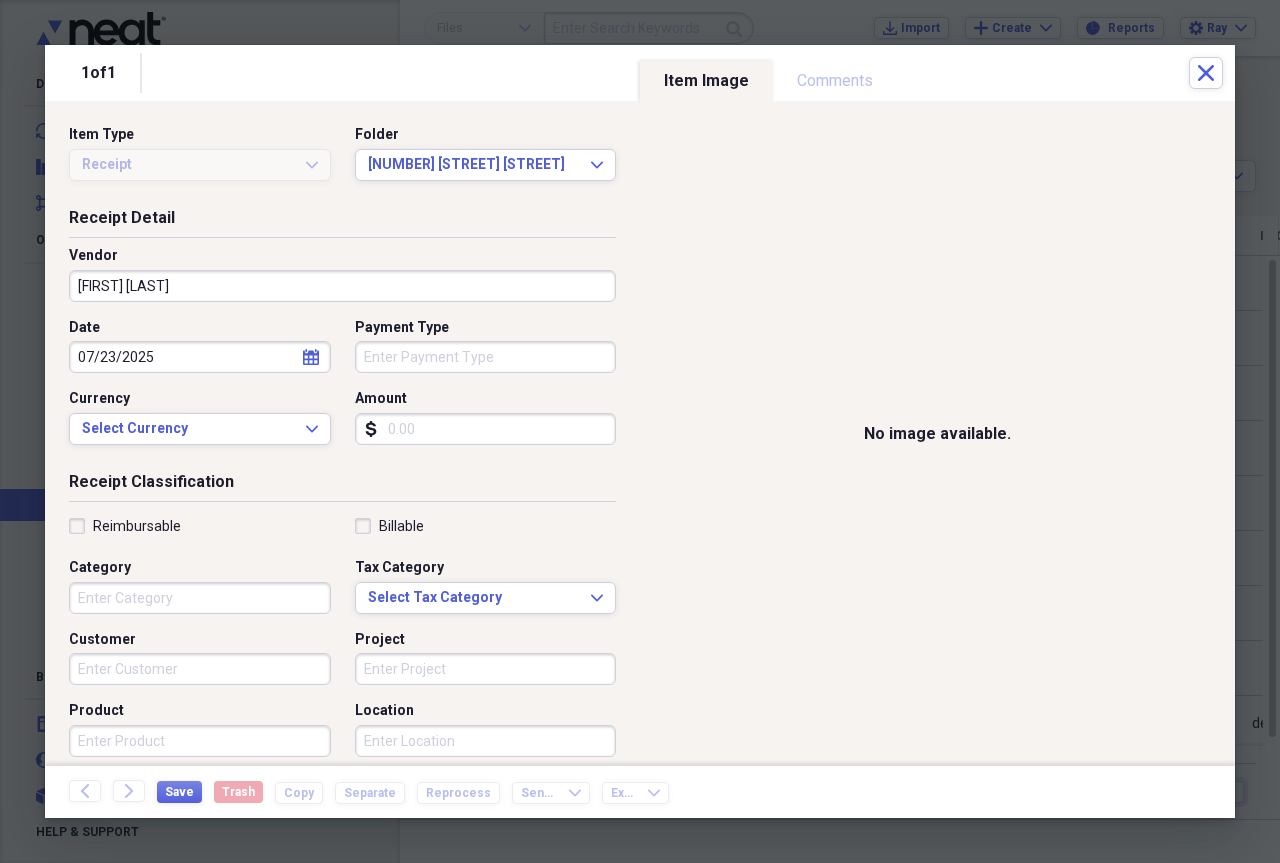 click on "Amount" at bounding box center (486, 429) 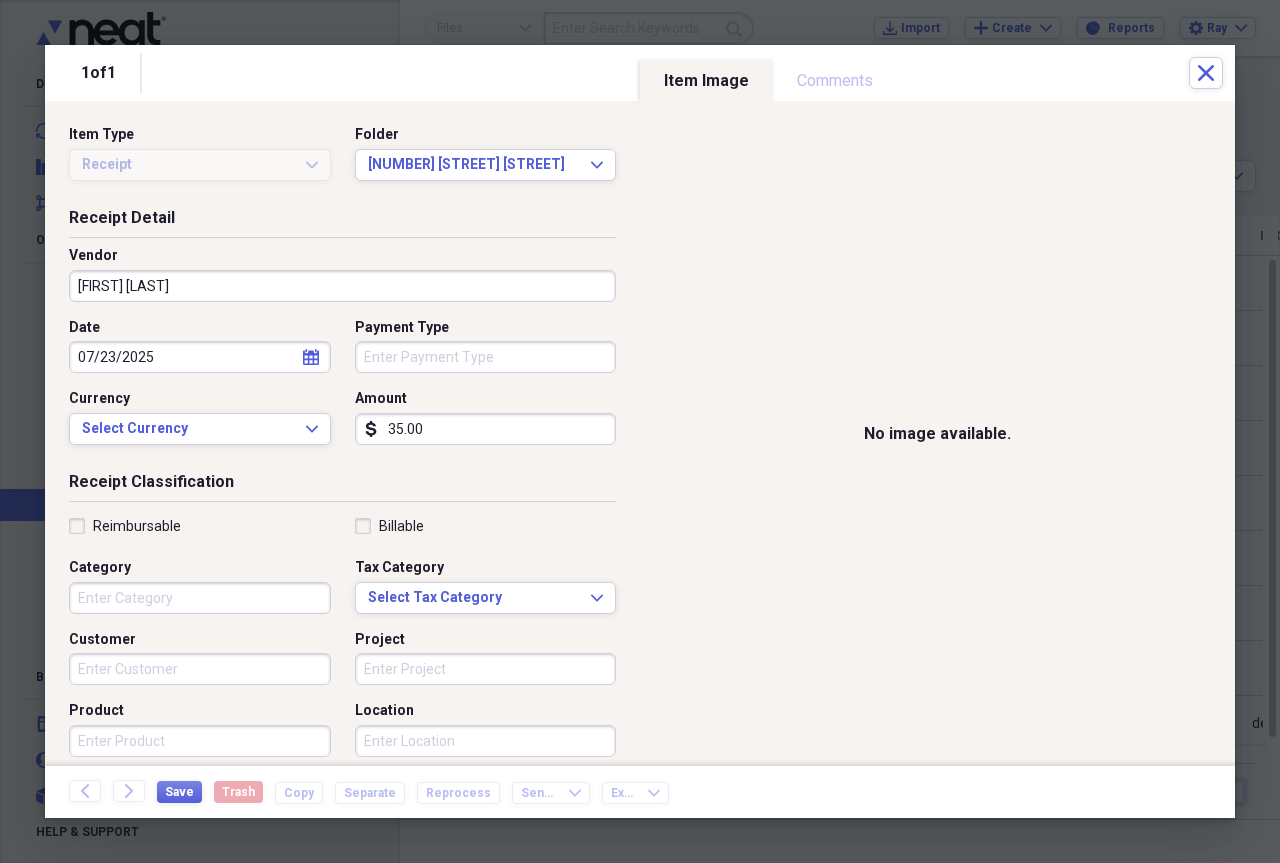type on "35.00" 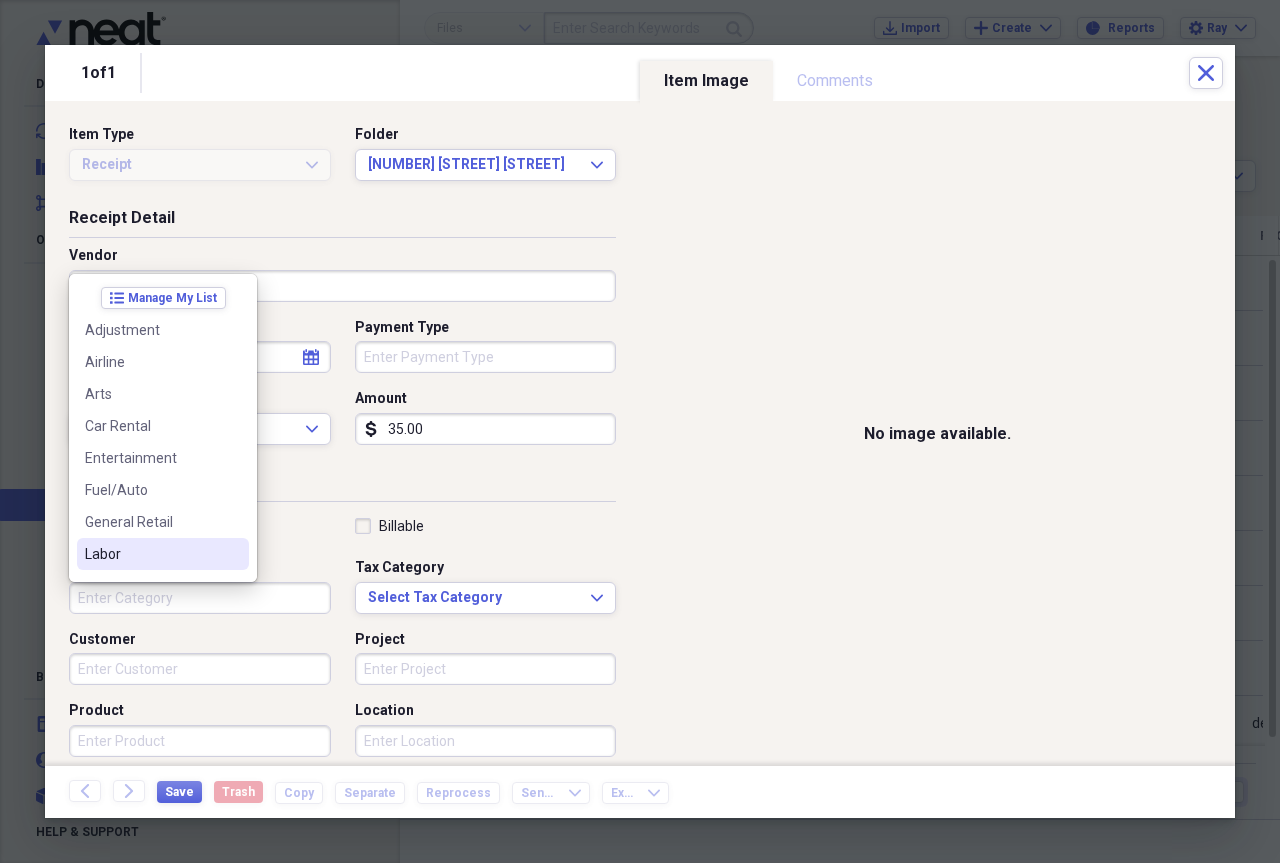 click on "Labor" at bounding box center [151, 554] 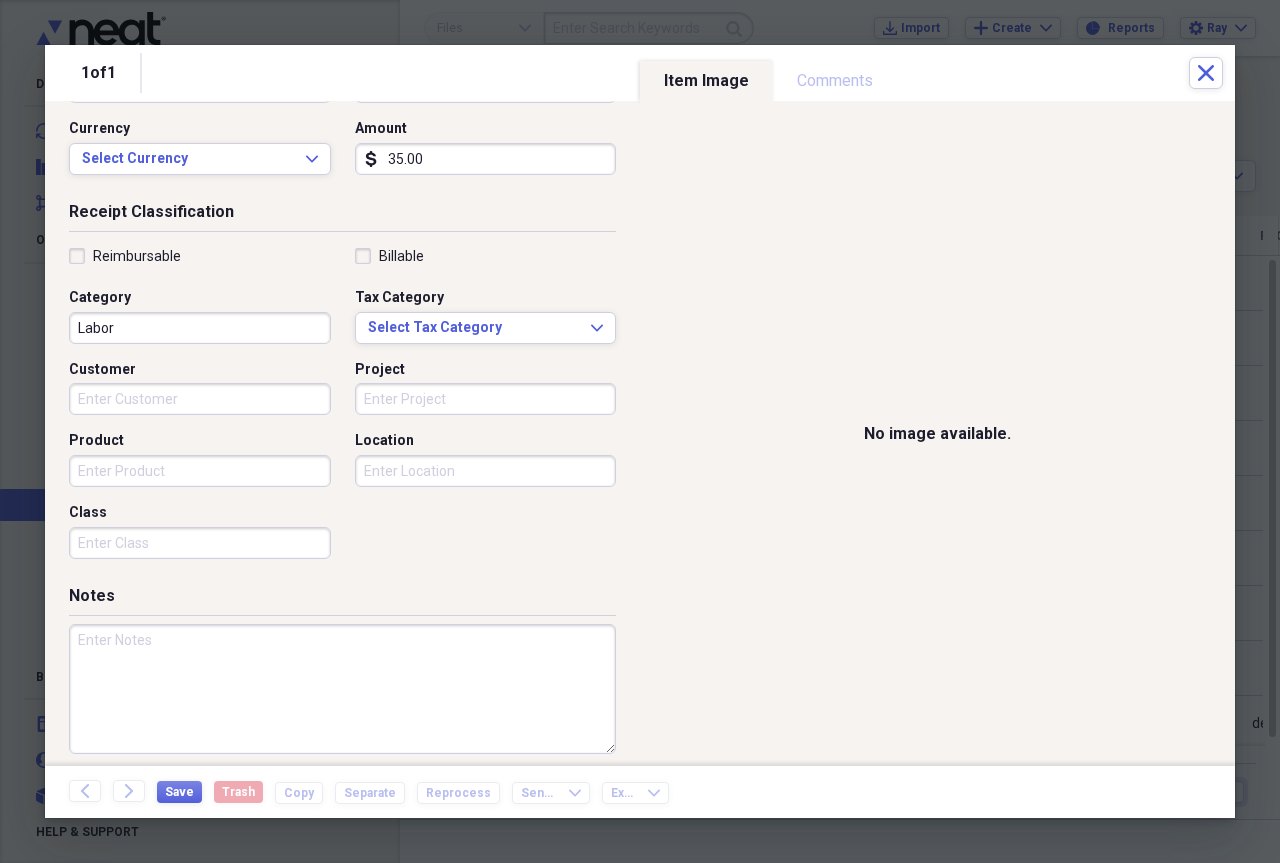 scroll, scrollTop: 284, scrollLeft: 0, axis: vertical 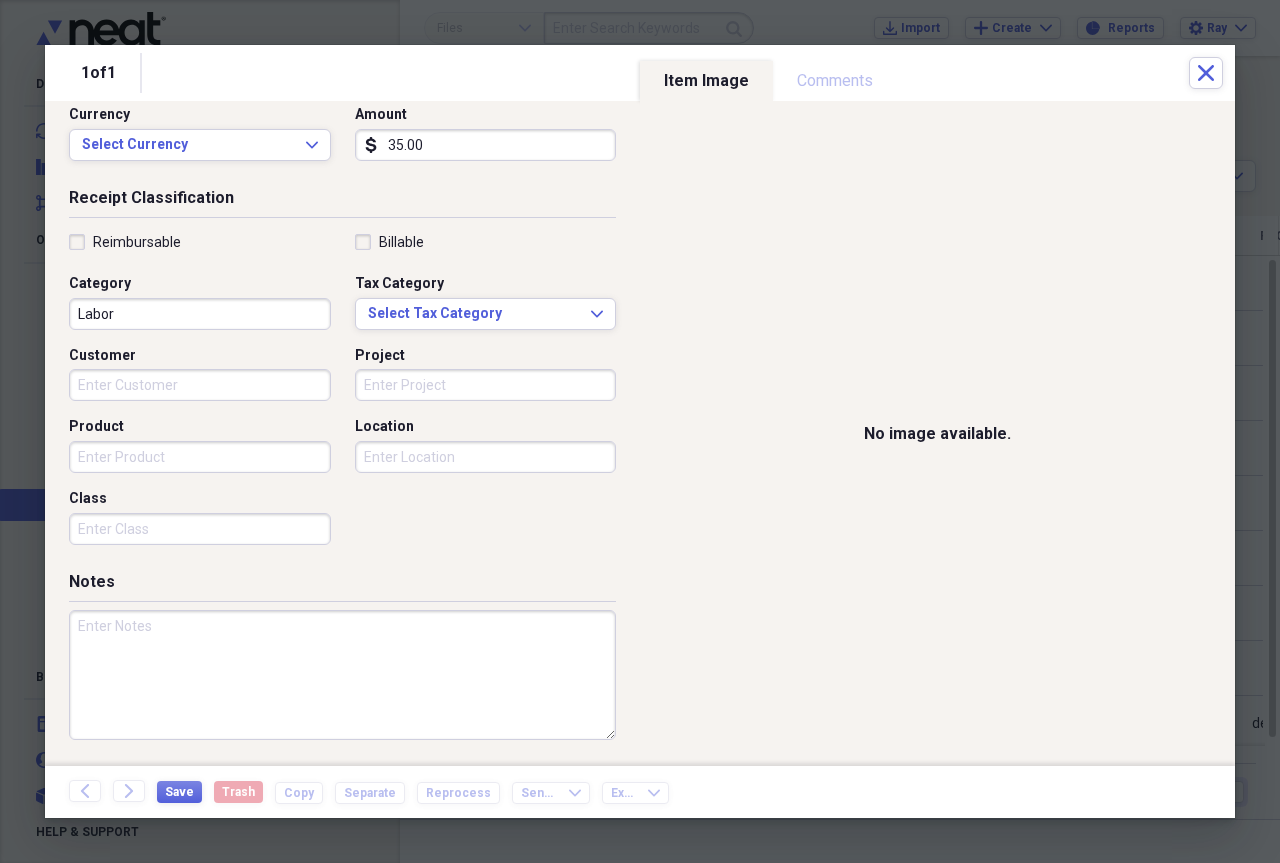 click on "Class" at bounding box center (200, 529) 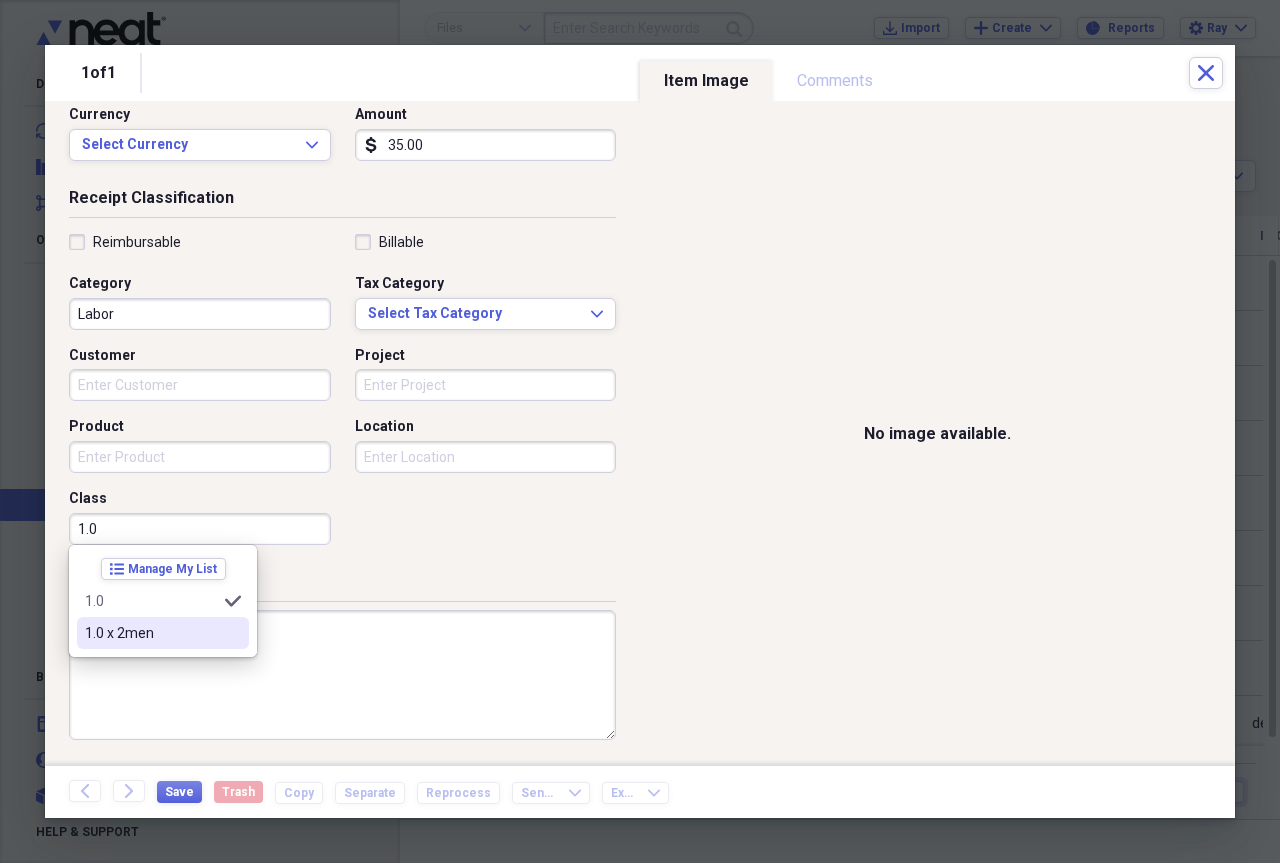 type on "1.0" 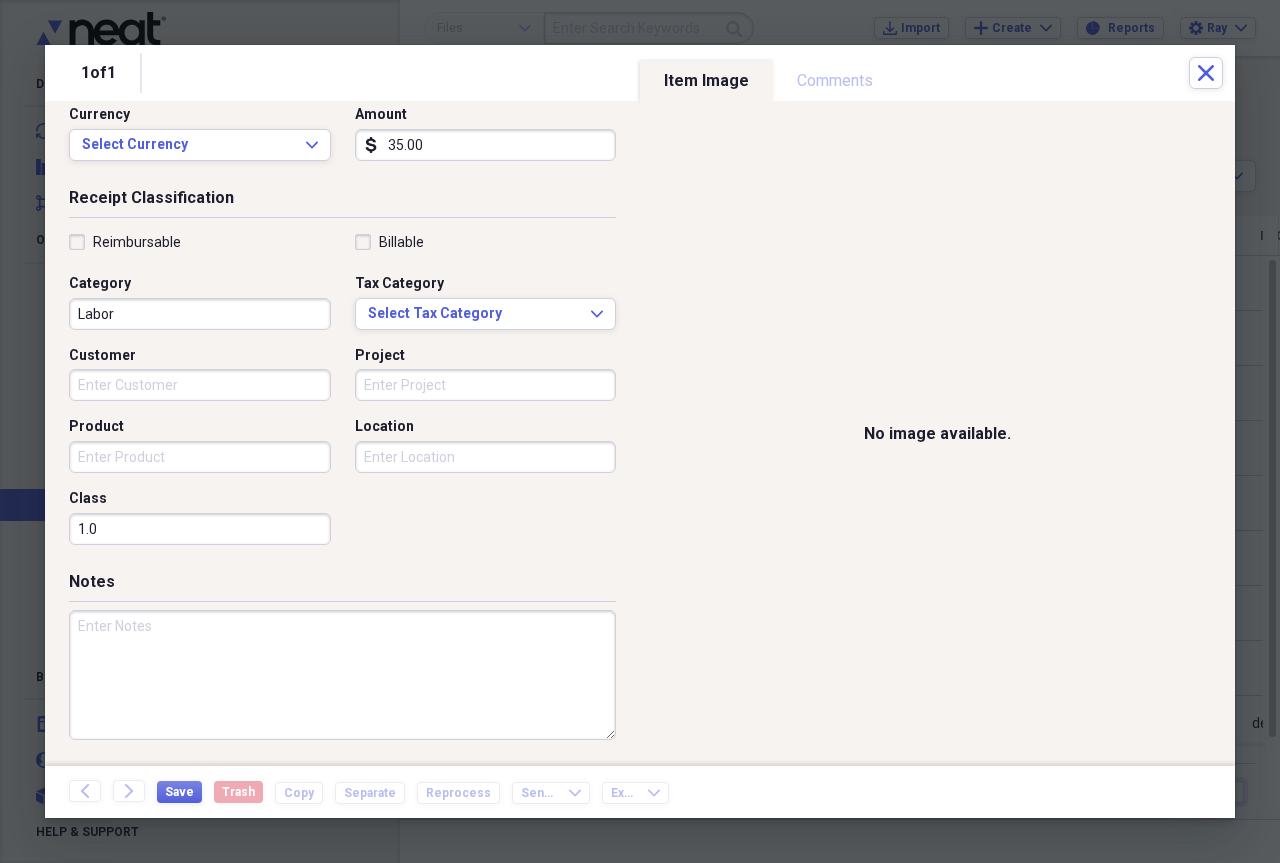 click at bounding box center (342, 675) 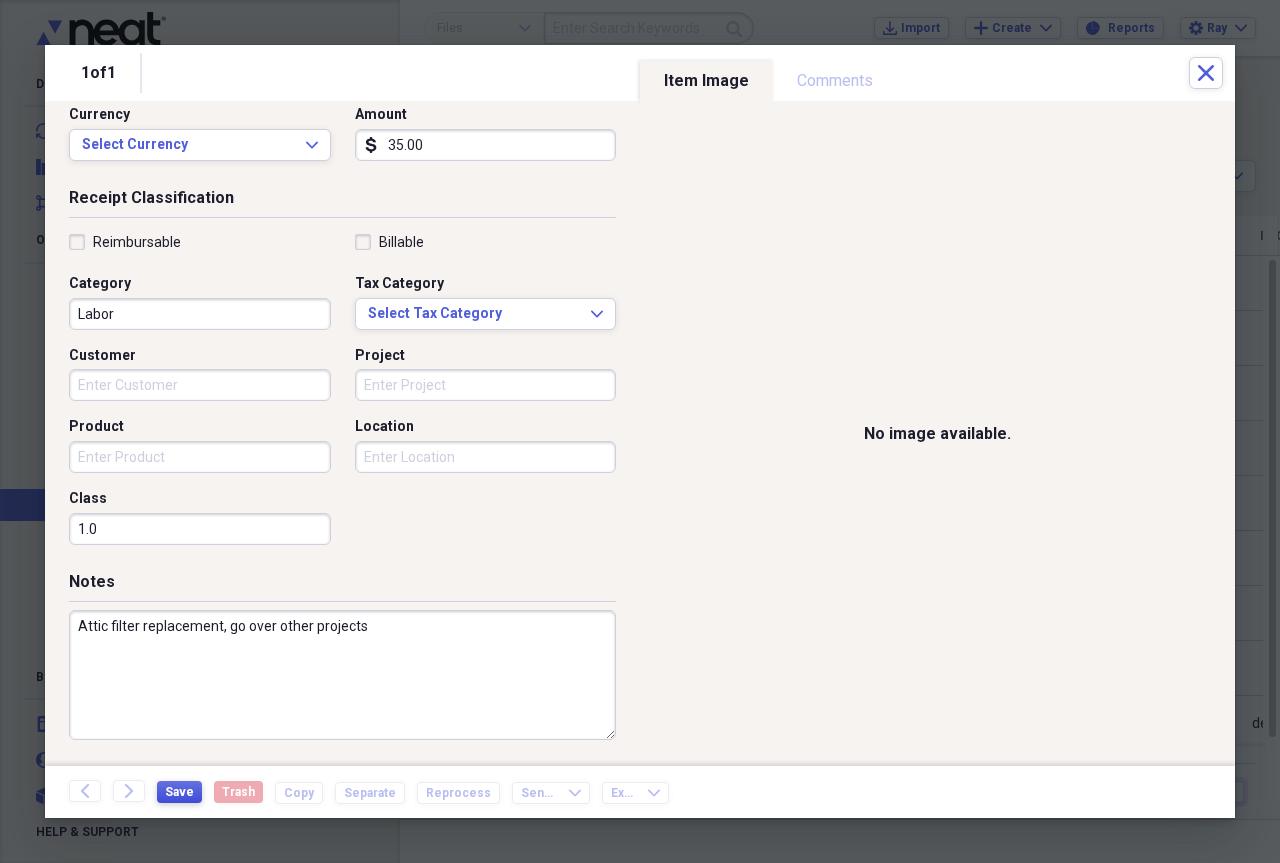 type on "Attic filter replacement, go over other projects" 